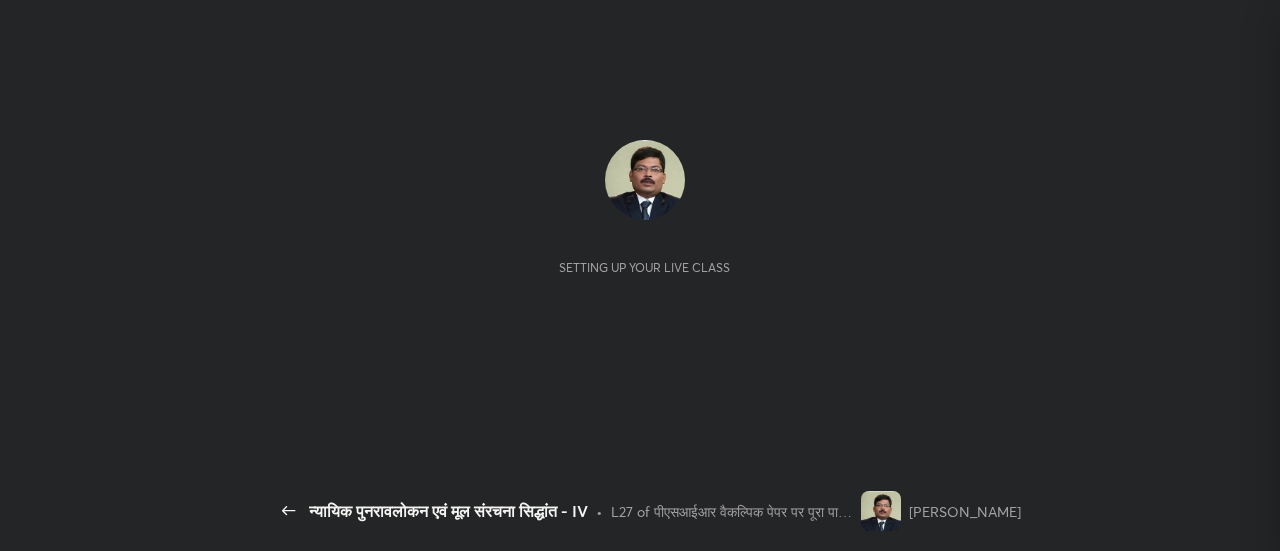 scroll, scrollTop: 0, scrollLeft: 0, axis: both 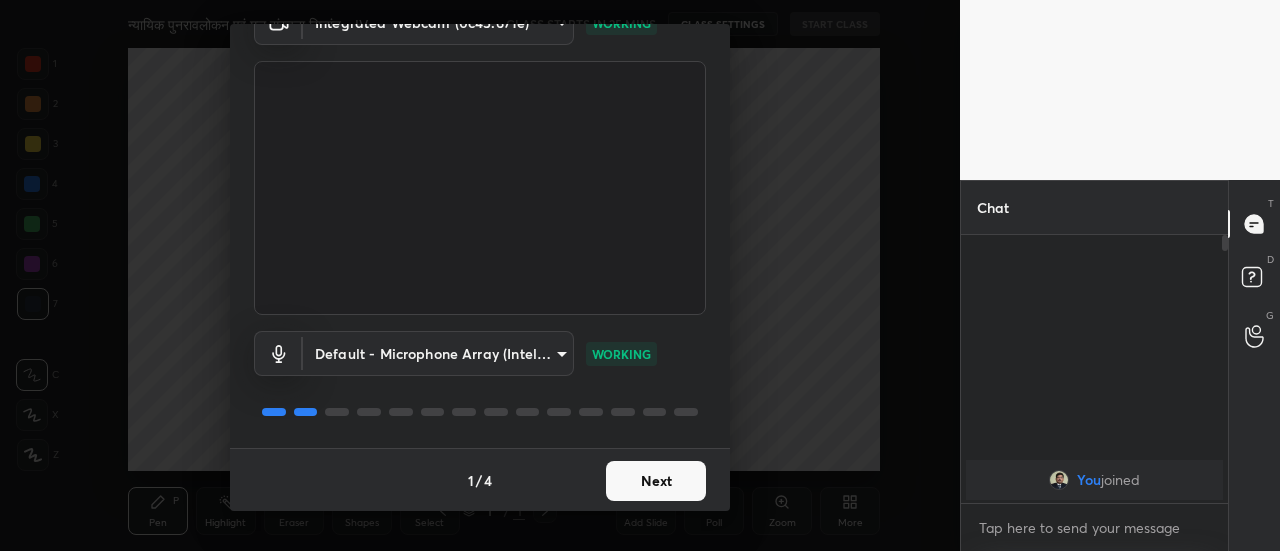 click on "Next" at bounding box center [656, 481] 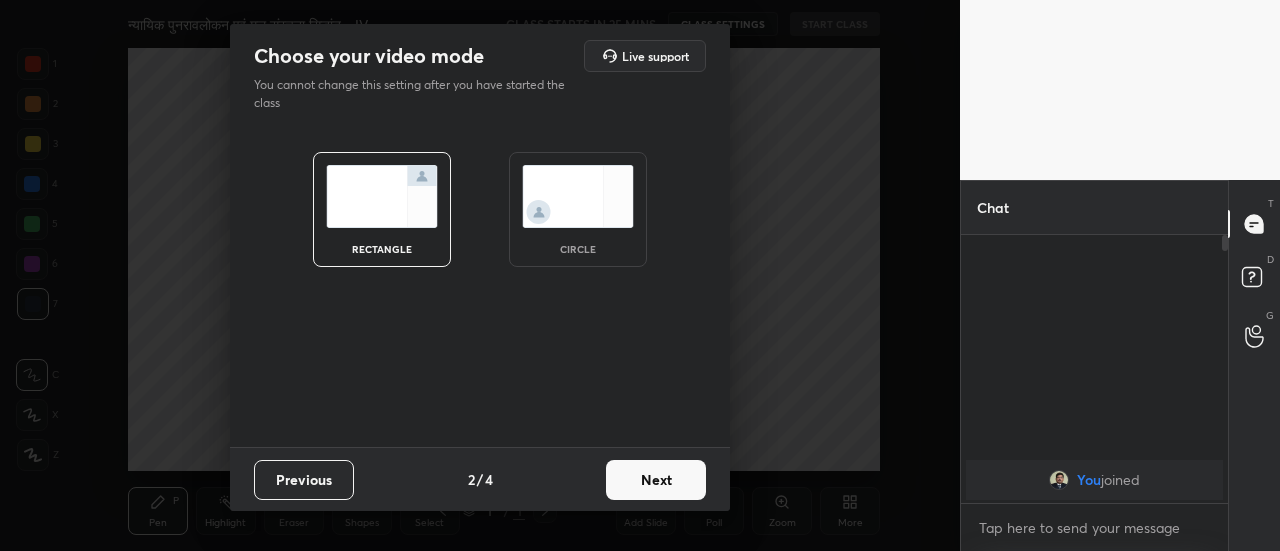 scroll, scrollTop: 0, scrollLeft: 0, axis: both 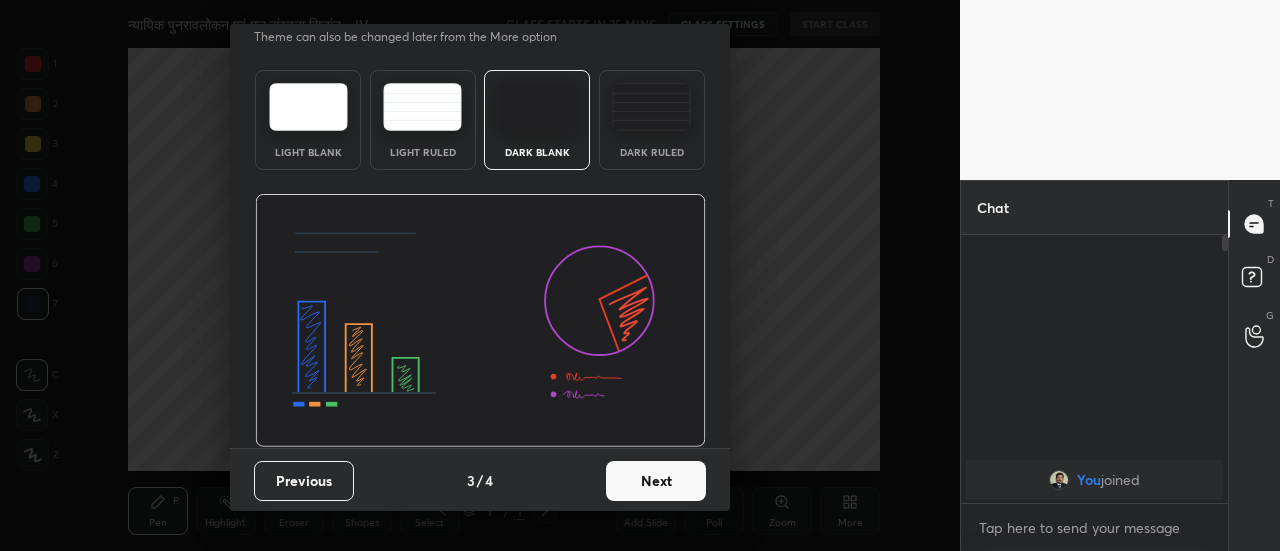 click on "Next" at bounding box center (656, 481) 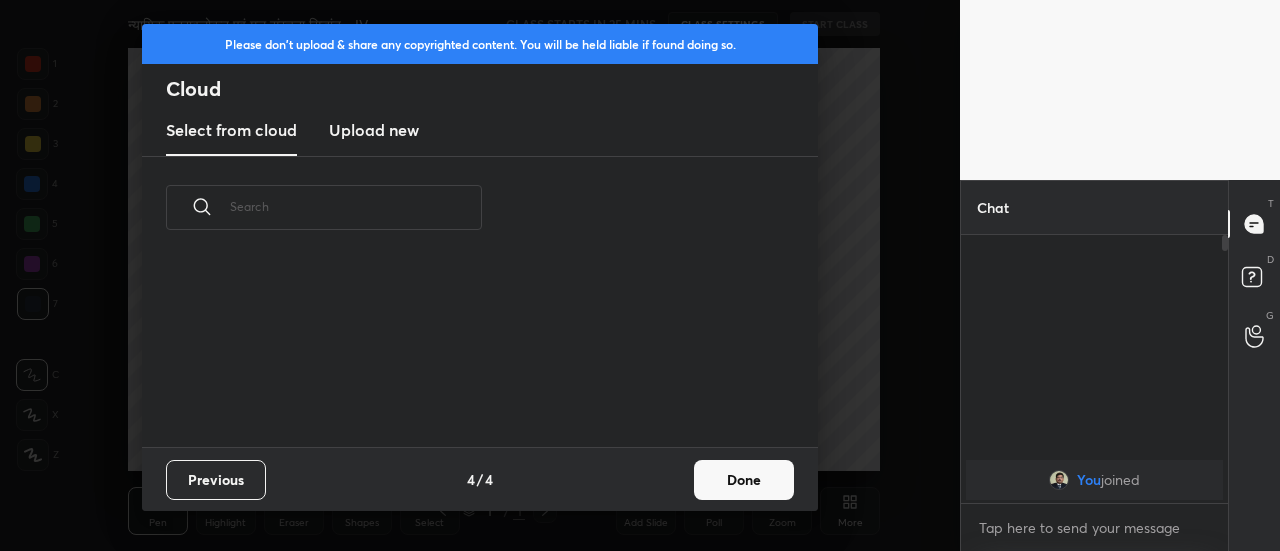 scroll, scrollTop: 0, scrollLeft: 0, axis: both 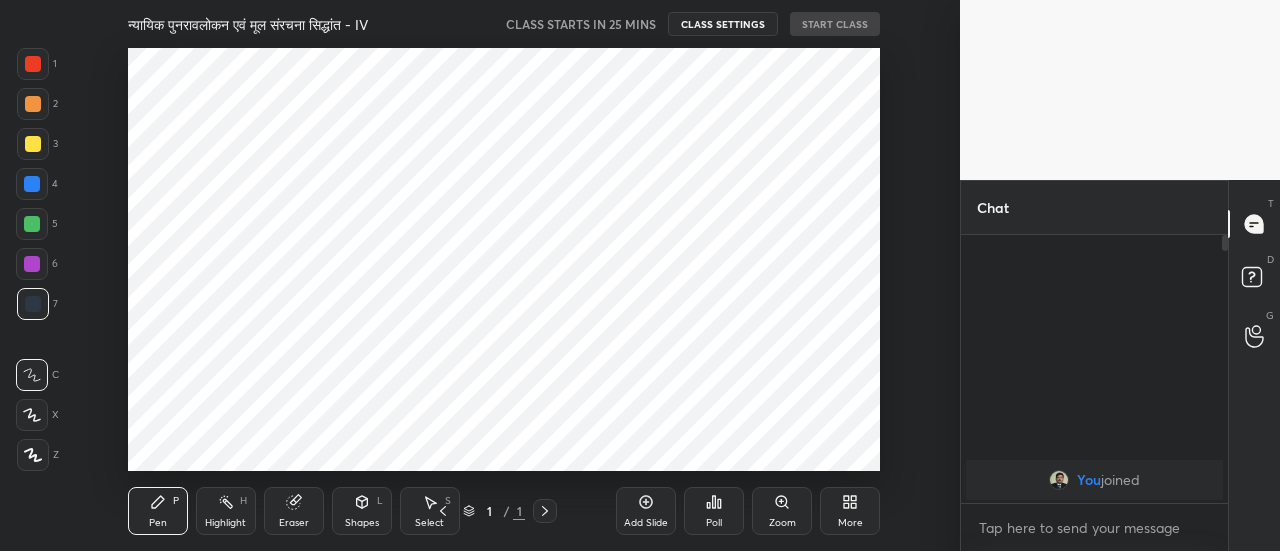 click 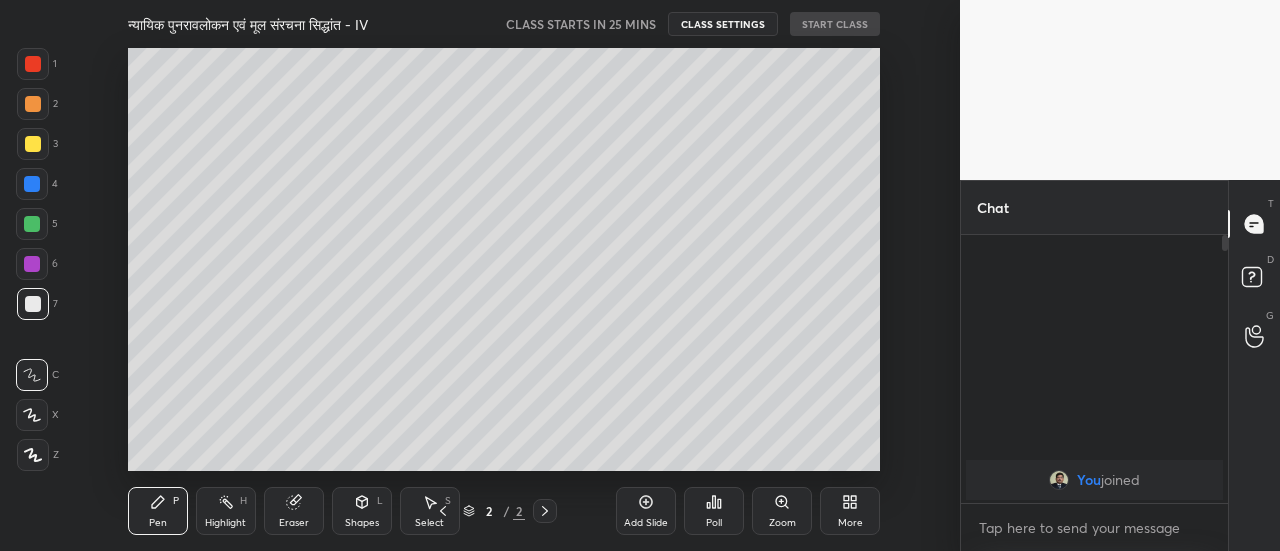 click 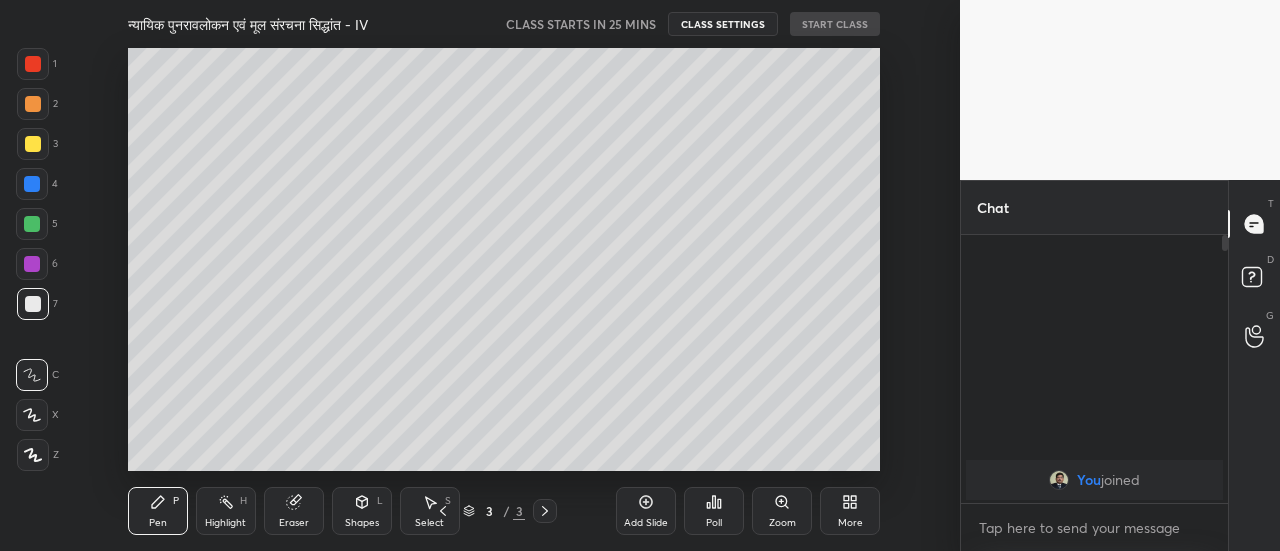 click 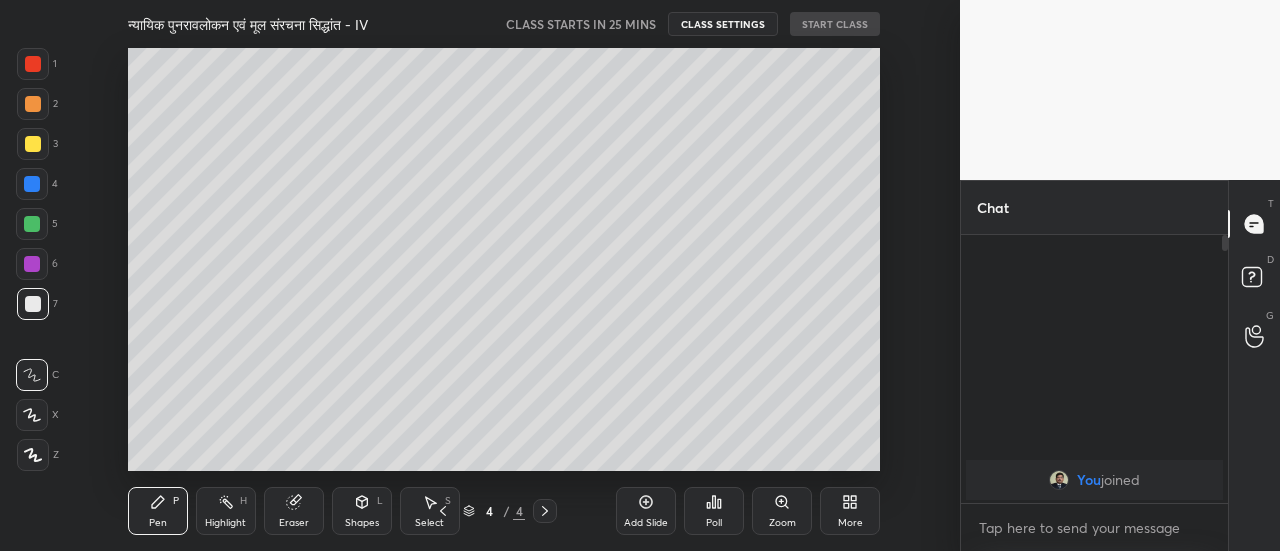 click 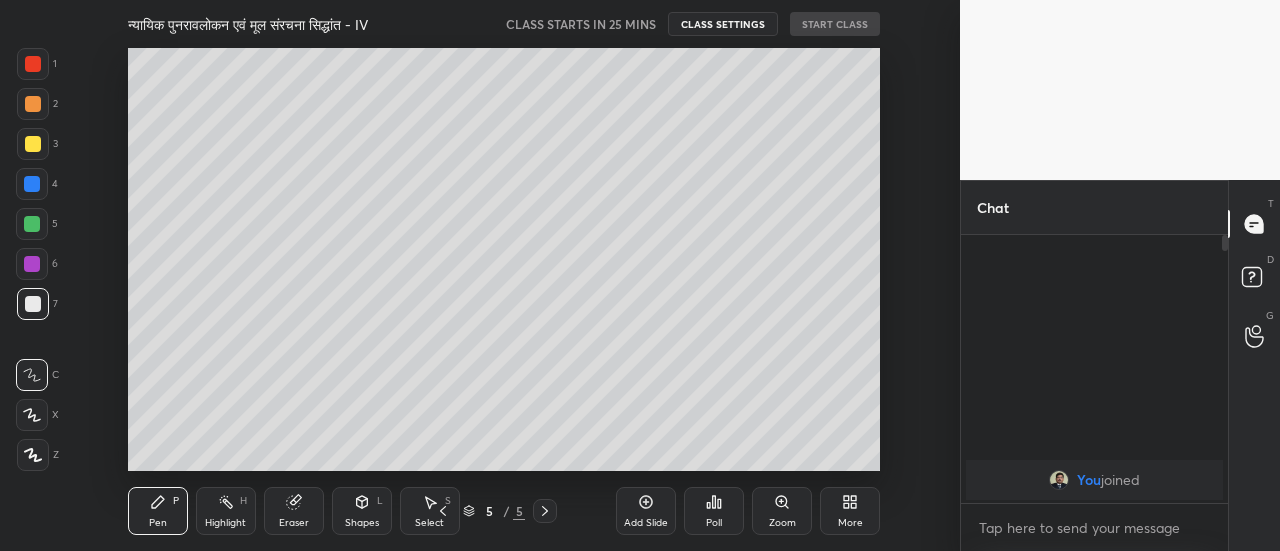 click 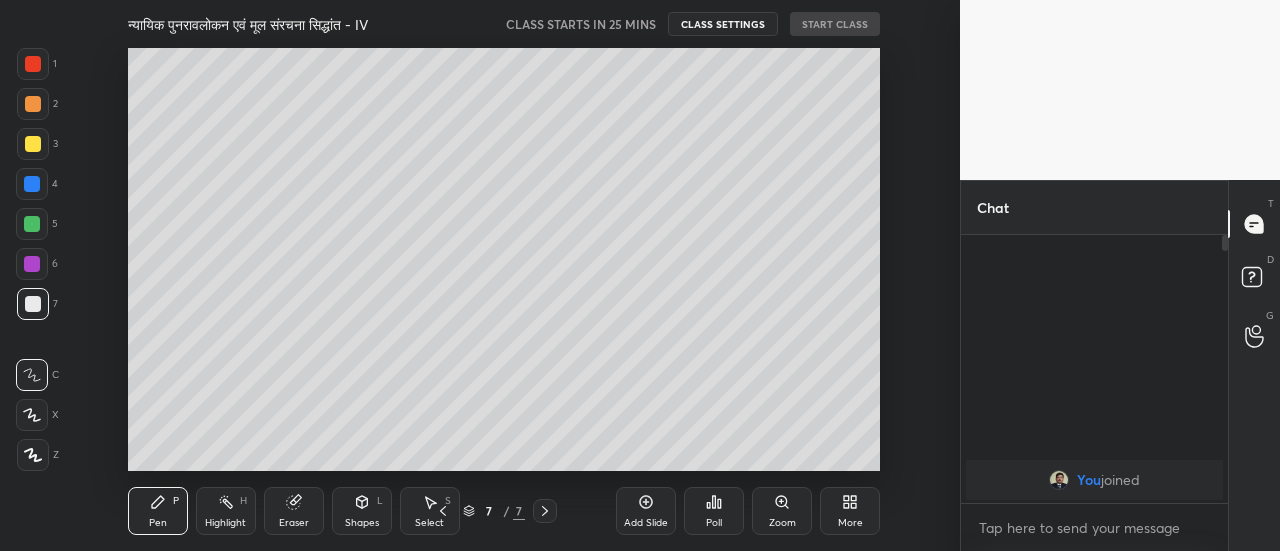 click 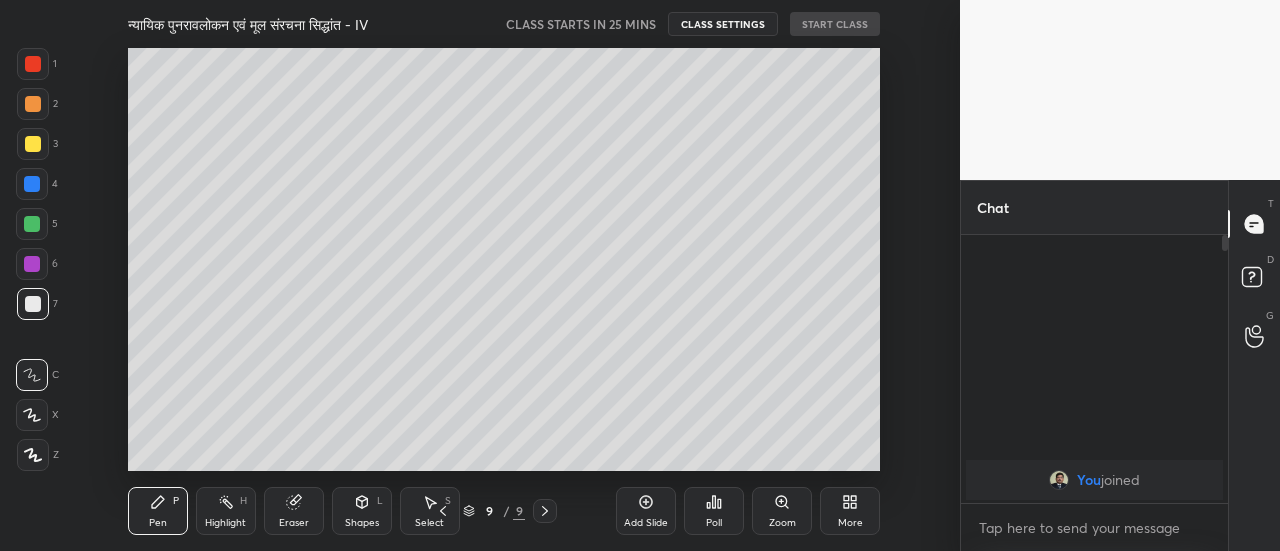 click 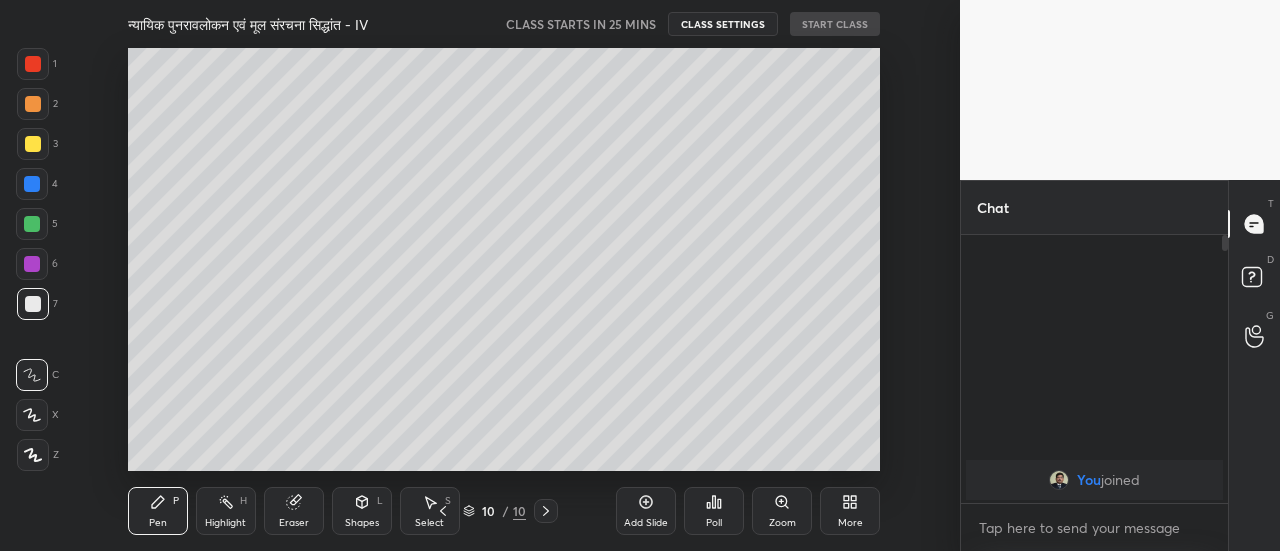 click 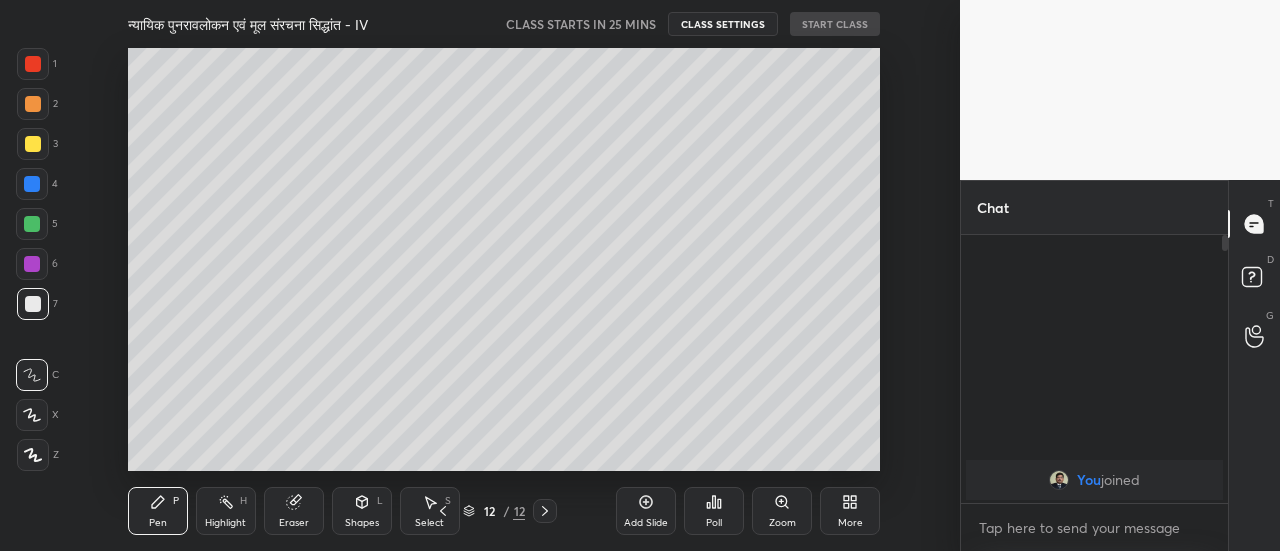click 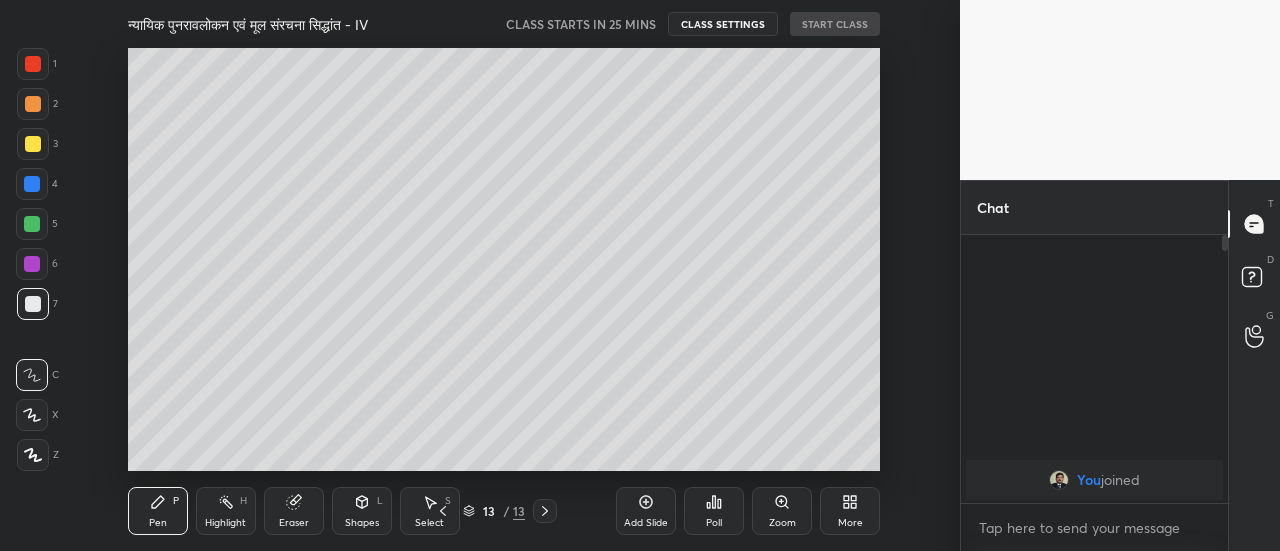 click 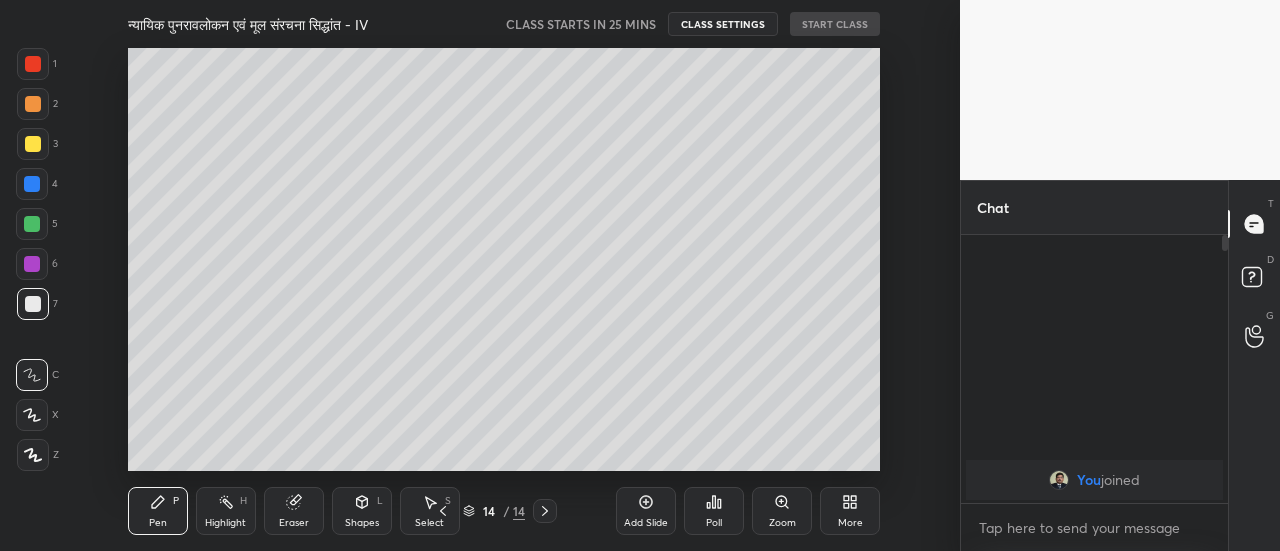 click 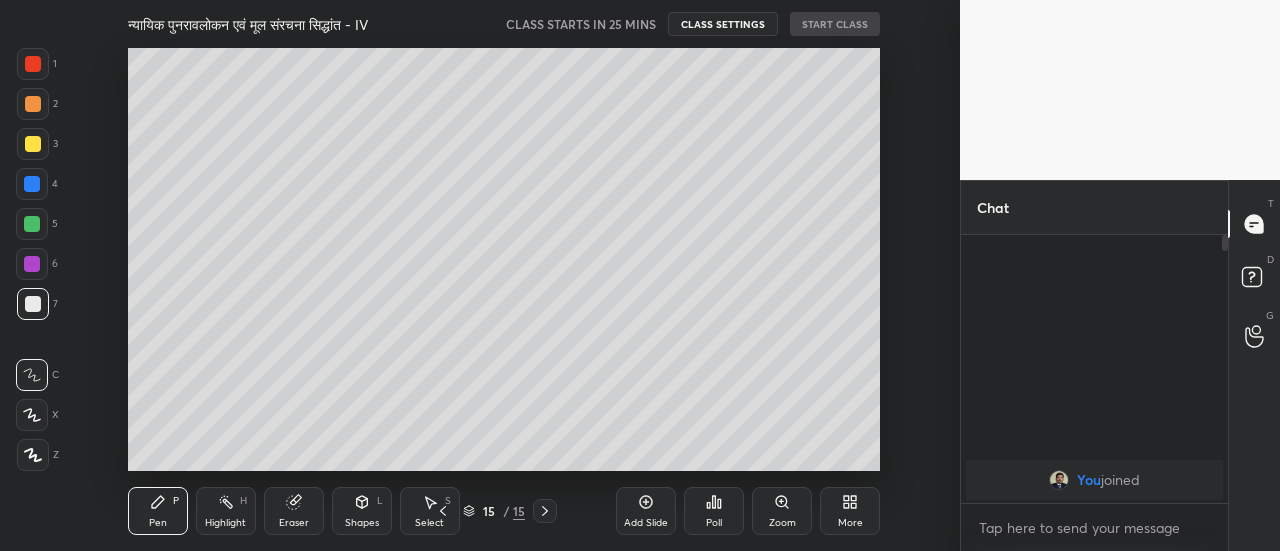 click 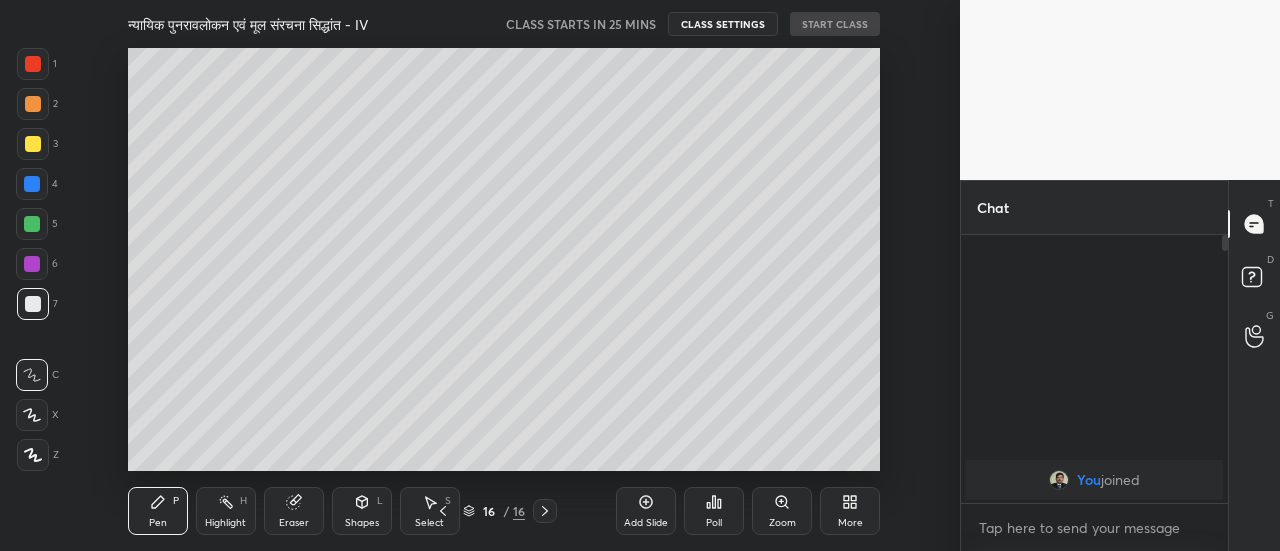 click 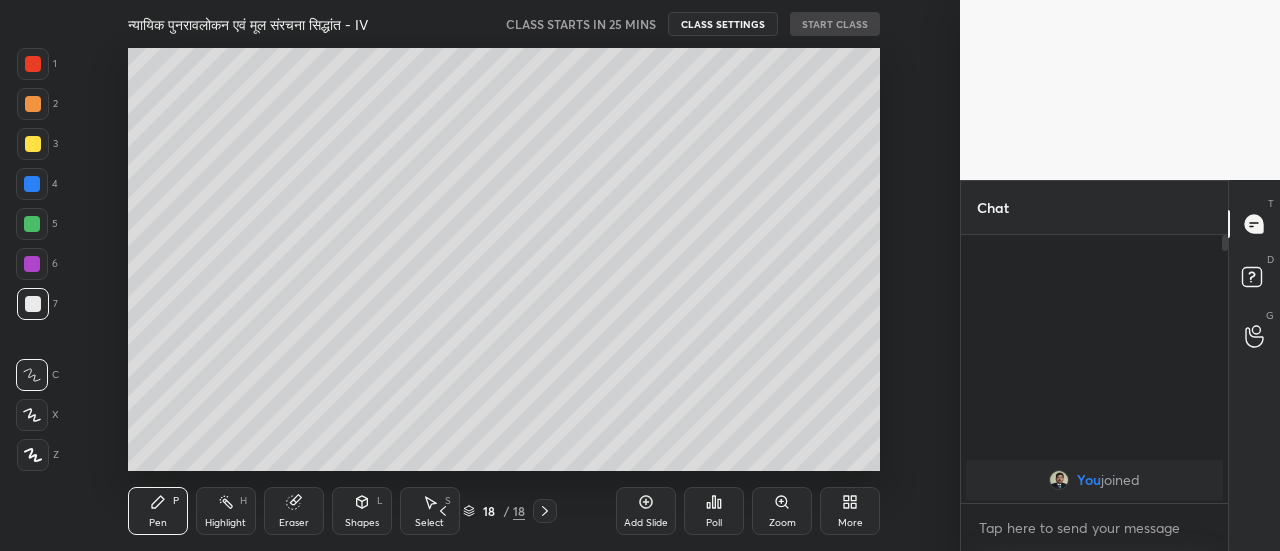 click 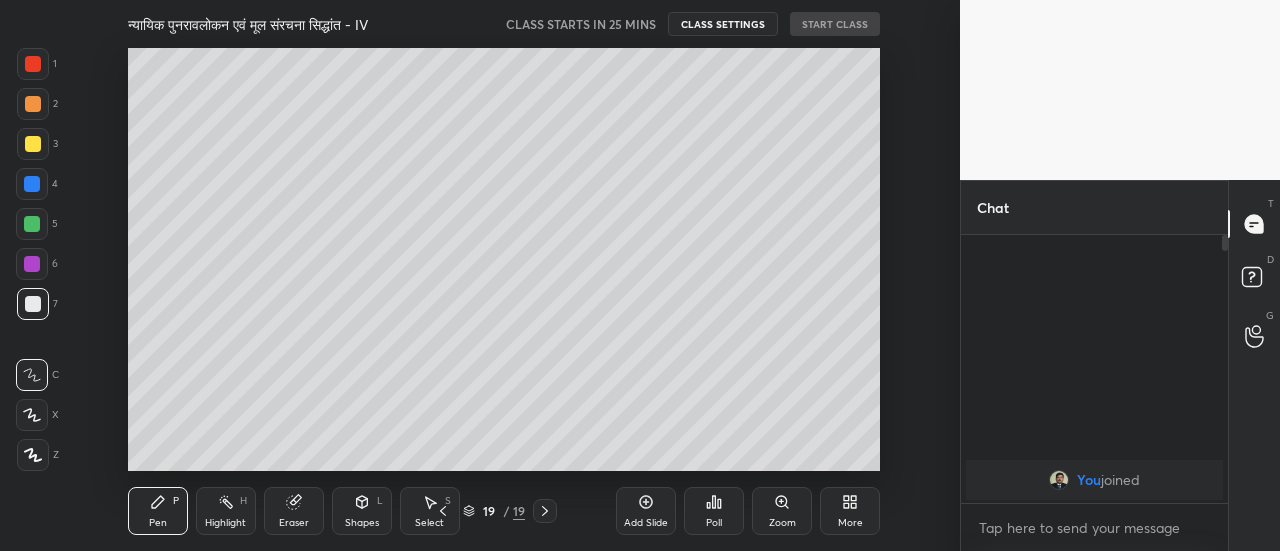 click 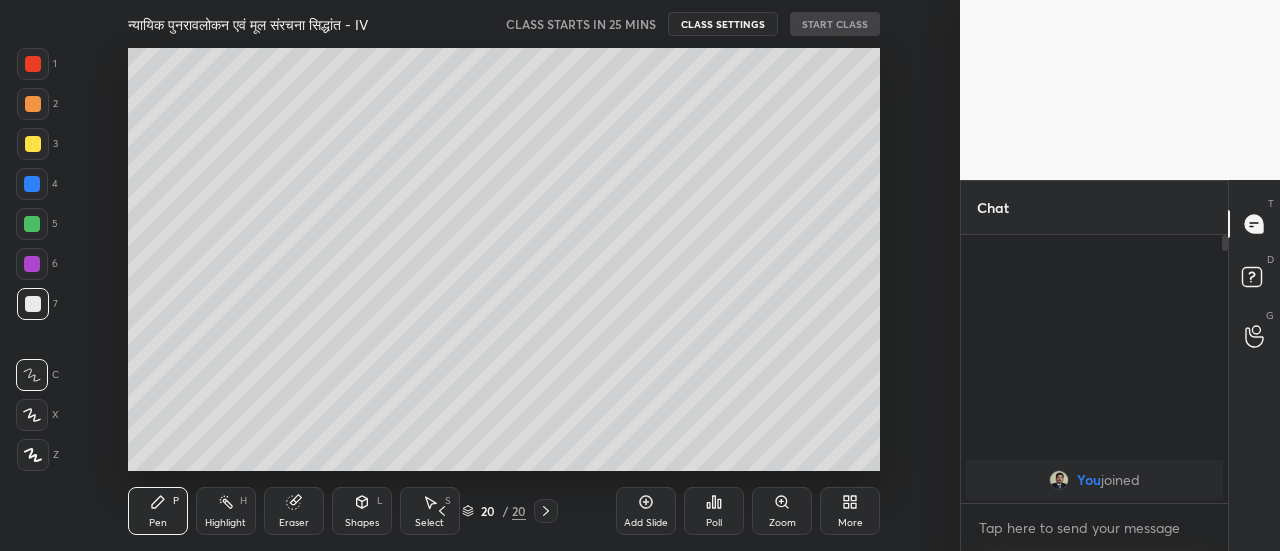 click 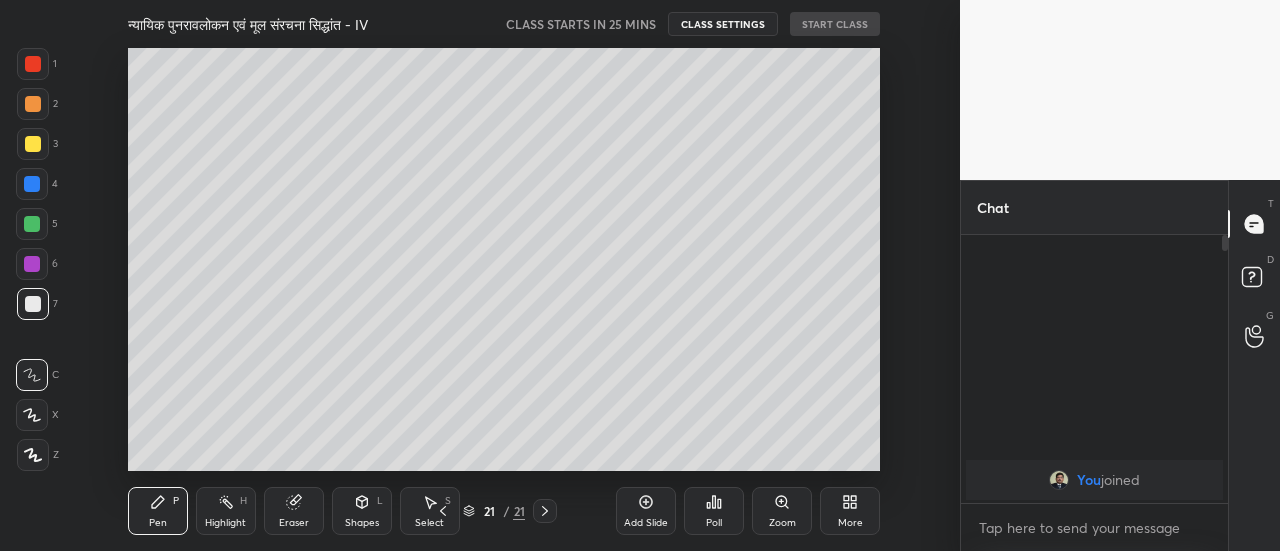 click 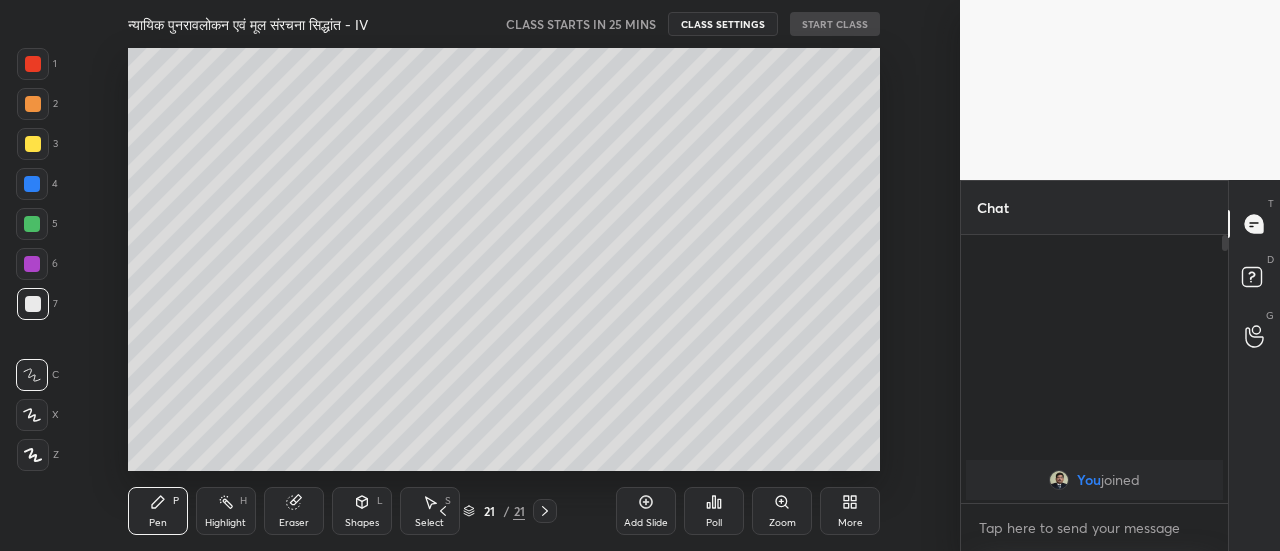 click 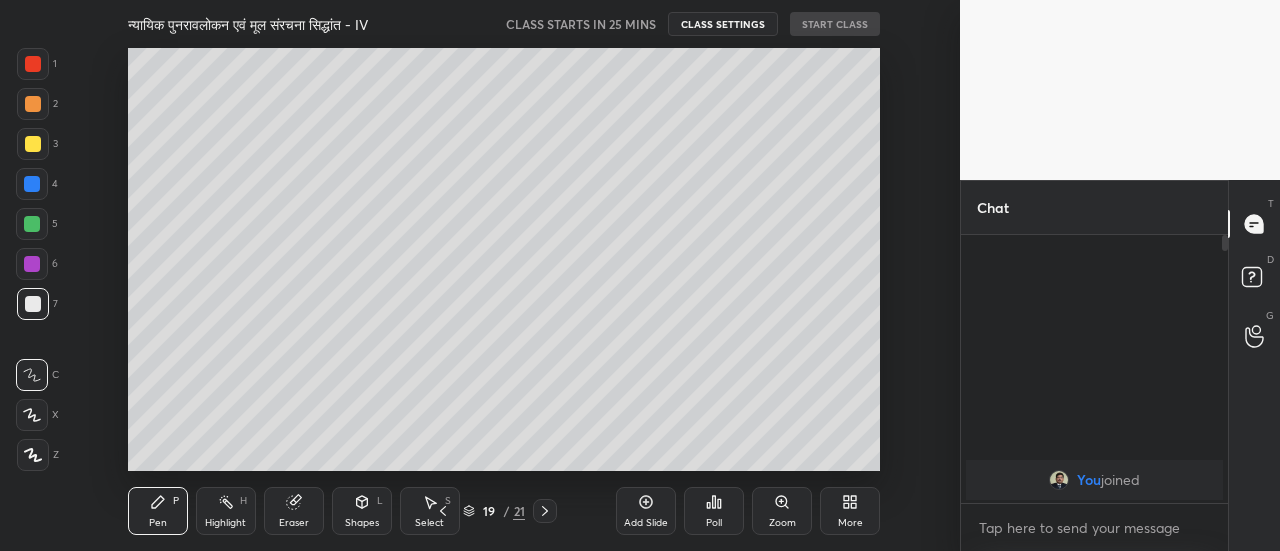 click 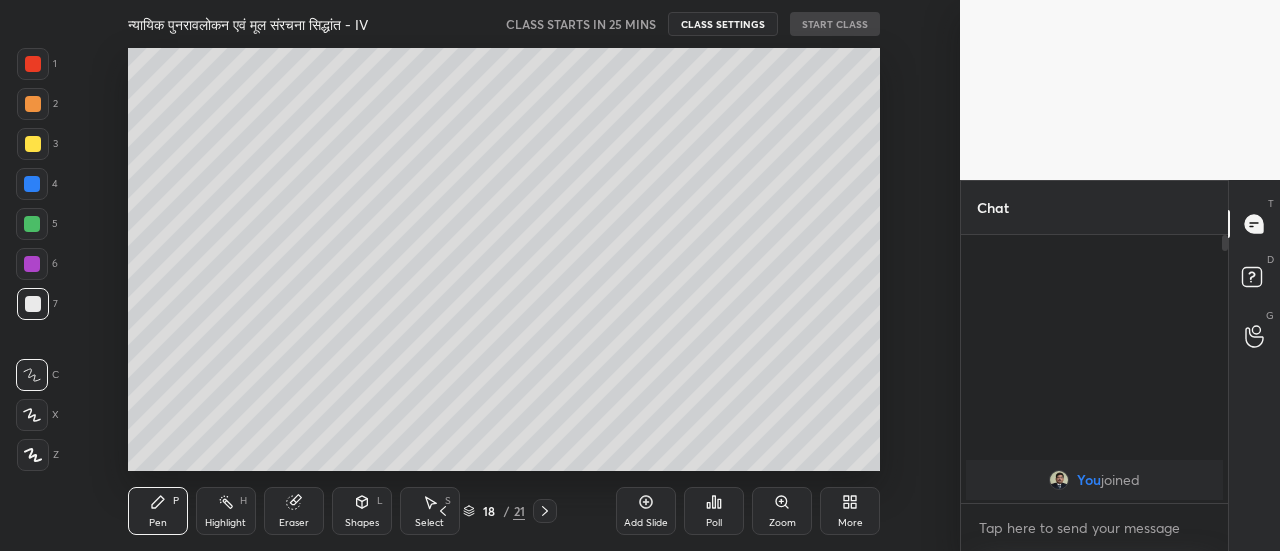 click 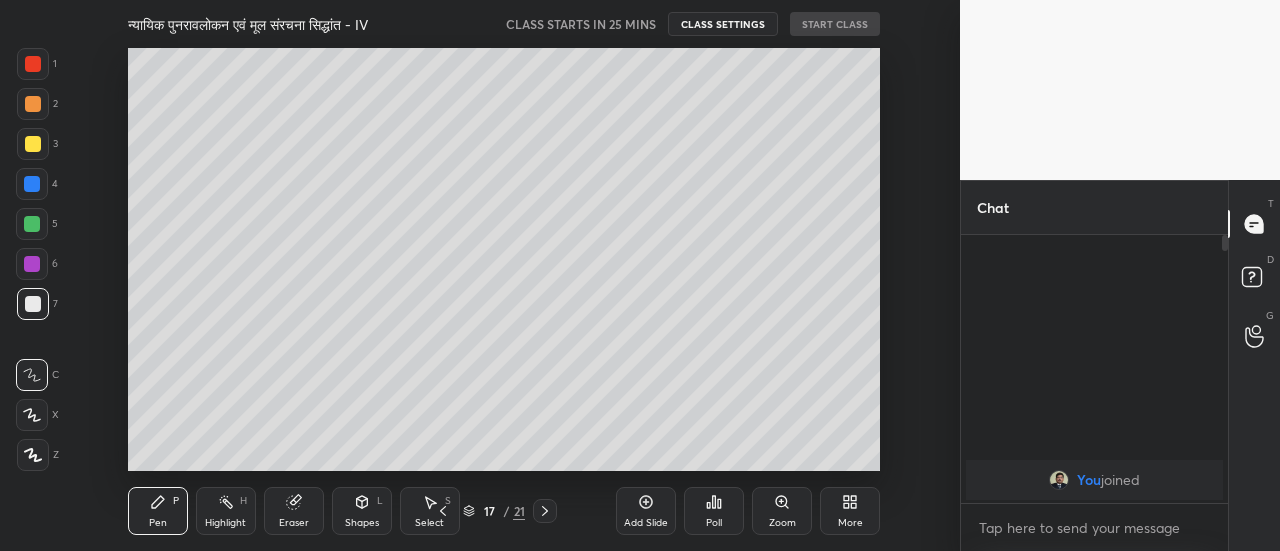 click 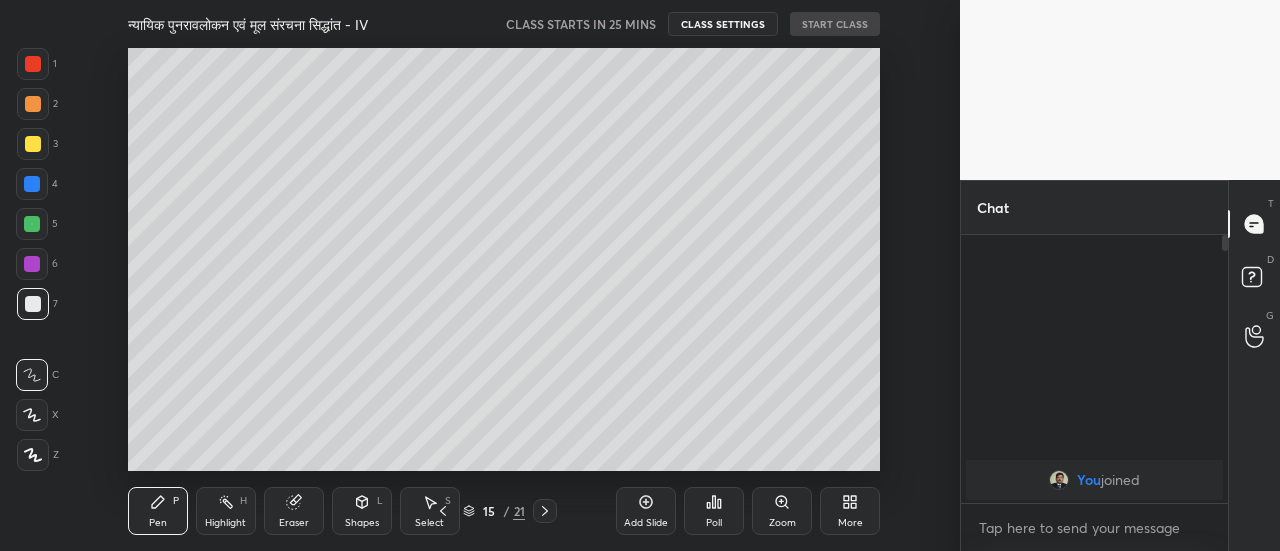 click 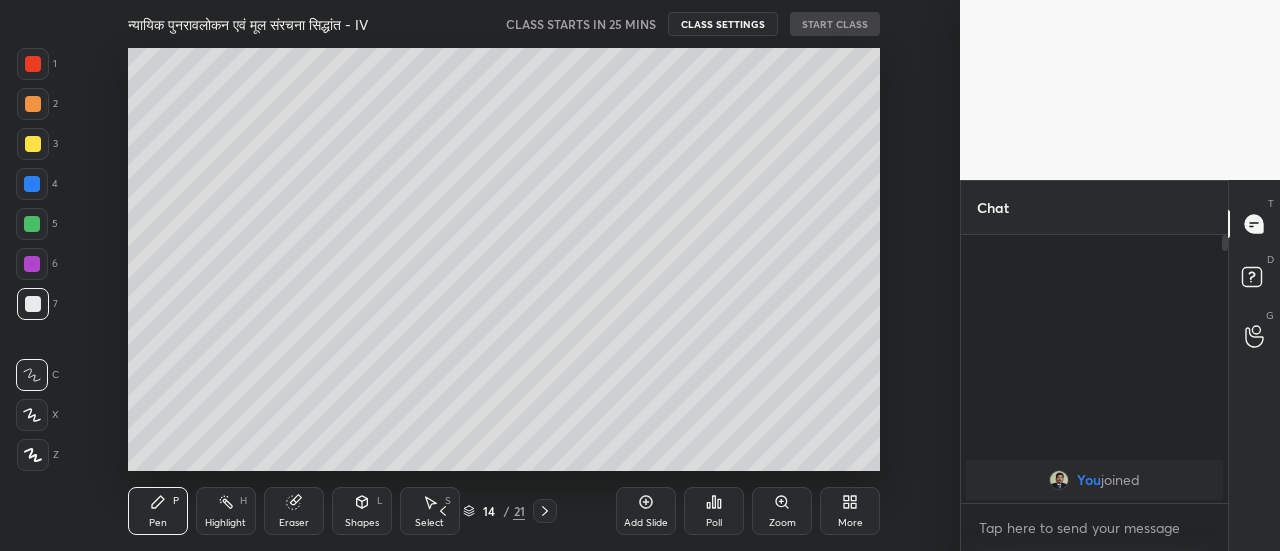 click 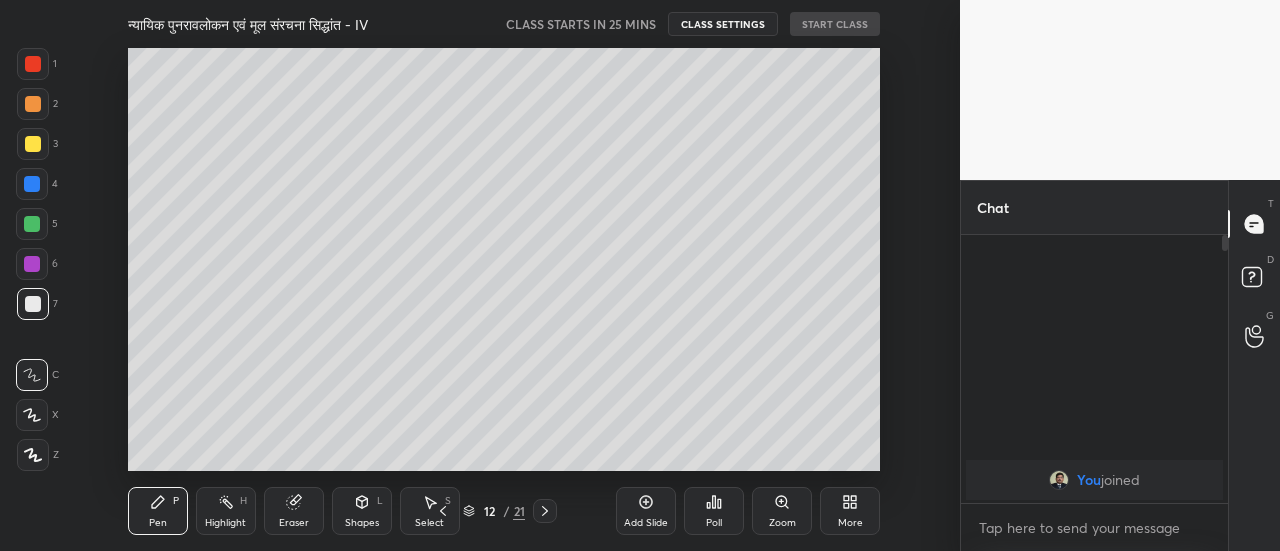 click 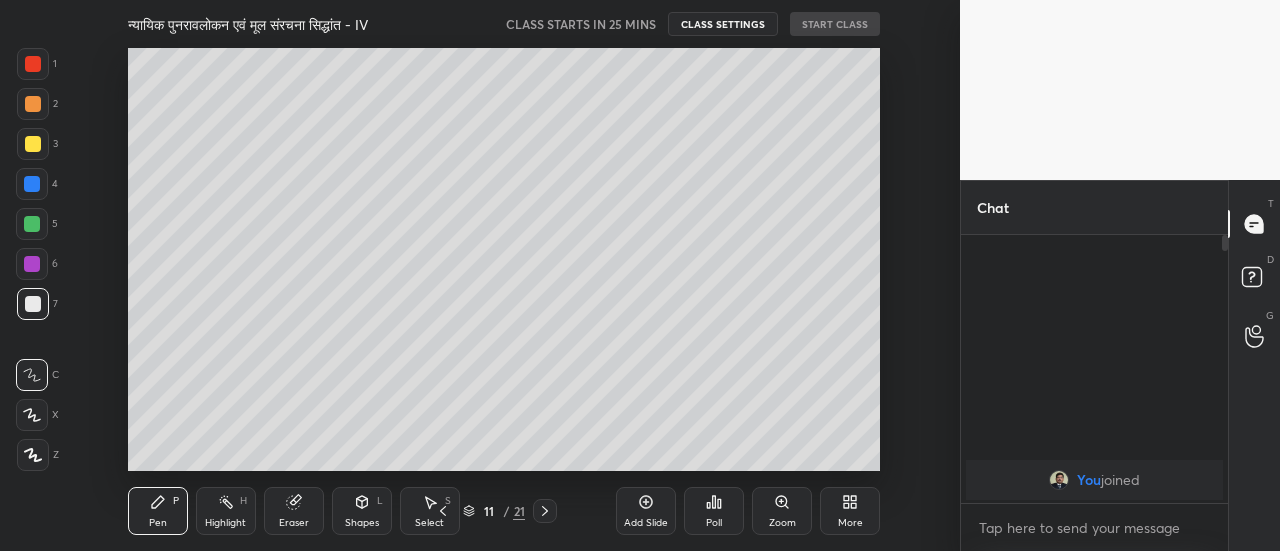 click 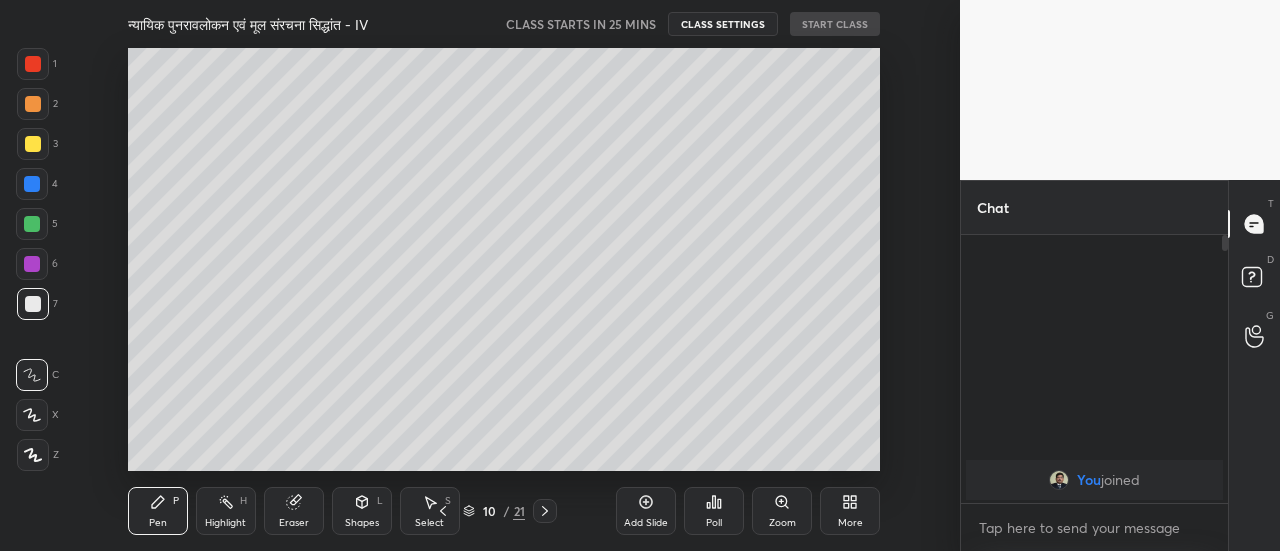 click 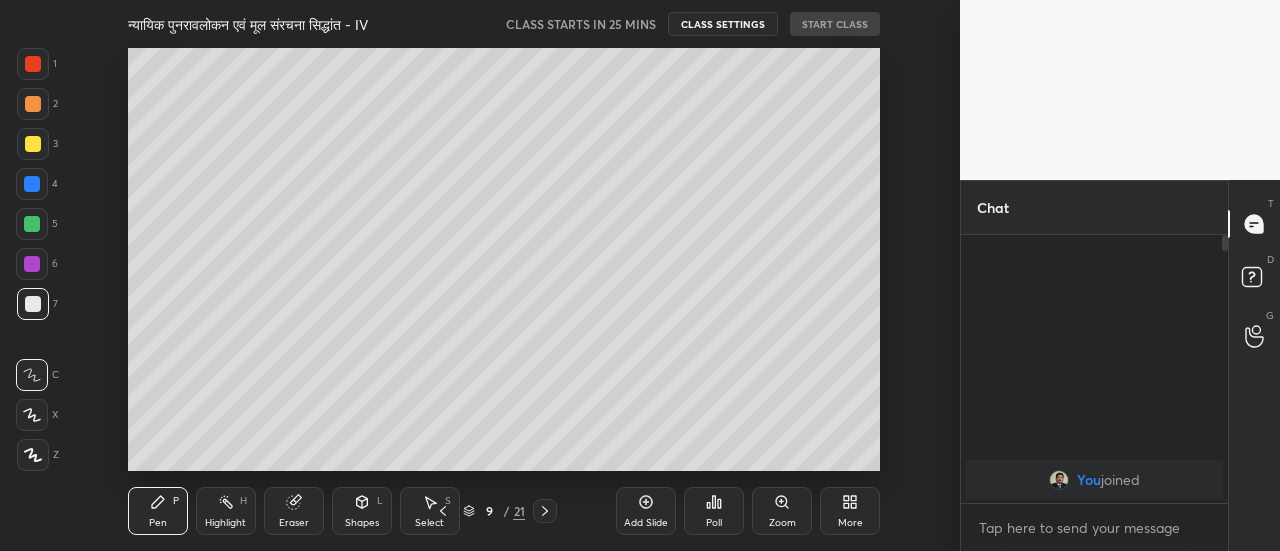 click 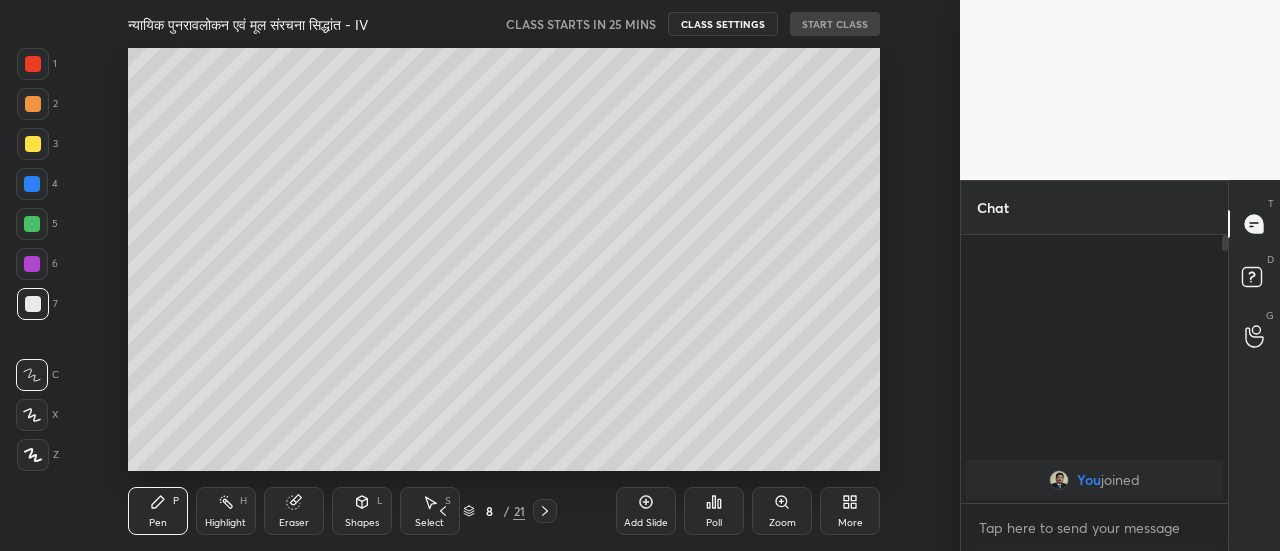 click 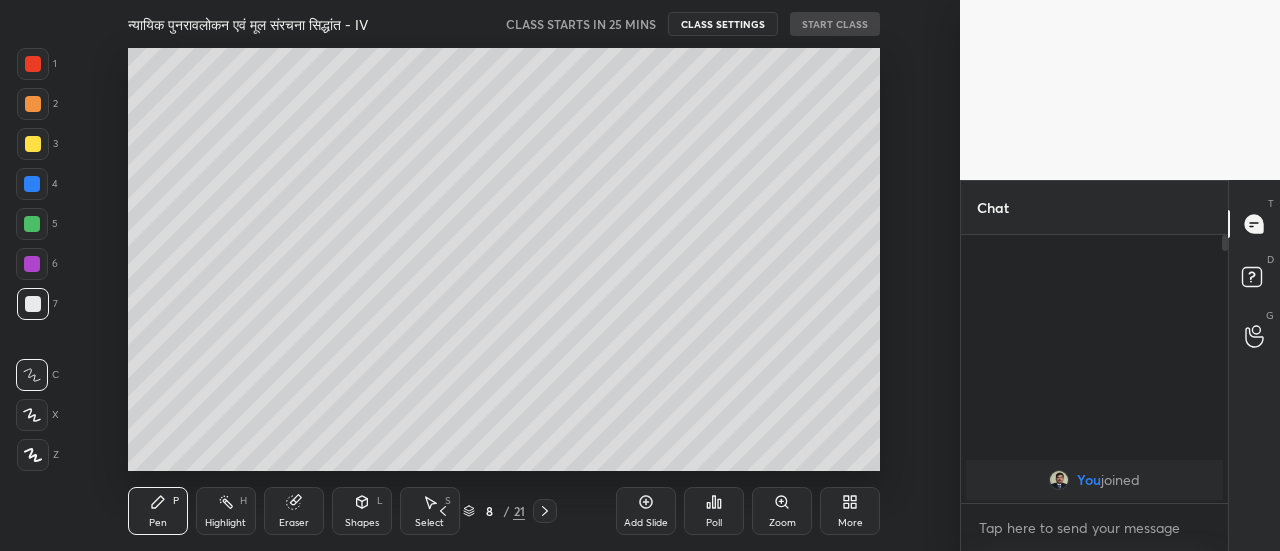 click 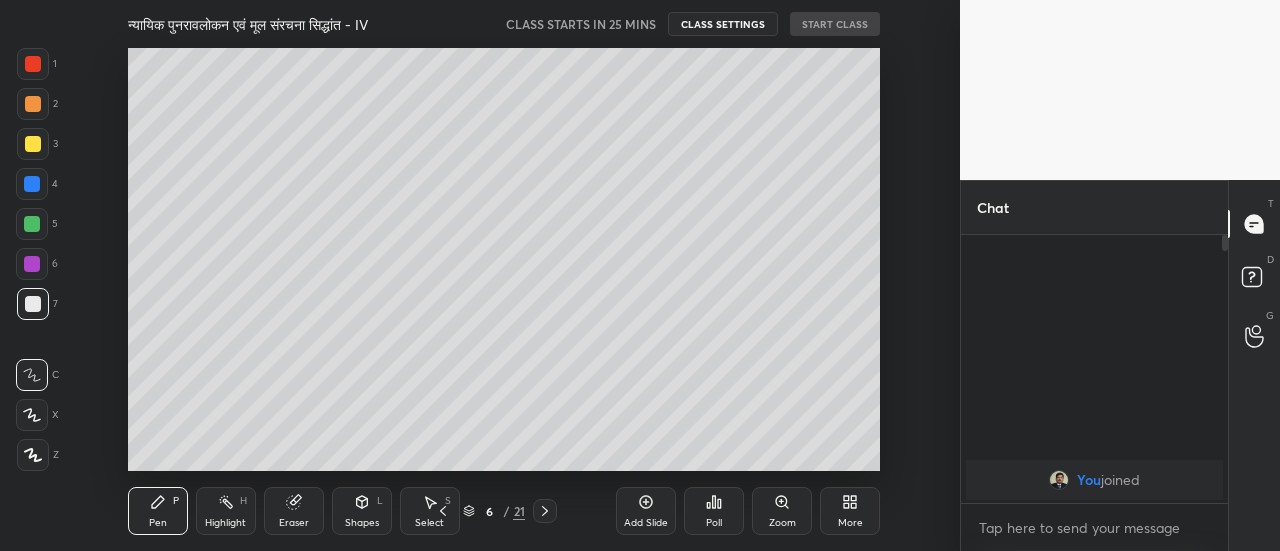 click 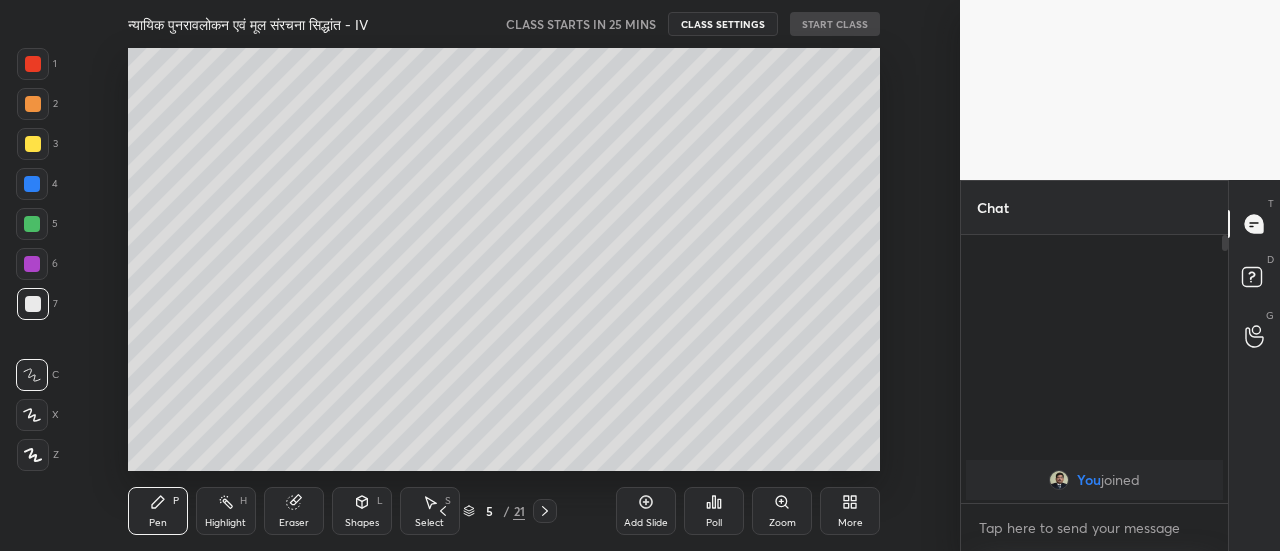 click 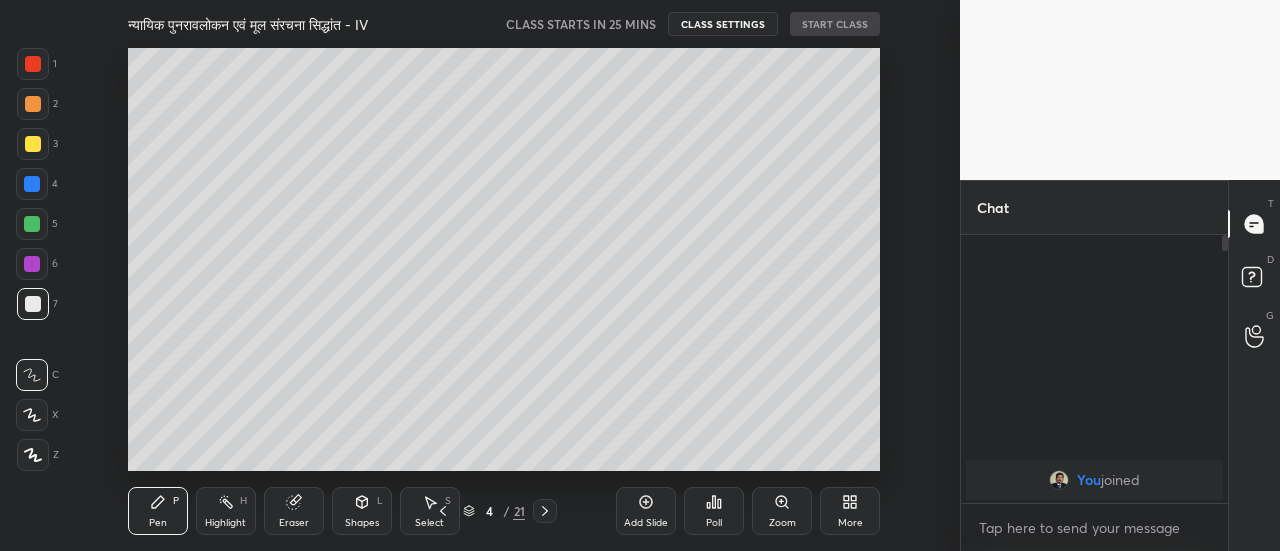 click 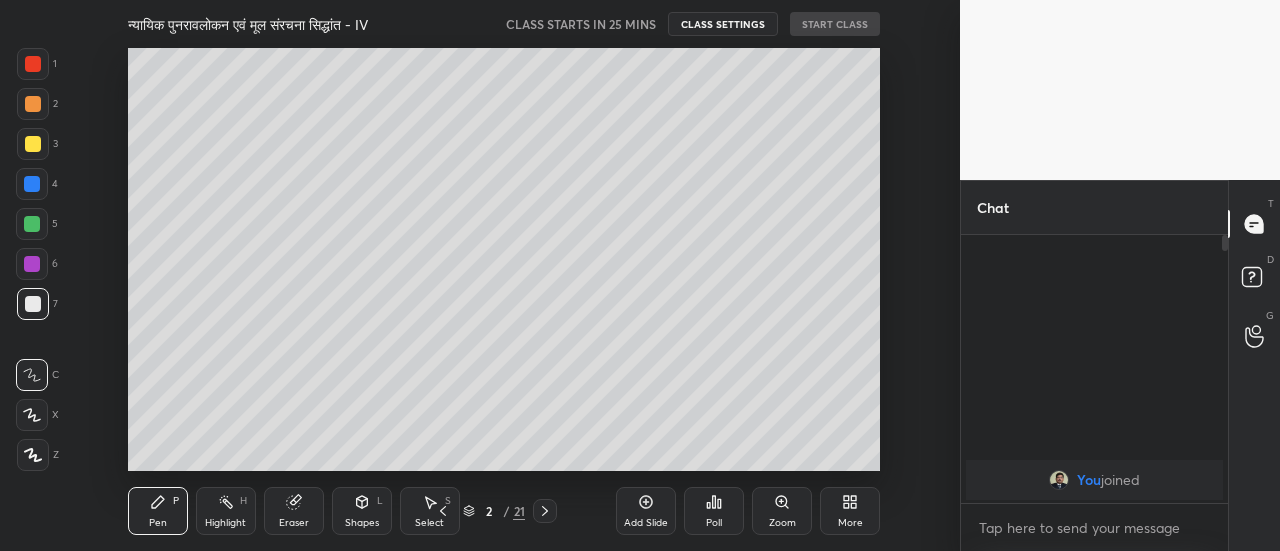 click 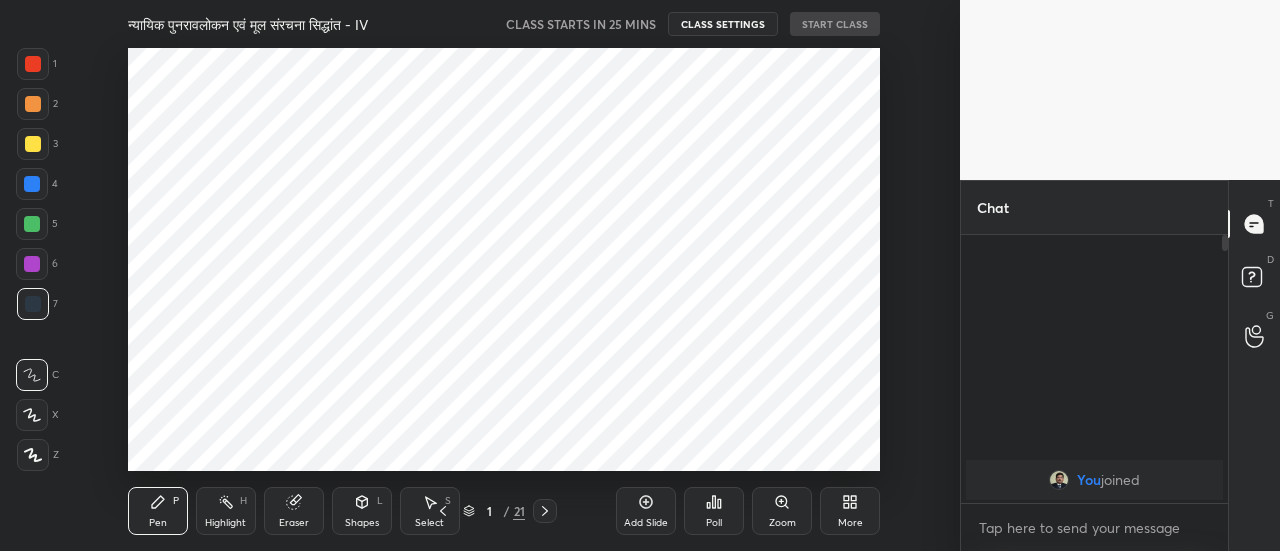 click 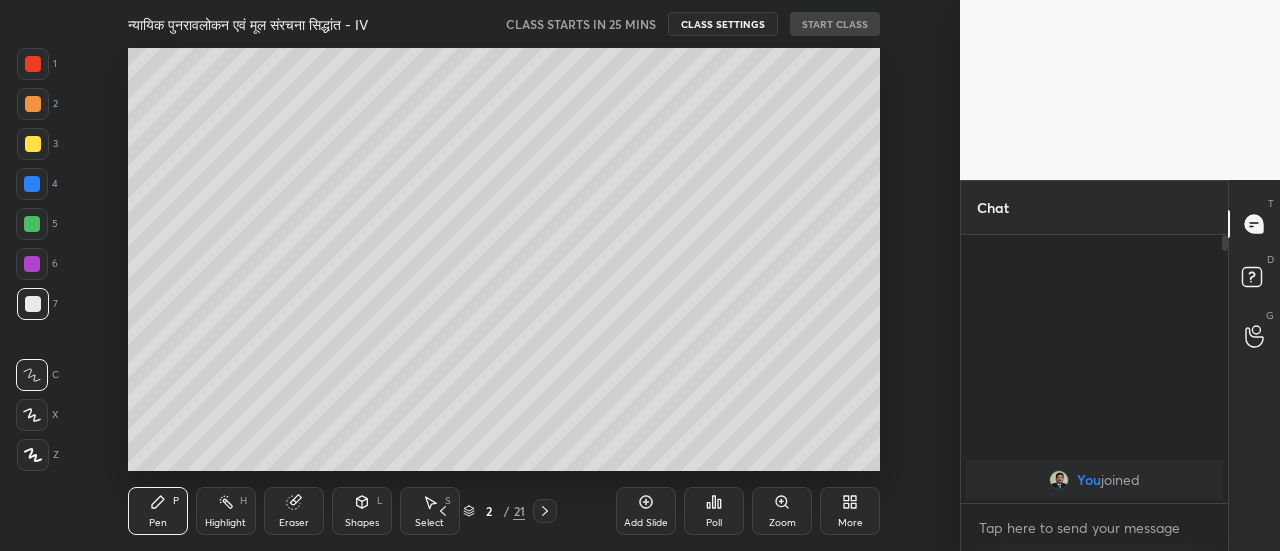 click 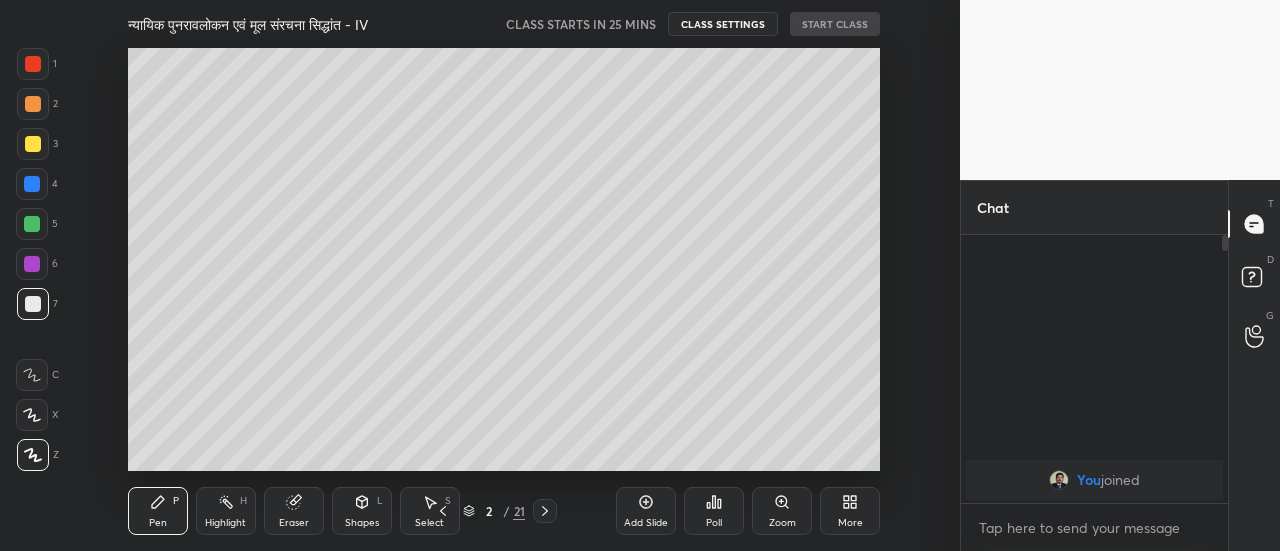 click at bounding box center (33, 144) 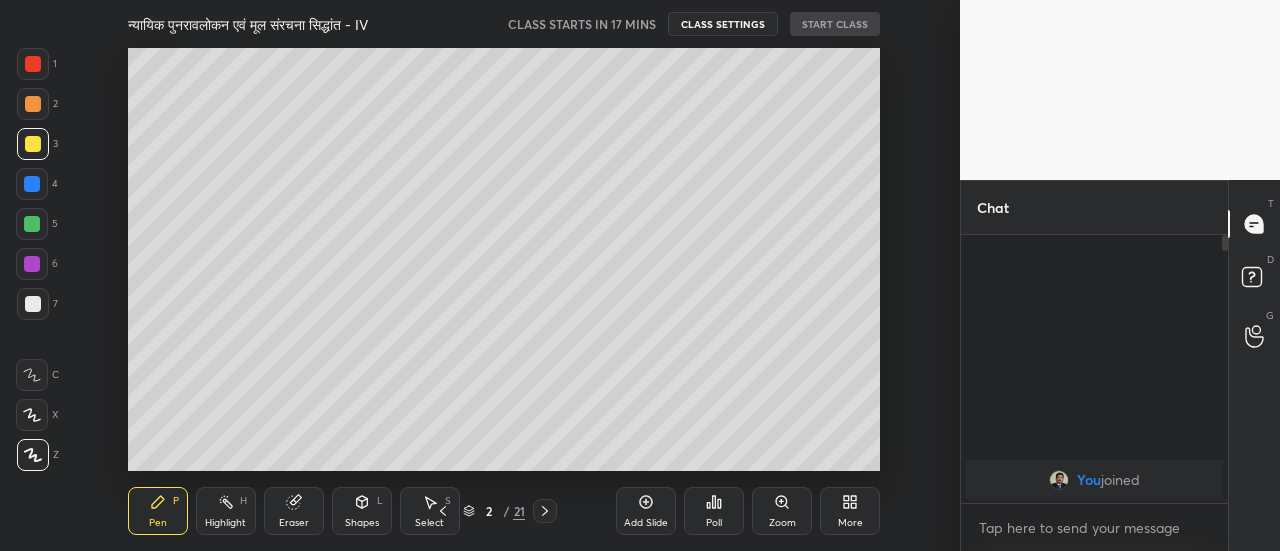 click at bounding box center [32, 415] 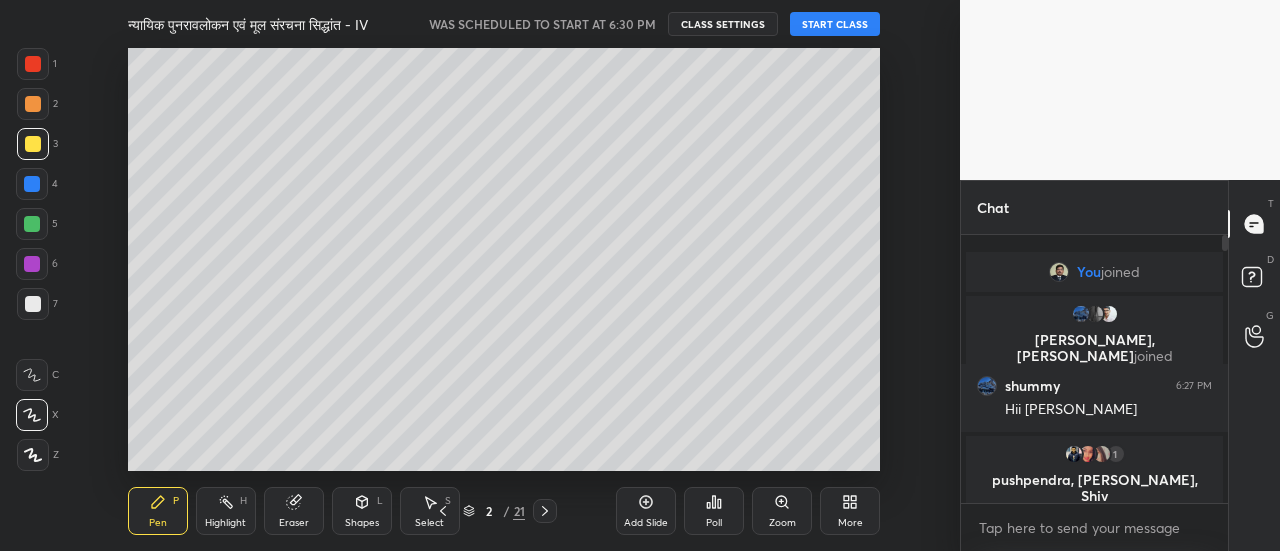 click on "START CLASS" at bounding box center (835, 24) 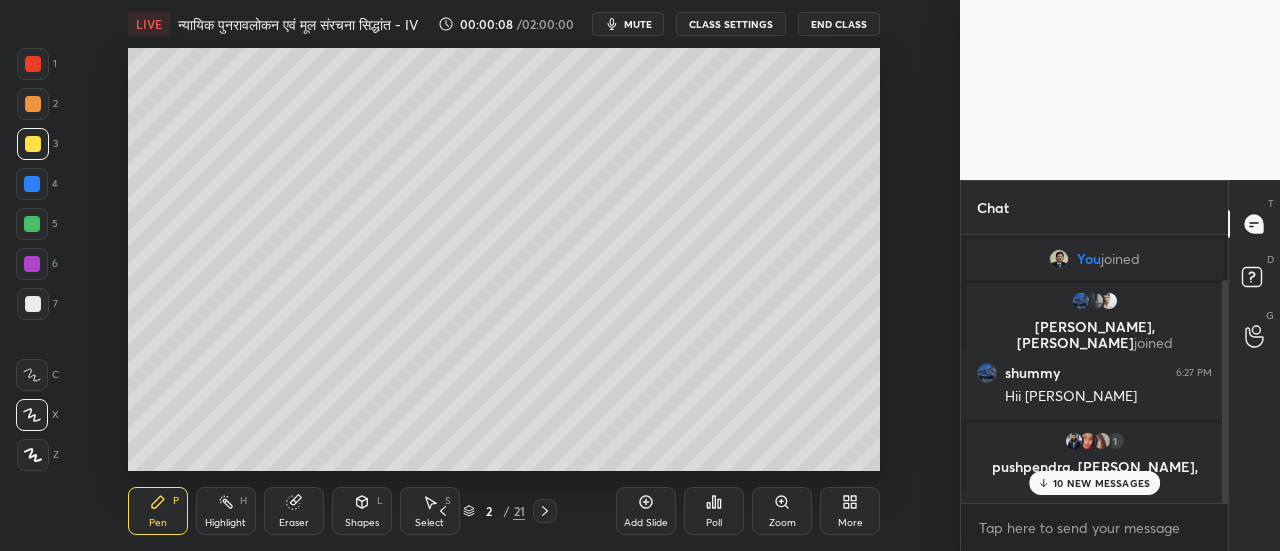 scroll, scrollTop: 54, scrollLeft: 0, axis: vertical 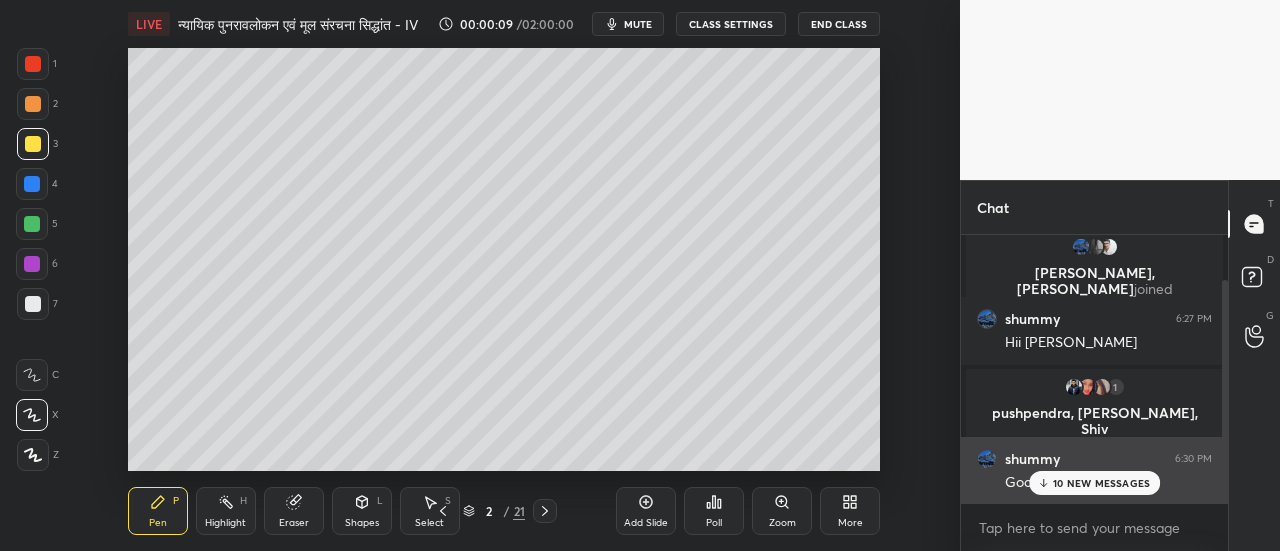 click on "10 NEW MESSAGES" at bounding box center (1101, 483) 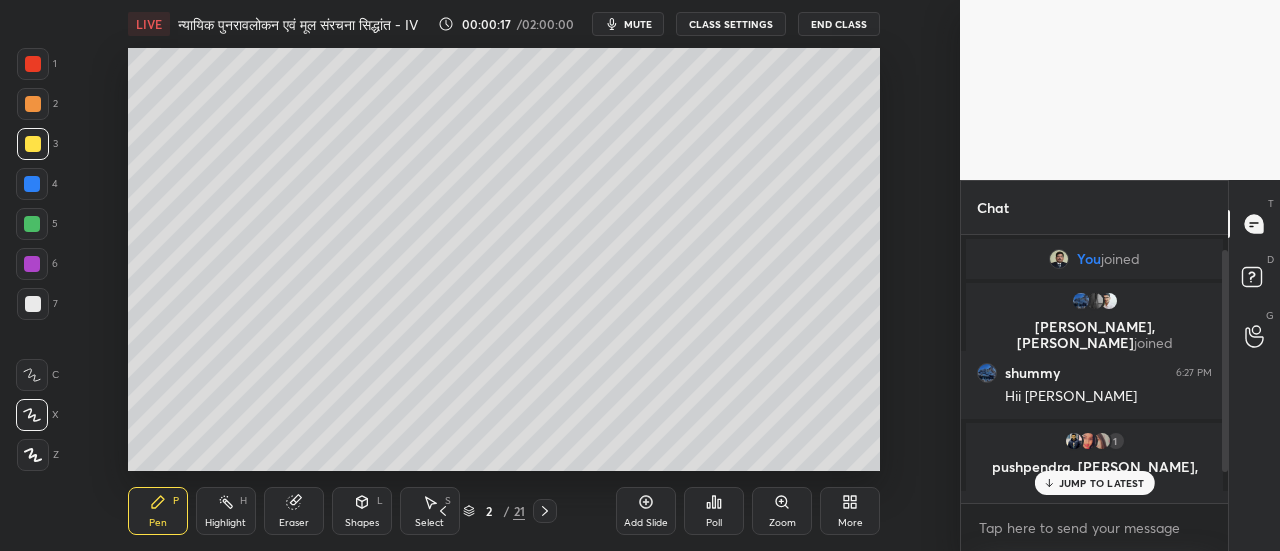 scroll, scrollTop: 54, scrollLeft: 0, axis: vertical 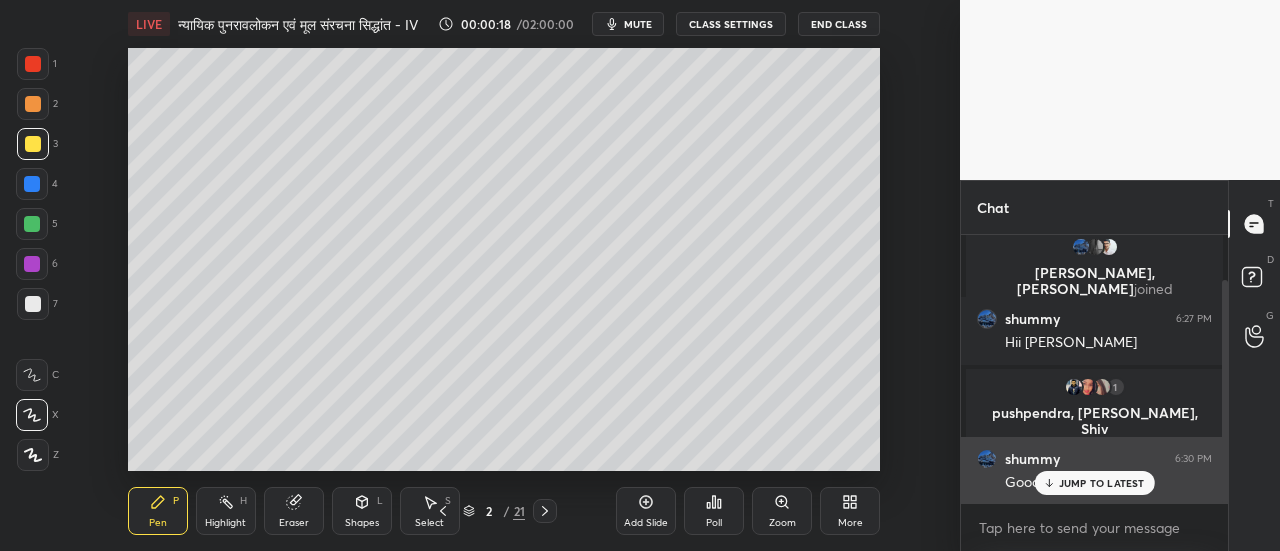 click on "JUMP TO LATEST" at bounding box center [1102, 483] 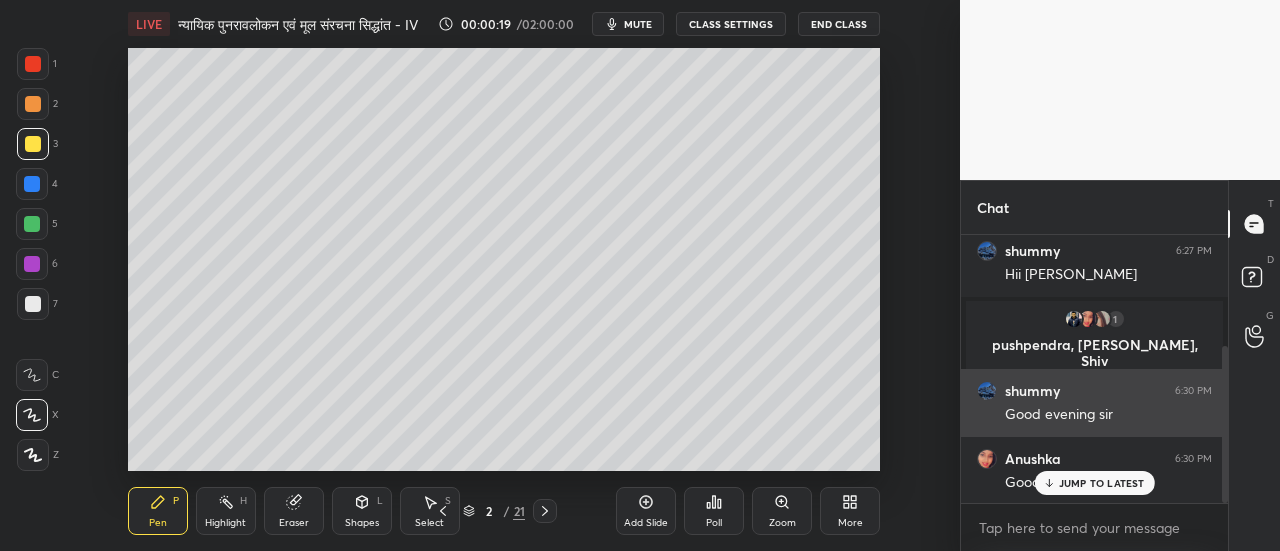 scroll, scrollTop: 190, scrollLeft: 0, axis: vertical 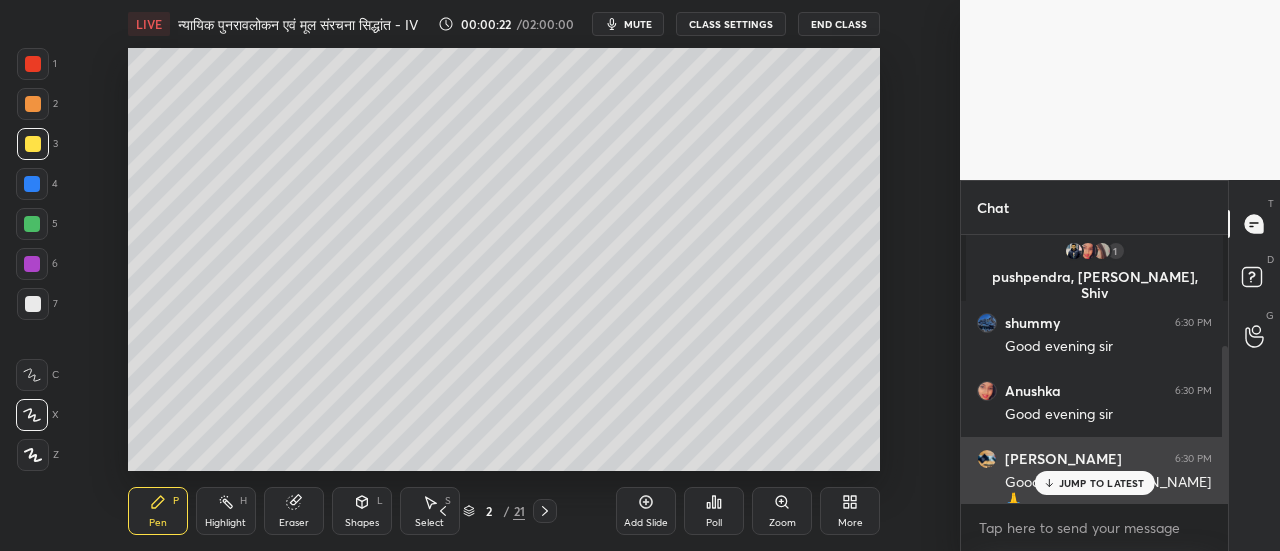 click on "JUMP TO LATEST" at bounding box center [1102, 483] 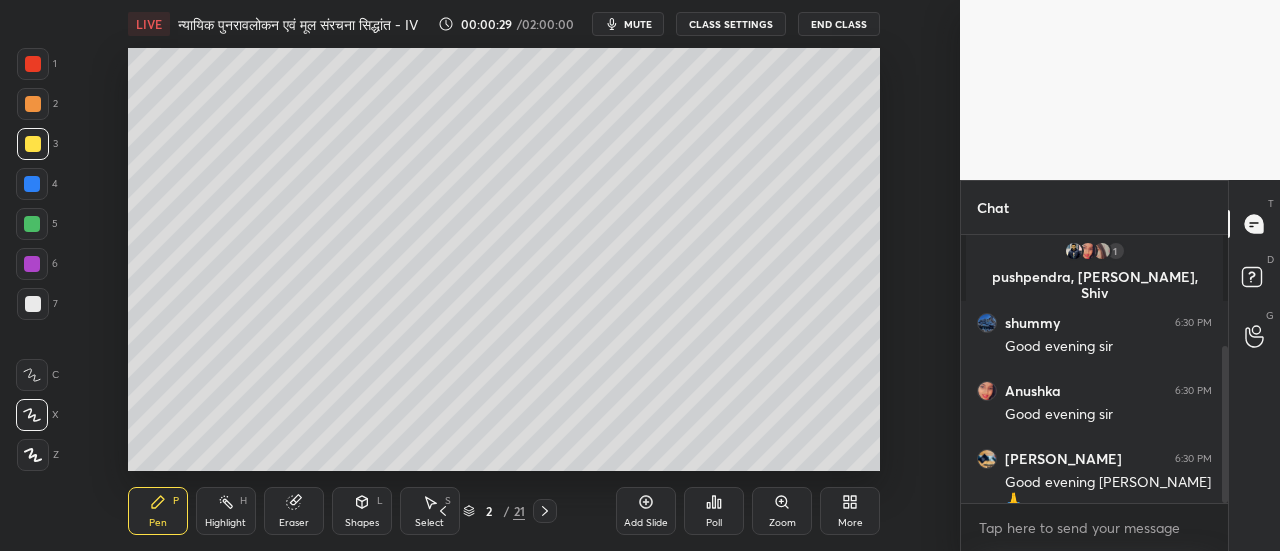 scroll, scrollTop: 278, scrollLeft: 0, axis: vertical 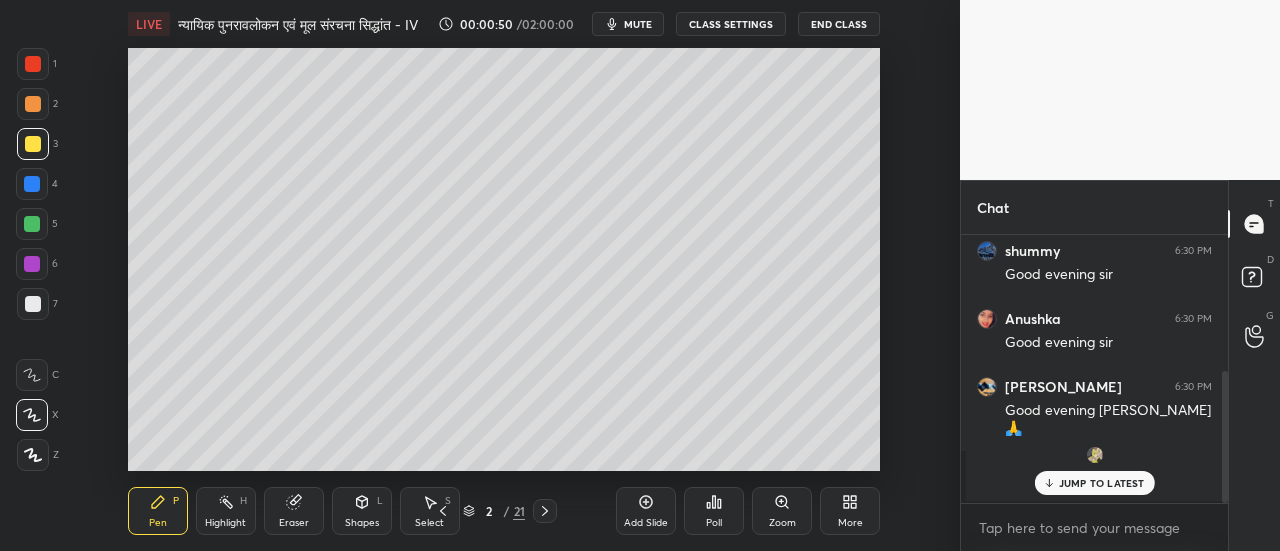 click on "JUMP TO LATEST" at bounding box center [1102, 483] 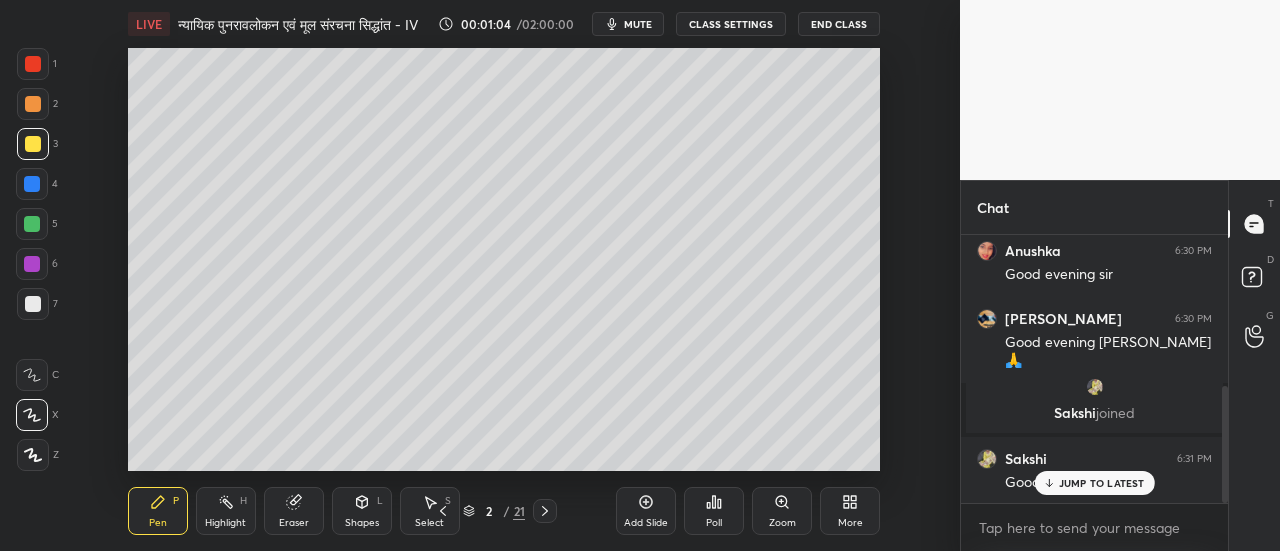 scroll, scrollTop: 414, scrollLeft: 0, axis: vertical 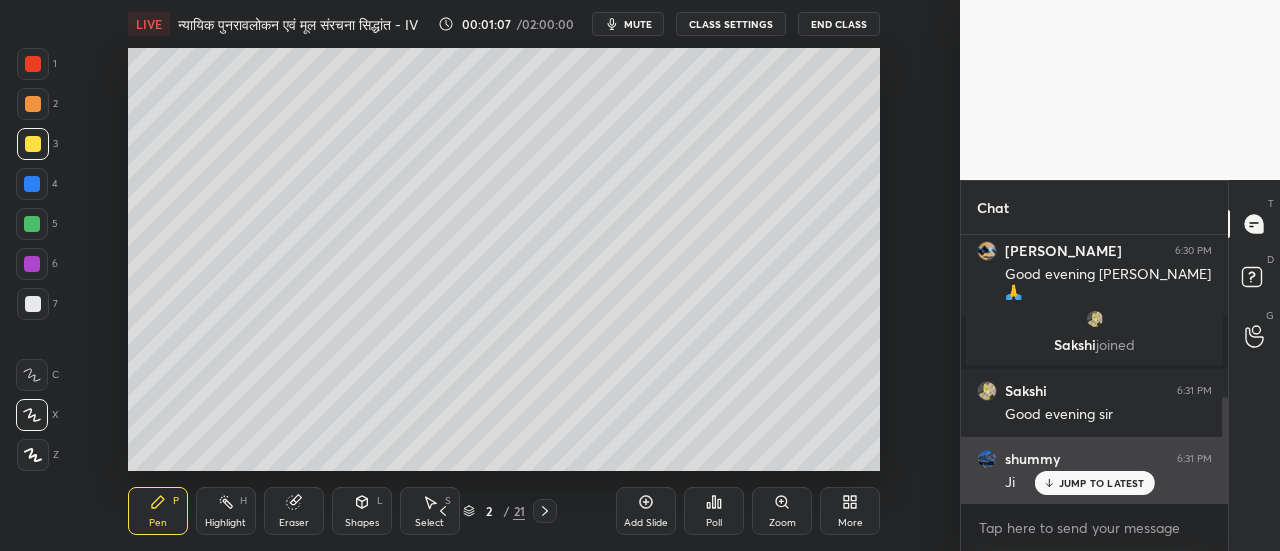click on "JUMP TO LATEST" at bounding box center (1102, 483) 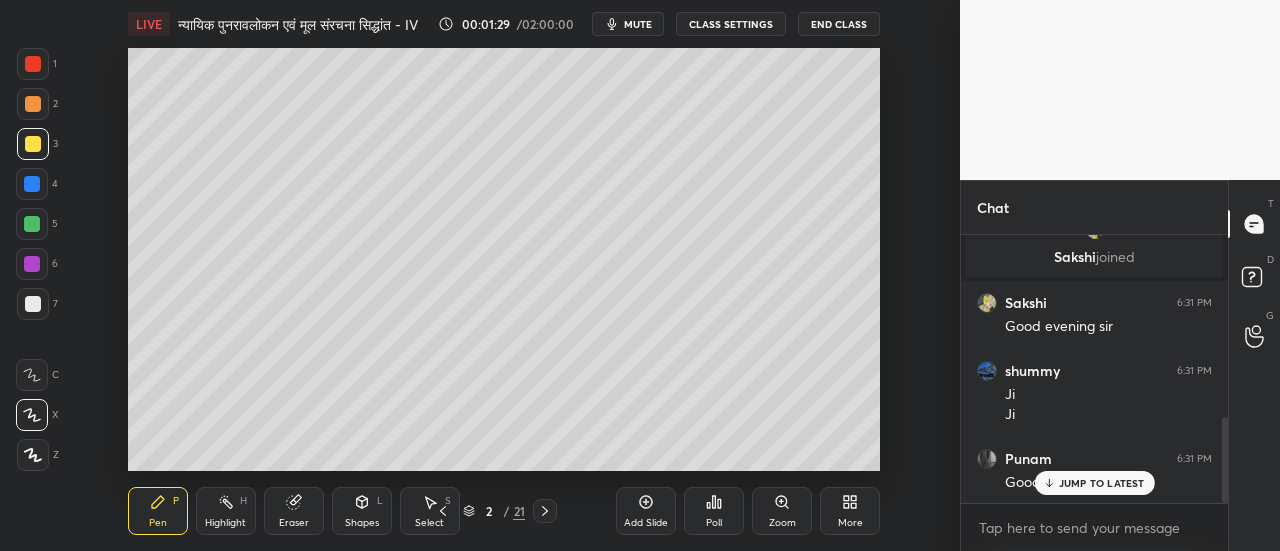 scroll, scrollTop: 574, scrollLeft: 0, axis: vertical 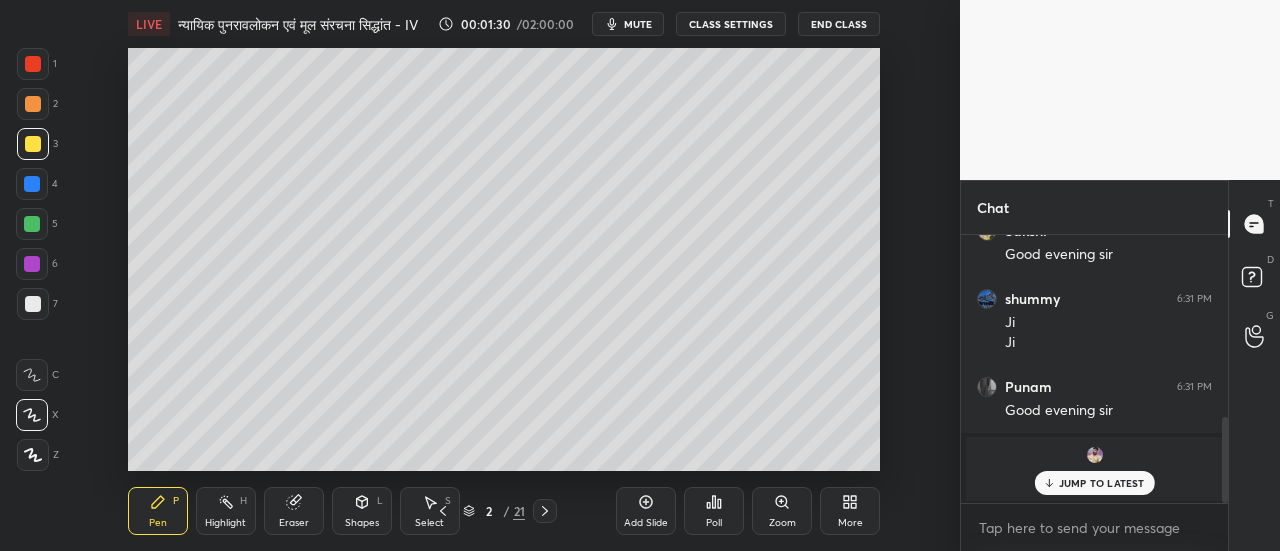 click on "Eraser" at bounding box center (294, 511) 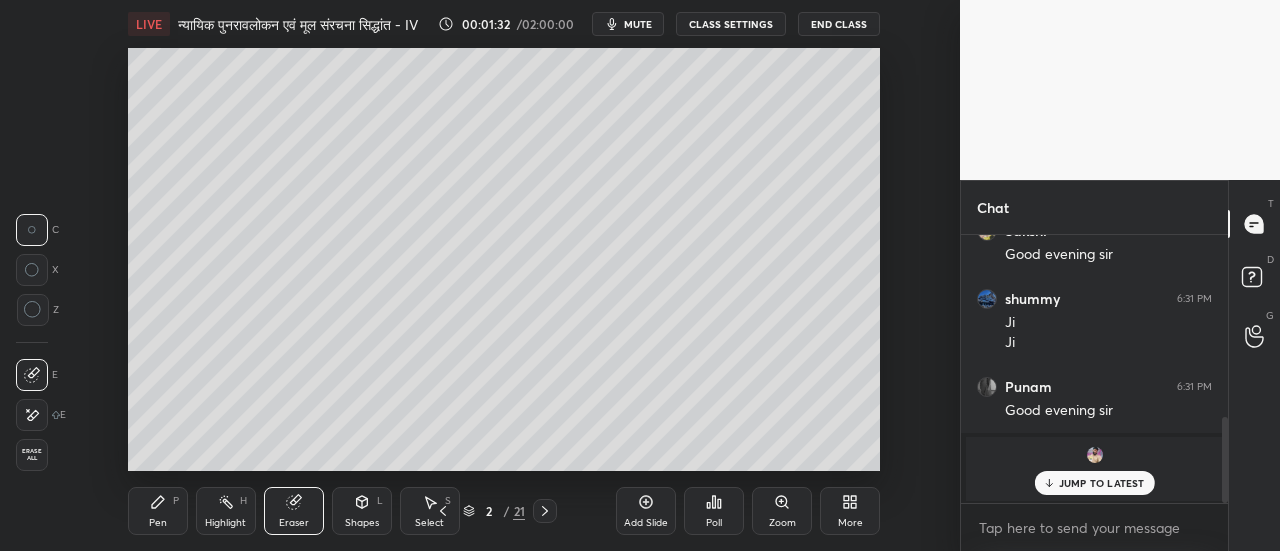 click 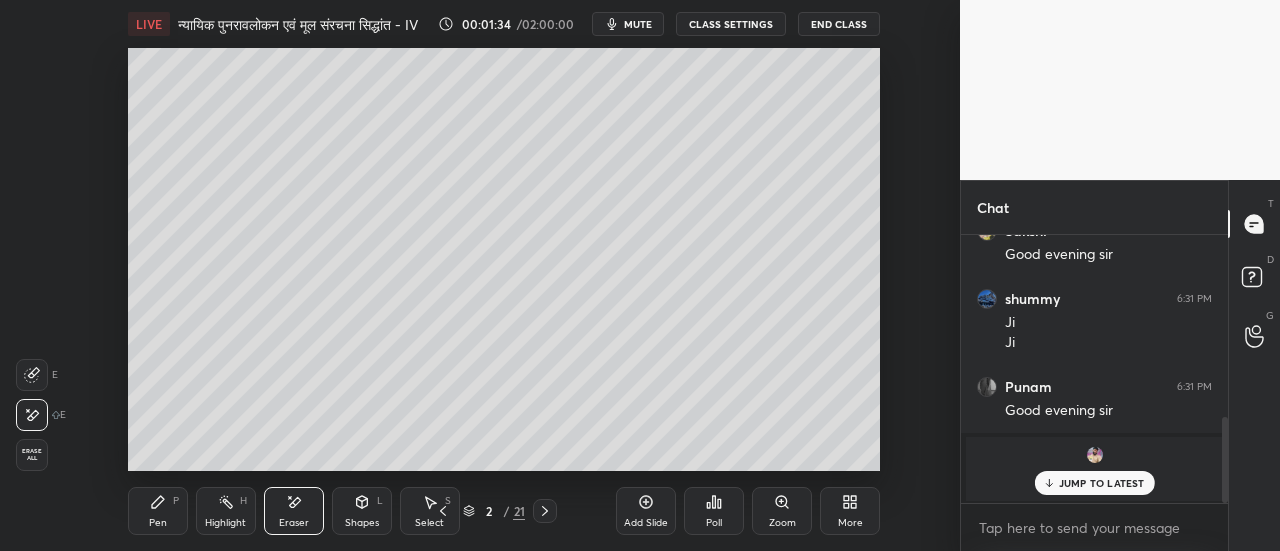 click on "Pen P" at bounding box center [158, 511] 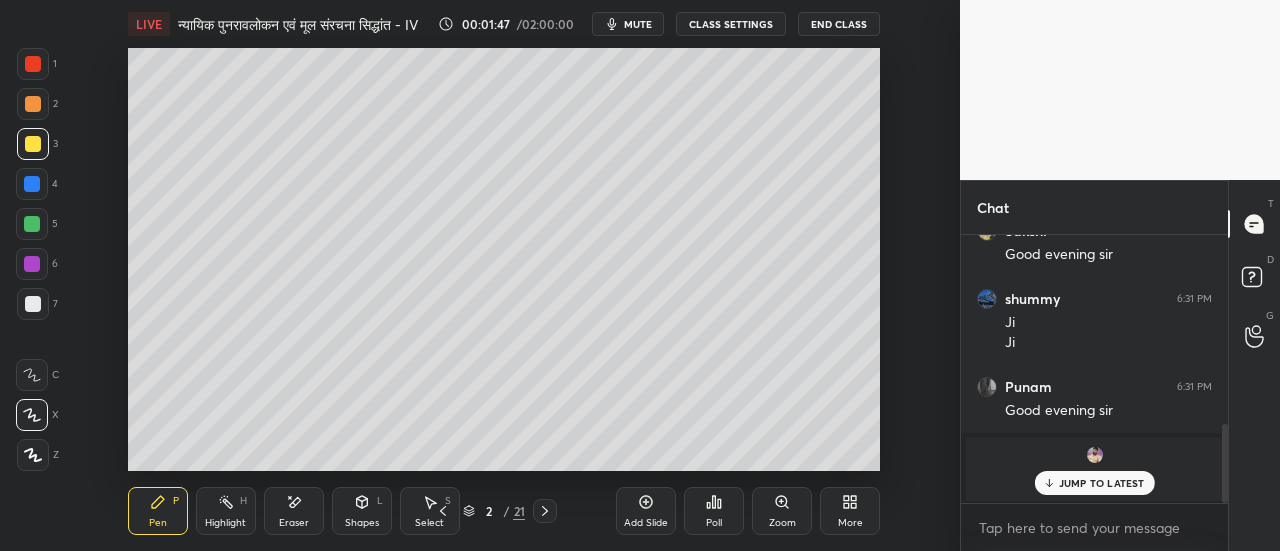 scroll, scrollTop: 642, scrollLeft: 0, axis: vertical 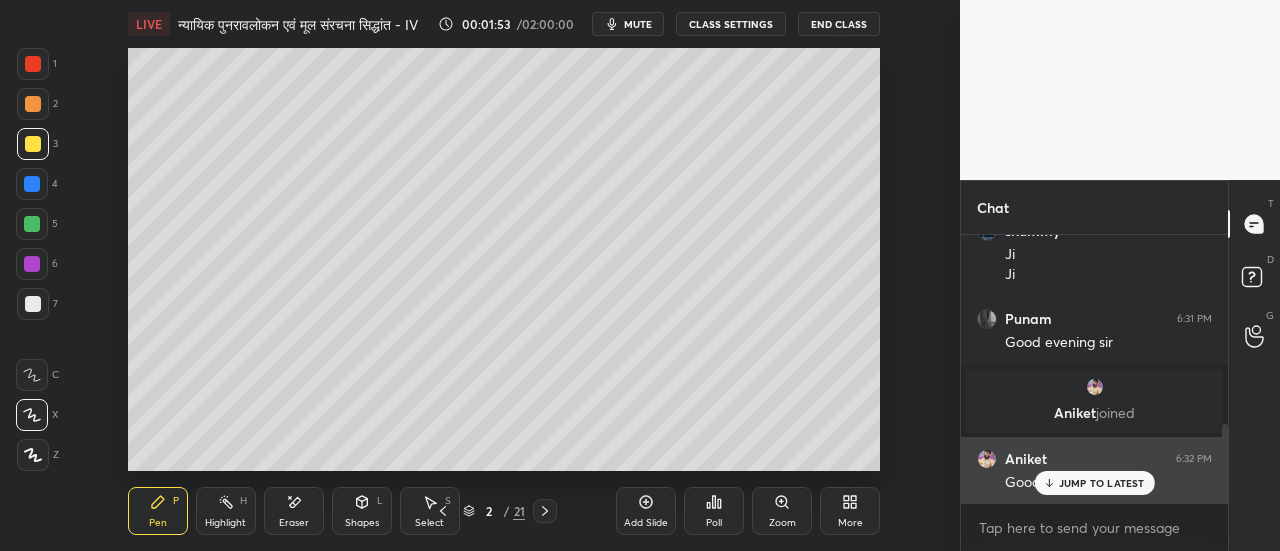 click on "JUMP TO LATEST" at bounding box center [1102, 483] 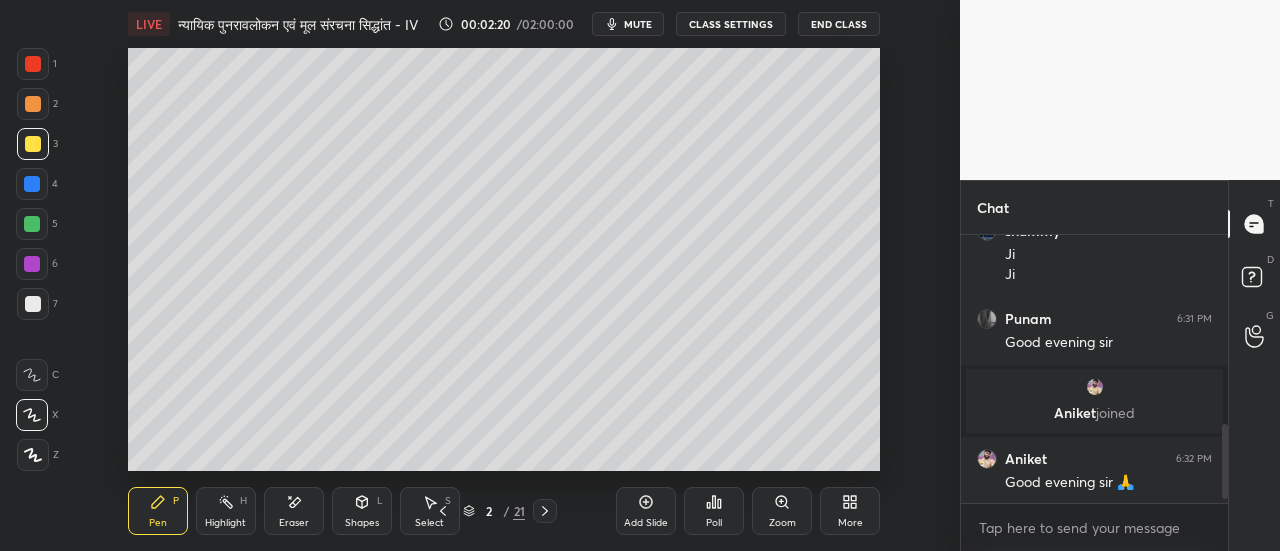 scroll, scrollTop: 714, scrollLeft: 0, axis: vertical 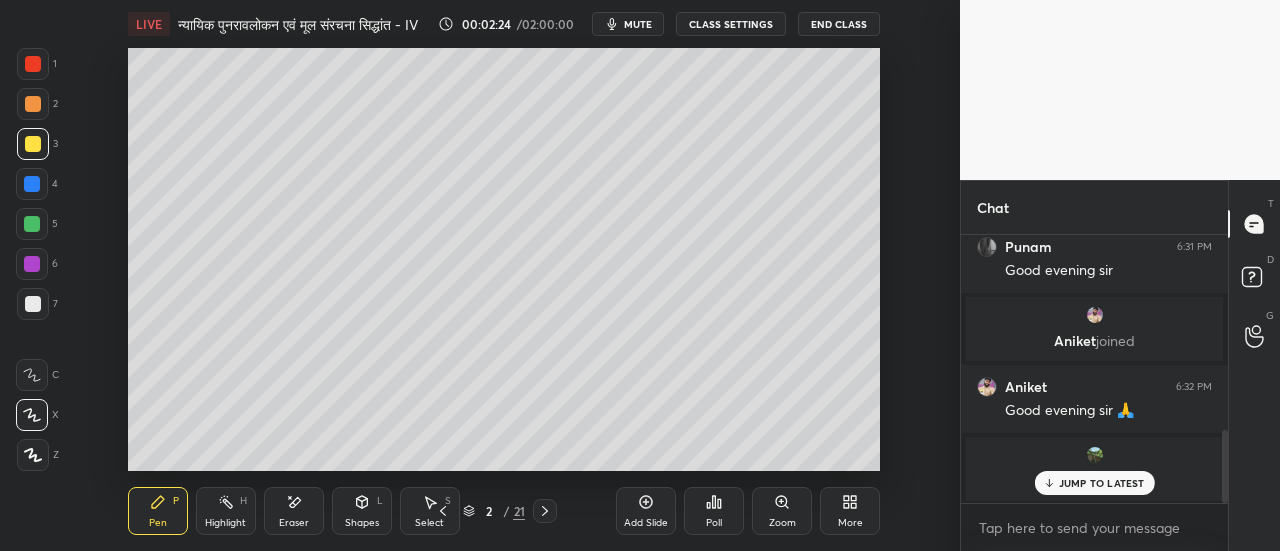 click on "JUMP TO LATEST" at bounding box center (1102, 483) 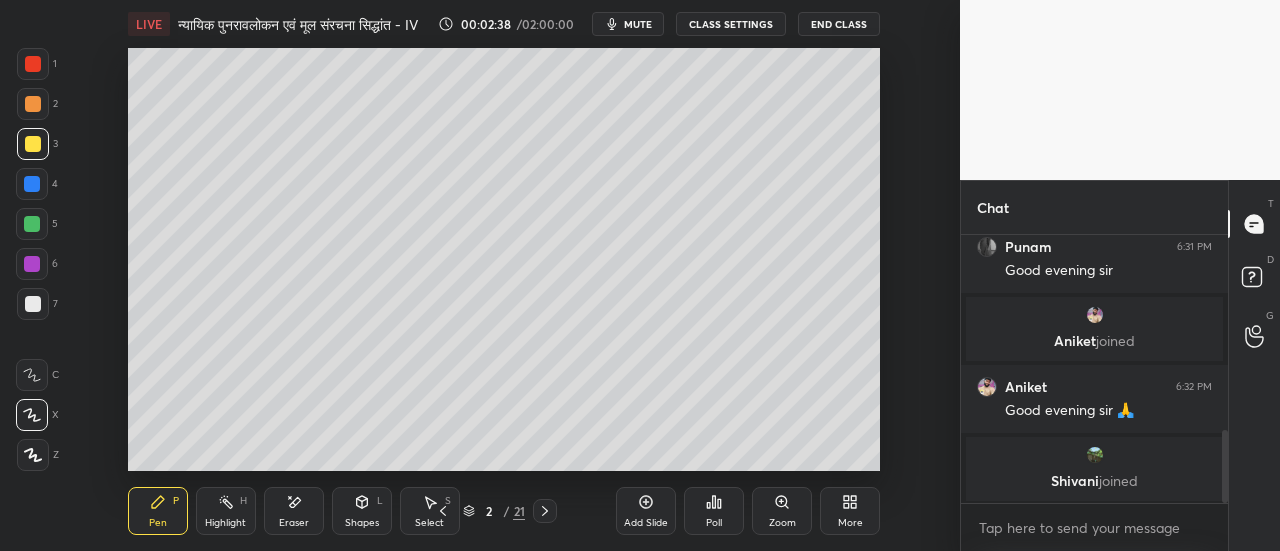 click at bounding box center (1095, 455) 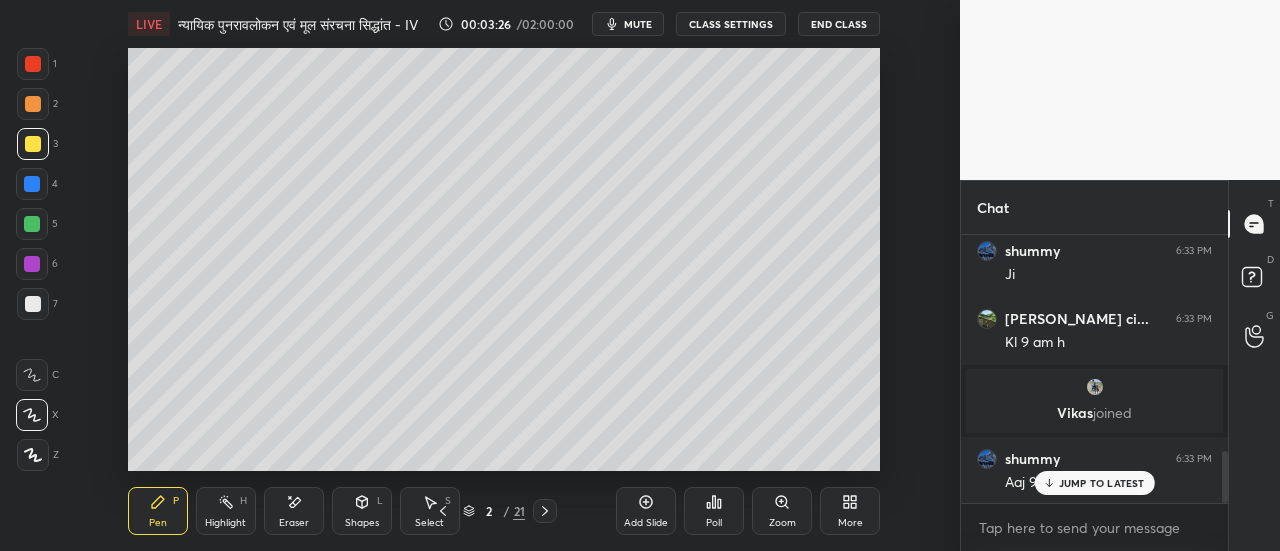 scroll, scrollTop: 1126, scrollLeft: 0, axis: vertical 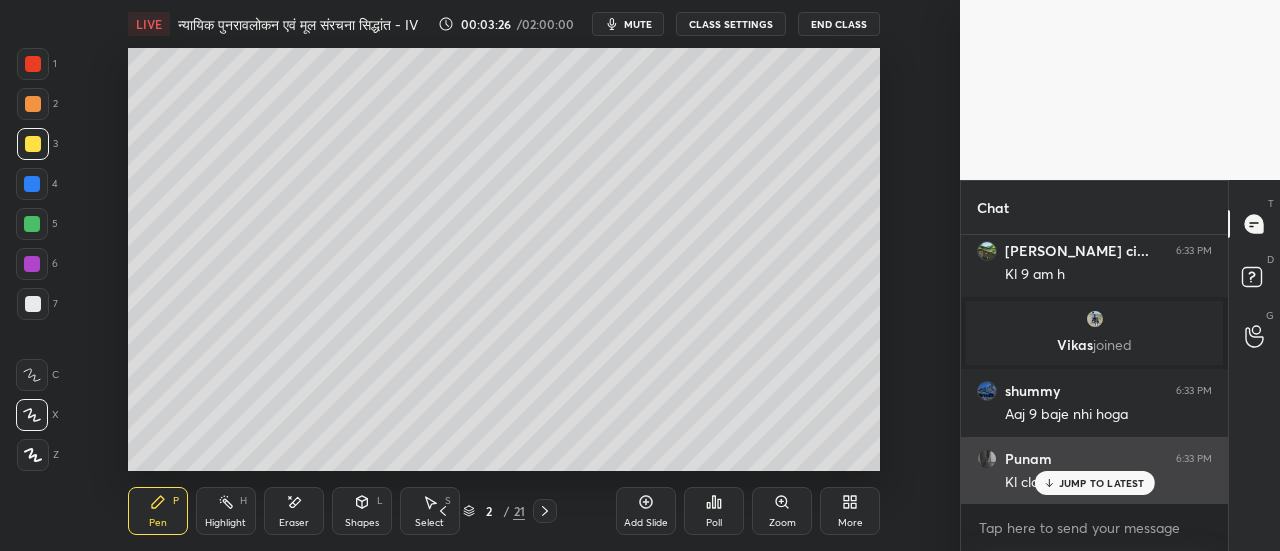 click on "JUMP TO LATEST" at bounding box center [1102, 483] 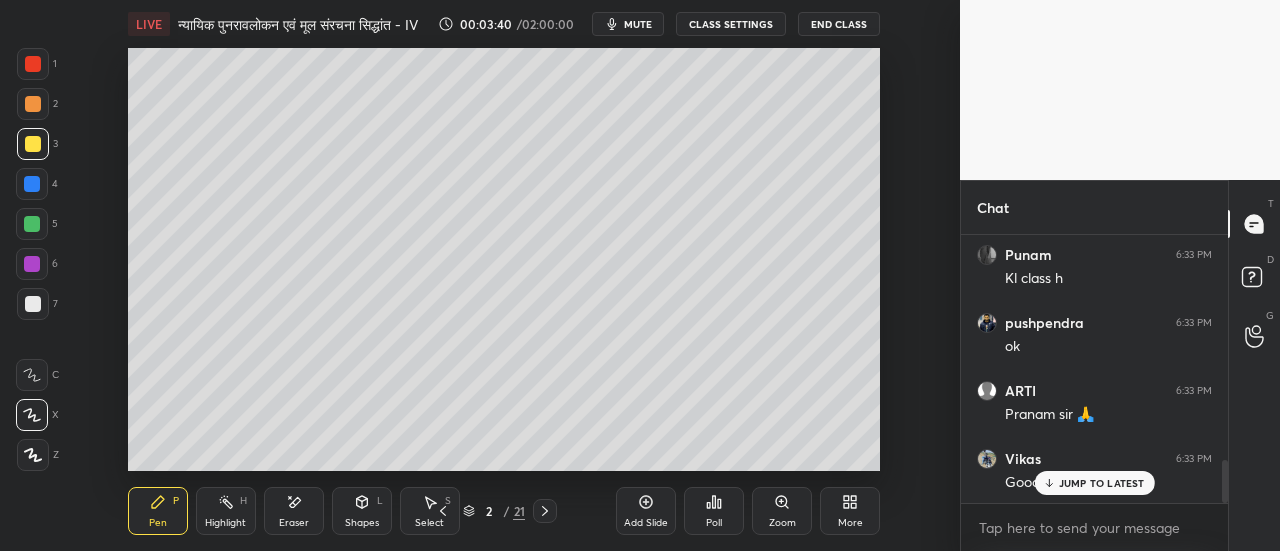 scroll, scrollTop: 1398, scrollLeft: 0, axis: vertical 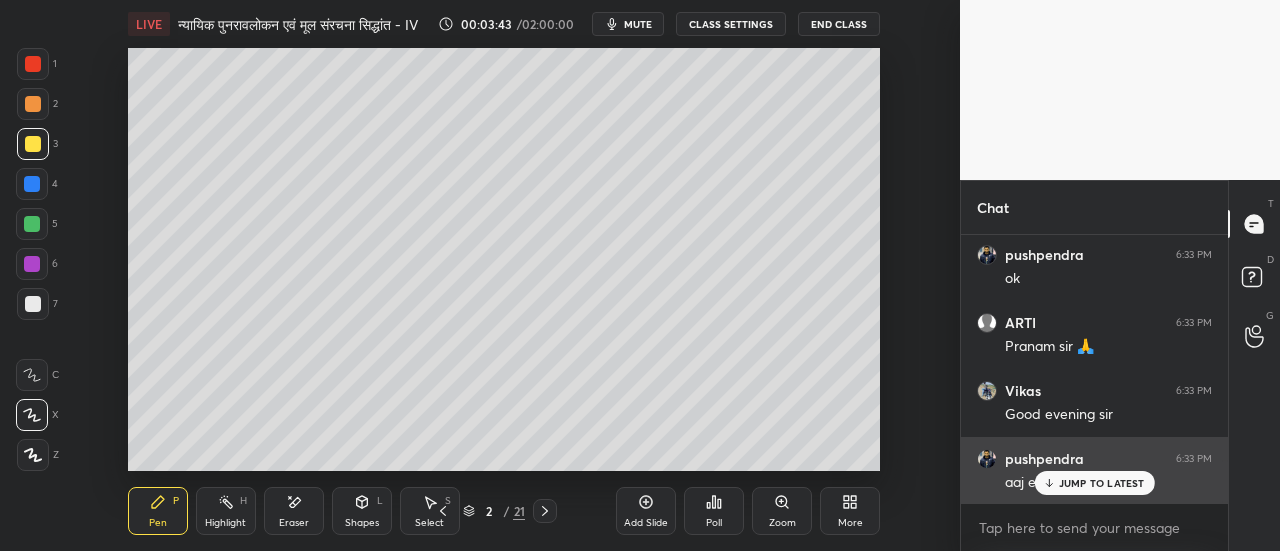 click on "JUMP TO LATEST" at bounding box center (1102, 483) 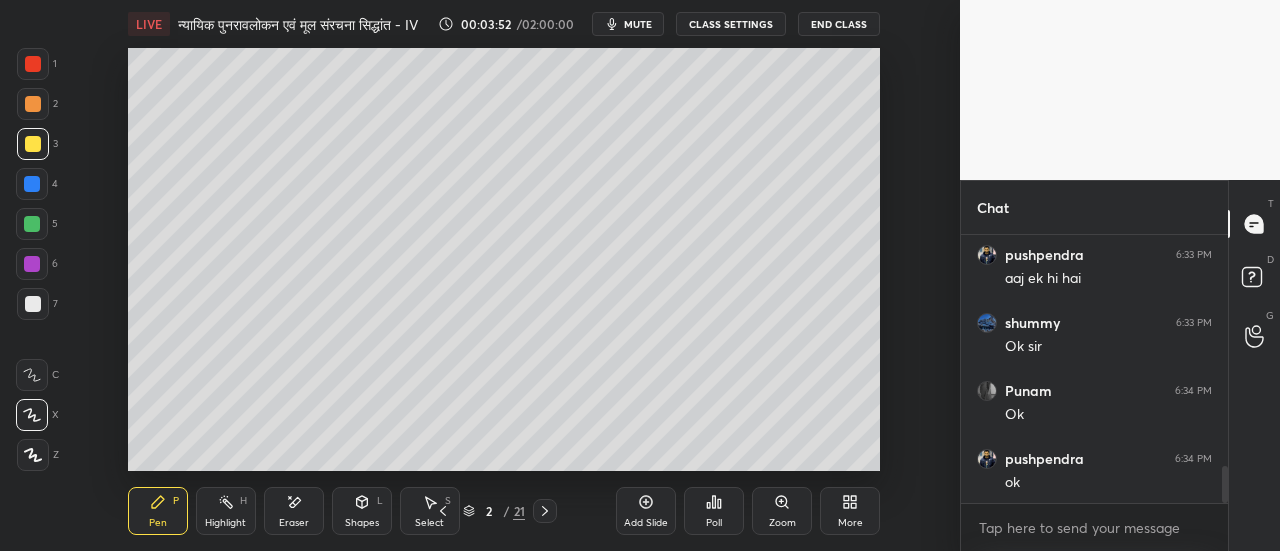 scroll, scrollTop: 1670, scrollLeft: 0, axis: vertical 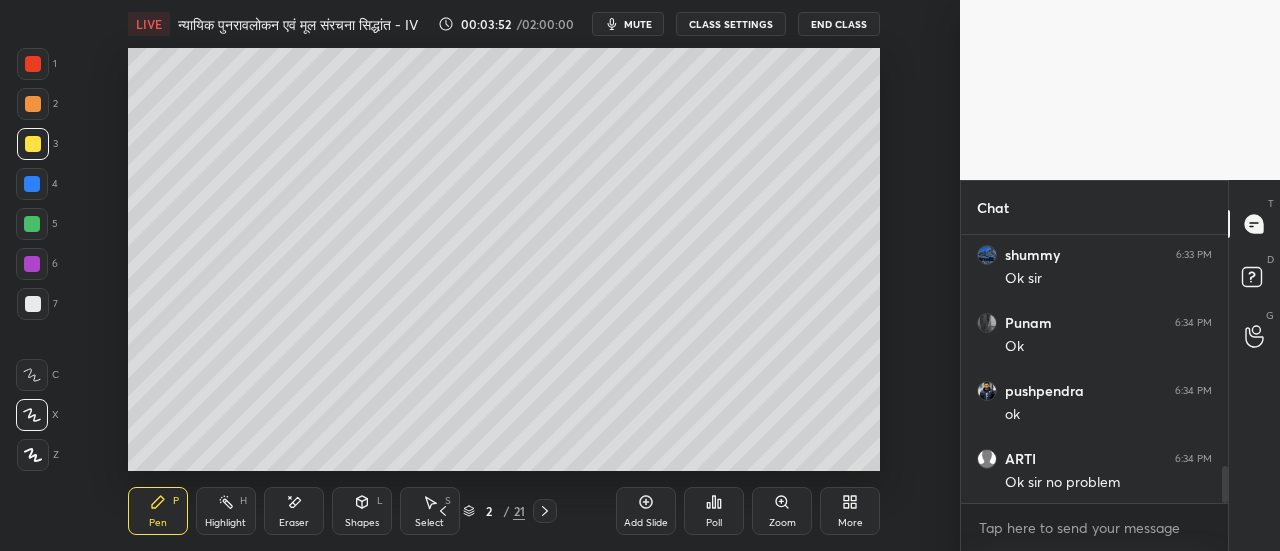 click on "[PERSON_NAME] 6:33 PM aaj ek hi hai shummy 6:33 PM Ok sir [PERSON_NAME] 6:34 PM Ok [PERSON_NAME] 6:34 PM ok ARTI 6:34 PM Ok sir no problem" at bounding box center [1094, 369] 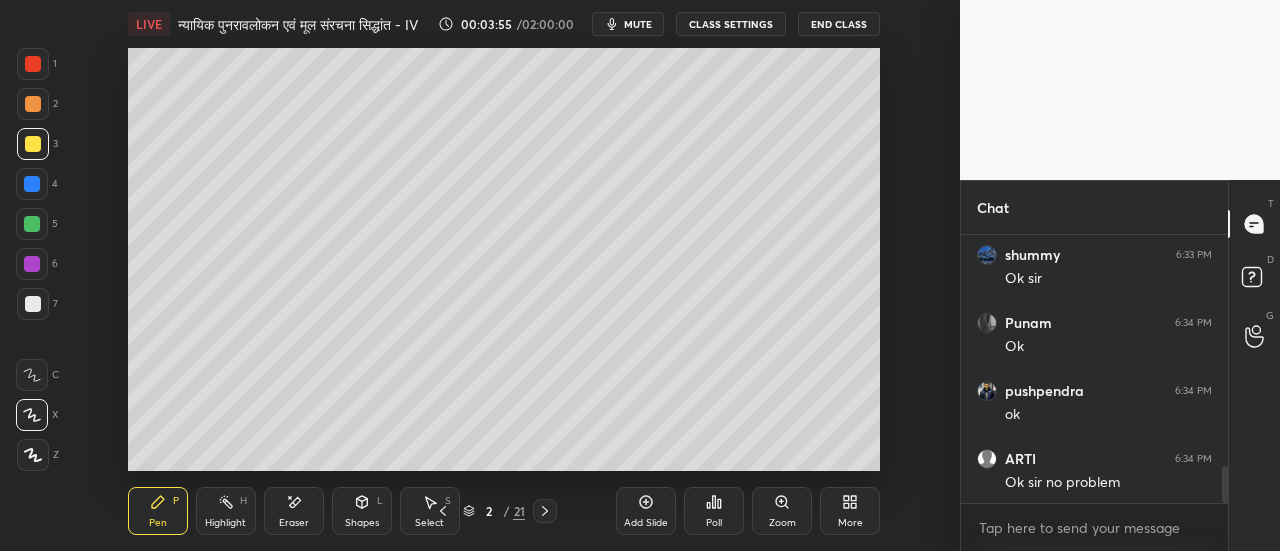 scroll, scrollTop: 1738, scrollLeft: 0, axis: vertical 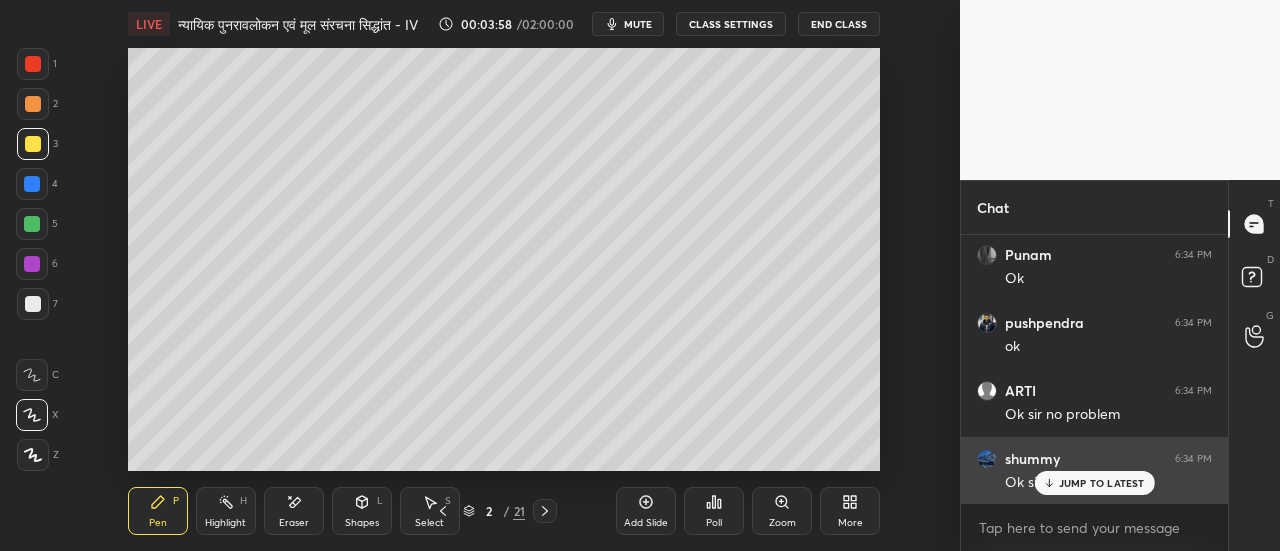 click on "JUMP TO LATEST" at bounding box center [1102, 483] 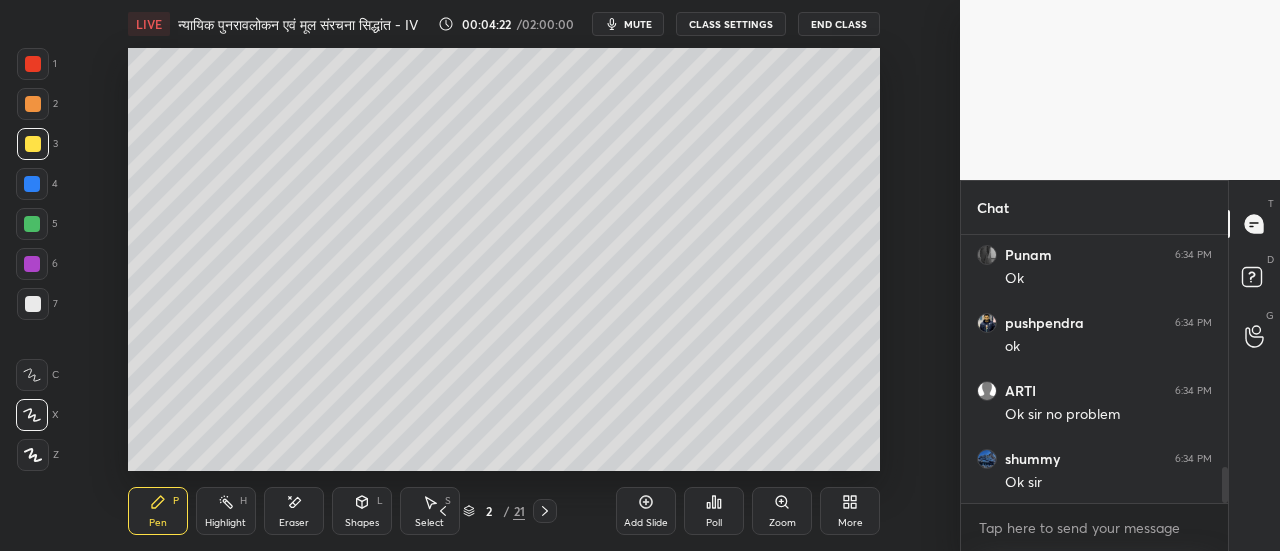 scroll, scrollTop: 1758, scrollLeft: 0, axis: vertical 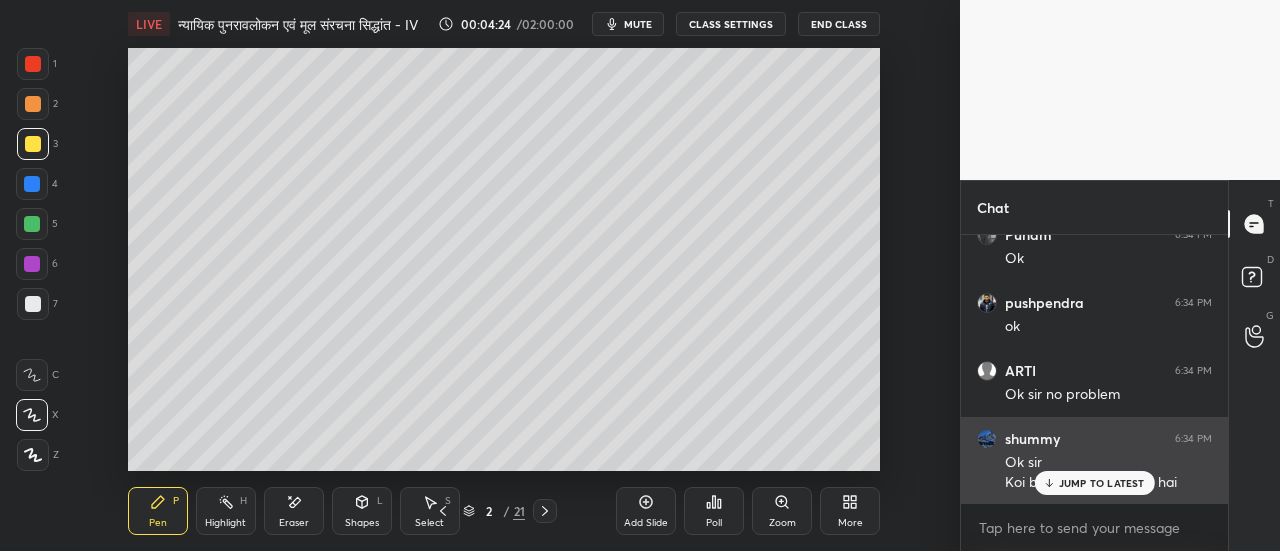 click on "JUMP TO LATEST" at bounding box center (1102, 483) 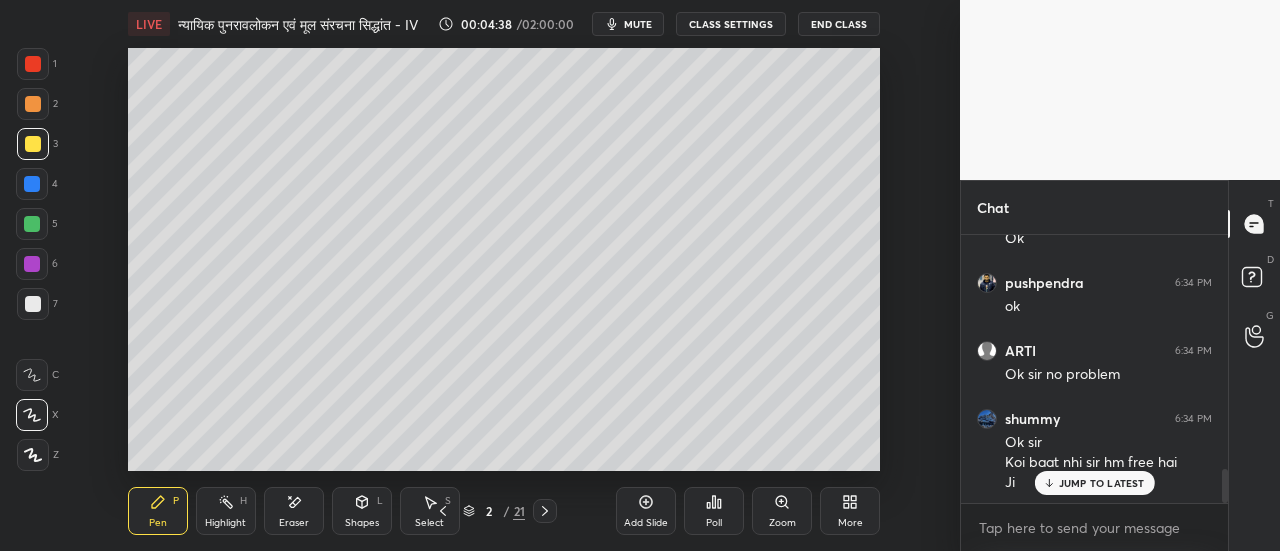 scroll, scrollTop: 1846, scrollLeft: 0, axis: vertical 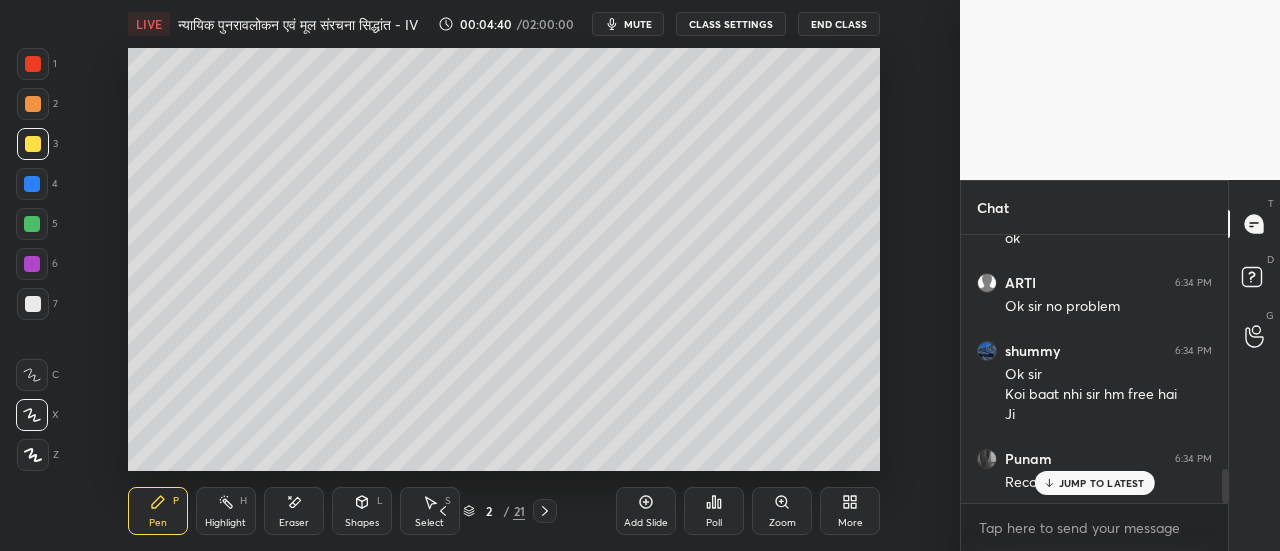 click on "JUMP TO LATEST" at bounding box center [1102, 483] 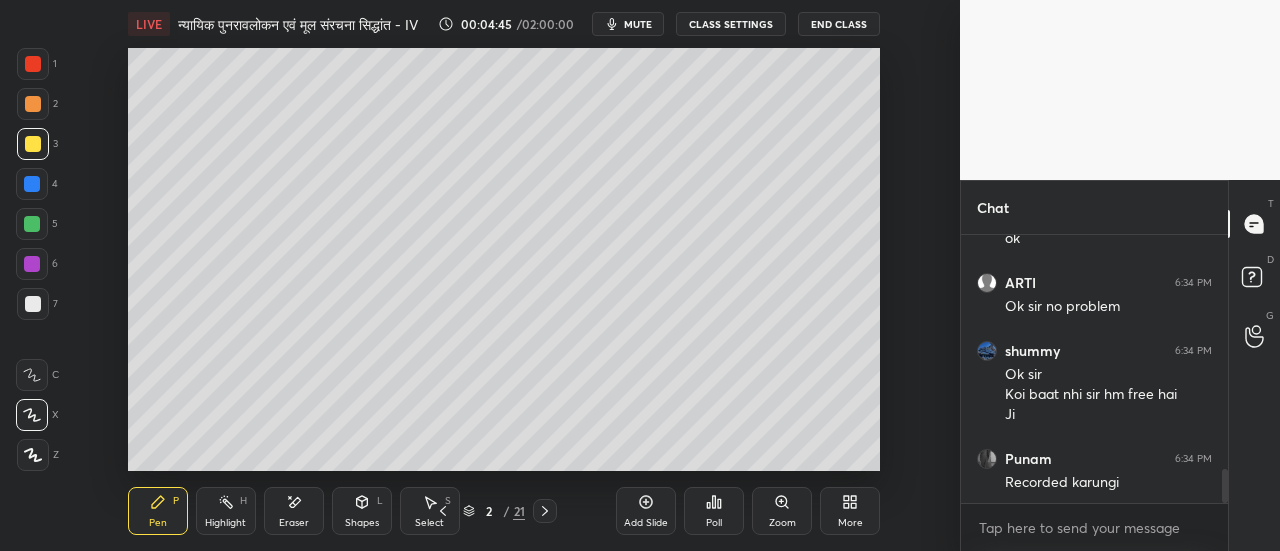 scroll, scrollTop: 1914, scrollLeft: 0, axis: vertical 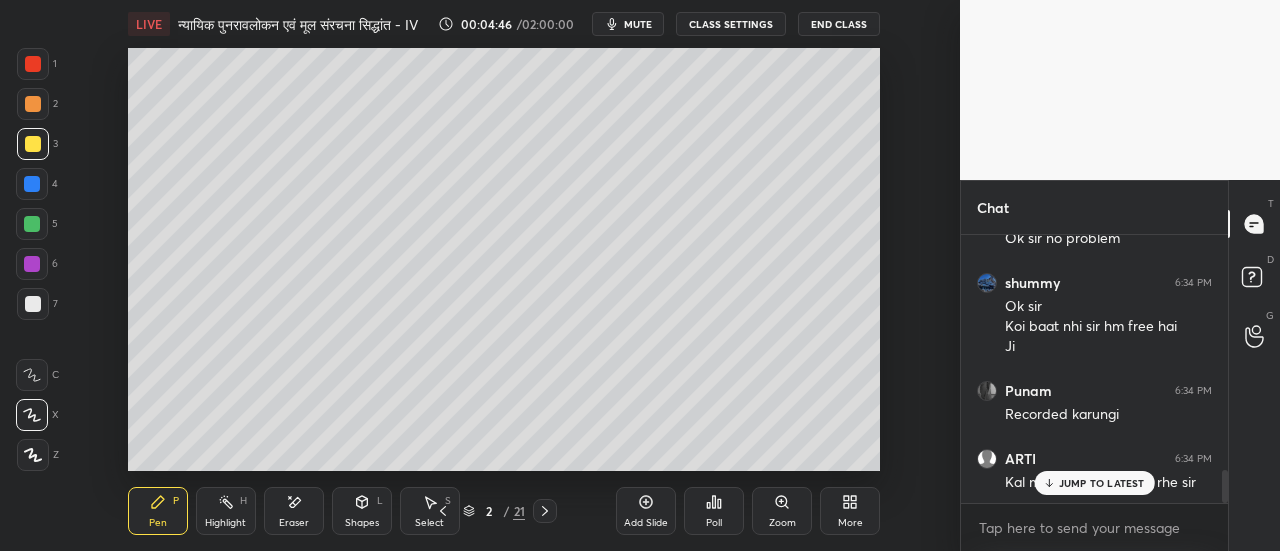 click 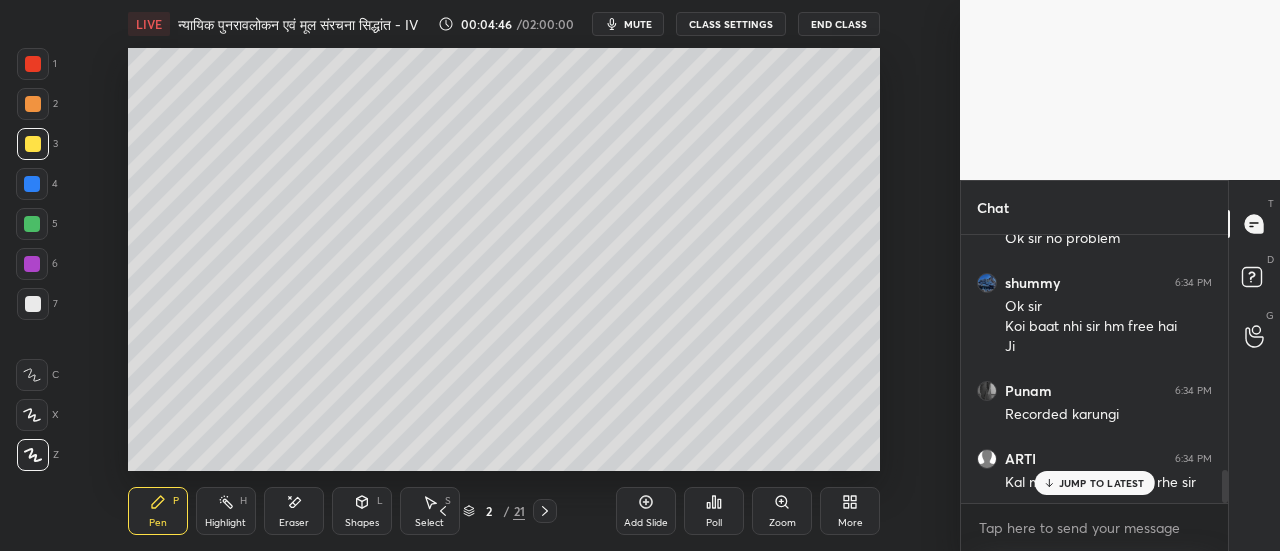 scroll, scrollTop: 1982, scrollLeft: 0, axis: vertical 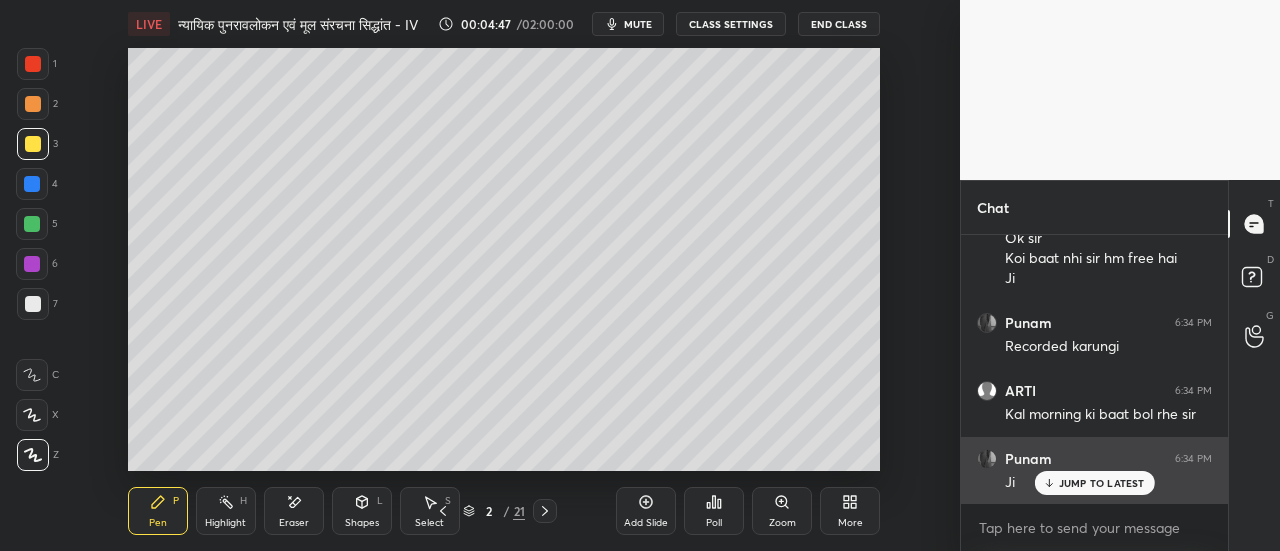 click on "JUMP TO LATEST" at bounding box center [1102, 483] 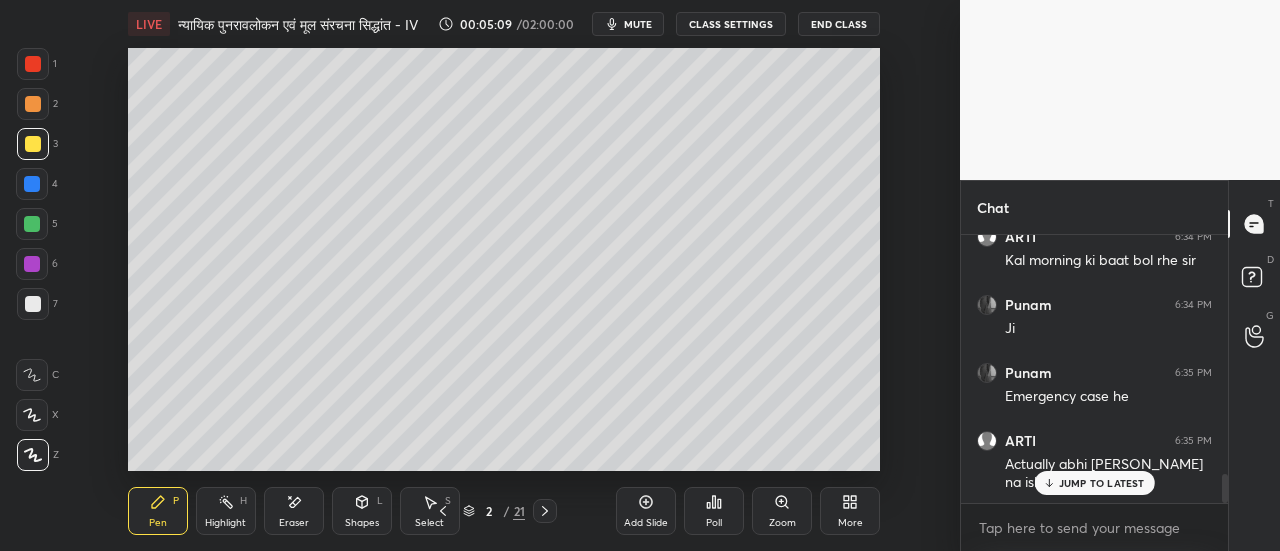 scroll, scrollTop: 2204, scrollLeft: 0, axis: vertical 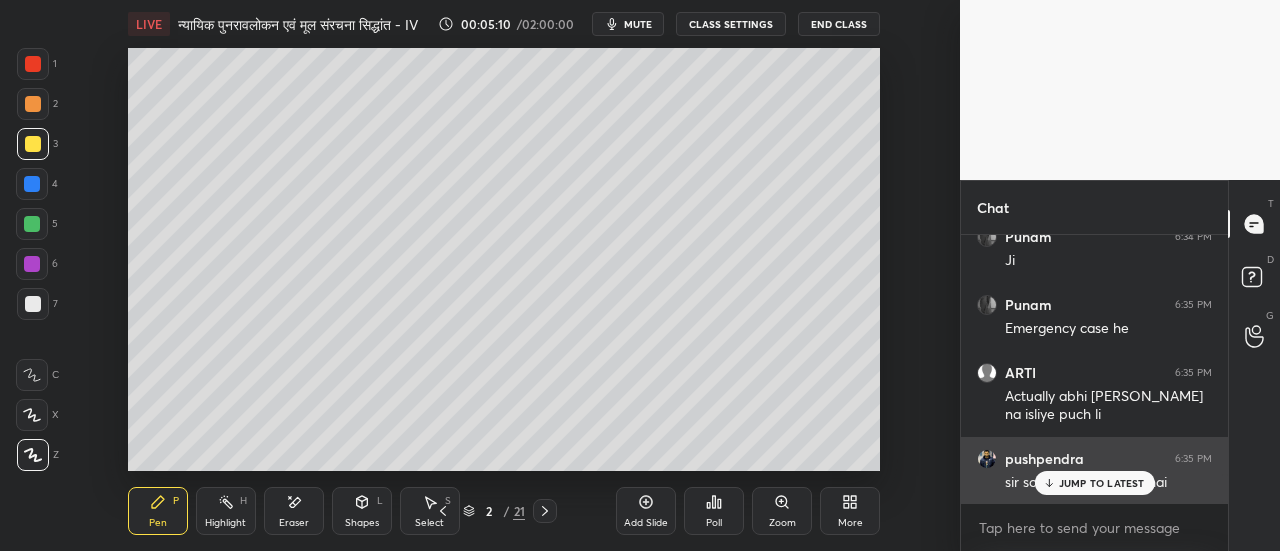 click on "JUMP TO LATEST" at bounding box center (1102, 483) 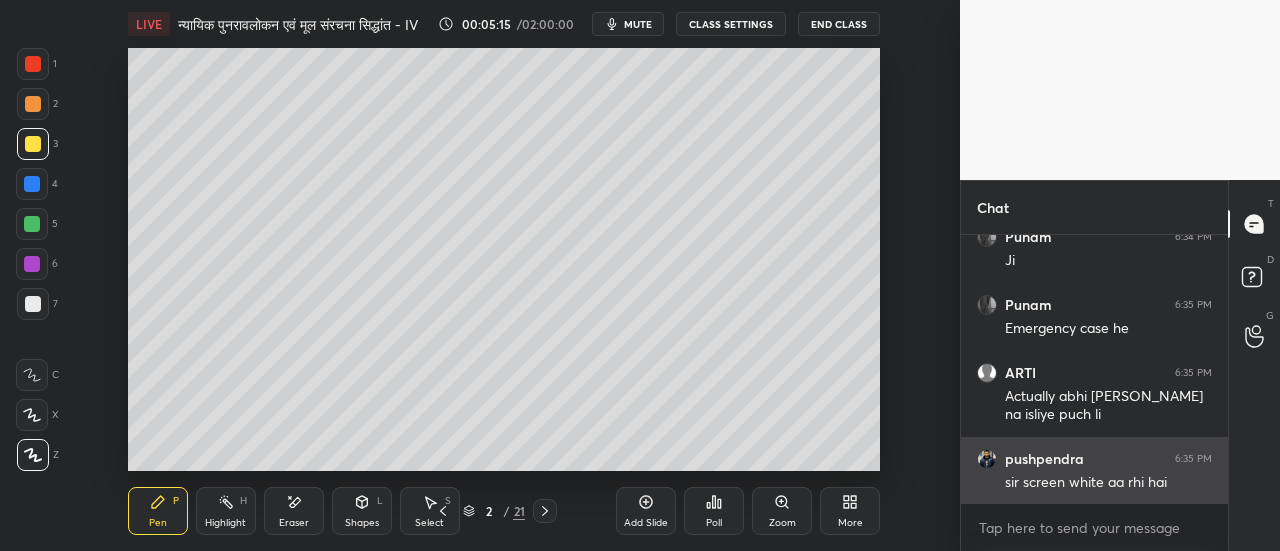 click at bounding box center [987, 459] 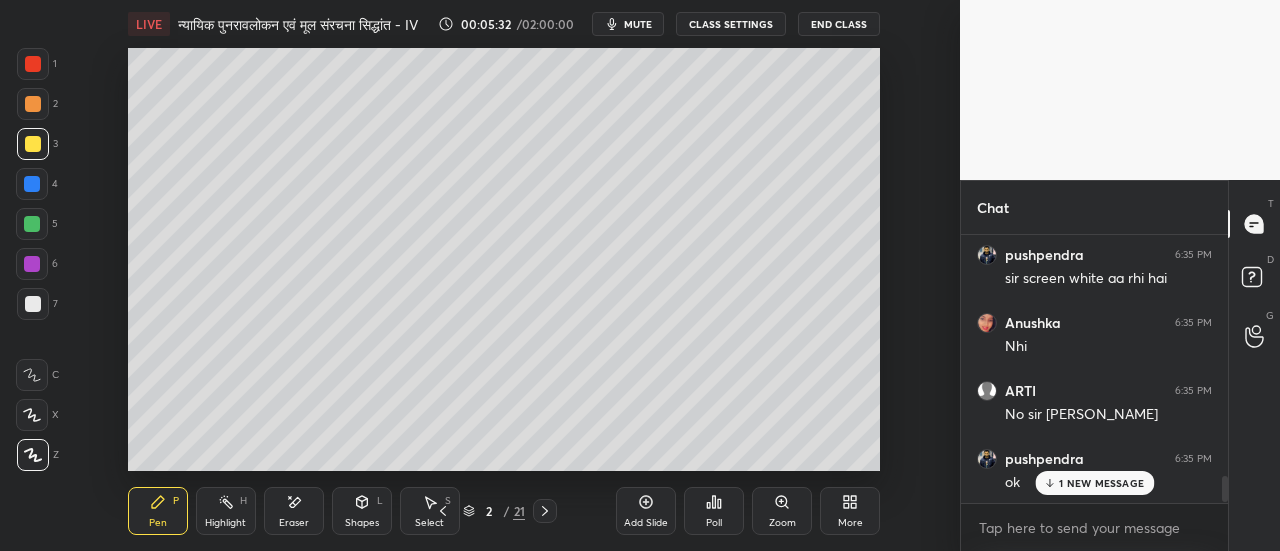 scroll, scrollTop: 2476, scrollLeft: 0, axis: vertical 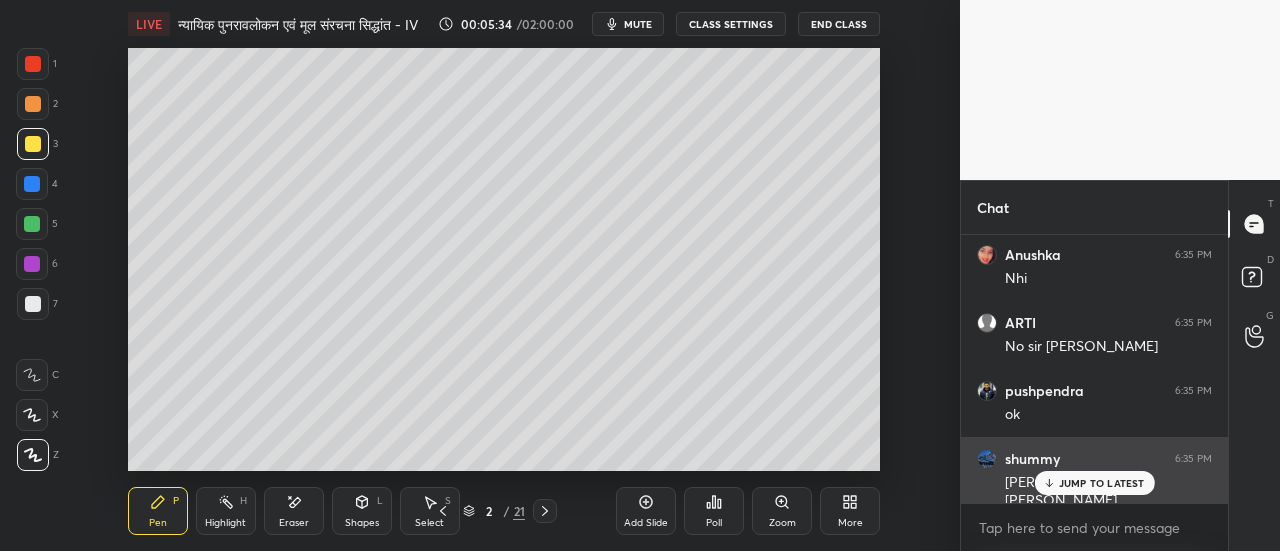 click on "JUMP TO LATEST" at bounding box center (1102, 483) 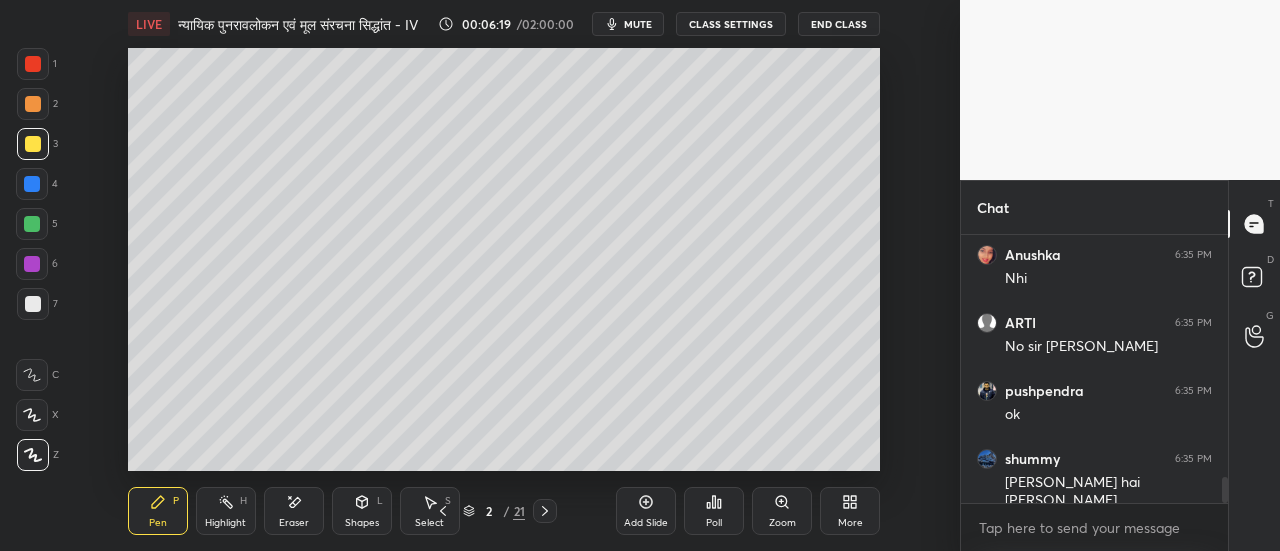 scroll, scrollTop: 2544, scrollLeft: 0, axis: vertical 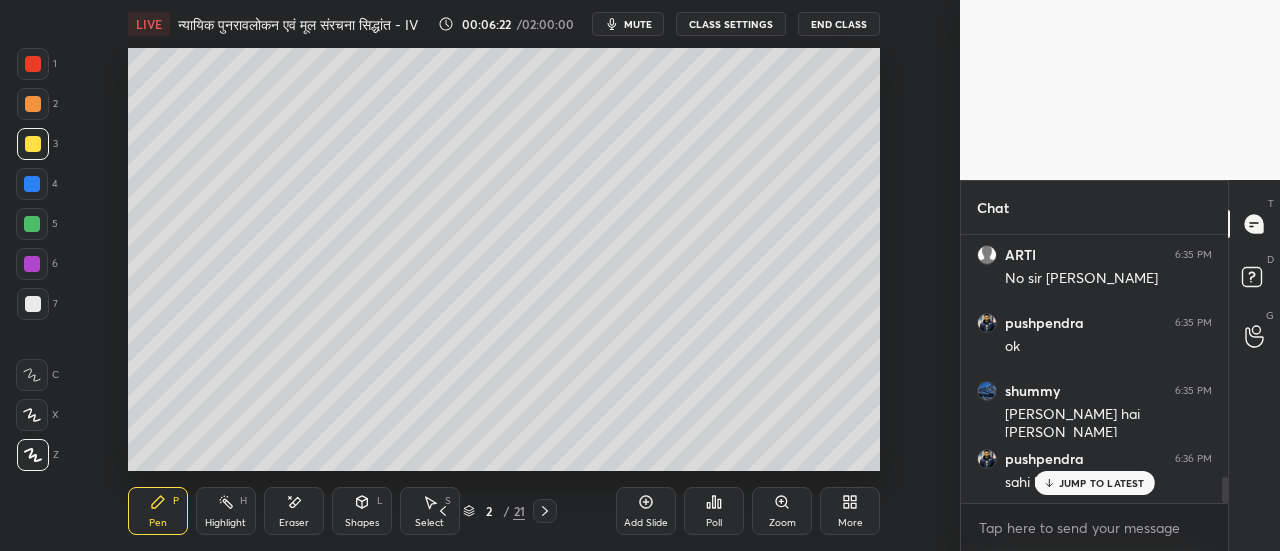 click at bounding box center (32, 224) 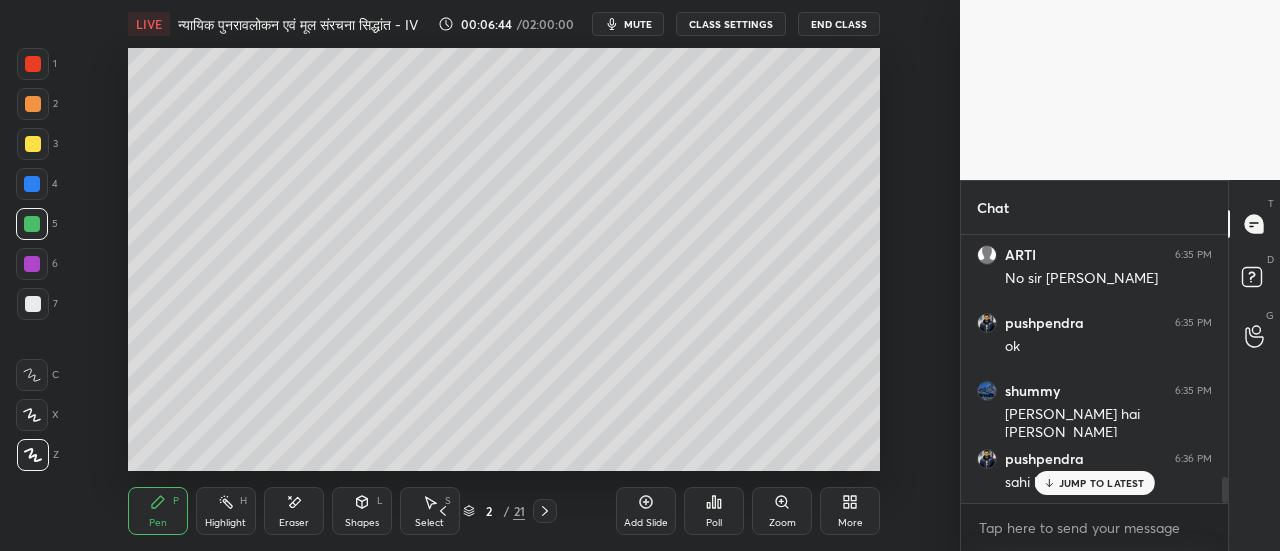 click at bounding box center (33, 104) 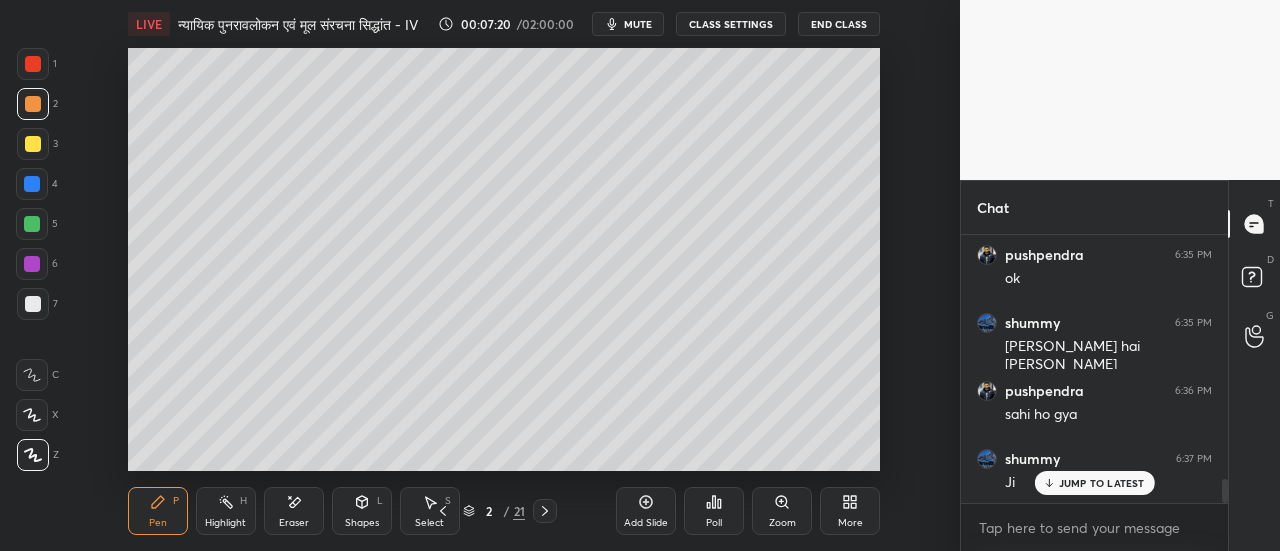 scroll, scrollTop: 2684, scrollLeft: 0, axis: vertical 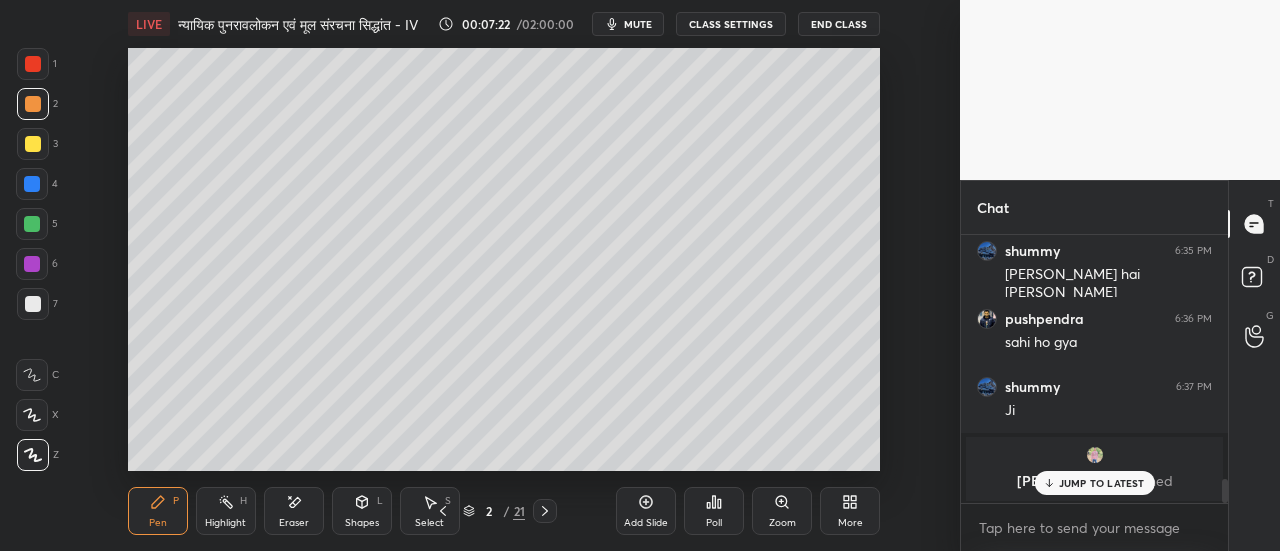 click on "JUMP TO LATEST" at bounding box center [1094, 483] 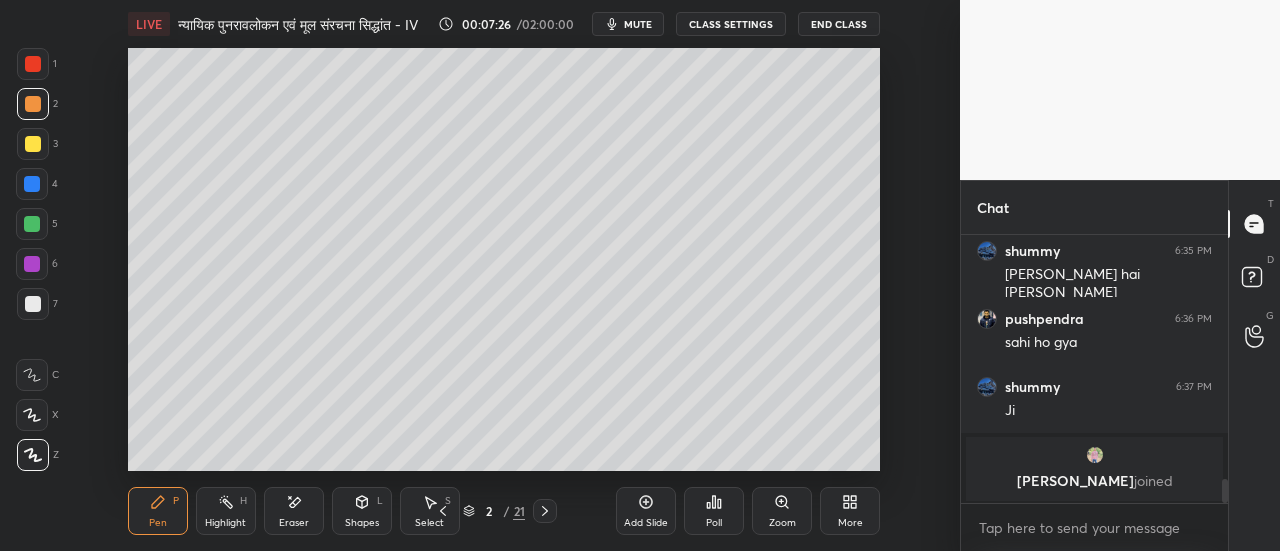 click at bounding box center [33, 304] 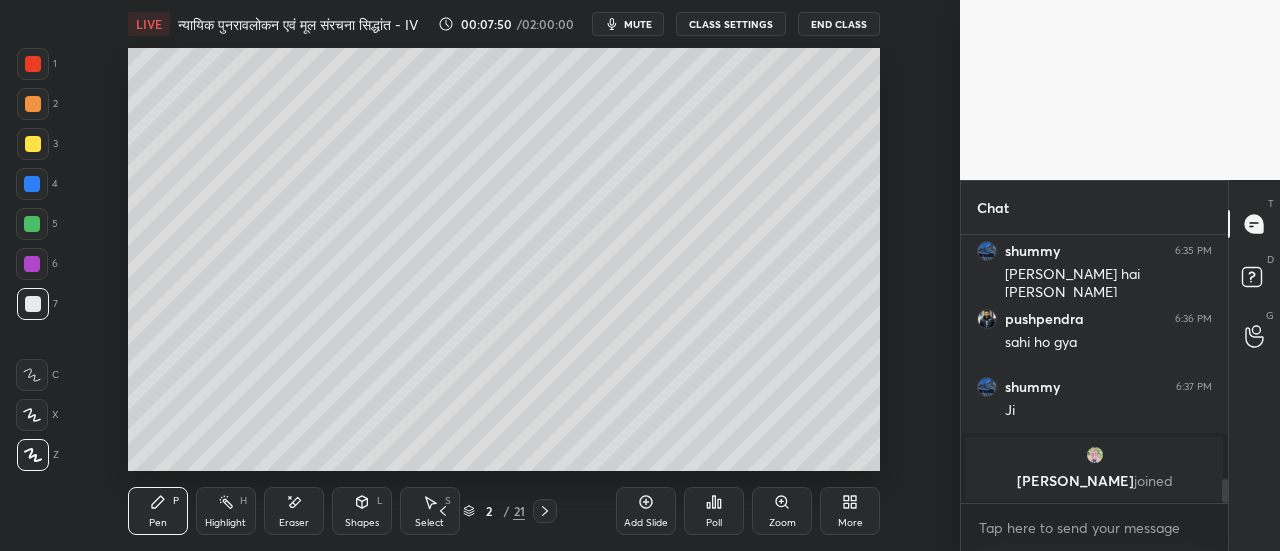 click on "Poll" at bounding box center (714, 511) 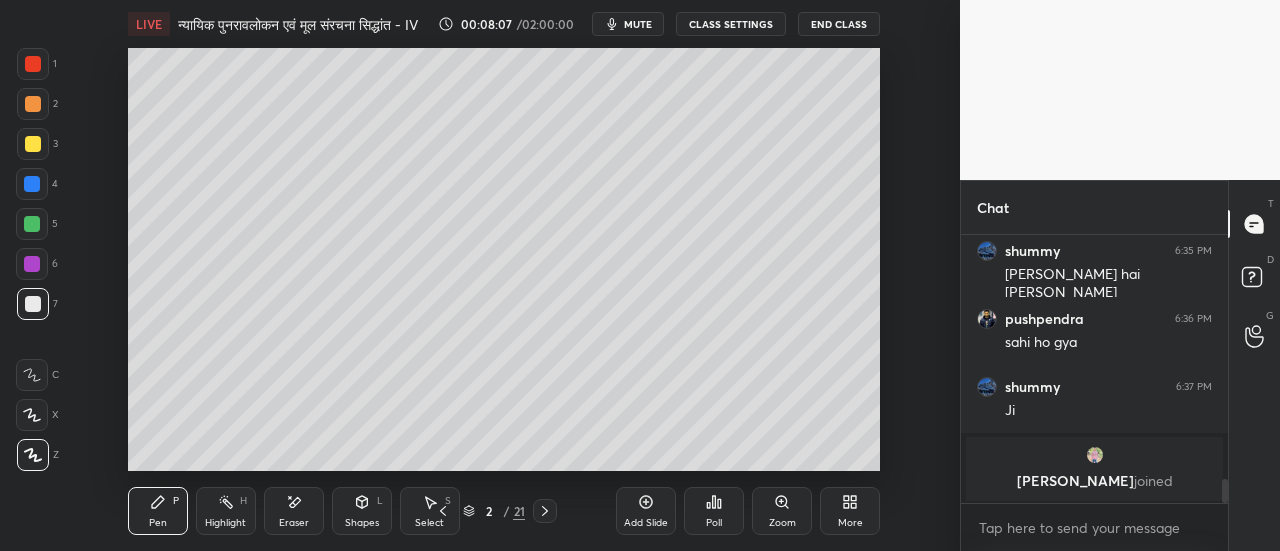 click on "Setting up your live class Poll for   secs No correct answer Start poll" at bounding box center [504, 259] 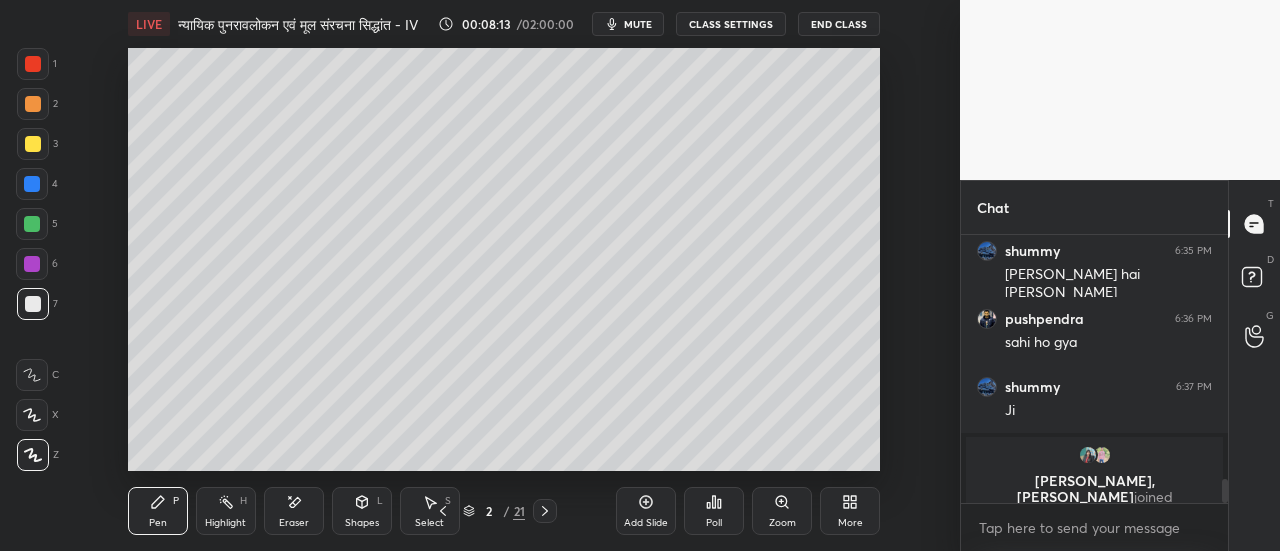 scroll, scrollTop: 2752, scrollLeft: 0, axis: vertical 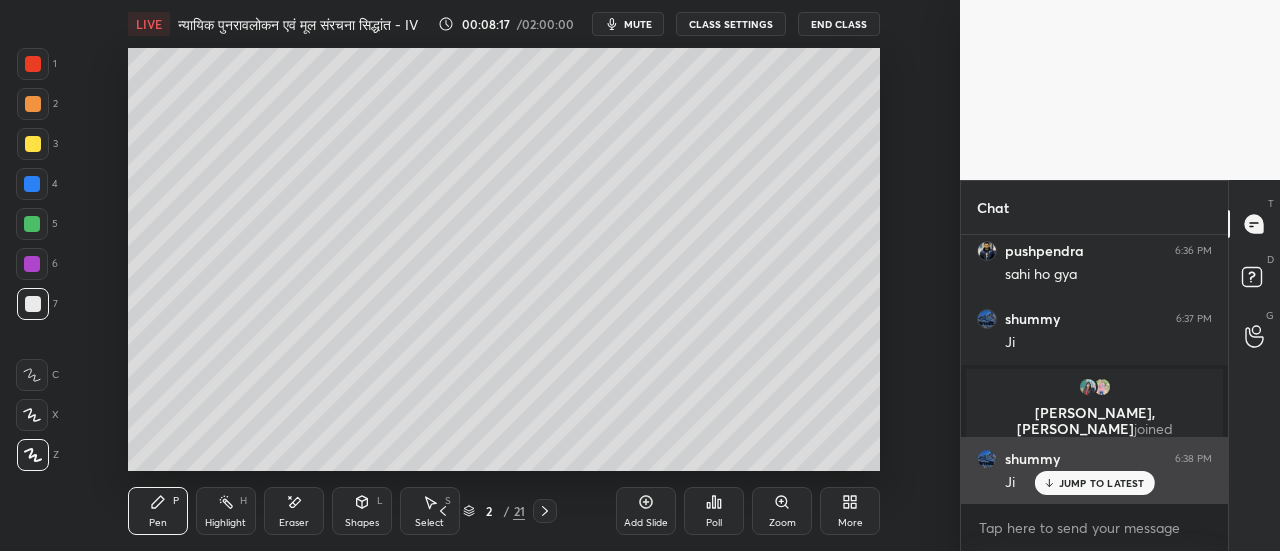 click on "JUMP TO LATEST" at bounding box center (1102, 483) 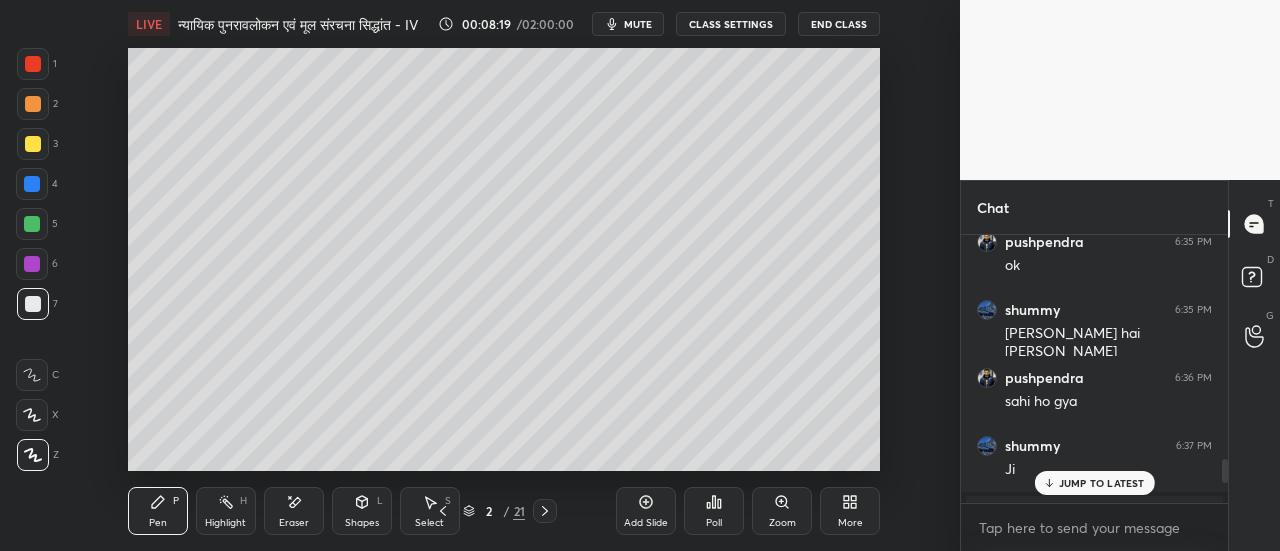 scroll, scrollTop: 2752, scrollLeft: 0, axis: vertical 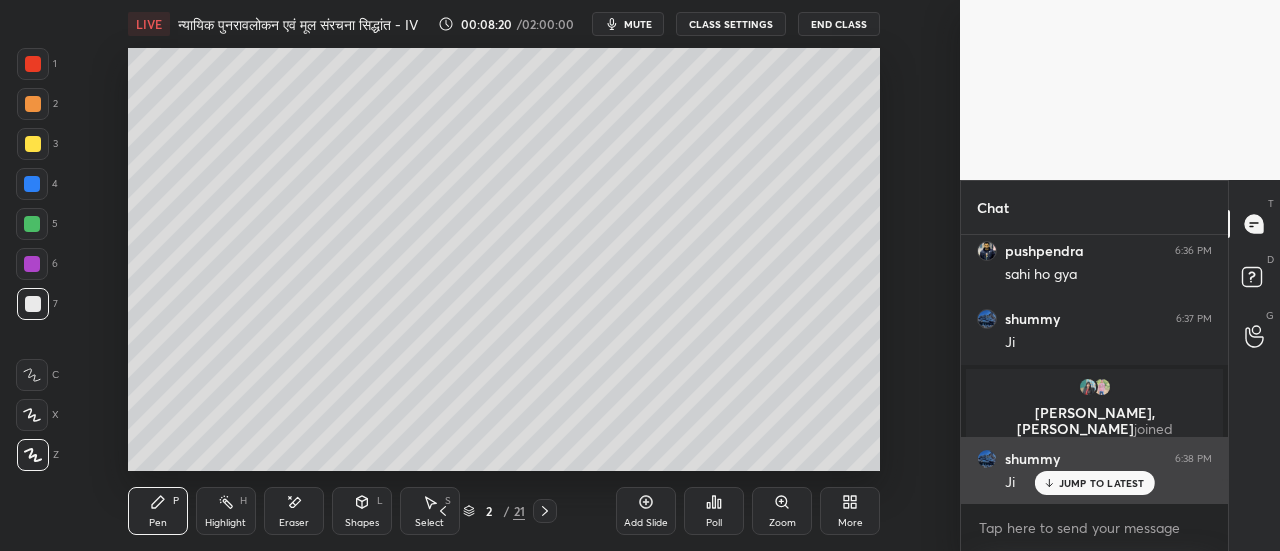 click on "JUMP TO LATEST" at bounding box center [1102, 483] 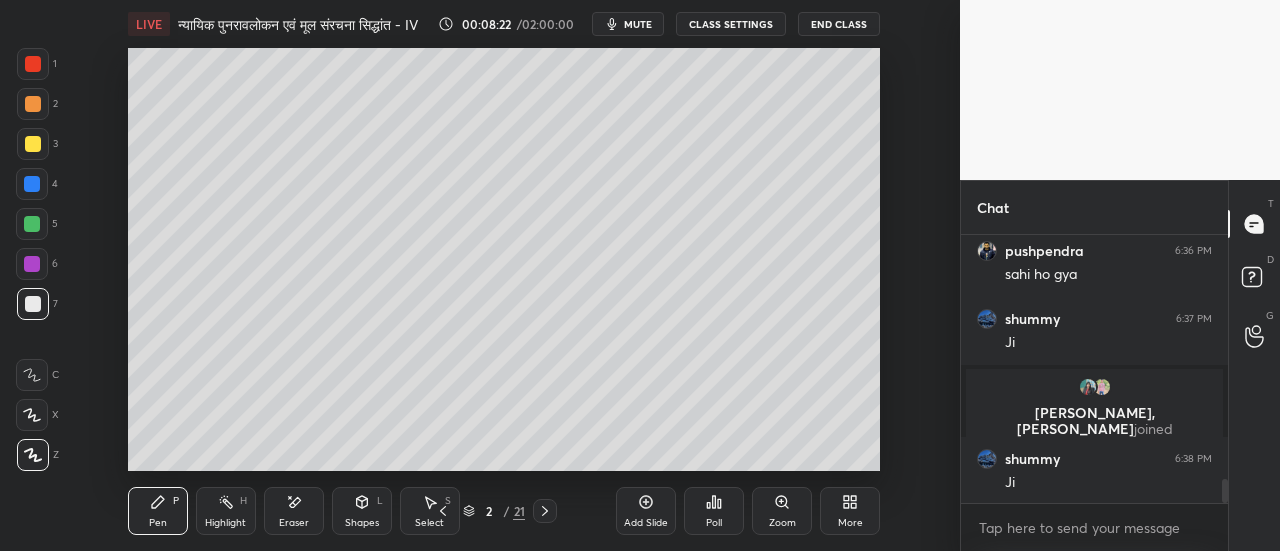 click at bounding box center [33, 104] 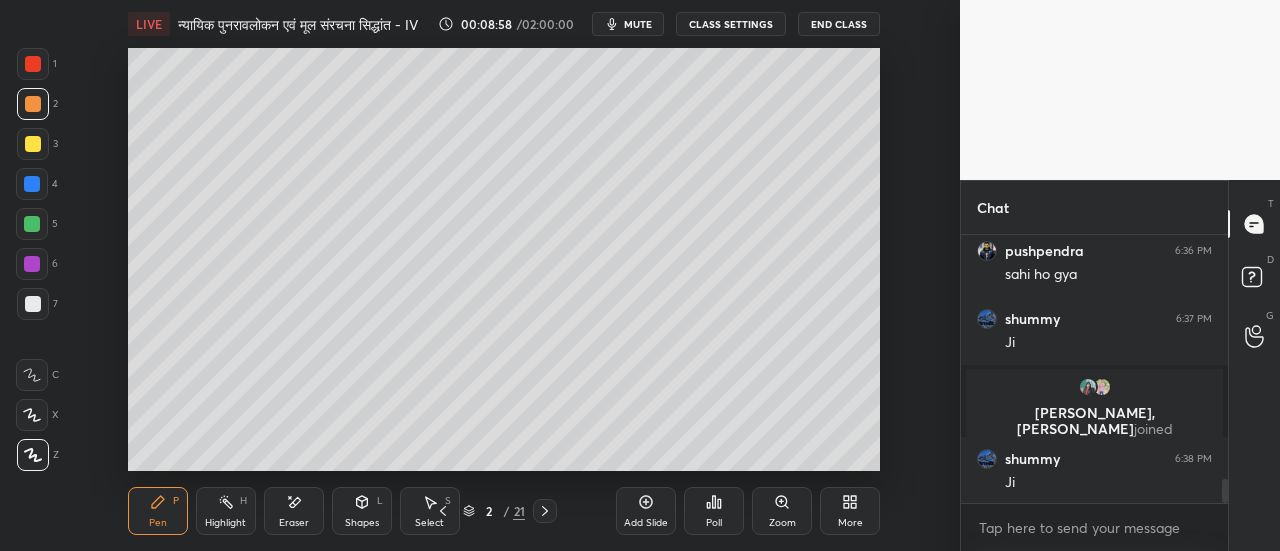 click at bounding box center [33, 64] 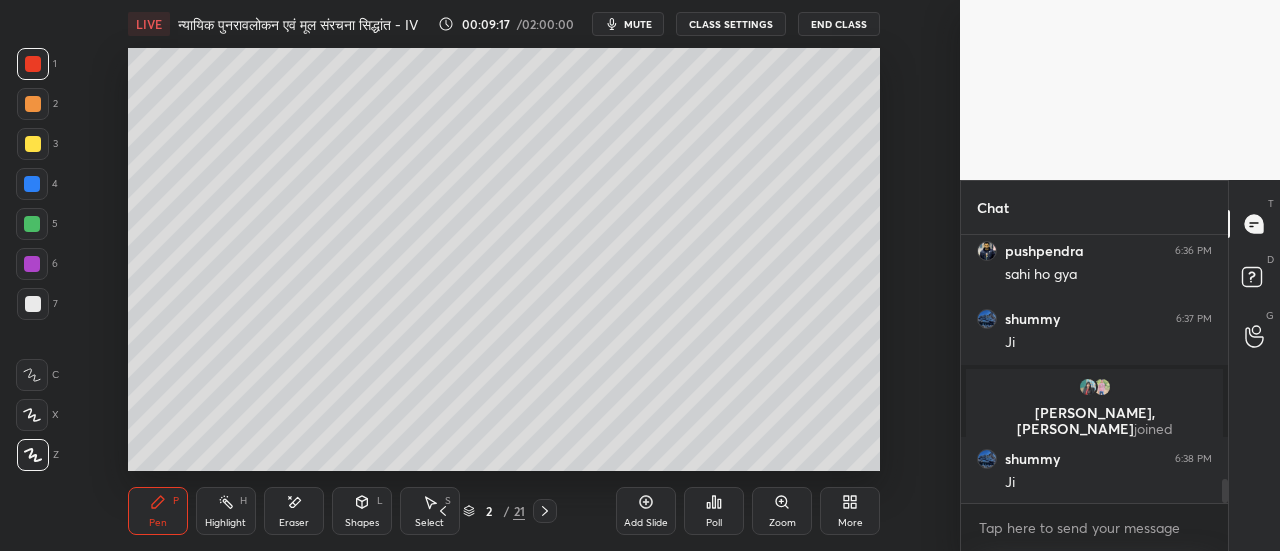 click at bounding box center (32, 264) 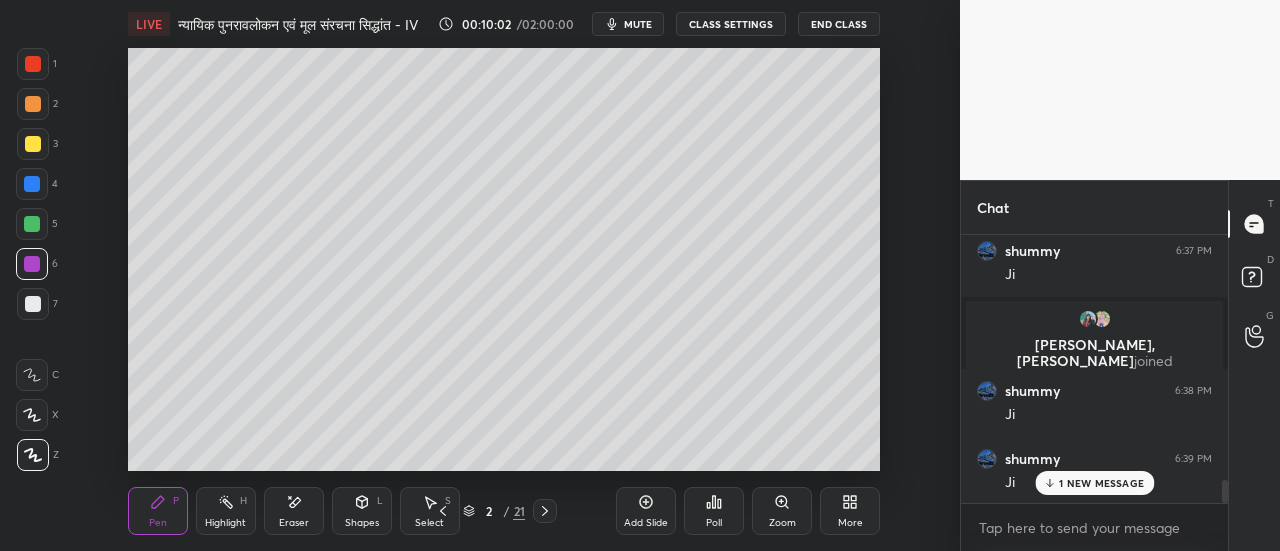 scroll, scrollTop: 2892, scrollLeft: 0, axis: vertical 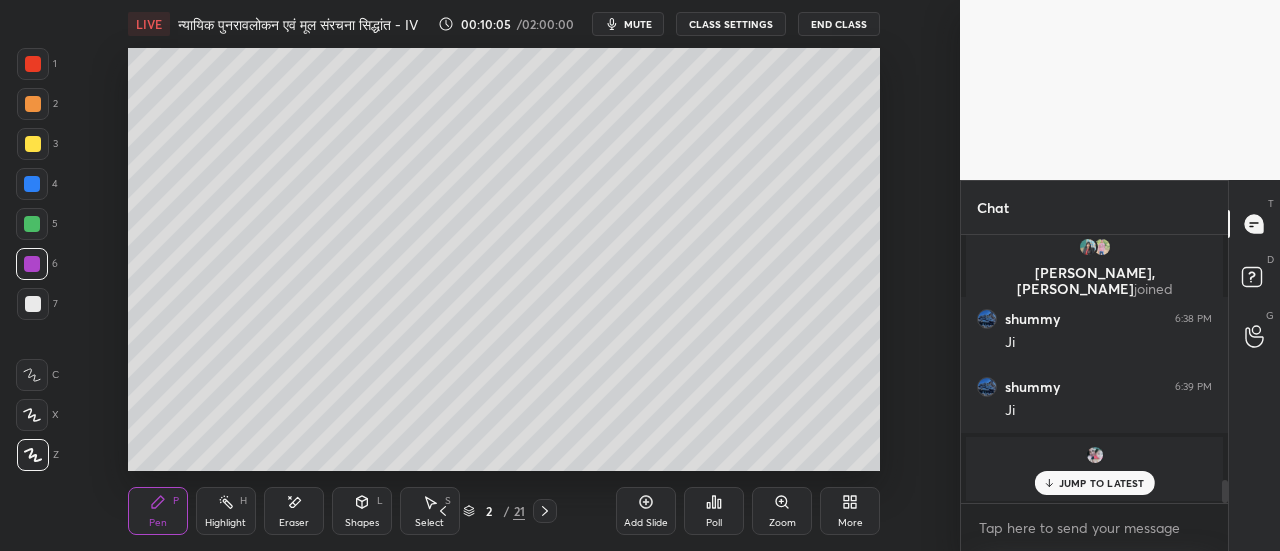 click on "JUMP TO LATEST" at bounding box center (1102, 483) 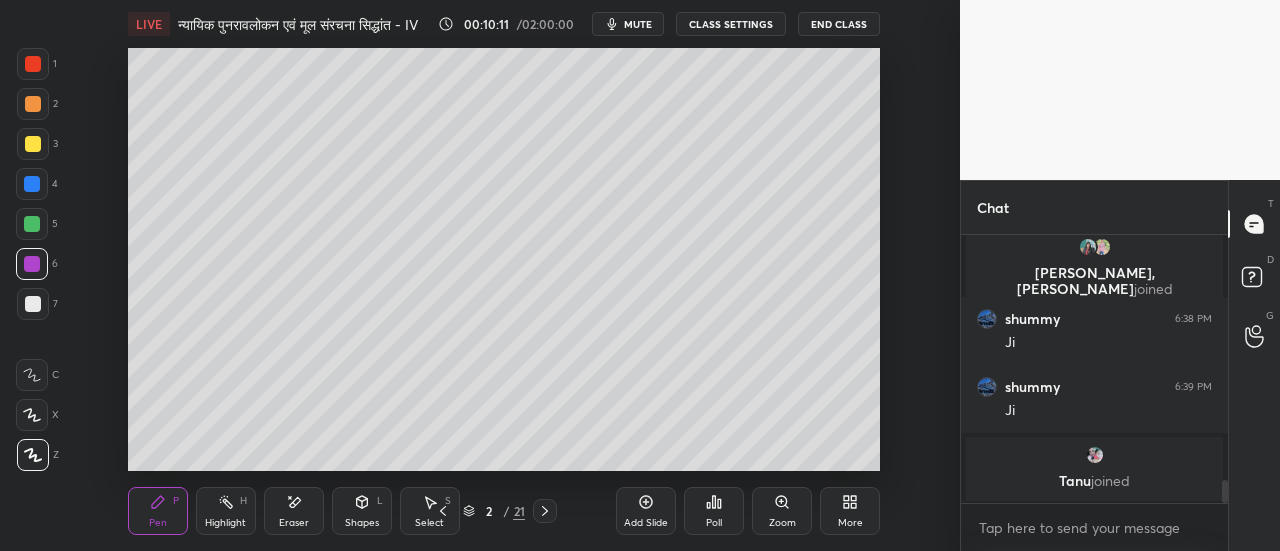 scroll, scrollTop: 2960, scrollLeft: 0, axis: vertical 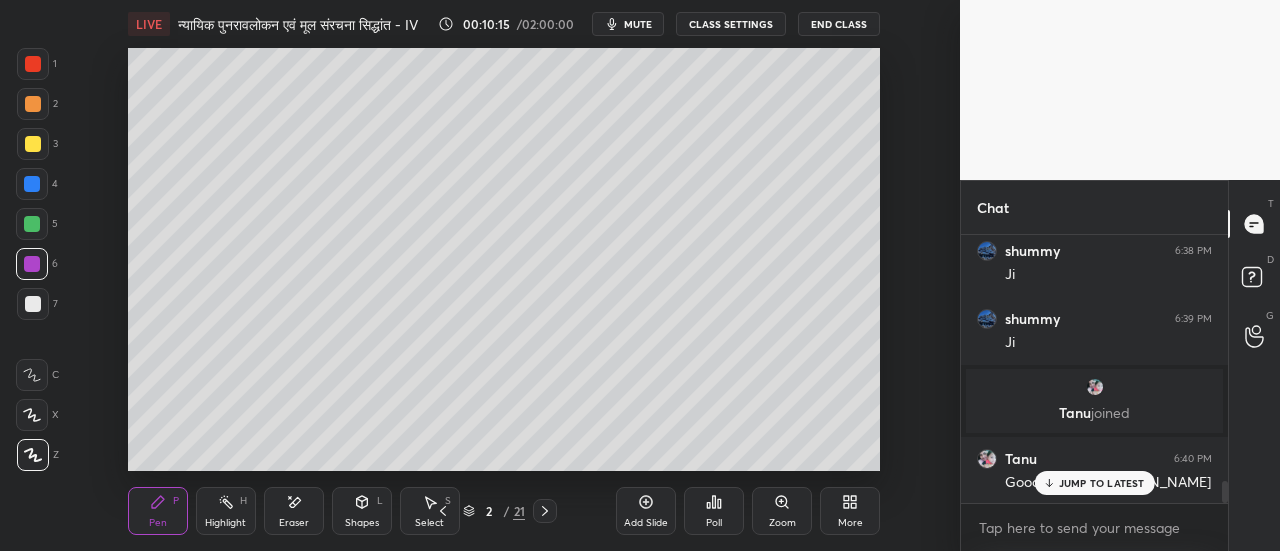 click at bounding box center [33, 104] 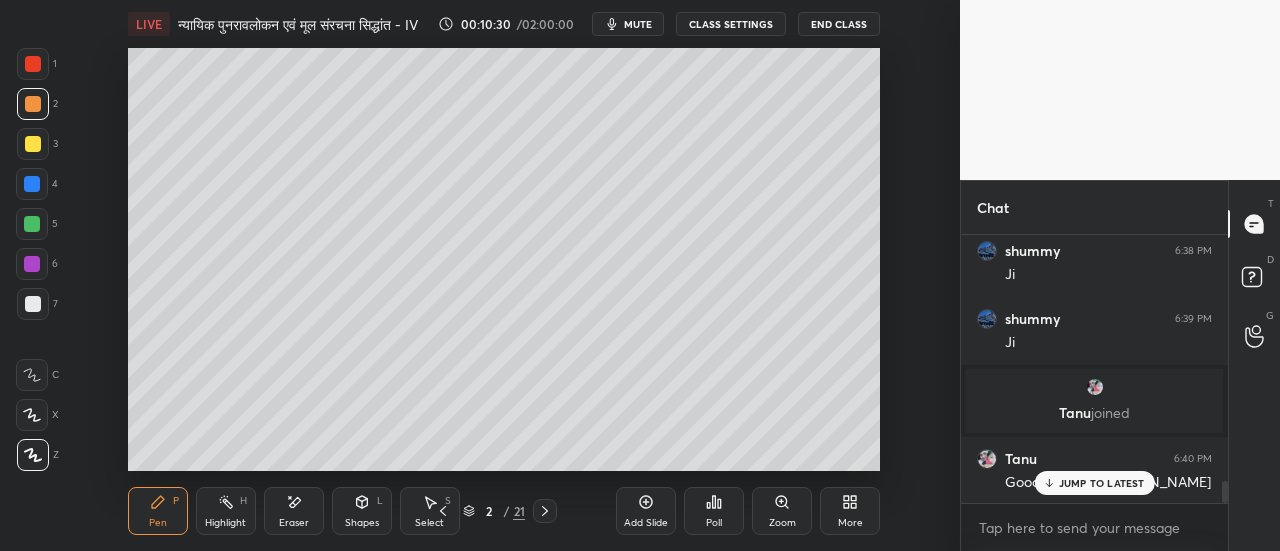 scroll, scrollTop: 3028, scrollLeft: 0, axis: vertical 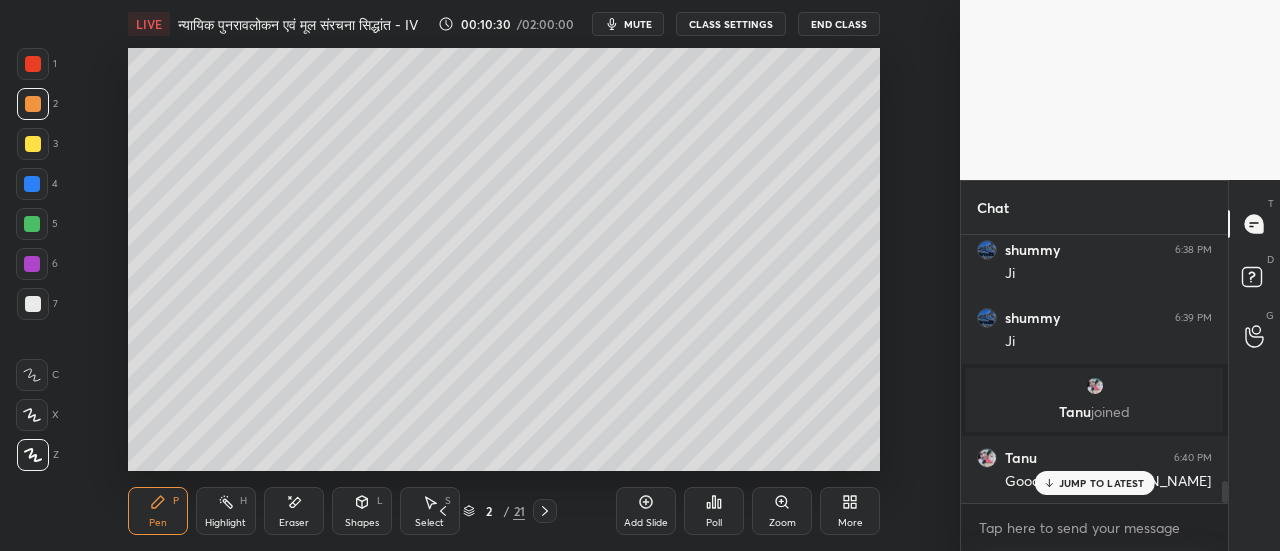 click on "JUMP TO LATEST" at bounding box center [1102, 483] 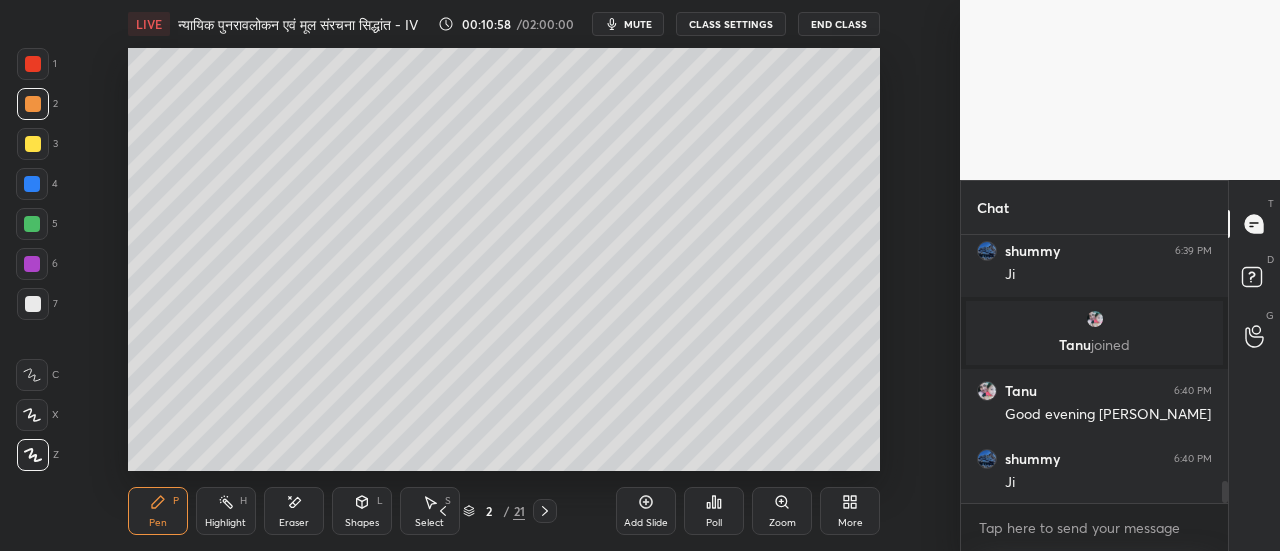 scroll, scrollTop: 3096, scrollLeft: 0, axis: vertical 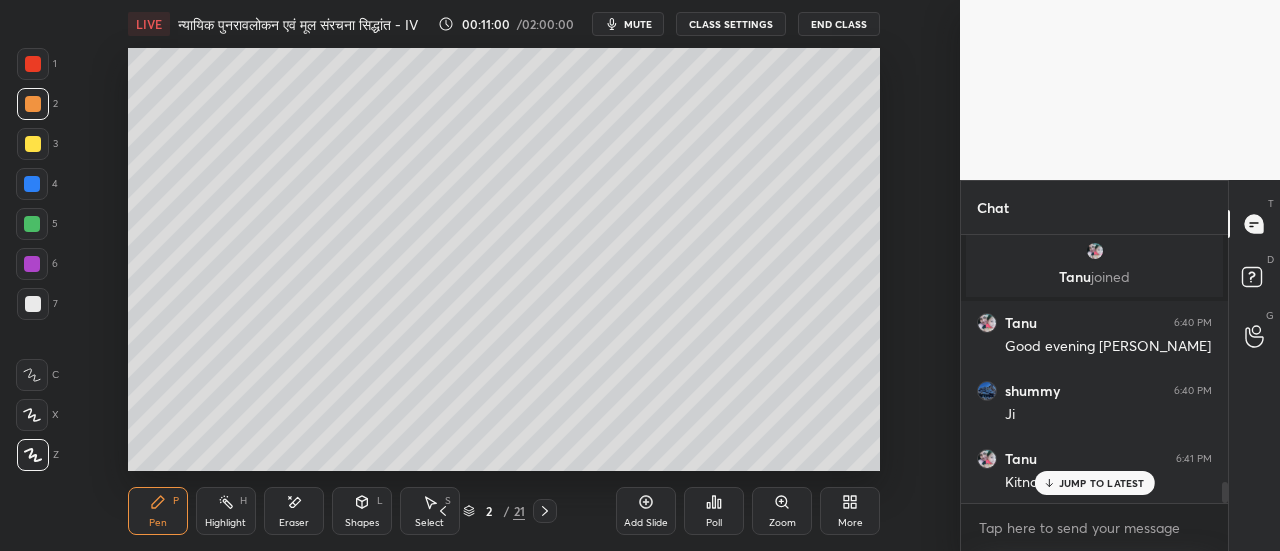 click on "JUMP TO LATEST" at bounding box center (1102, 483) 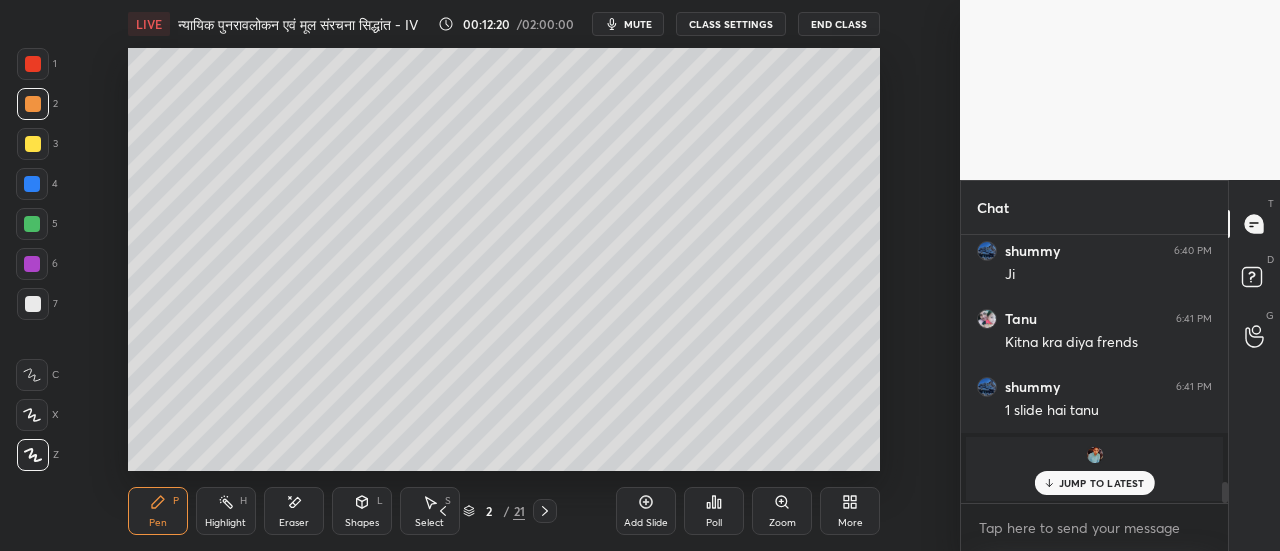 scroll, scrollTop: 3304, scrollLeft: 0, axis: vertical 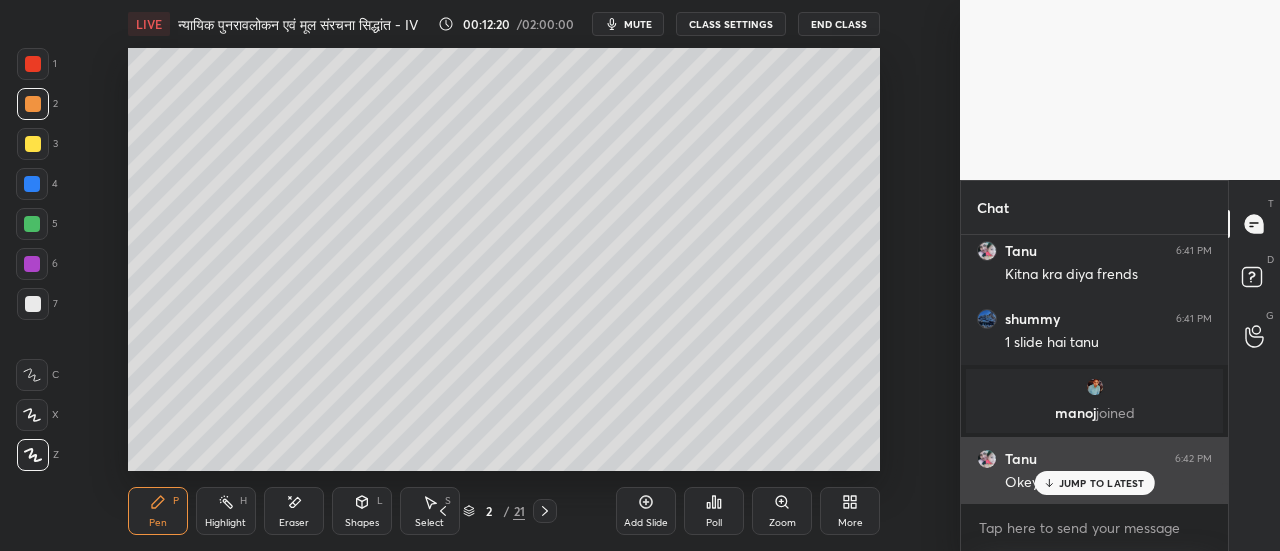 click on "JUMP TO LATEST" at bounding box center [1102, 483] 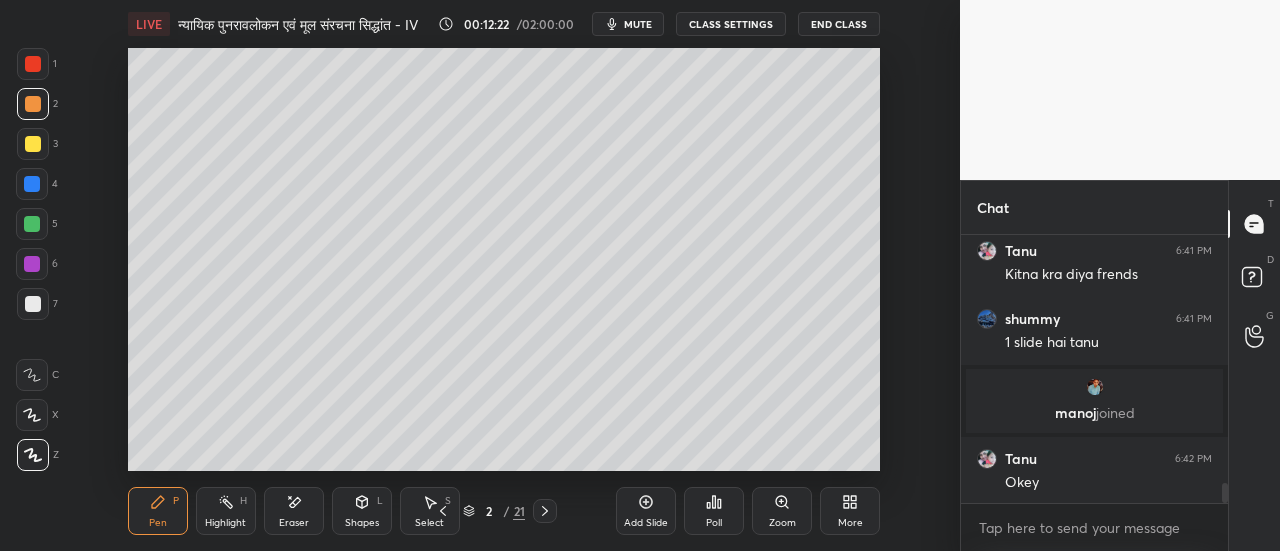 click at bounding box center [1095, 387] 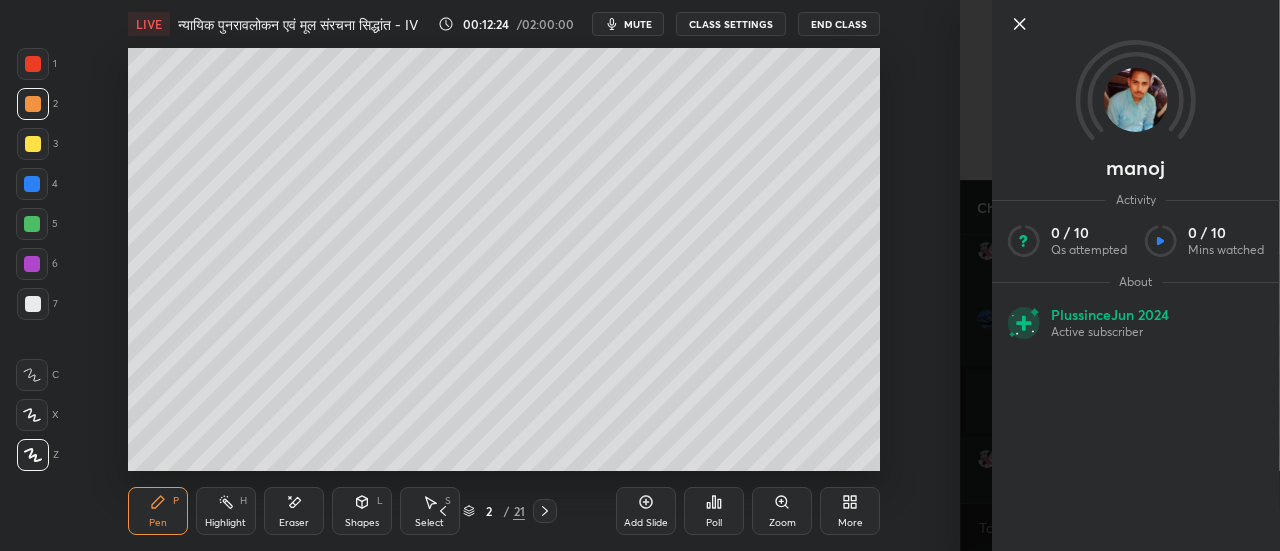 scroll, scrollTop: 3372, scrollLeft: 0, axis: vertical 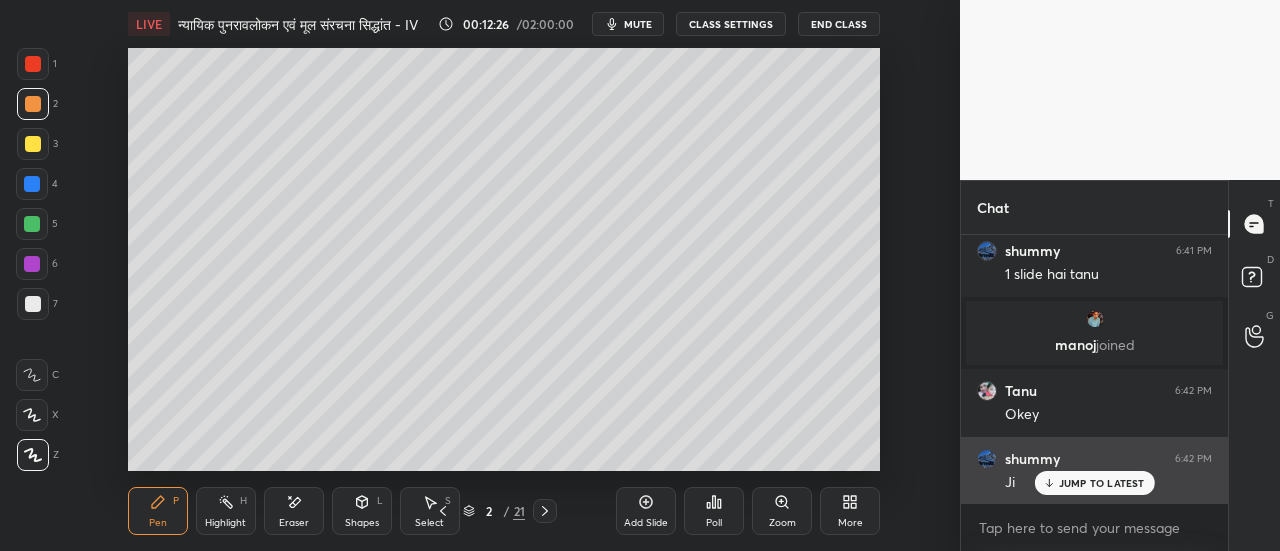 click on "JUMP TO LATEST" at bounding box center [1102, 483] 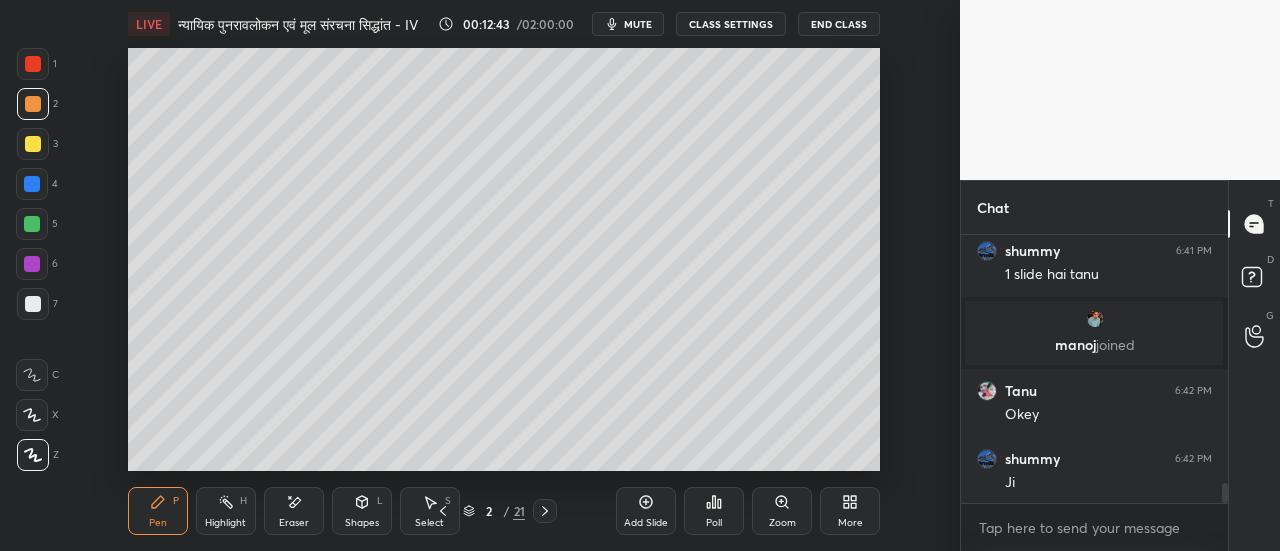 click on "Eraser" at bounding box center (294, 523) 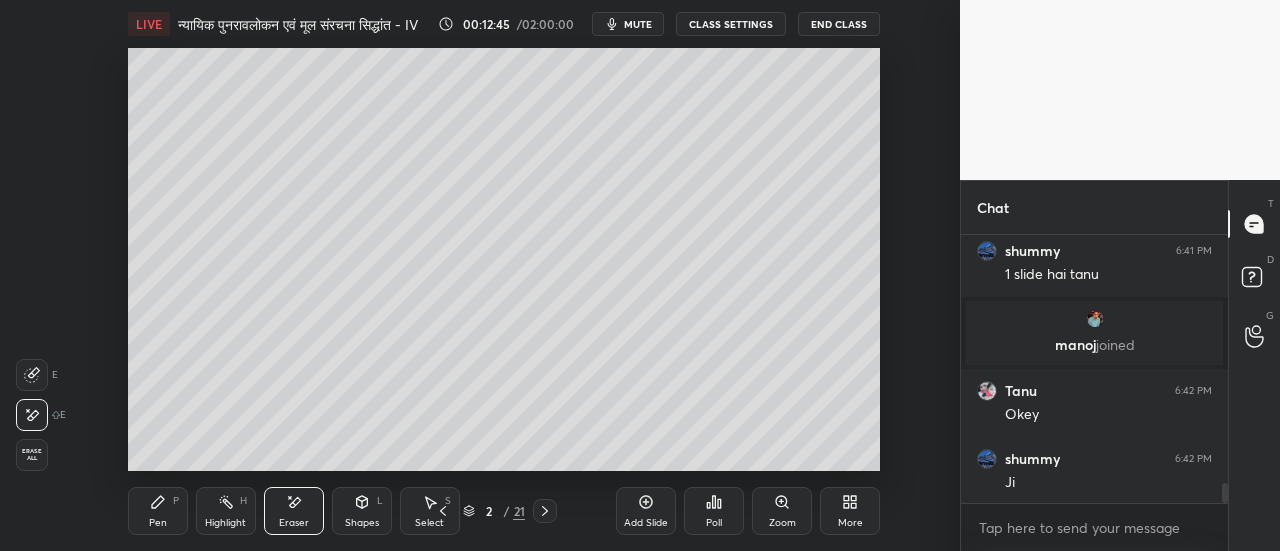 click on "Pen P" at bounding box center [158, 511] 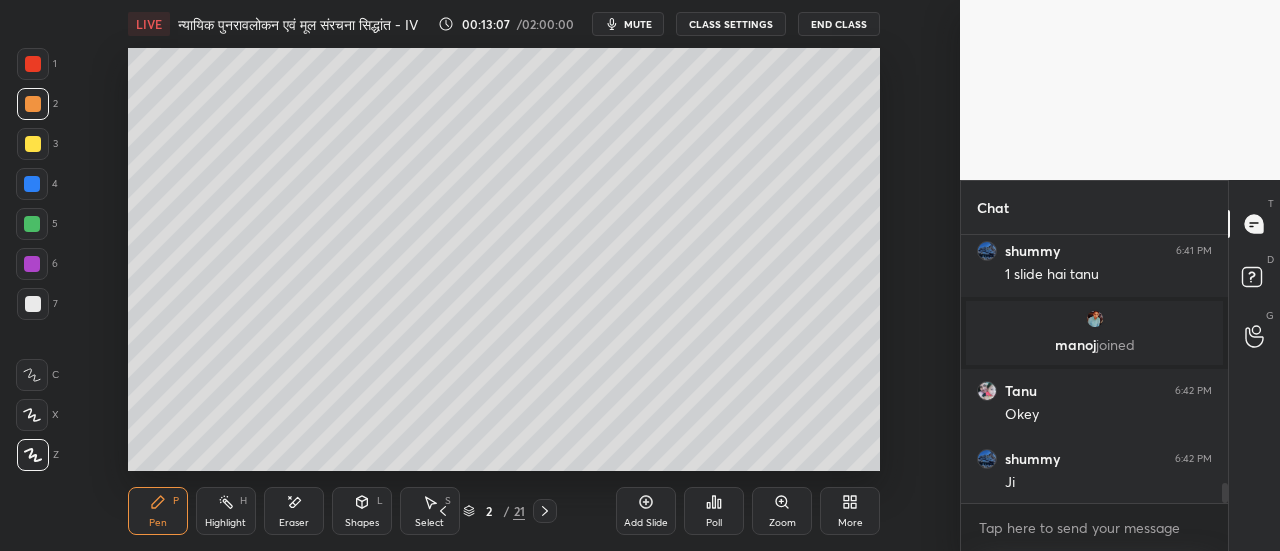scroll, scrollTop: 3440, scrollLeft: 0, axis: vertical 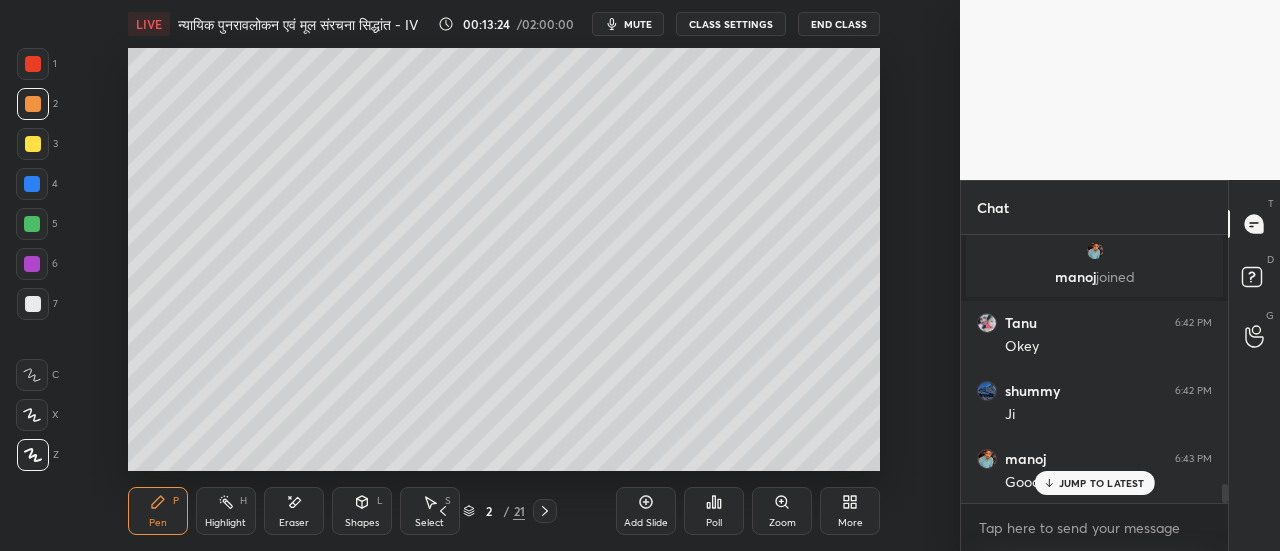 click on "JUMP TO LATEST" at bounding box center [1102, 483] 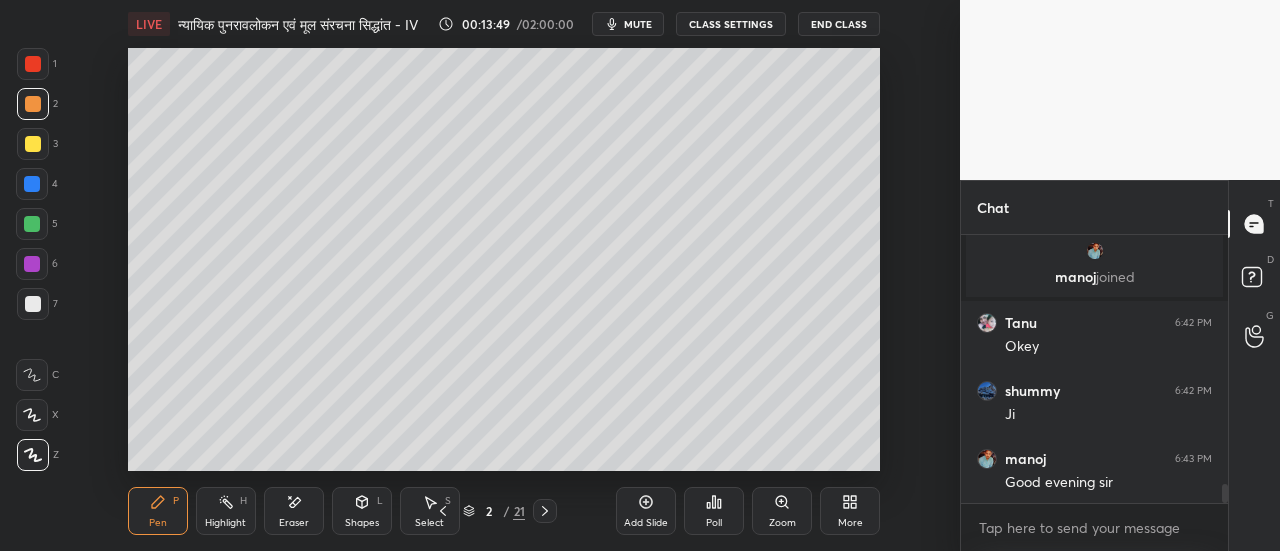 scroll, scrollTop: 3508, scrollLeft: 0, axis: vertical 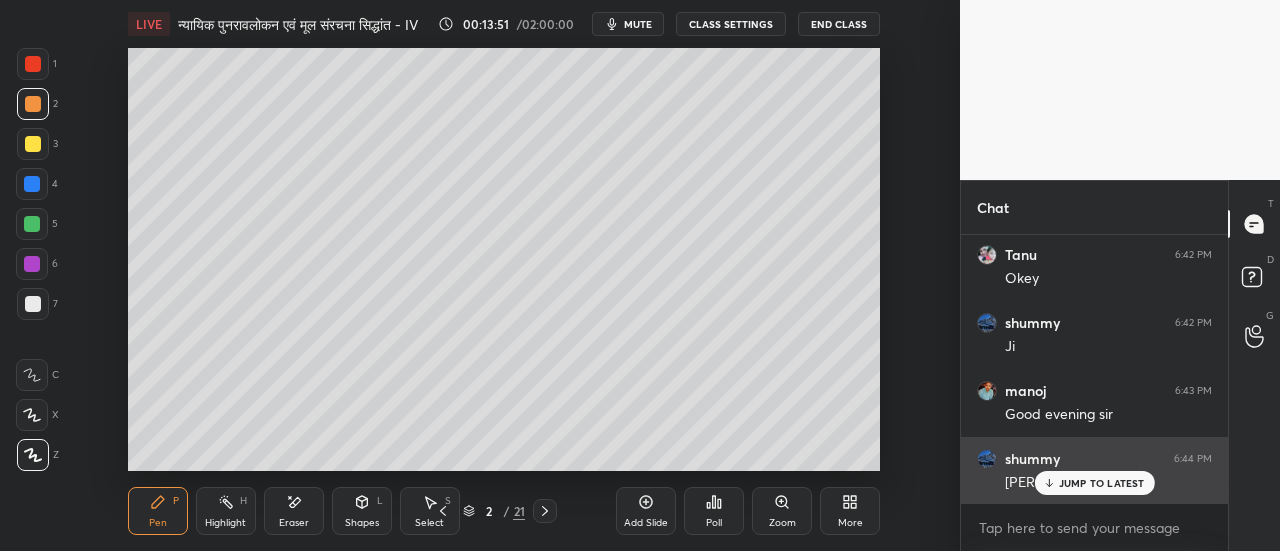 click on "JUMP TO LATEST" at bounding box center (1102, 483) 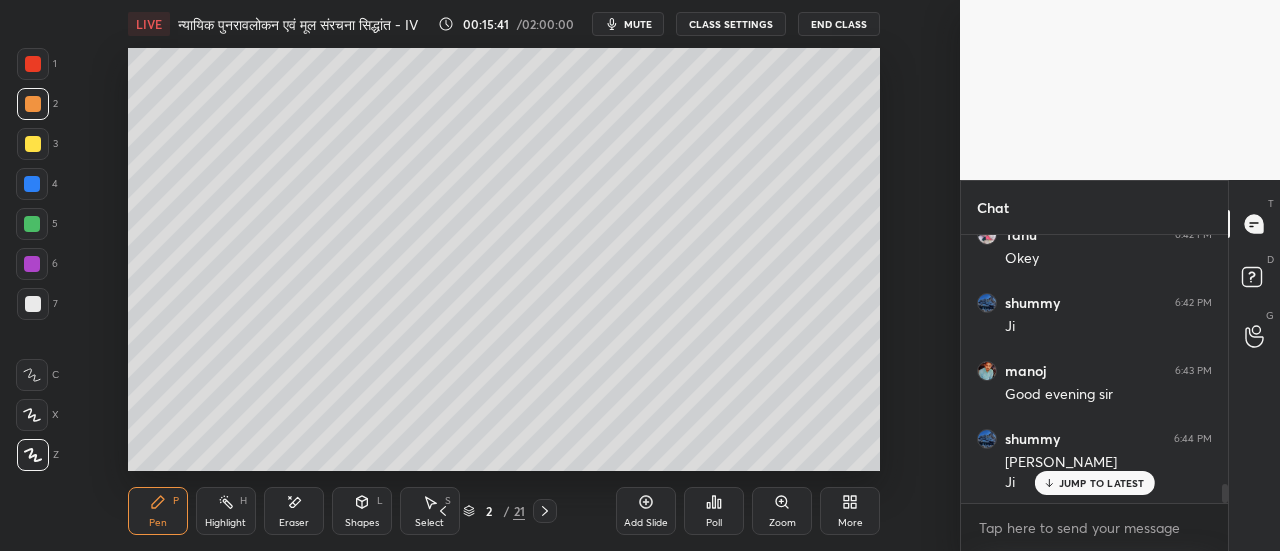 scroll, scrollTop: 3596, scrollLeft: 0, axis: vertical 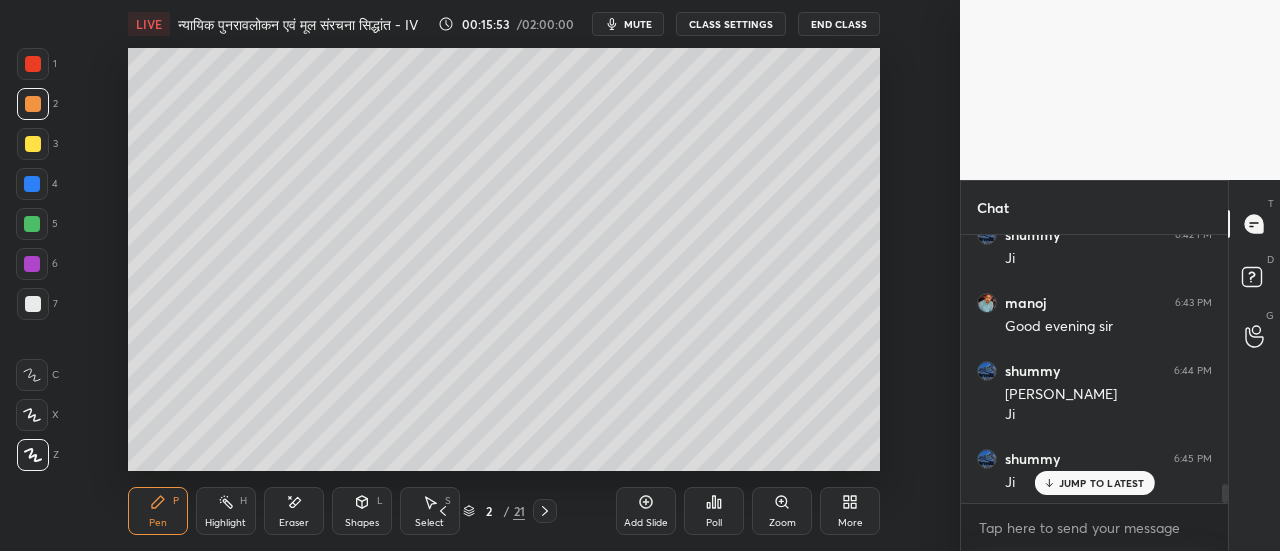 click at bounding box center [33, 304] 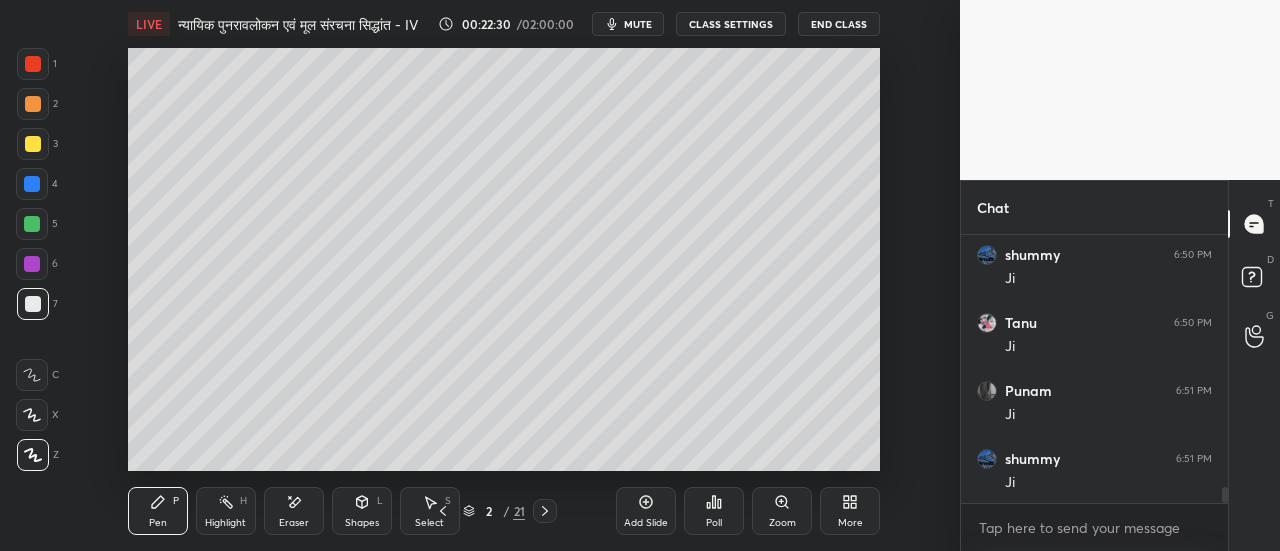 scroll, scrollTop: 4208, scrollLeft: 0, axis: vertical 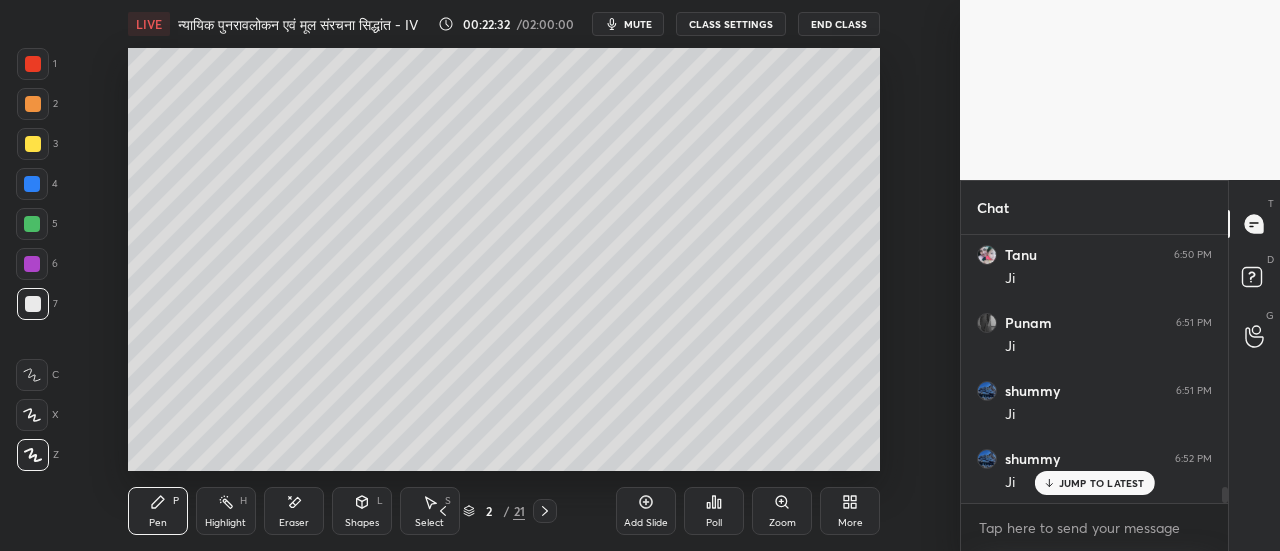click on "mute" at bounding box center [638, 24] 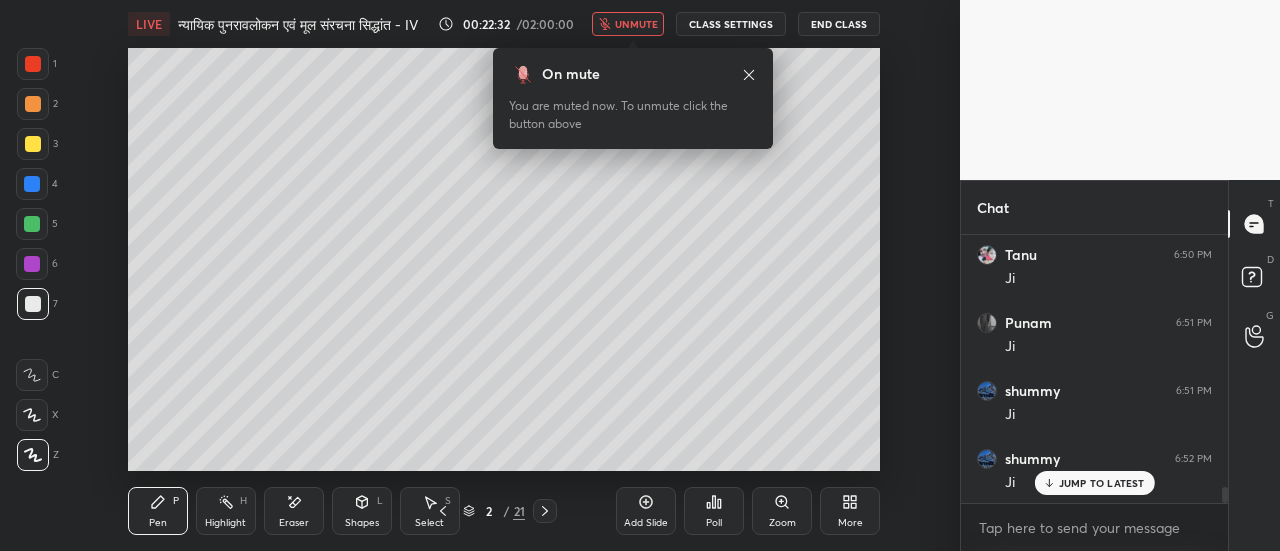 scroll, scrollTop: 4276, scrollLeft: 0, axis: vertical 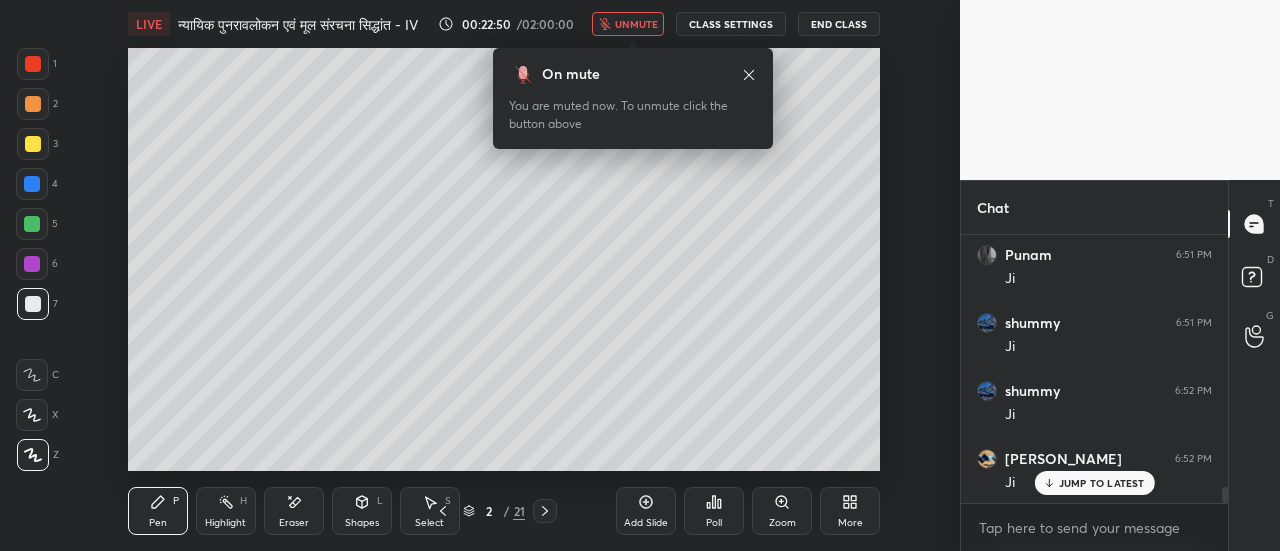 click on "unmute" at bounding box center (636, 24) 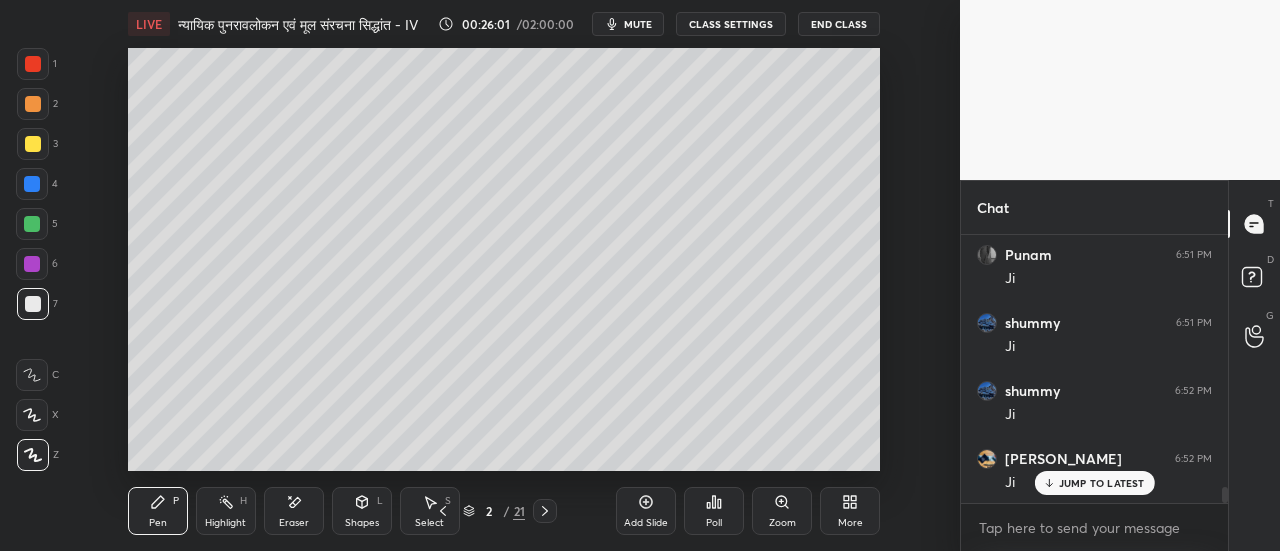 click at bounding box center (987, 391) 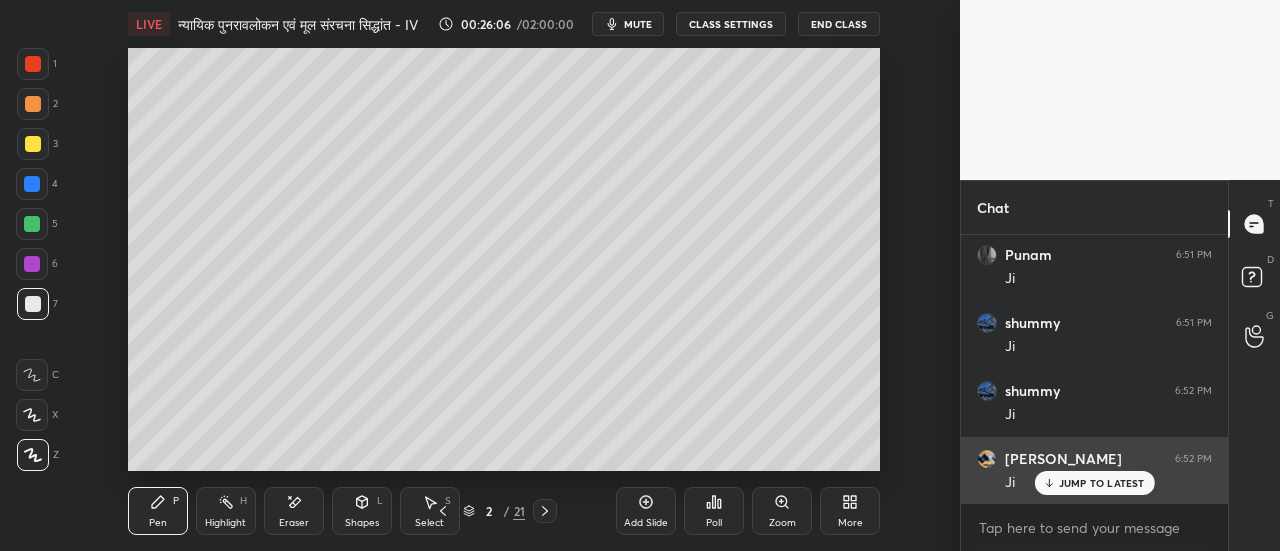 click on "JUMP TO LATEST" at bounding box center [1102, 483] 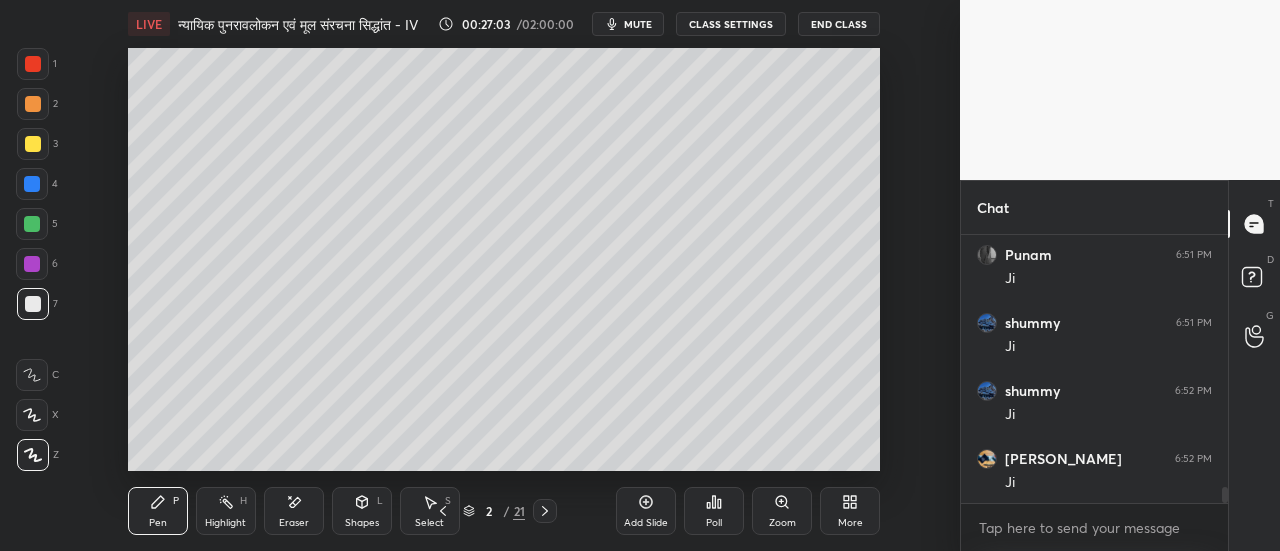 scroll, scrollTop: 4344, scrollLeft: 0, axis: vertical 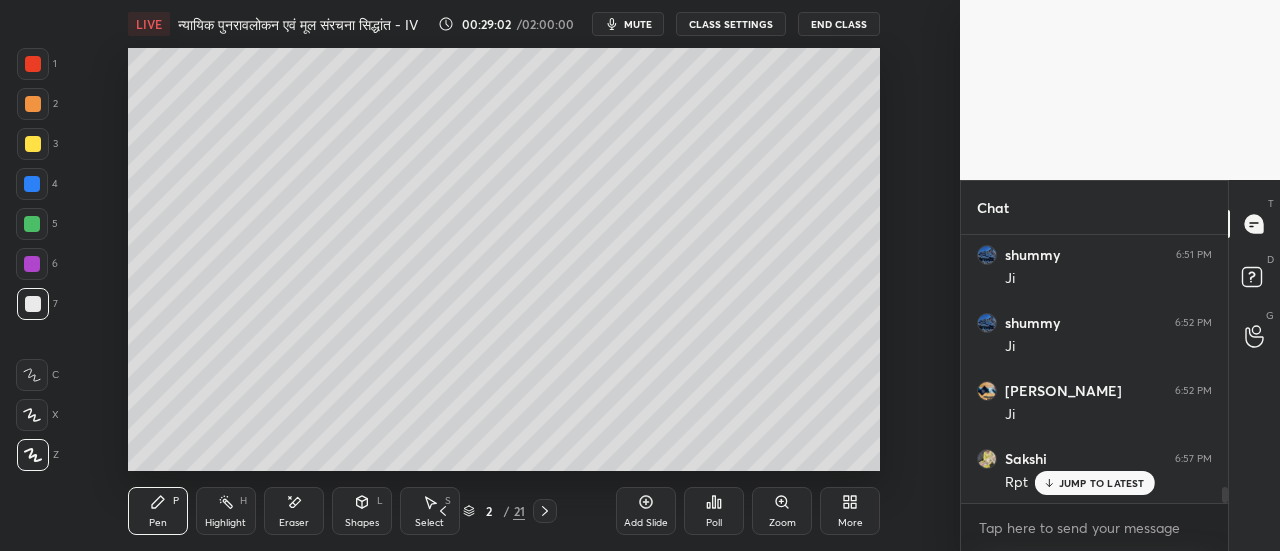 click 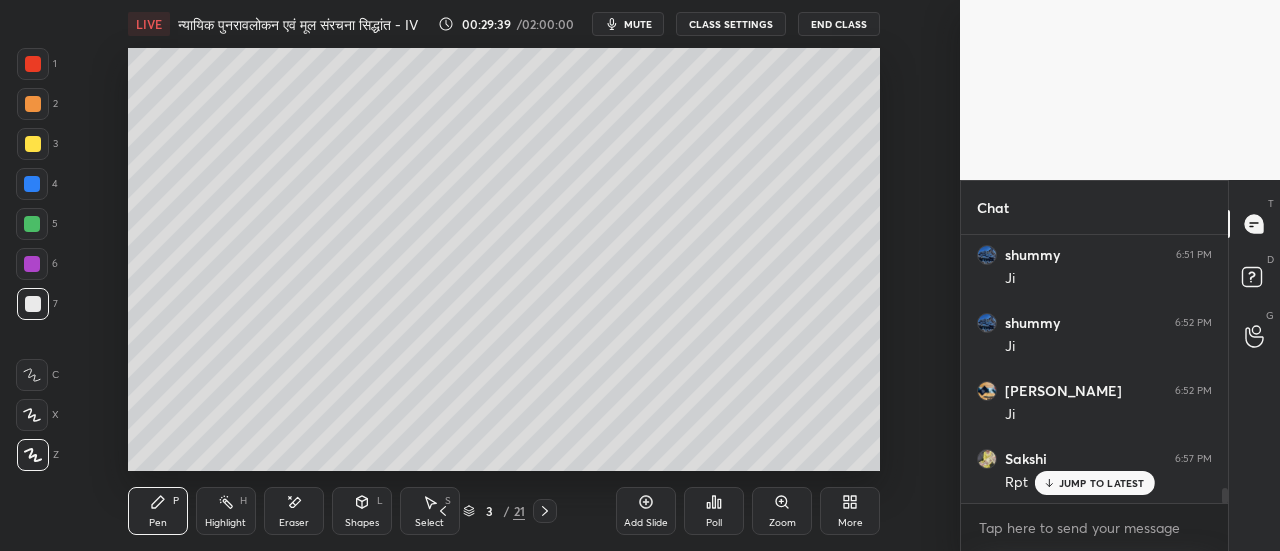 scroll, scrollTop: 4412, scrollLeft: 0, axis: vertical 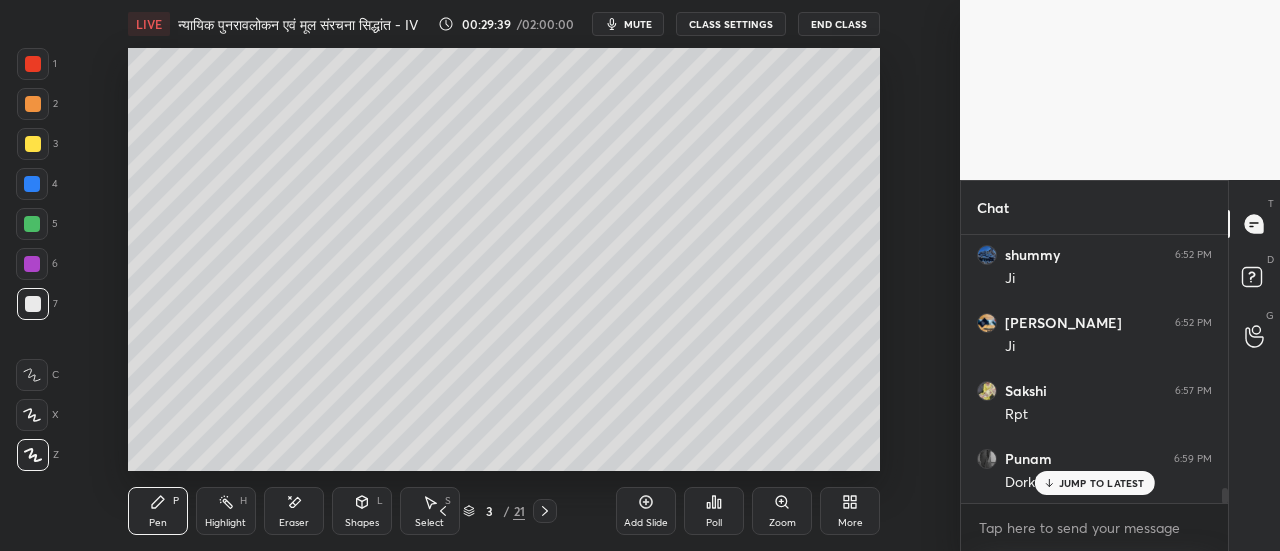 click at bounding box center [33, 144] 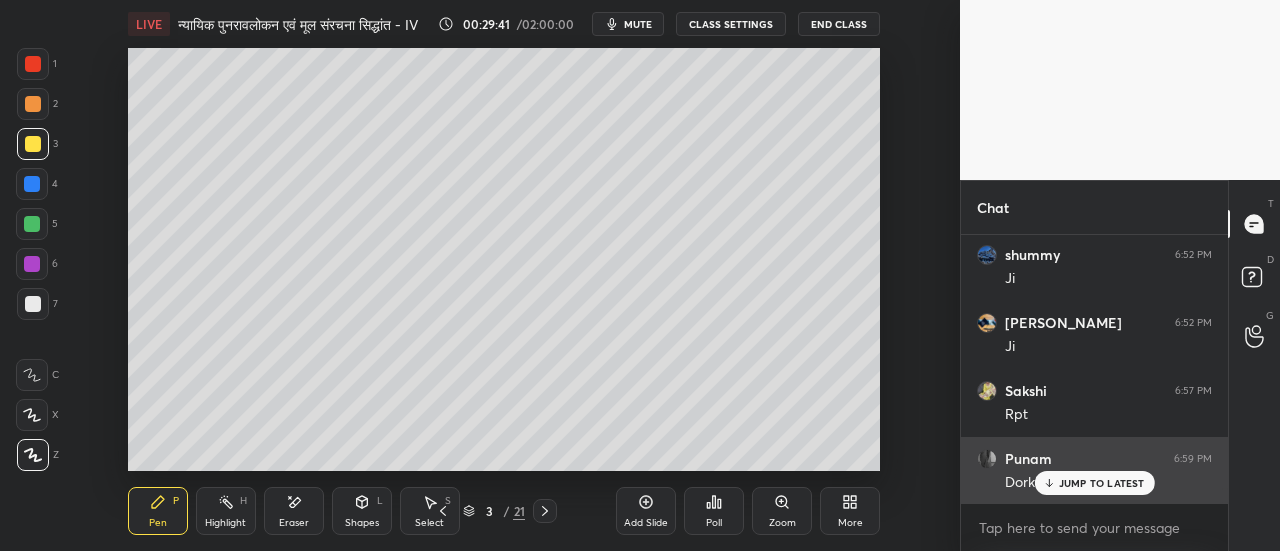click on "JUMP TO LATEST" at bounding box center [1102, 483] 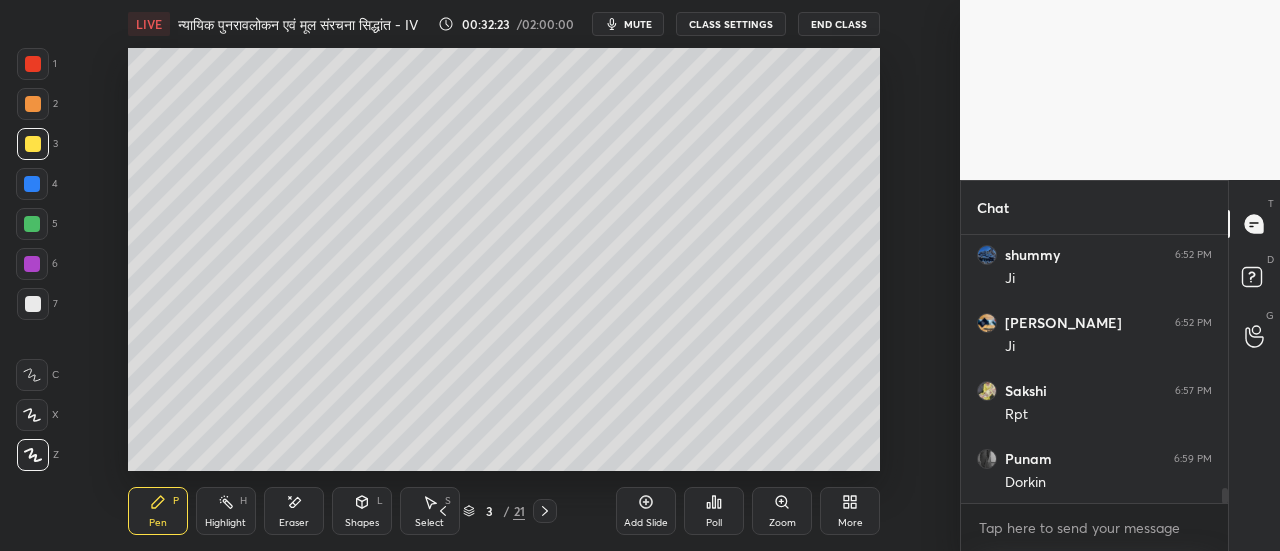 click on "mute" at bounding box center [628, 24] 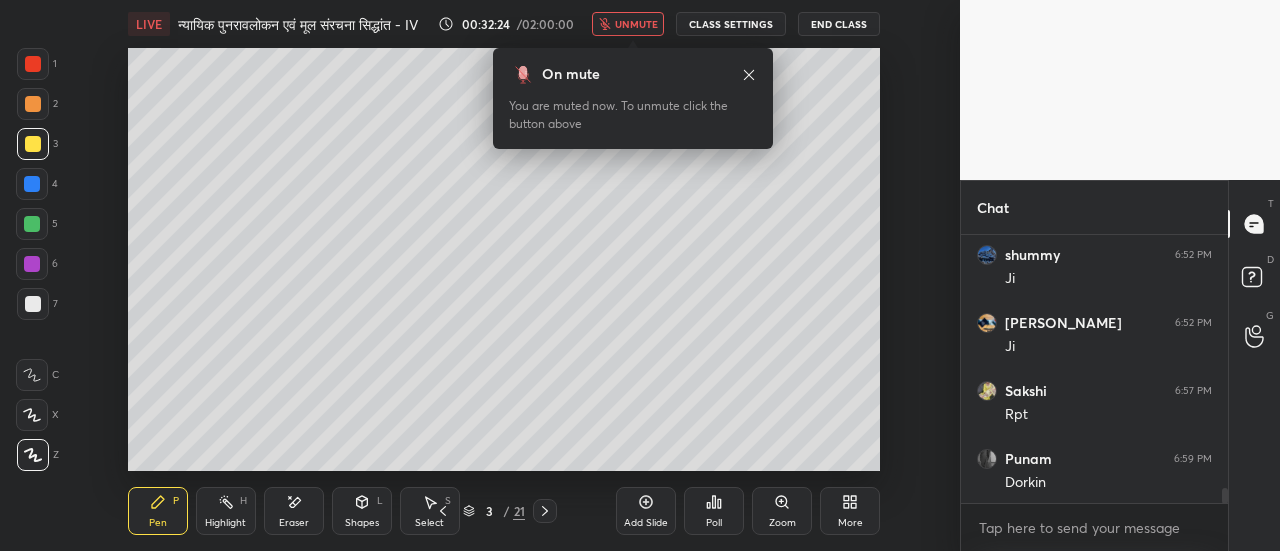 click on "unmute" at bounding box center (636, 24) 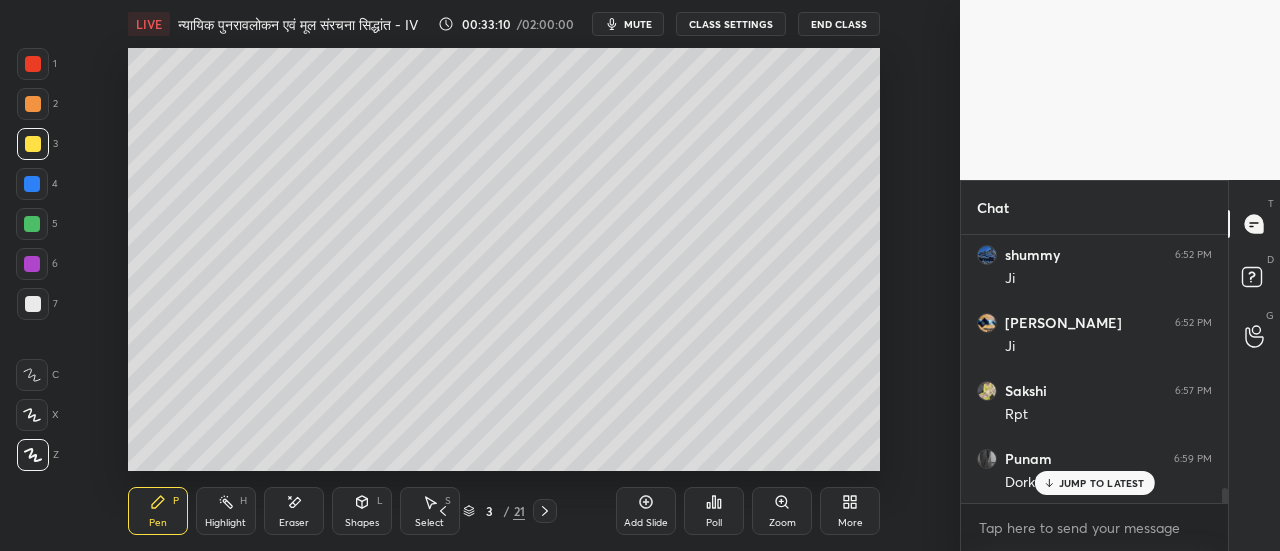 scroll, scrollTop: 4480, scrollLeft: 0, axis: vertical 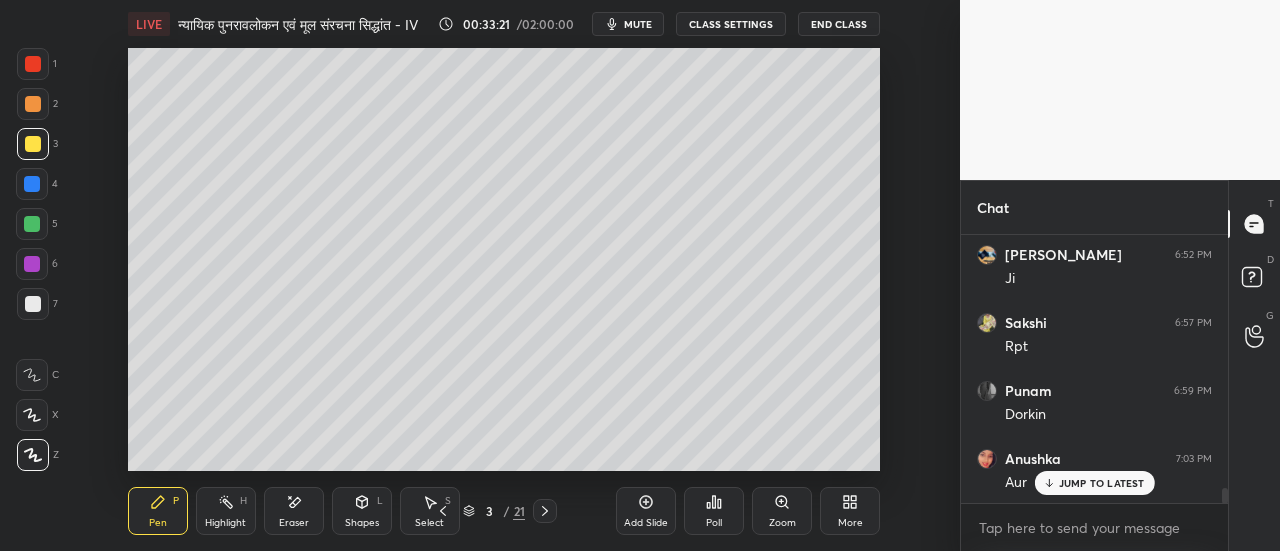 click on "JUMP TO LATEST" at bounding box center (1102, 483) 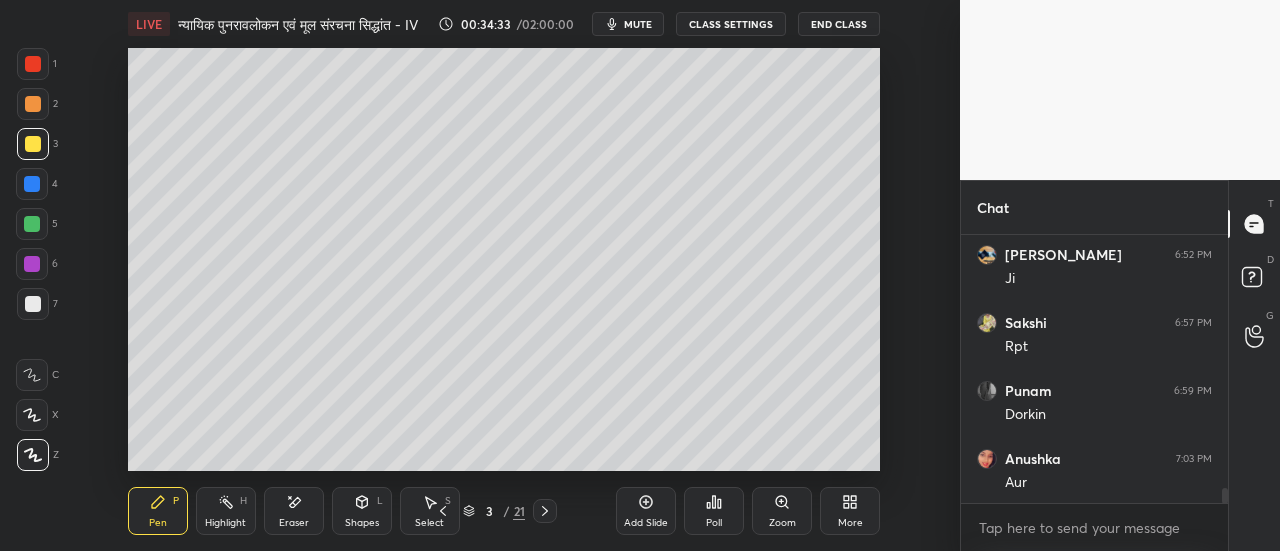 click at bounding box center (32, 224) 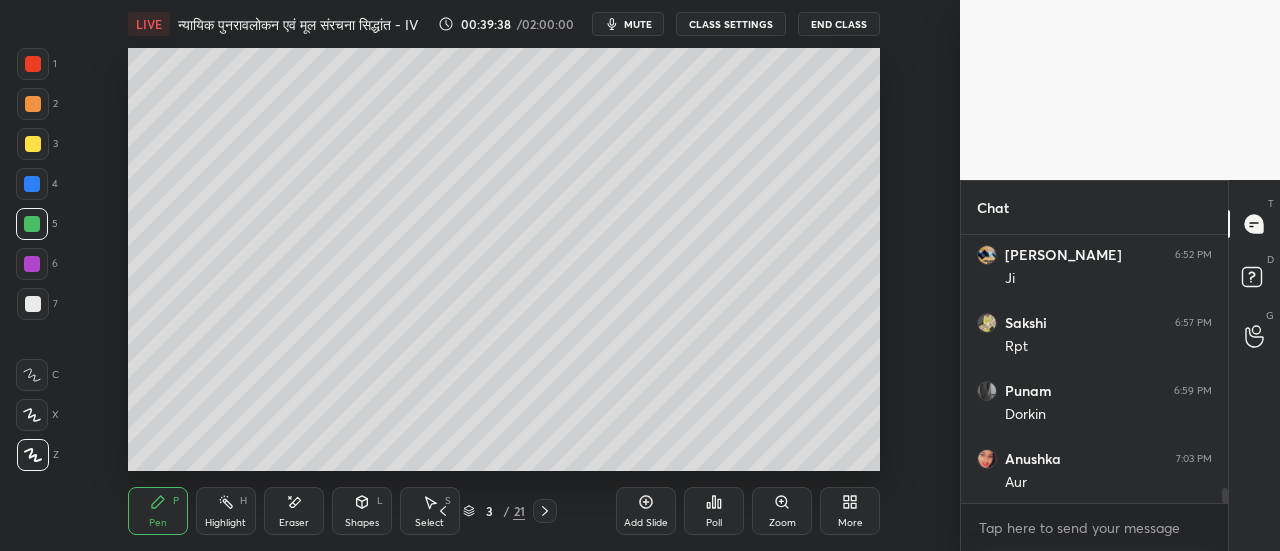 click at bounding box center (32, 184) 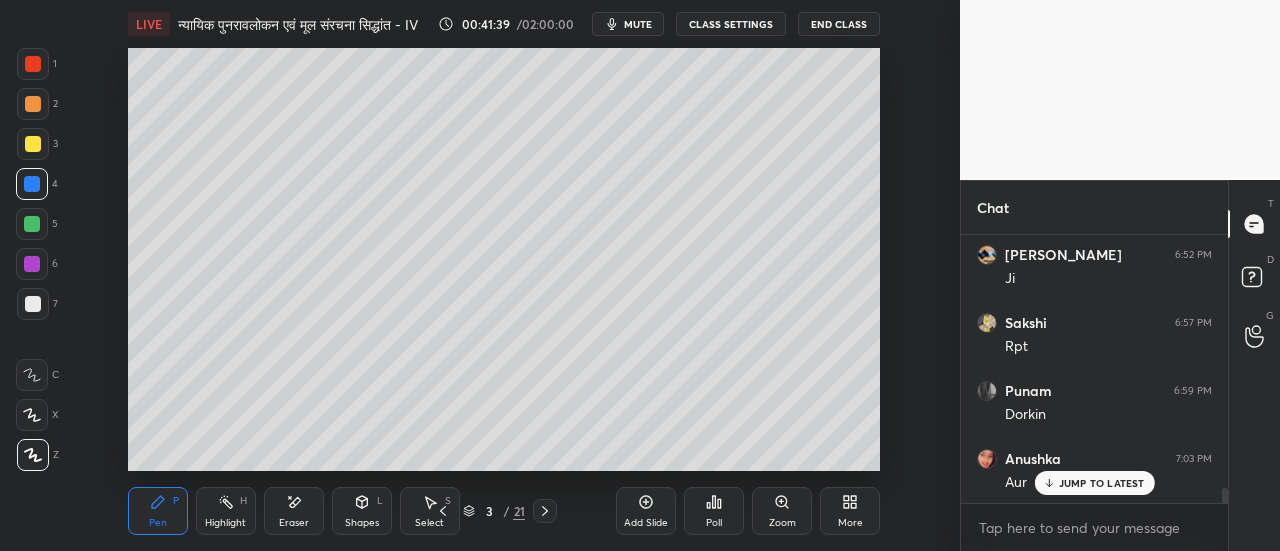scroll, scrollTop: 4548, scrollLeft: 0, axis: vertical 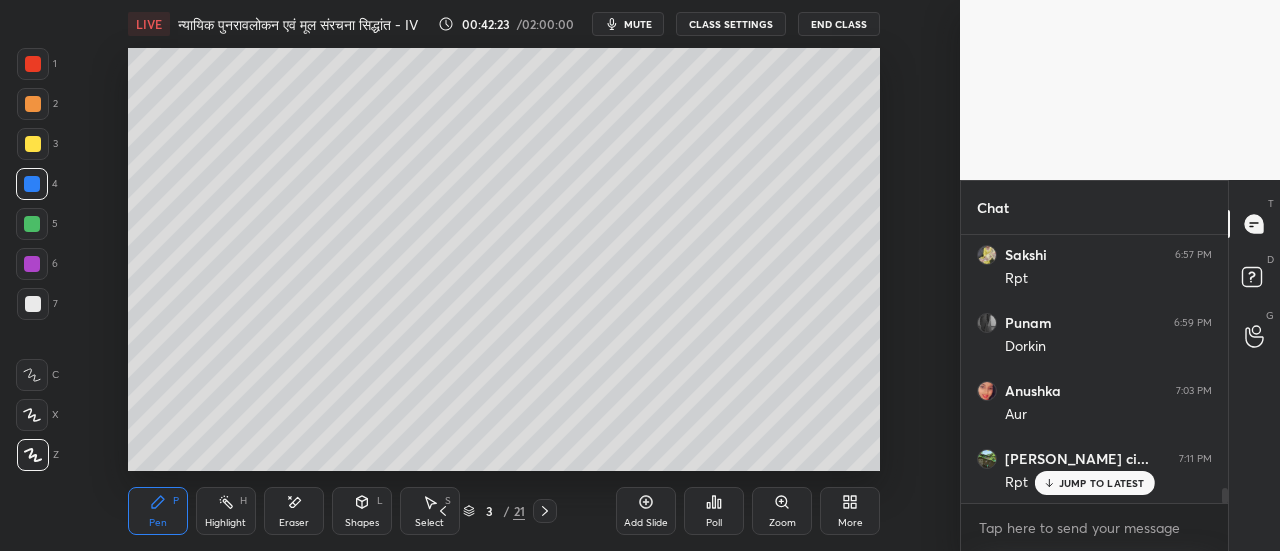 click on "Pen P Highlight H Eraser Shapes L Select S" at bounding box center [250, 511] 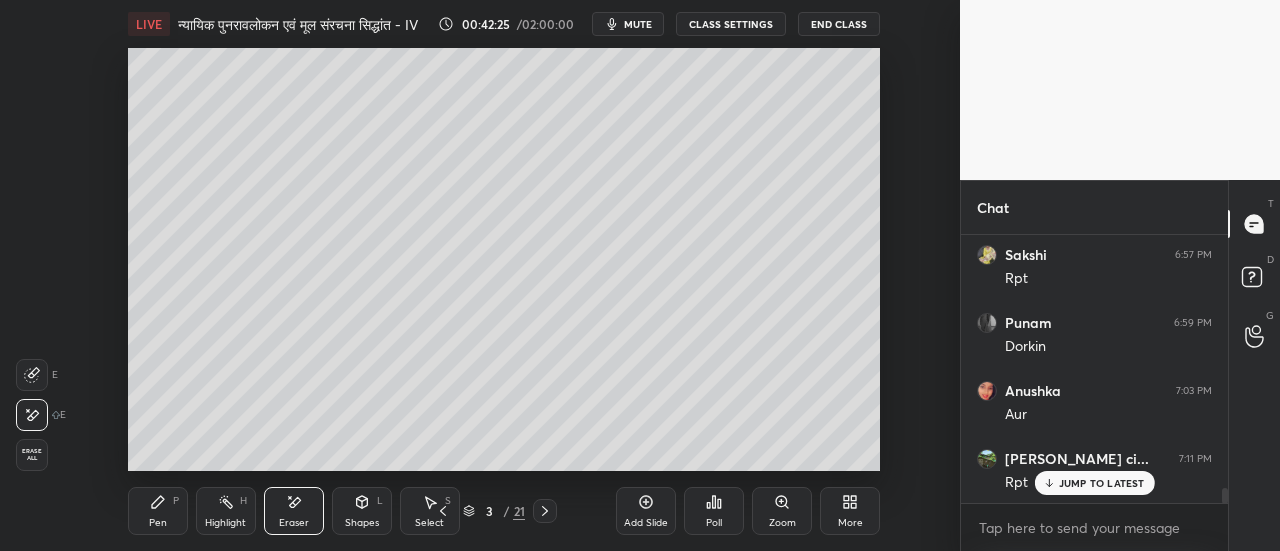 click 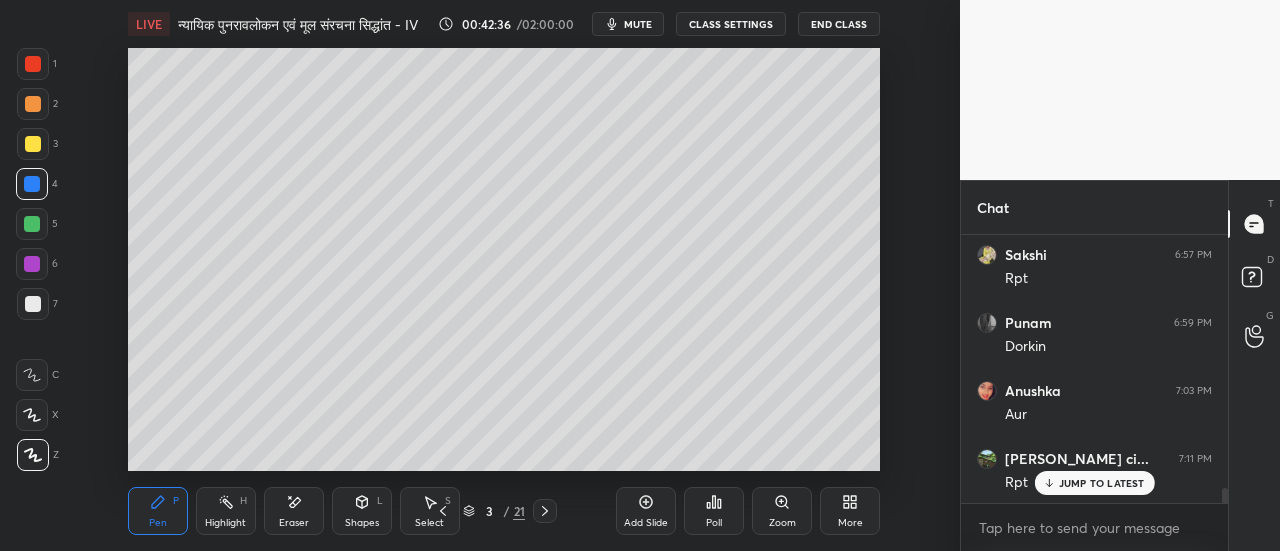 click 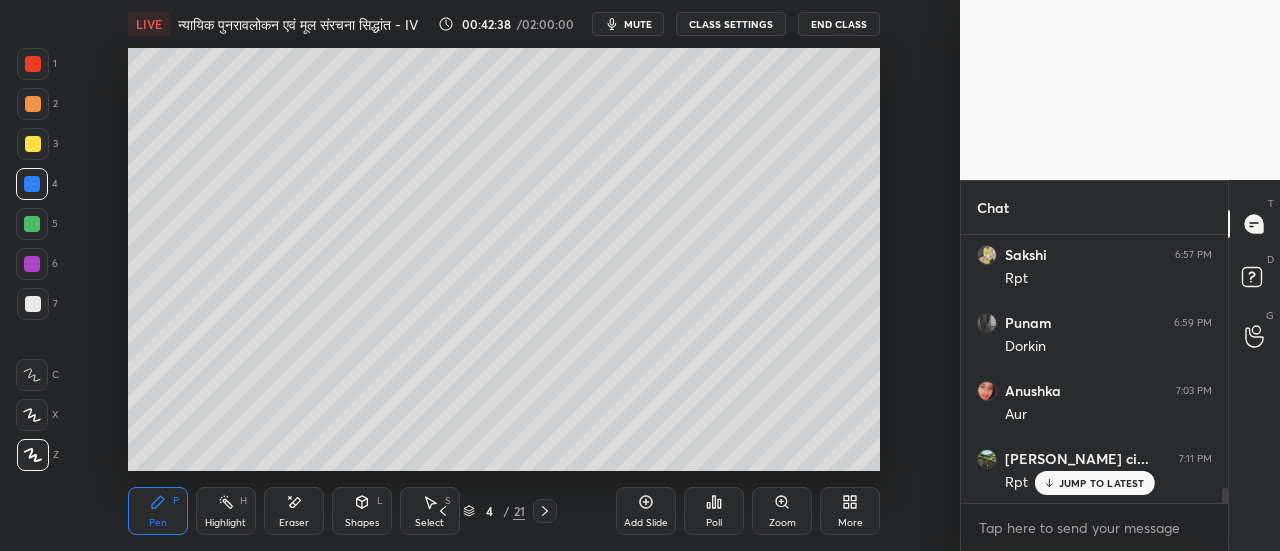 click at bounding box center (32, 224) 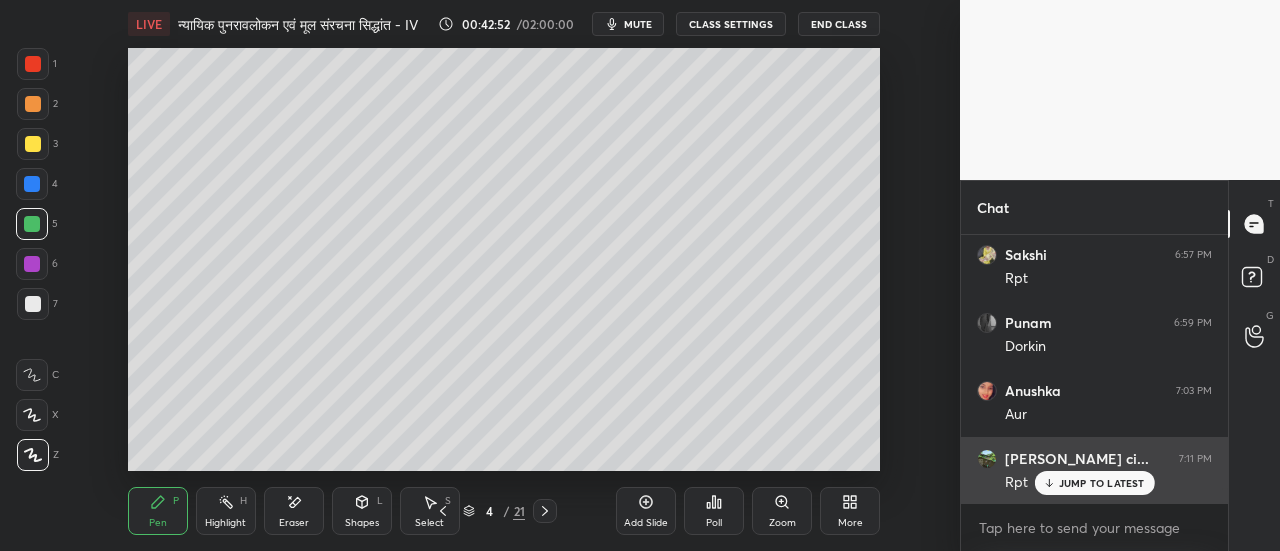 click on "JUMP TO LATEST" at bounding box center (1102, 483) 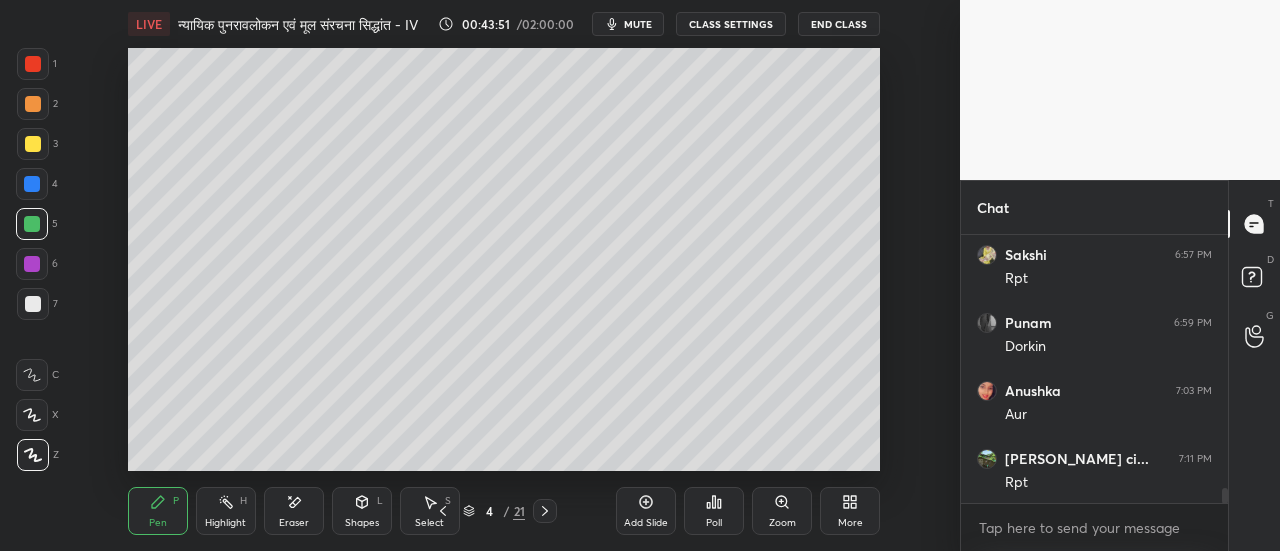 click at bounding box center (33, 144) 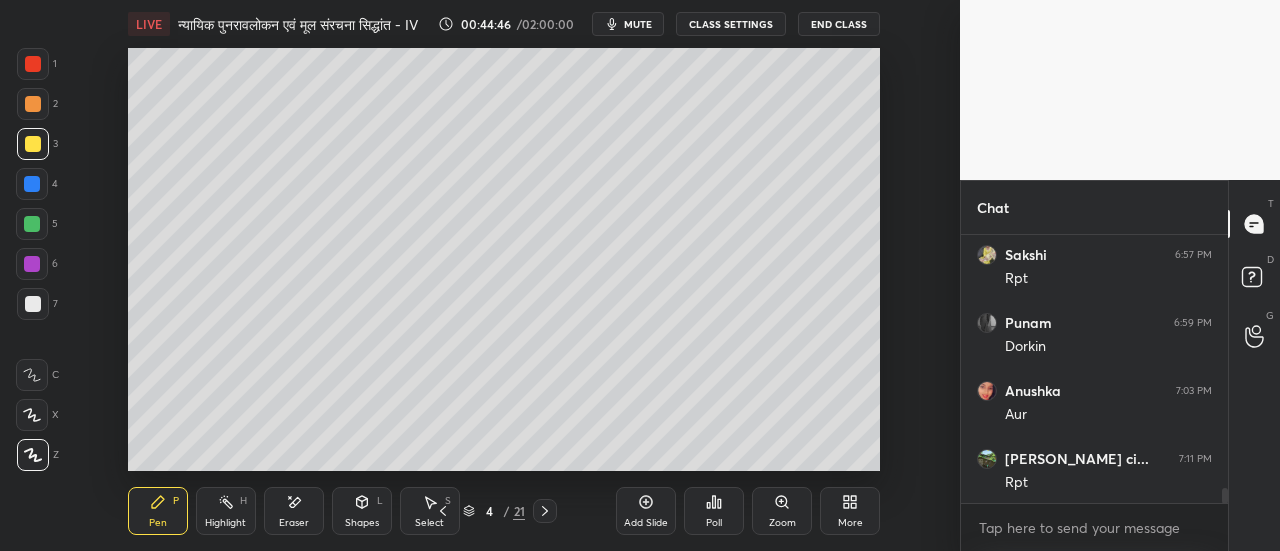 click on "Setting up your live class Poll for   secs No correct answer Start poll" at bounding box center [504, 259] 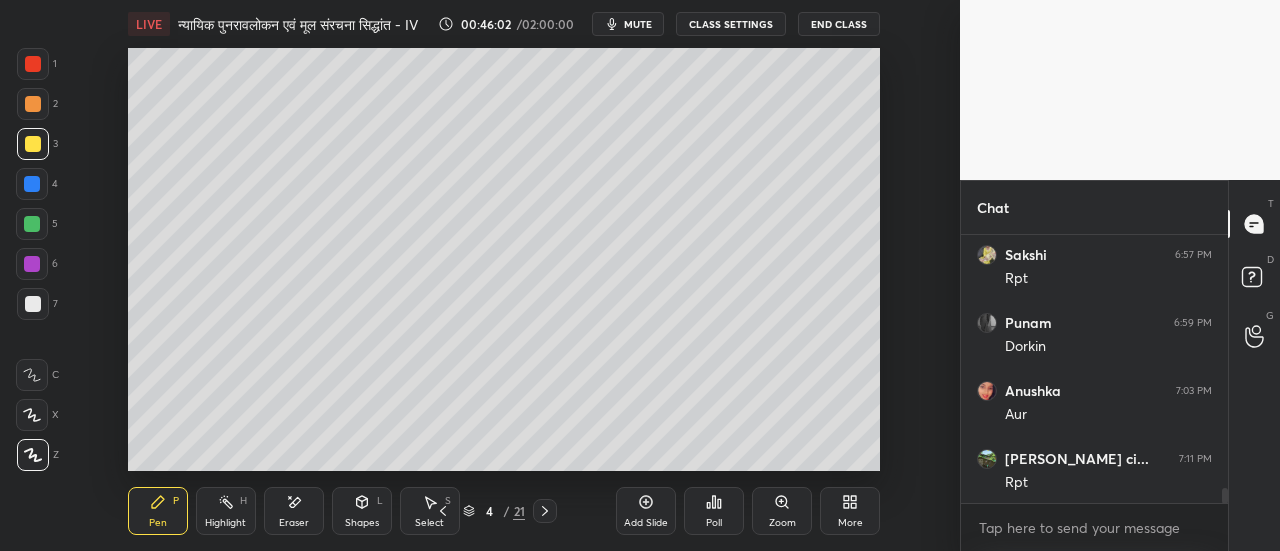 click at bounding box center [33, 304] 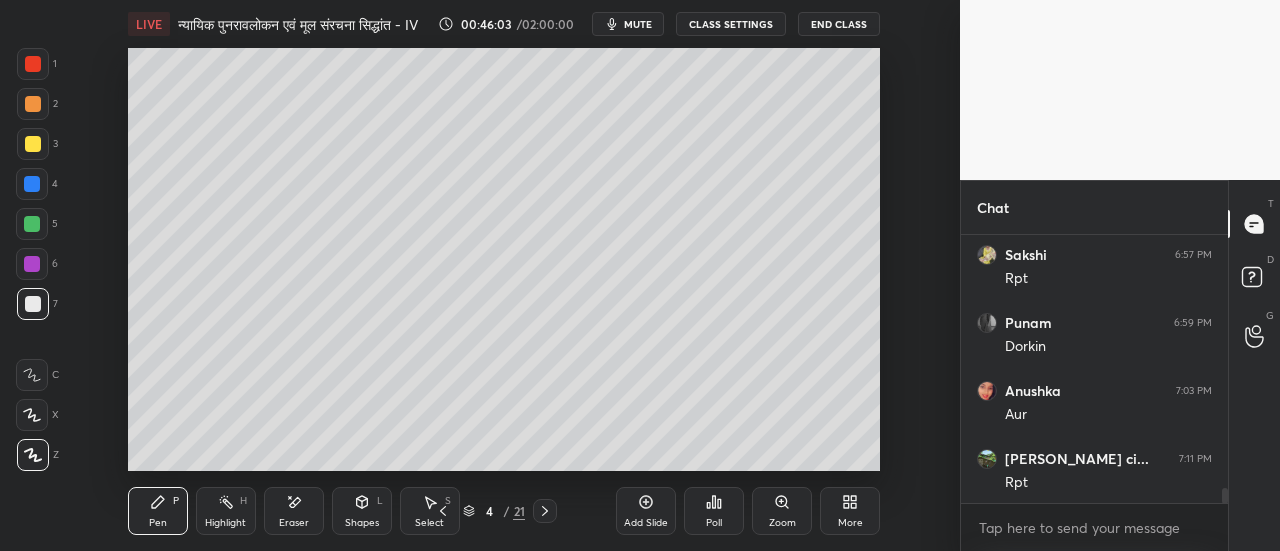 click 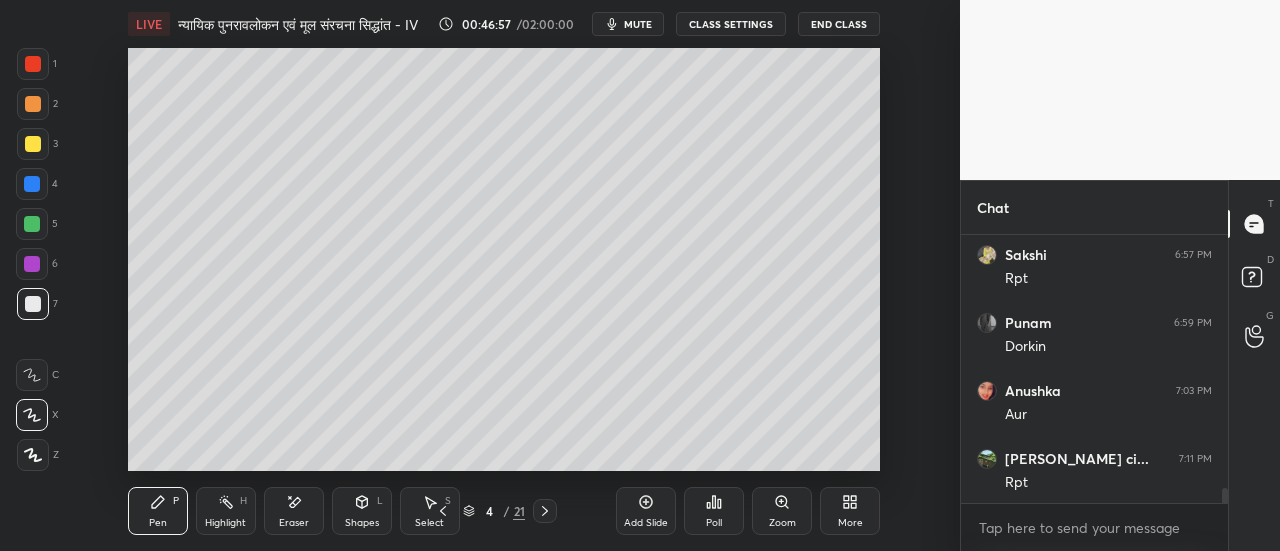 click on "Add Slide Poll Zoom More" at bounding box center (748, 511) 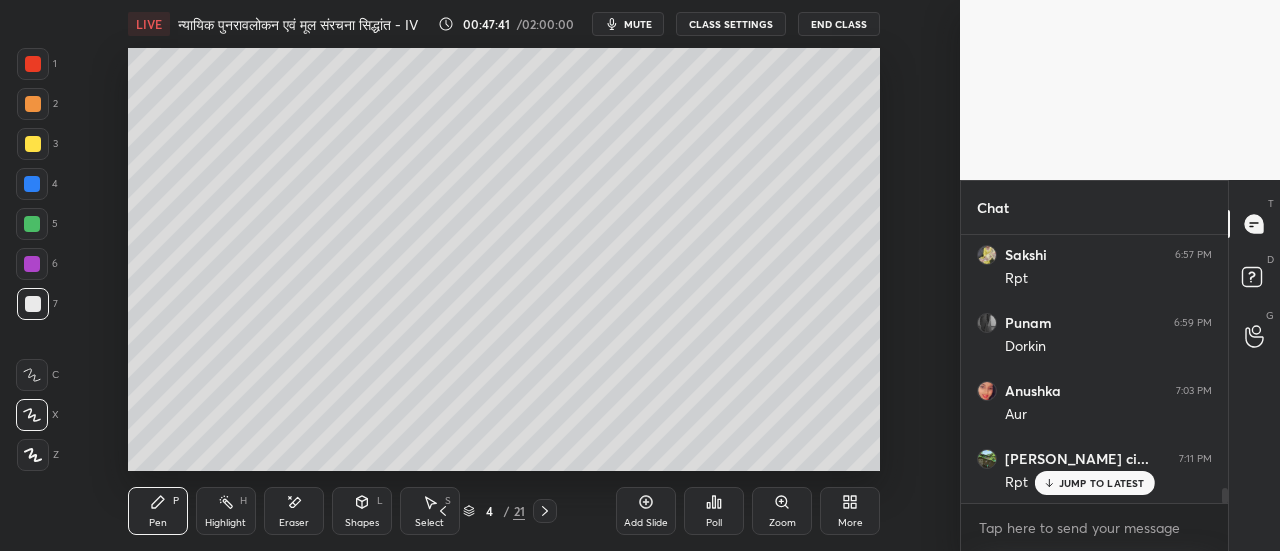 scroll, scrollTop: 4616, scrollLeft: 0, axis: vertical 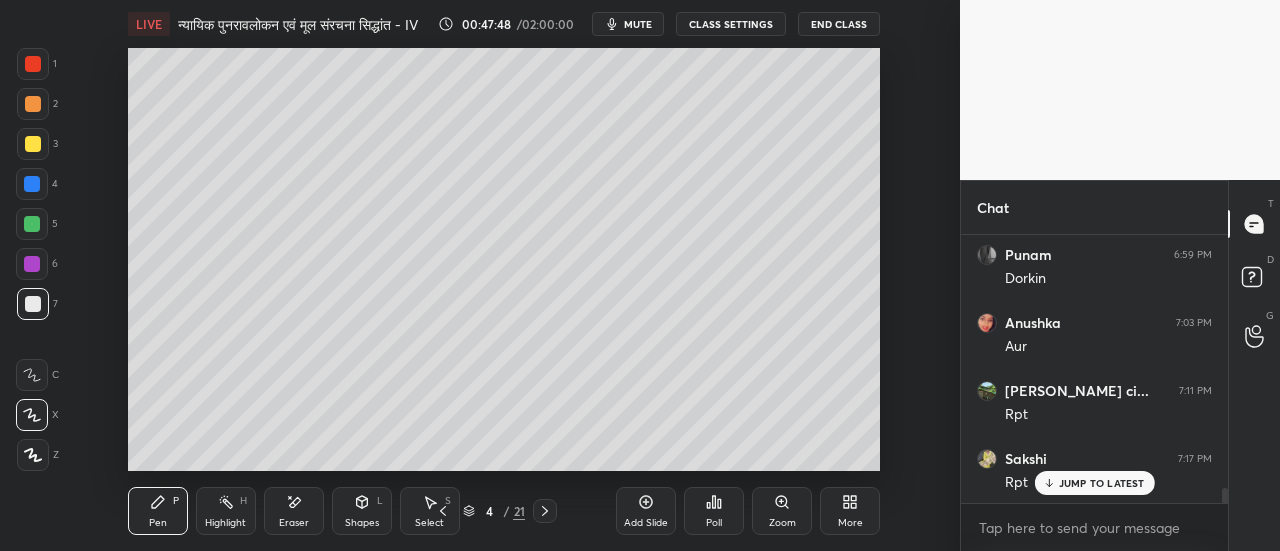 click 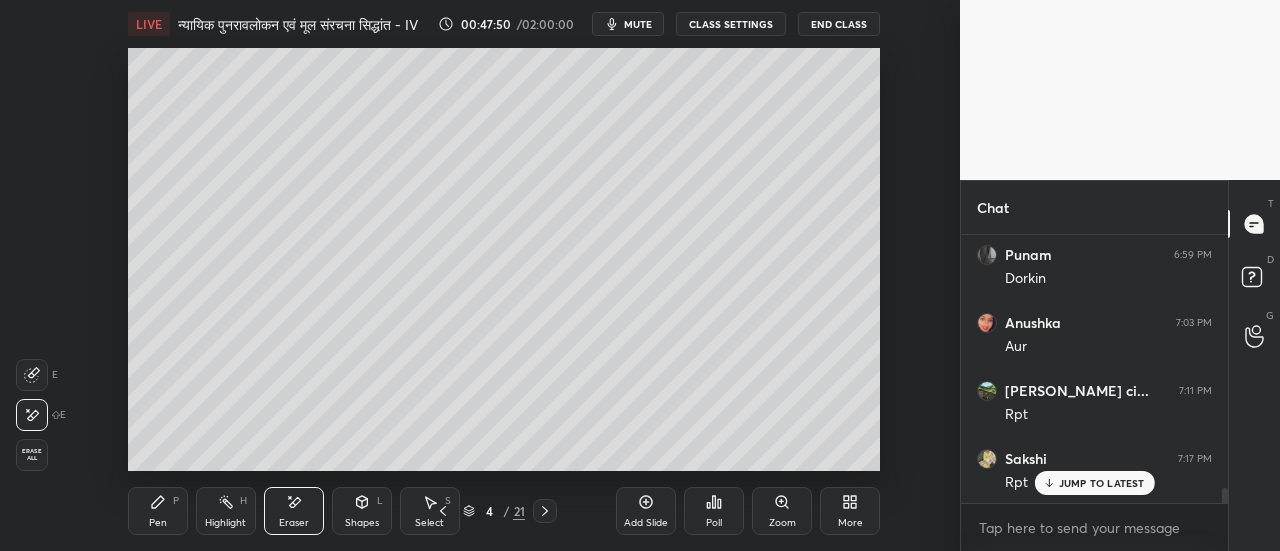 click on "Pen P" at bounding box center [158, 511] 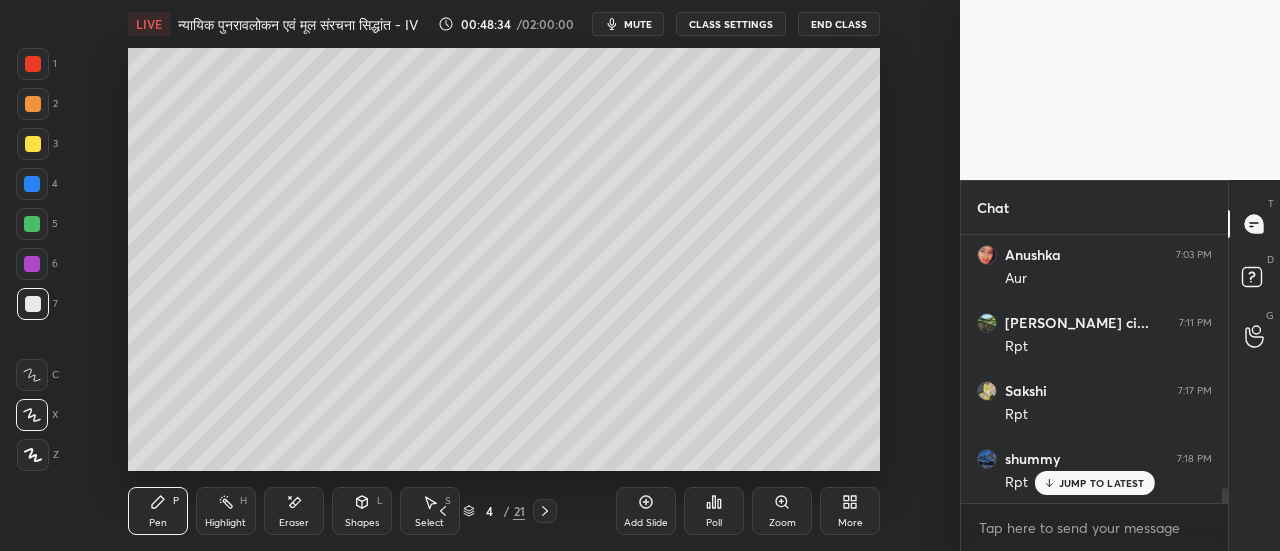 scroll, scrollTop: 4788, scrollLeft: 0, axis: vertical 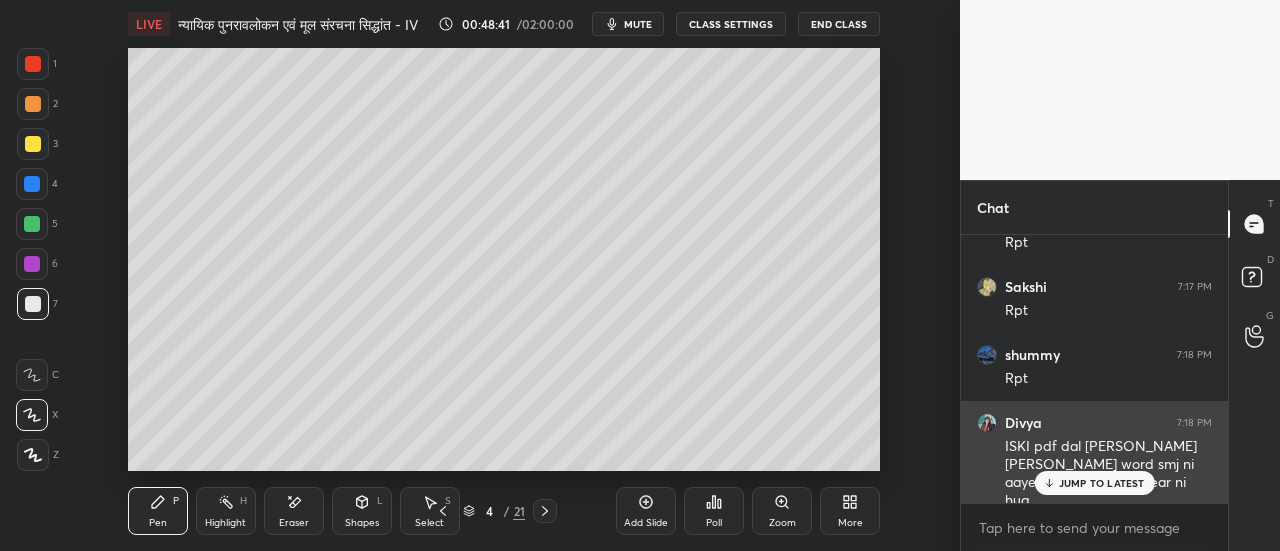 click on "JUMP TO LATEST" at bounding box center [1102, 483] 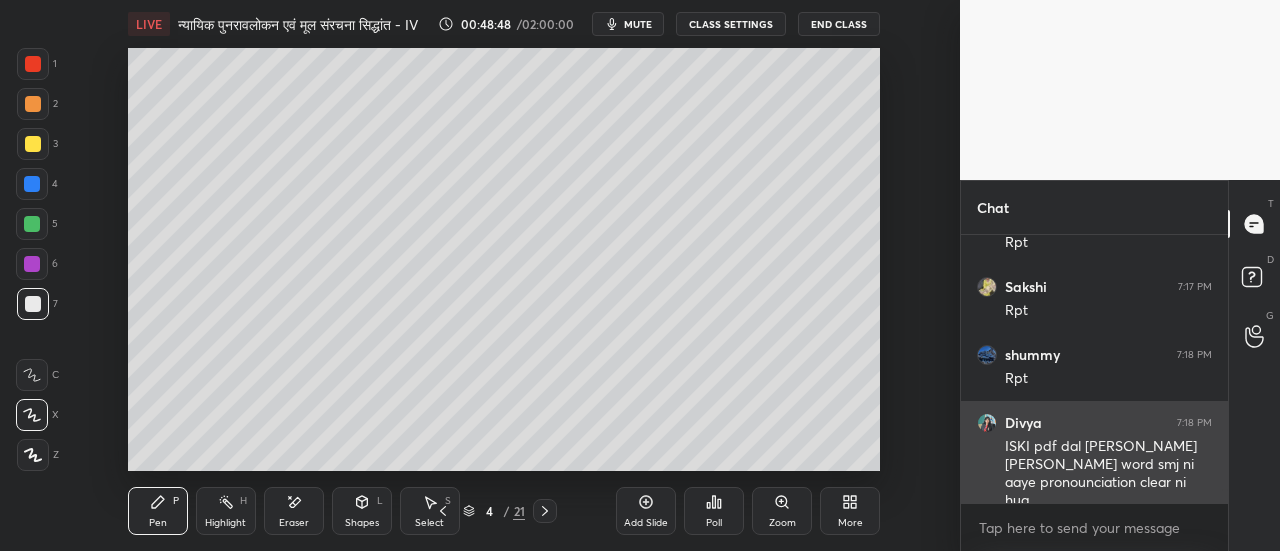 click at bounding box center (987, 423) 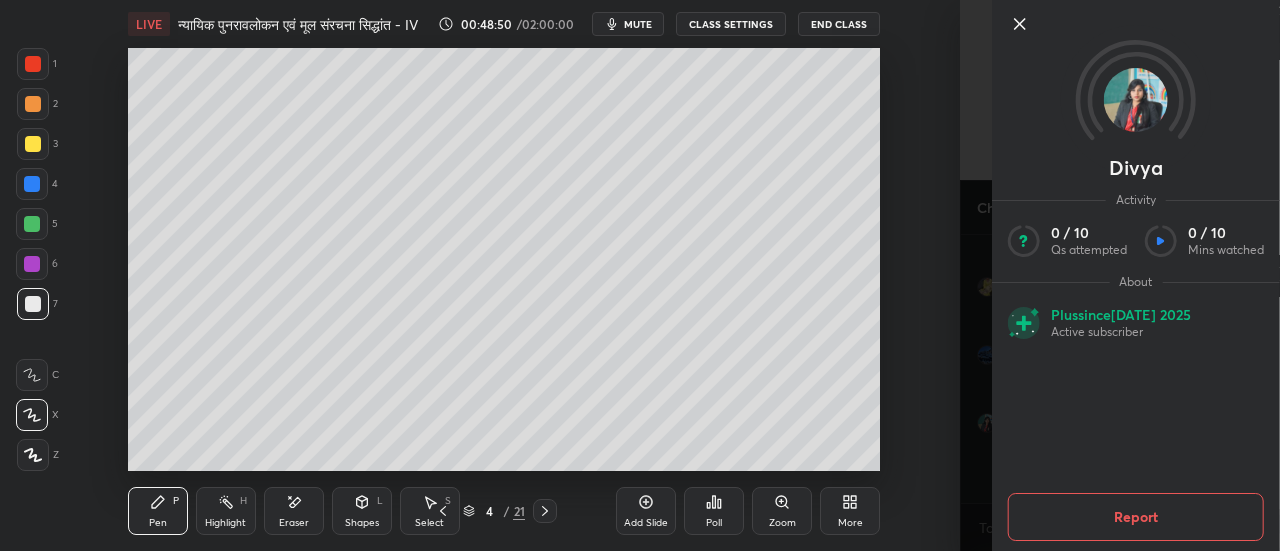 scroll, scrollTop: 4856, scrollLeft: 0, axis: vertical 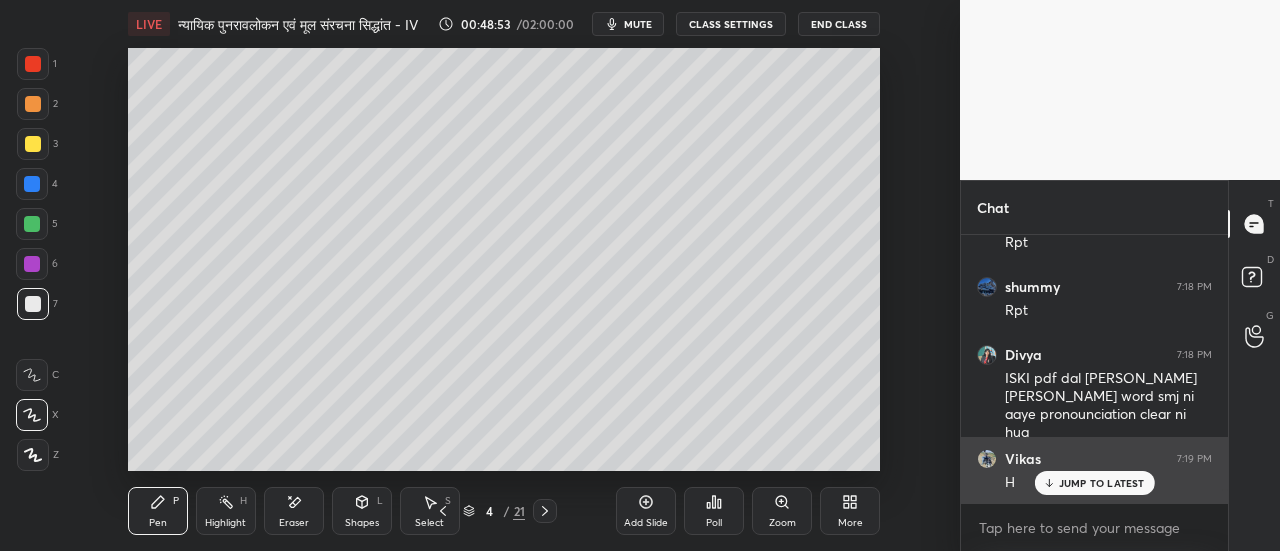 click on "JUMP TO LATEST" at bounding box center (1102, 483) 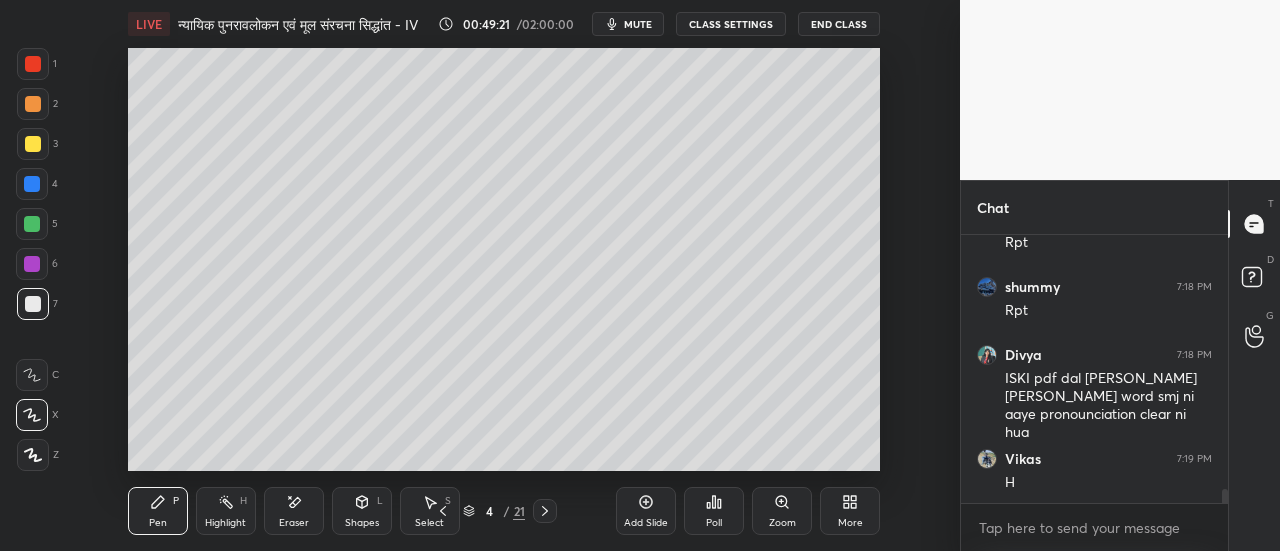 scroll, scrollTop: 4924, scrollLeft: 0, axis: vertical 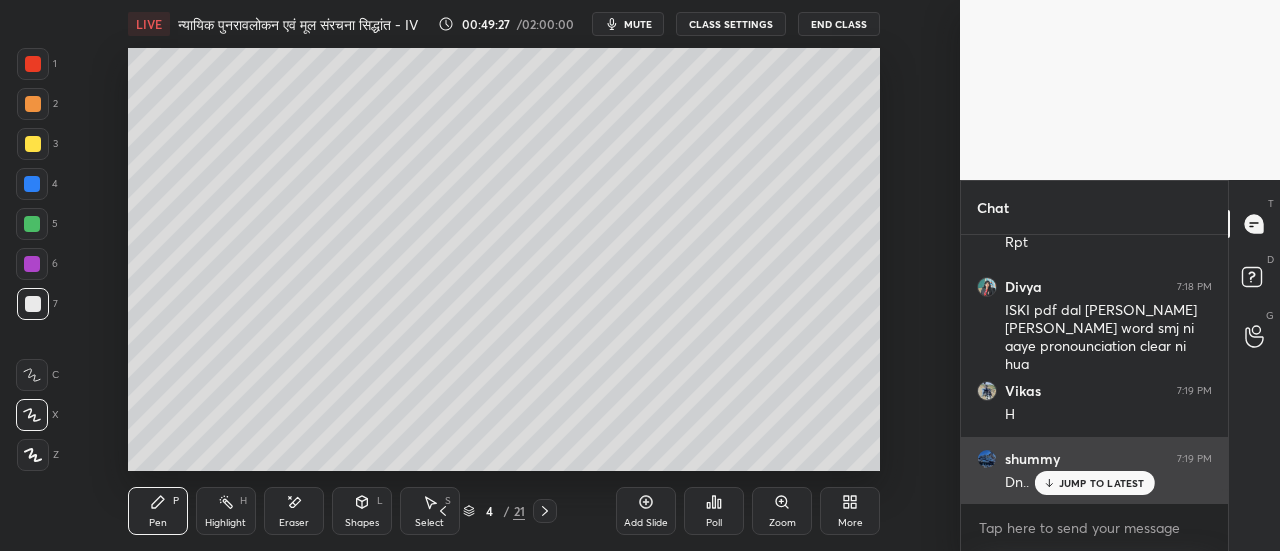 click on "JUMP TO LATEST" at bounding box center [1102, 483] 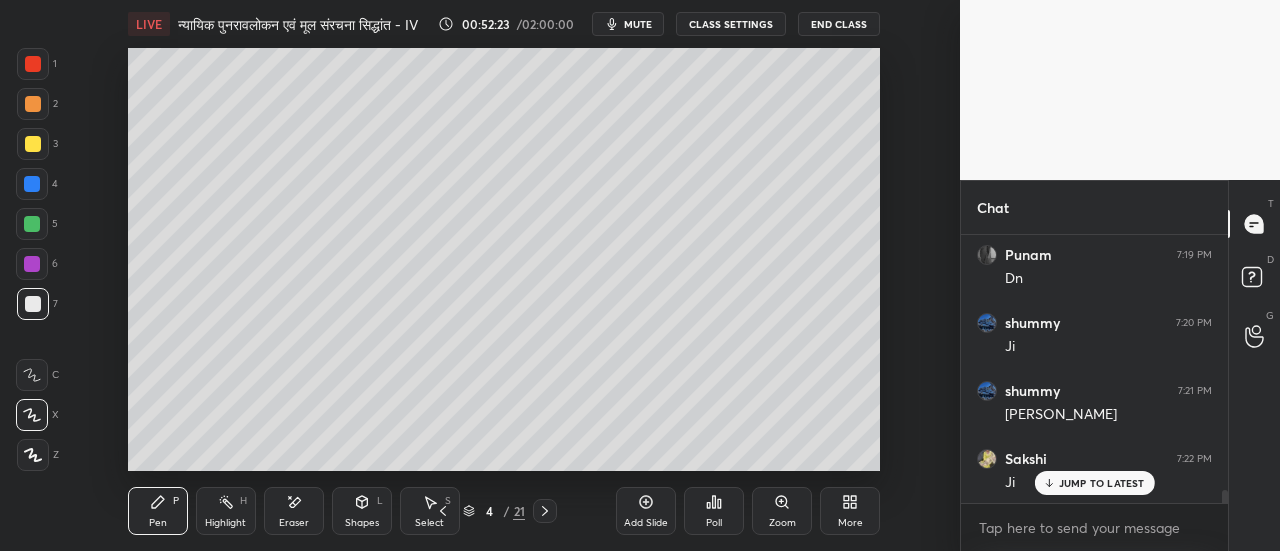 scroll, scrollTop: 5264, scrollLeft: 0, axis: vertical 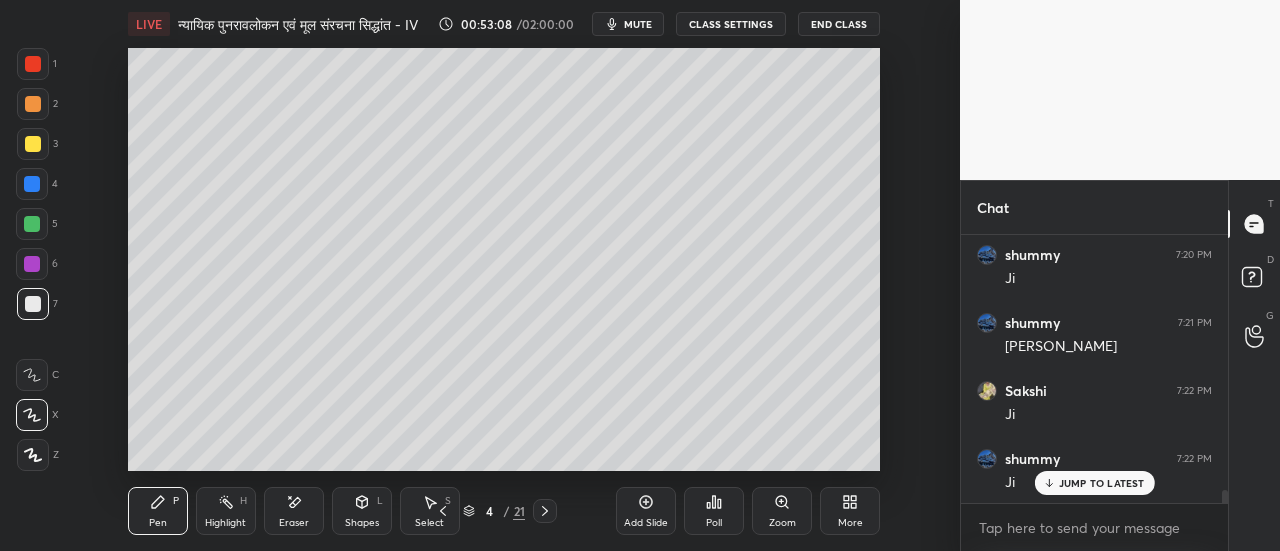 click 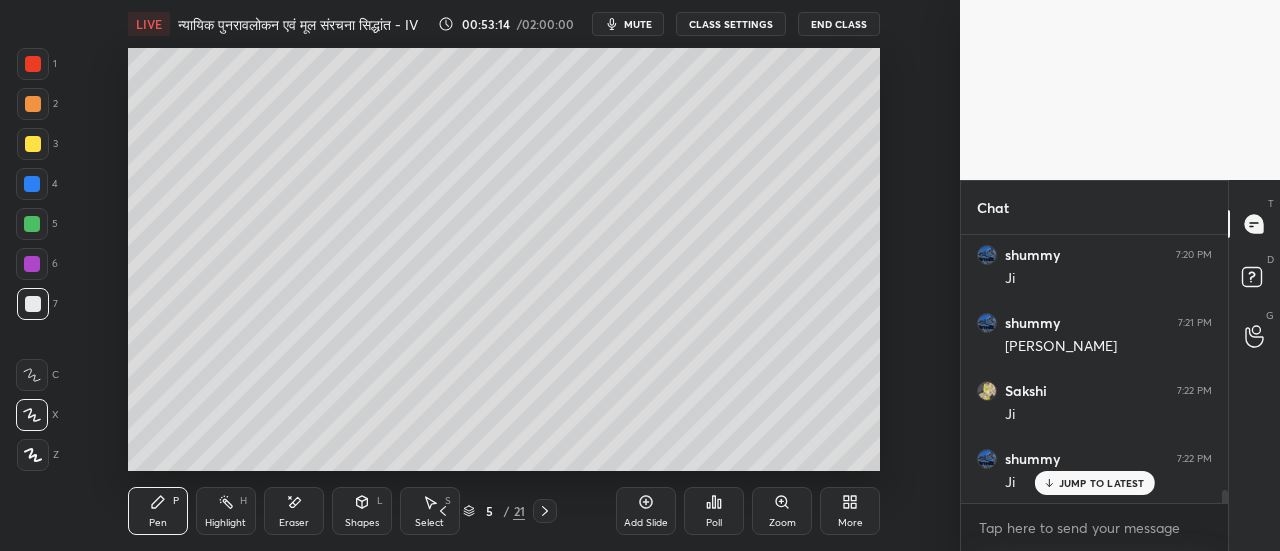 click at bounding box center [33, 144] 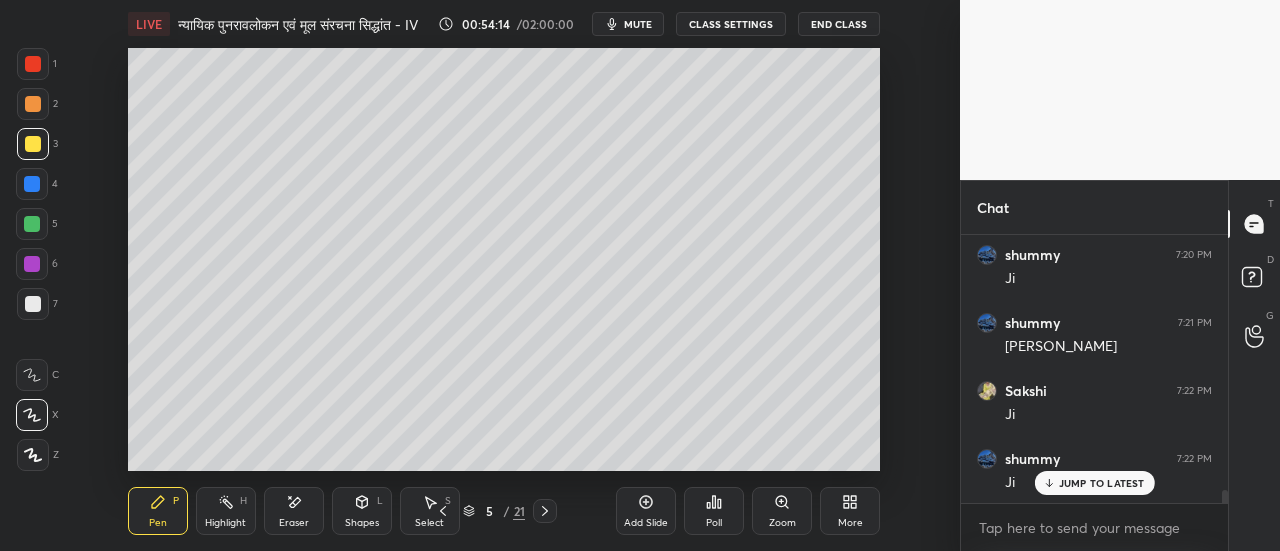 click at bounding box center [33, 304] 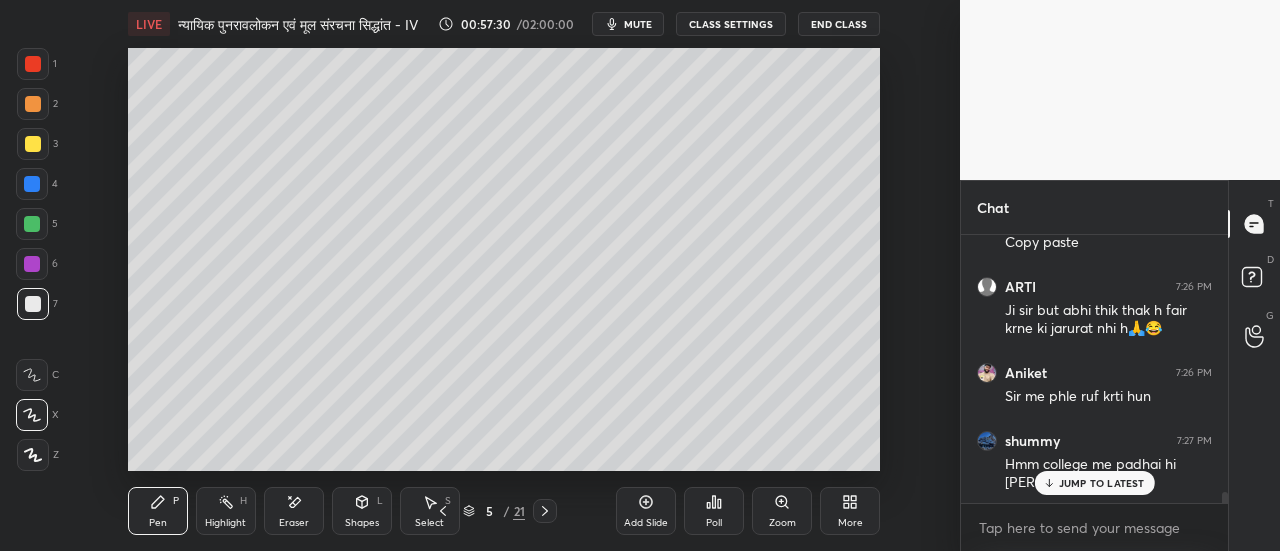 scroll, scrollTop: 6036, scrollLeft: 0, axis: vertical 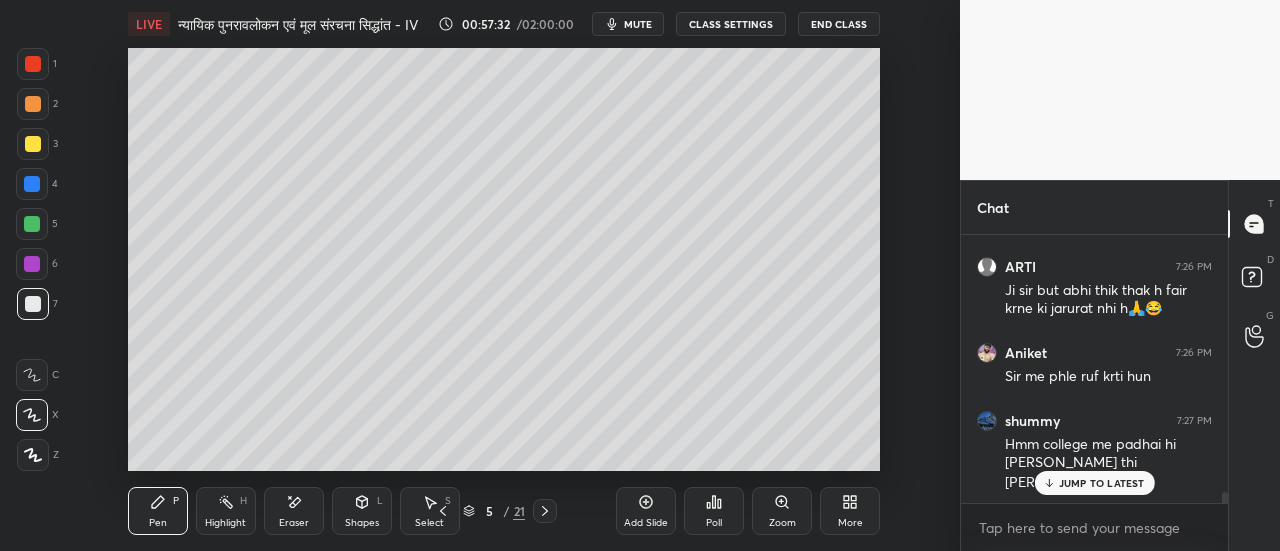 click at bounding box center (33, 64) 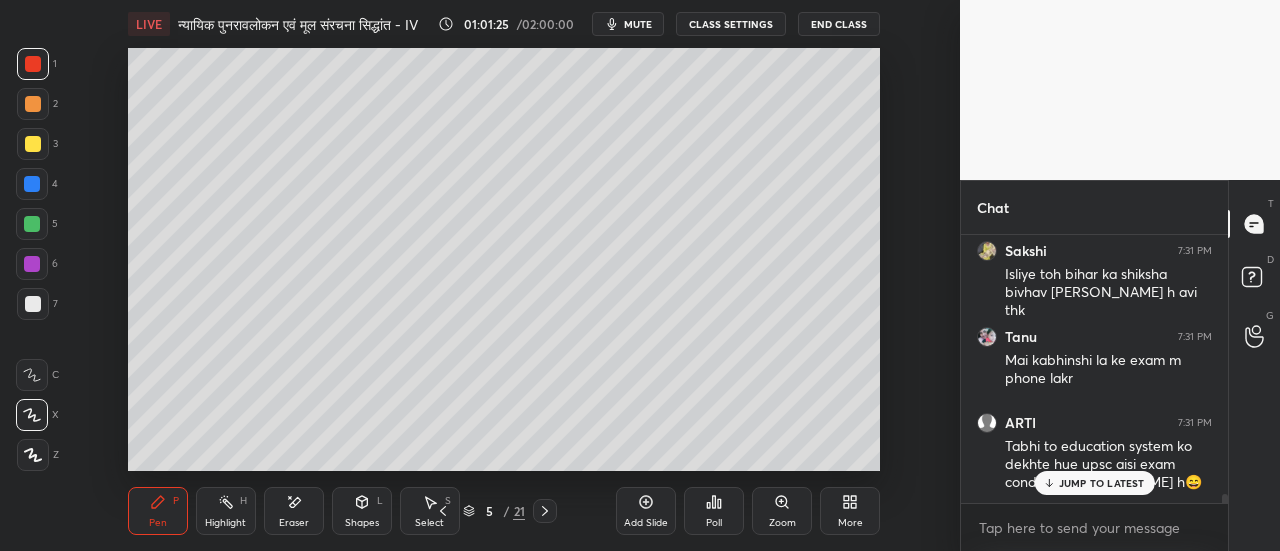 scroll, scrollTop: 7652, scrollLeft: 0, axis: vertical 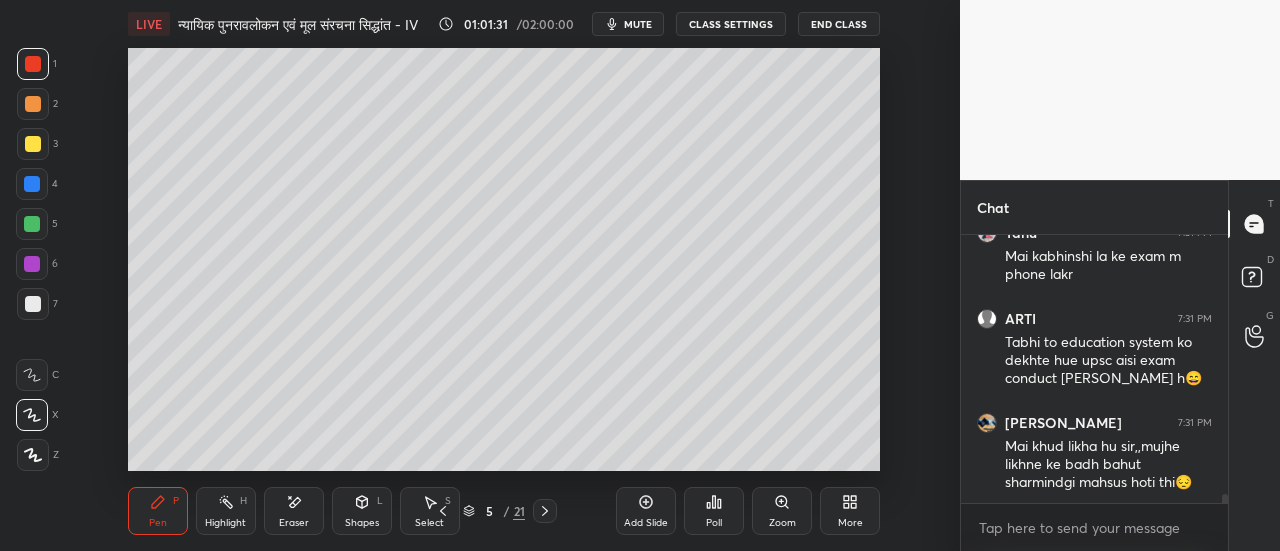 click on "Setting up your live class Poll for   secs No correct answer Start poll" at bounding box center [504, 259] 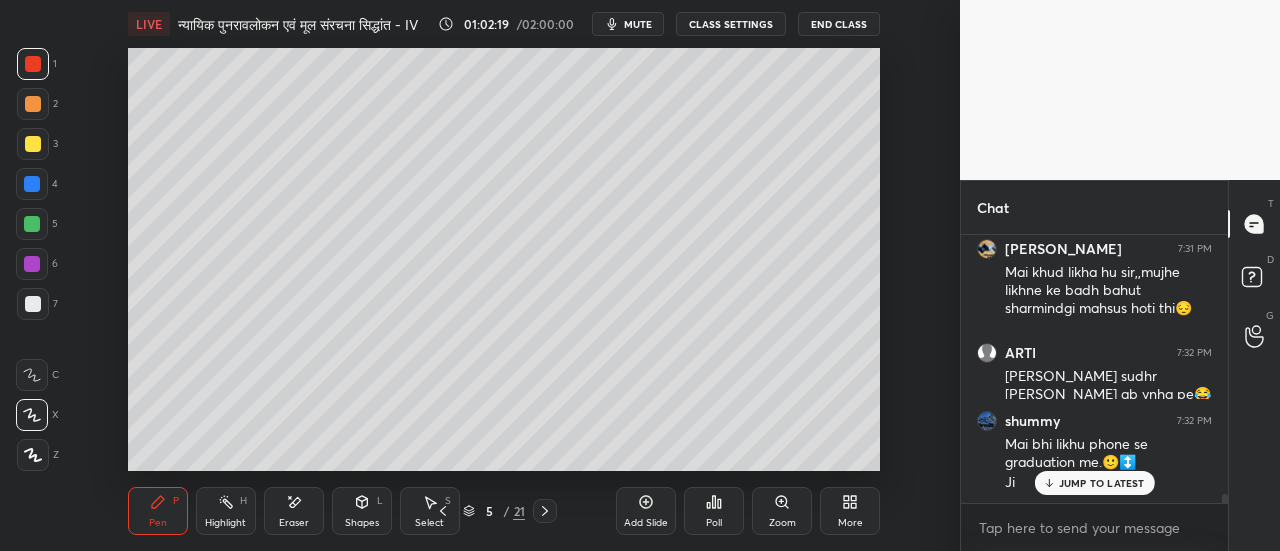 scroll, scrollTop: 7894, scrollLeft: 0, axis: vertical 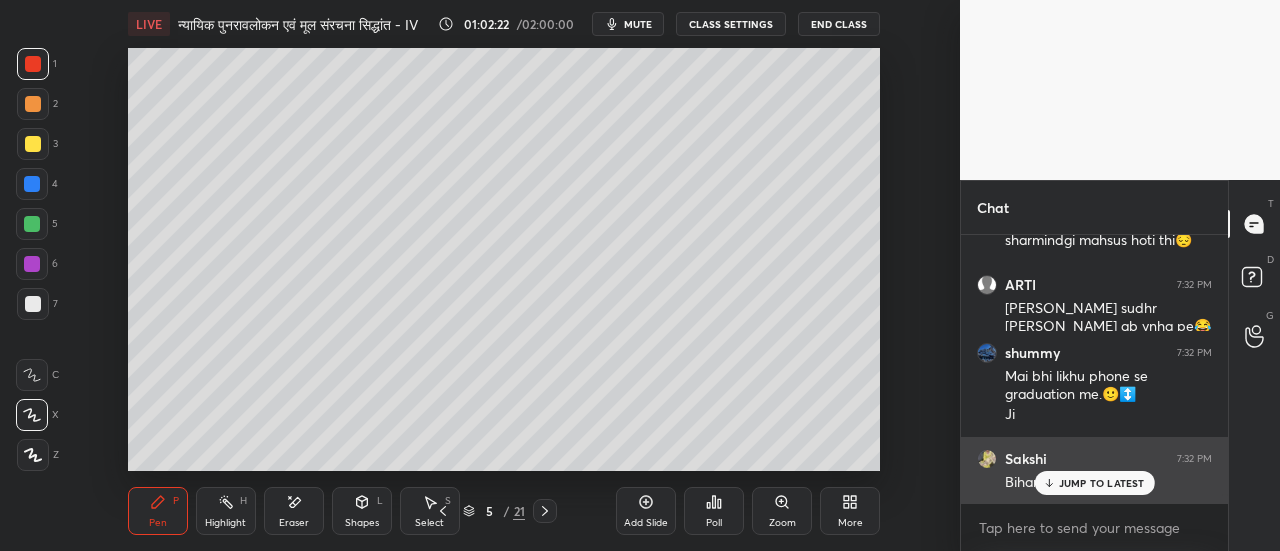 click on "JUMP TO LATEST" at bounding box center [1102, 483] 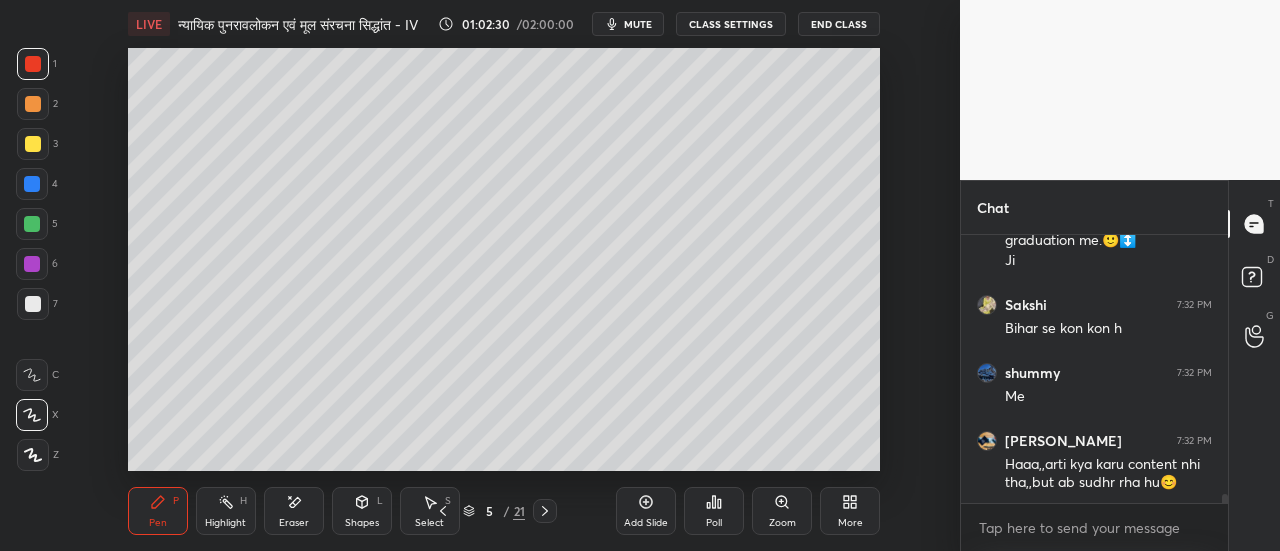 scroll, scrollTop: 8116, scrollLeft: 0, axis: vertical 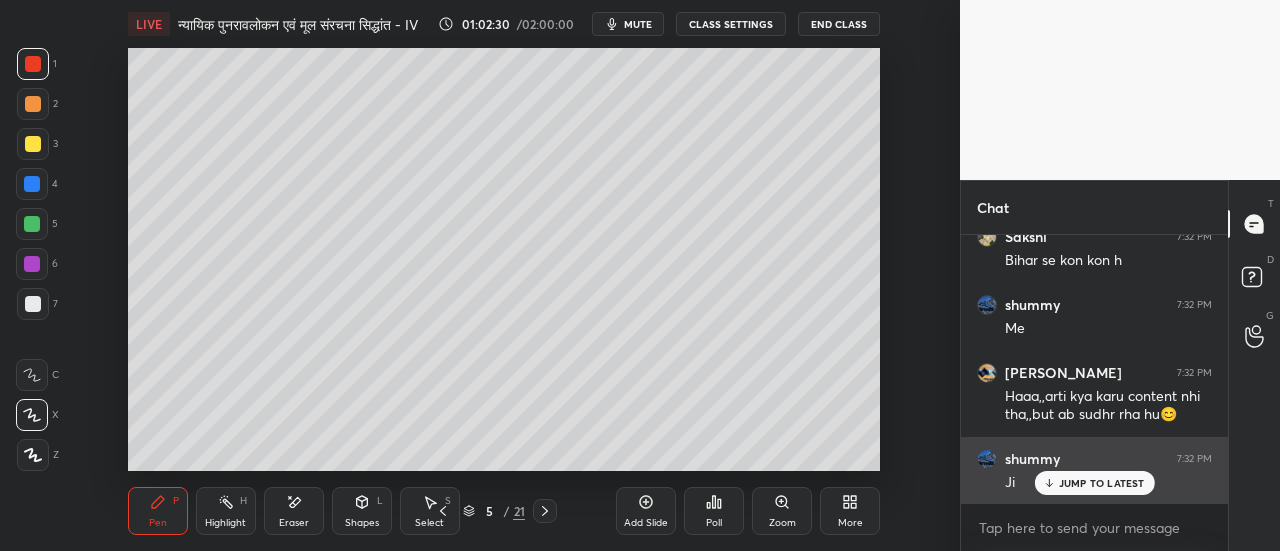 click on "JUMP TO LATEST" at bounding box center (1102, 483) 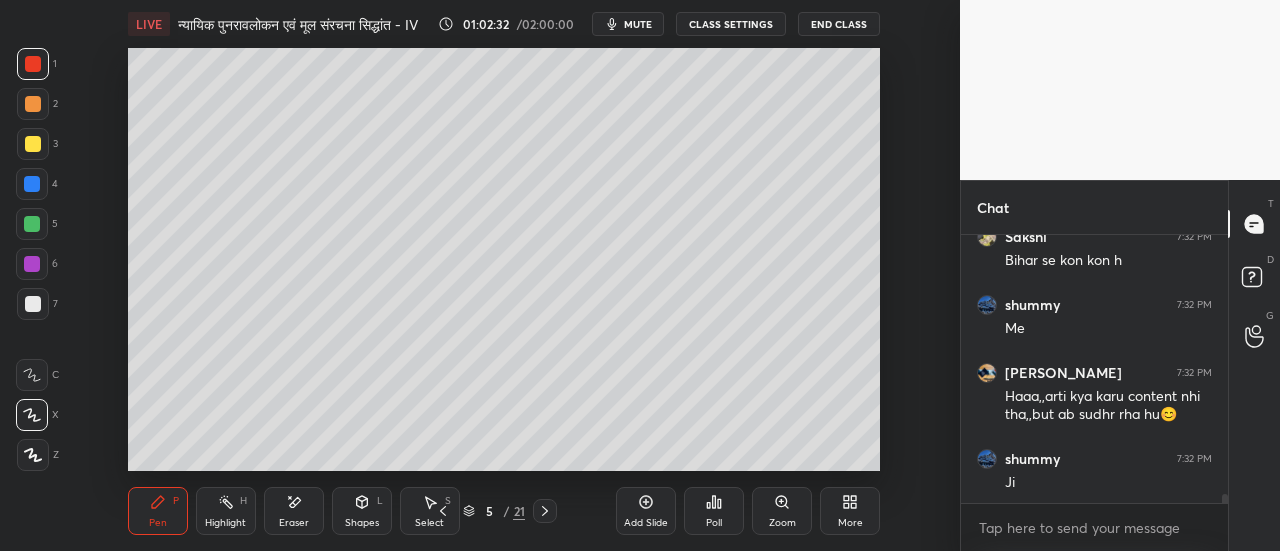 scroll, scrollTop: 8184, scrollLeft: 0, axis: vertical 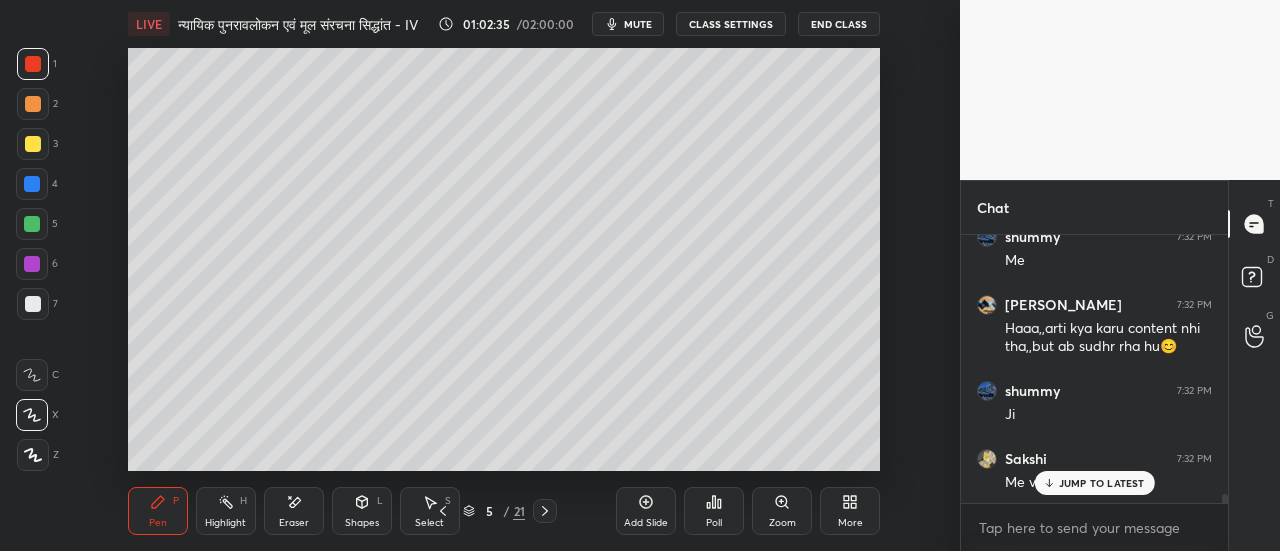 click on "JUMP TO LATEST" at bounding box center [1102, 483] 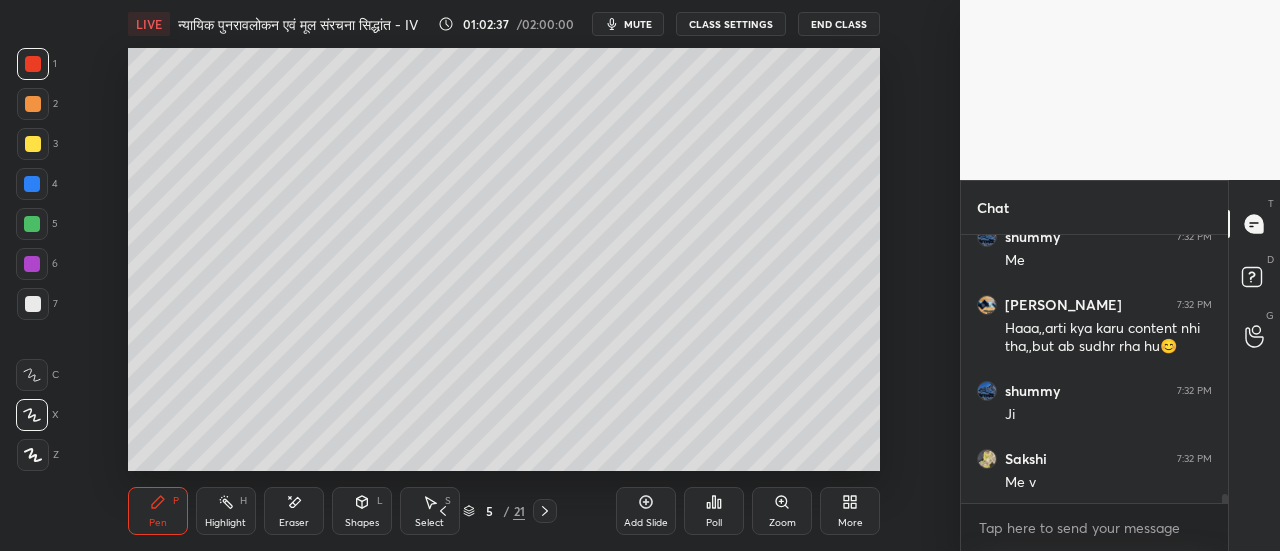 scroll, scrollTop: 8252, scrollLeft: 0, axis: vertical 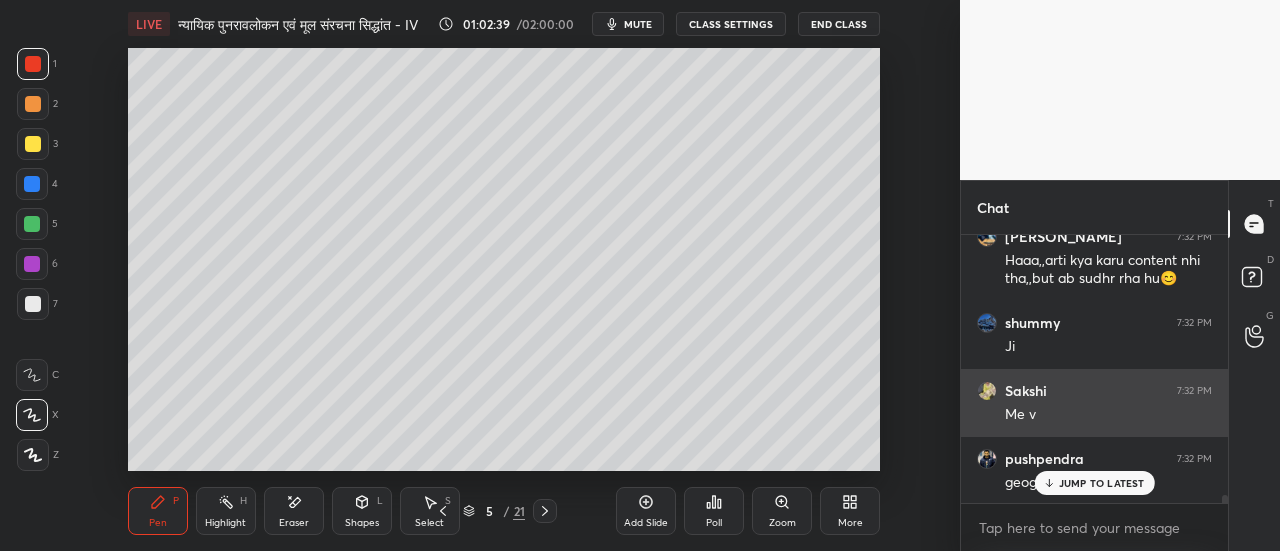 click at bounding box center (987, 391) 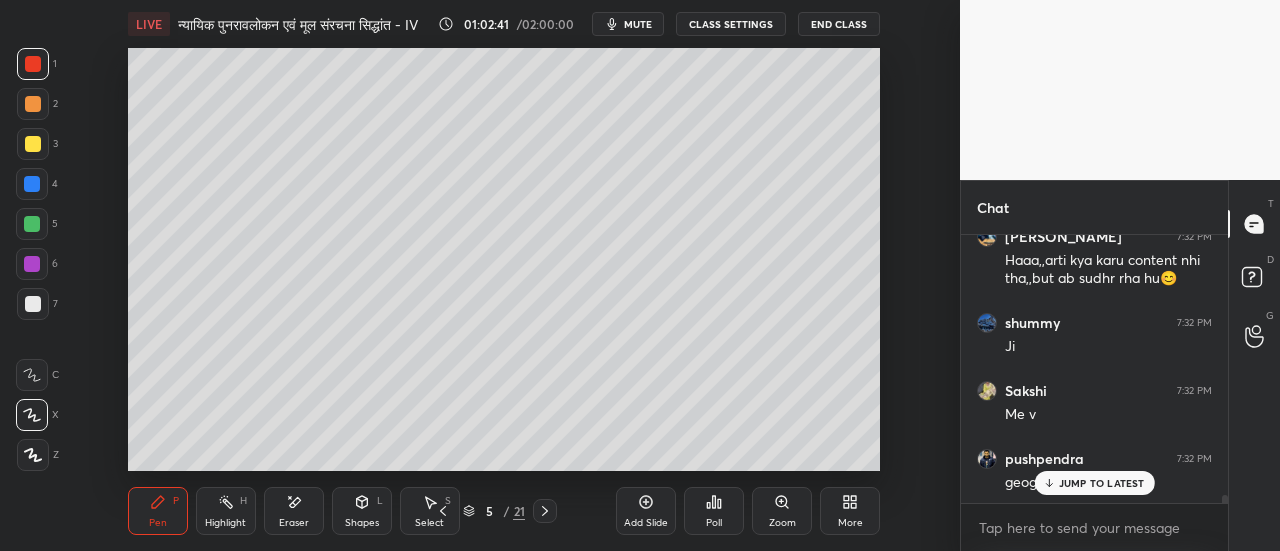 scroll, scrollTop: 8320, scrollLeft: 0, axis: vertical 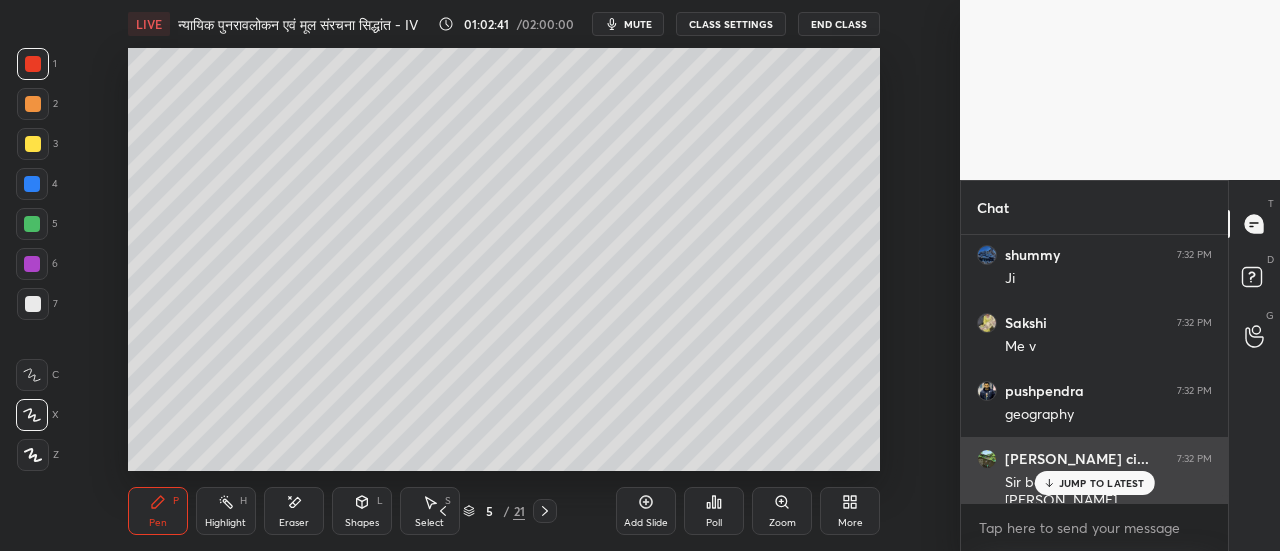 click on "JUMP TO LATEST" at bounding box center (1102, 483) 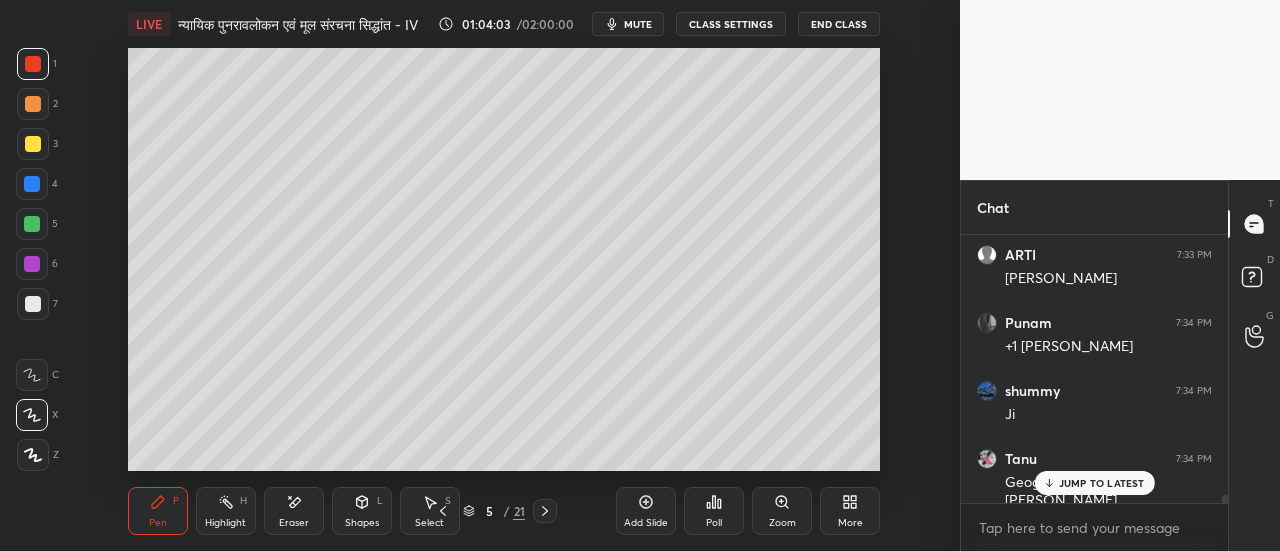 scroll, scrollTop: 8920, scrollLeft: 0, axis: vertical 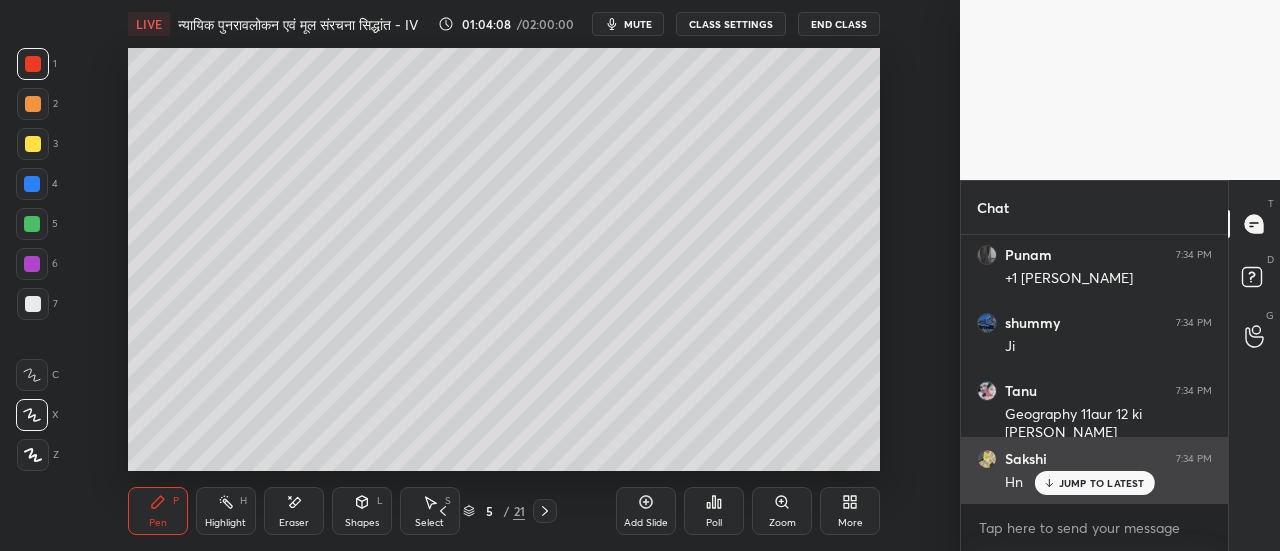 click on "JUMP TO LATEST" at bounding box center [1102, 483] 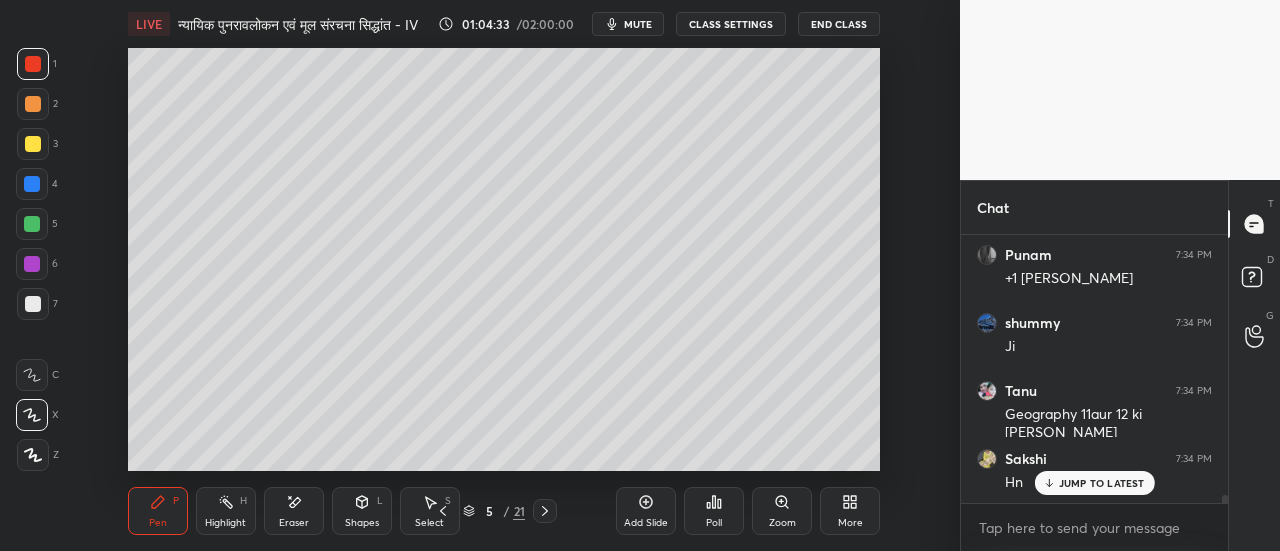 scroll, scrollTop: 9006, scrollLeft: 0, axis: vertical 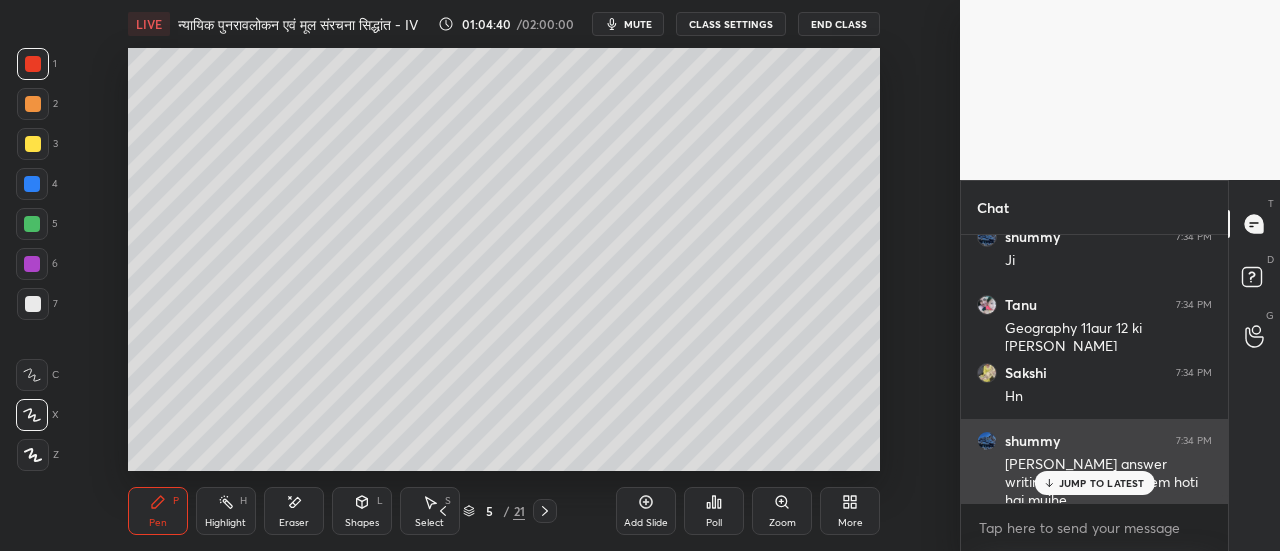 click on "JUMP TO LATEST" at bounding box center [1102, 483] 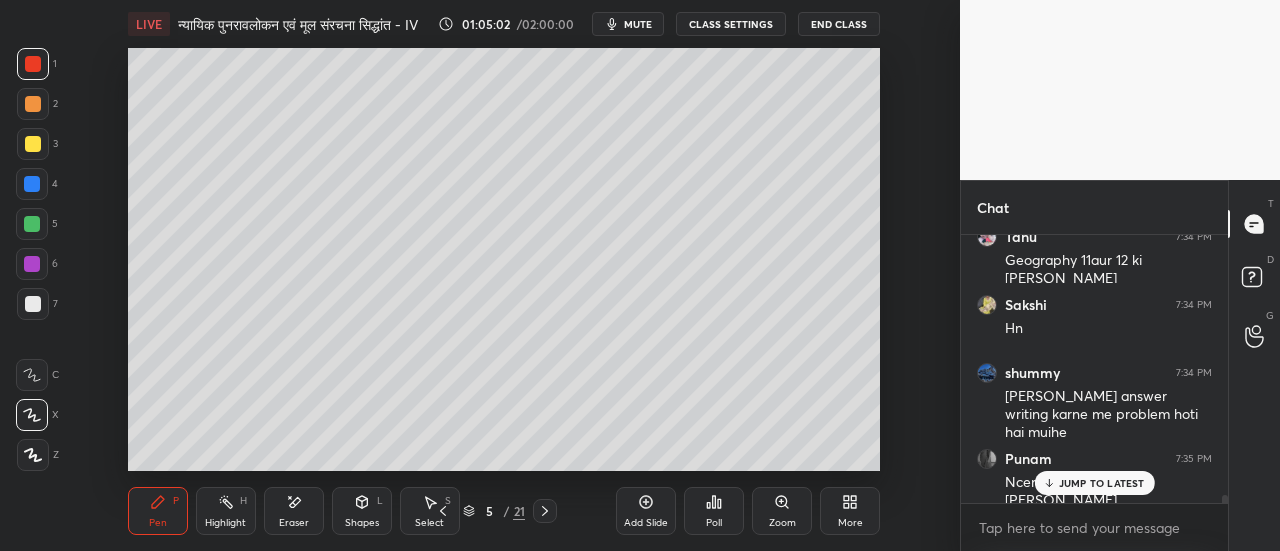 scroll, scrollTop: 9160, scrollLeft: 0, axis: vertical 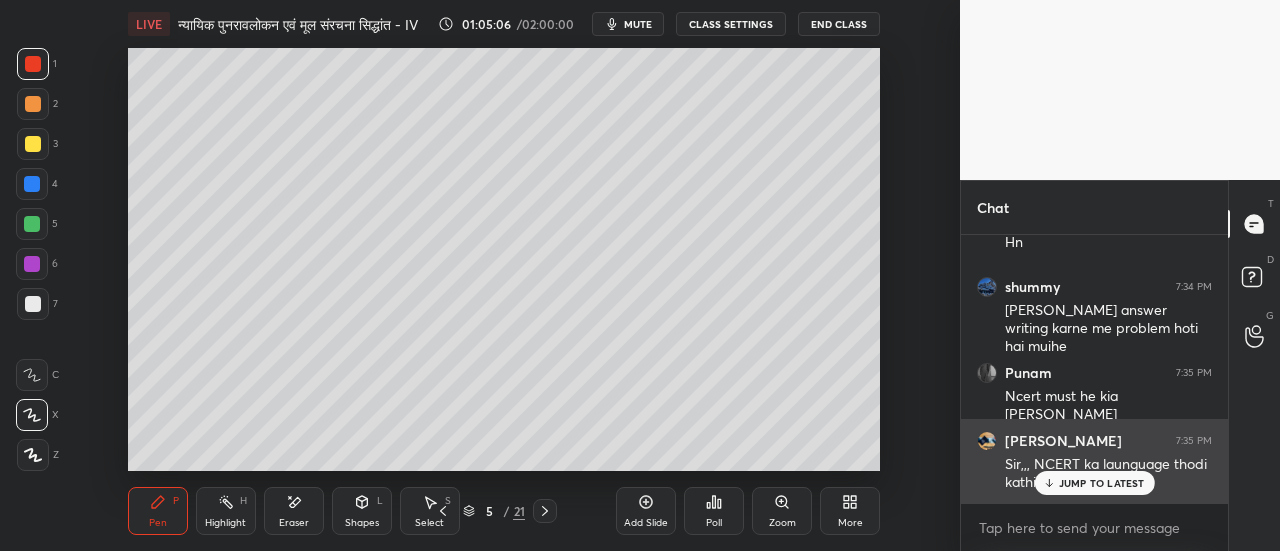 click on "JUMP TO LATEST" at bounding box center (1102, 483) 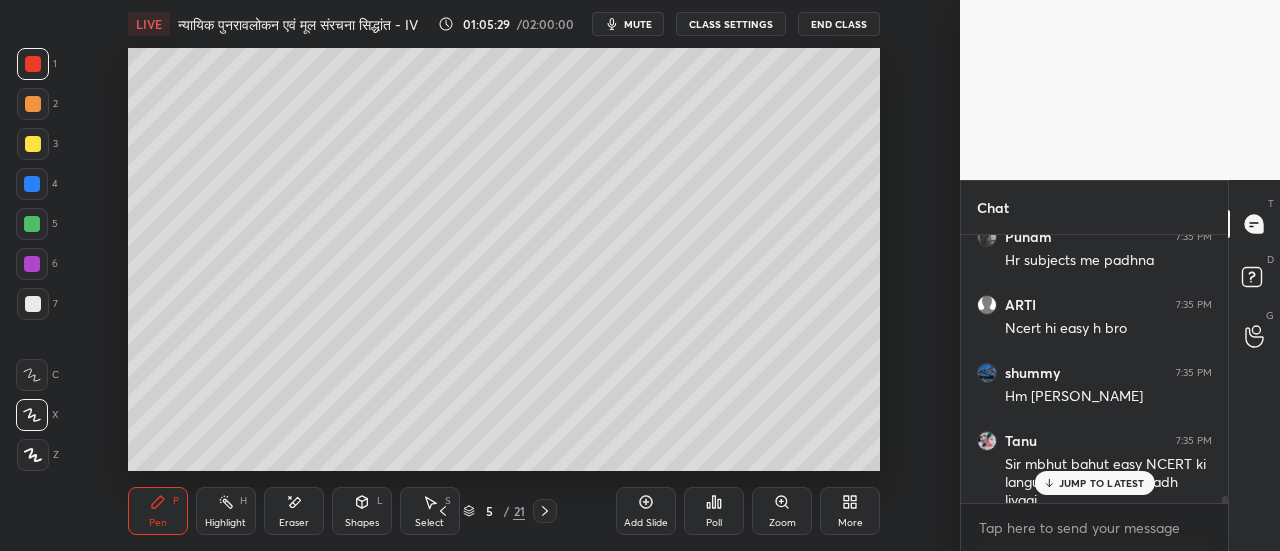 scroll, scrollTop: 9518, scrollLeft: 0, axis: vertical 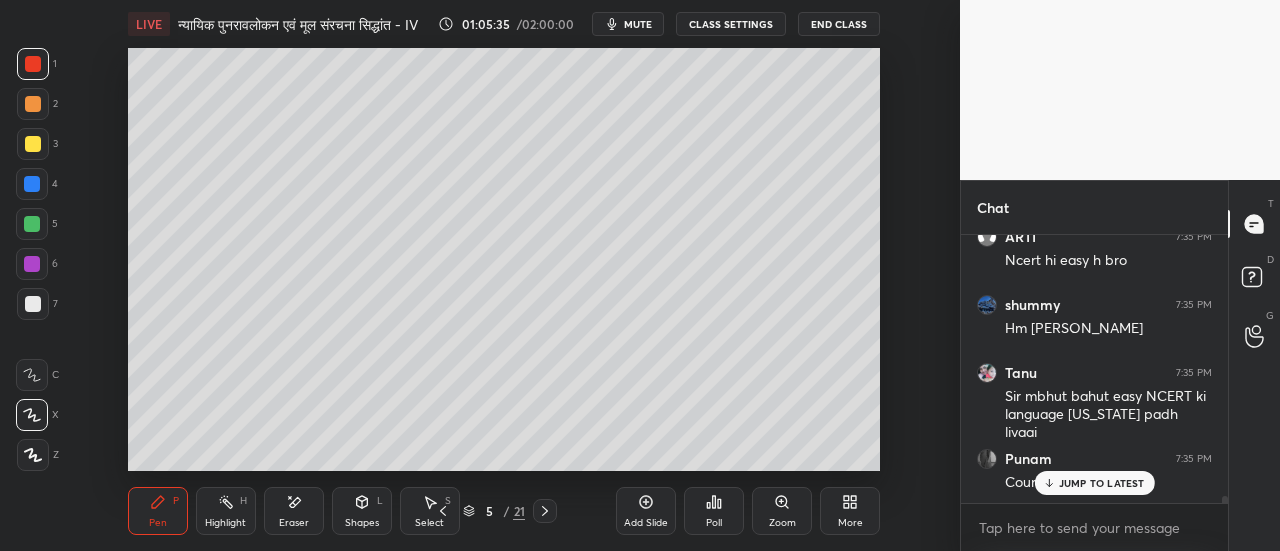 click on "JUMP TO LATEST" at bounding box center (1102, 483) 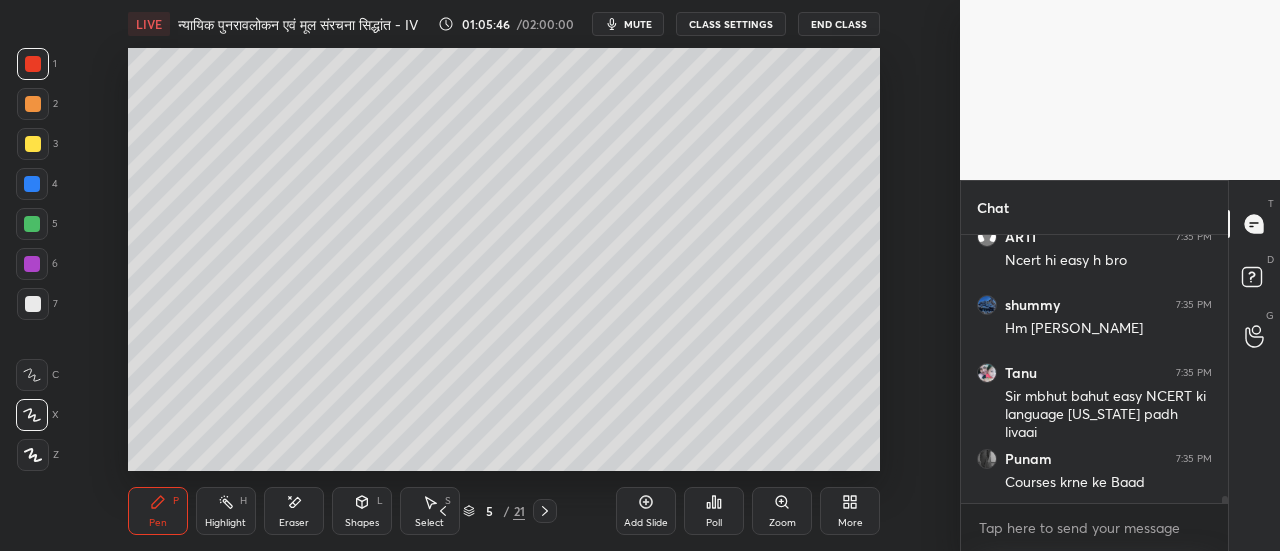 scroll, scrollTop: 9586, scrollLeft: 0, axis: vertical 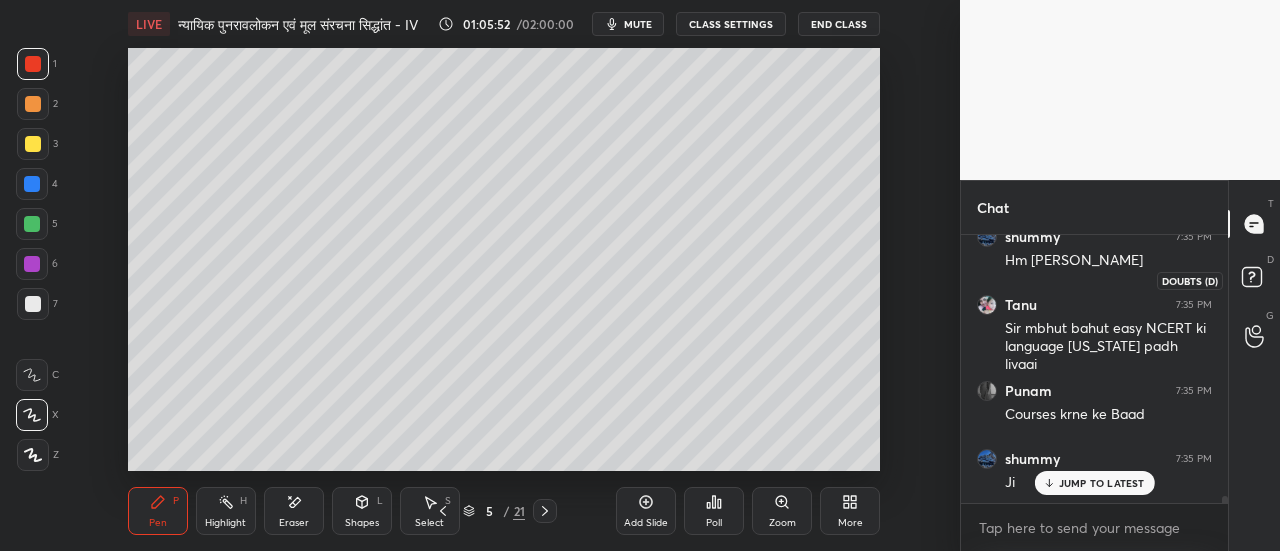 click 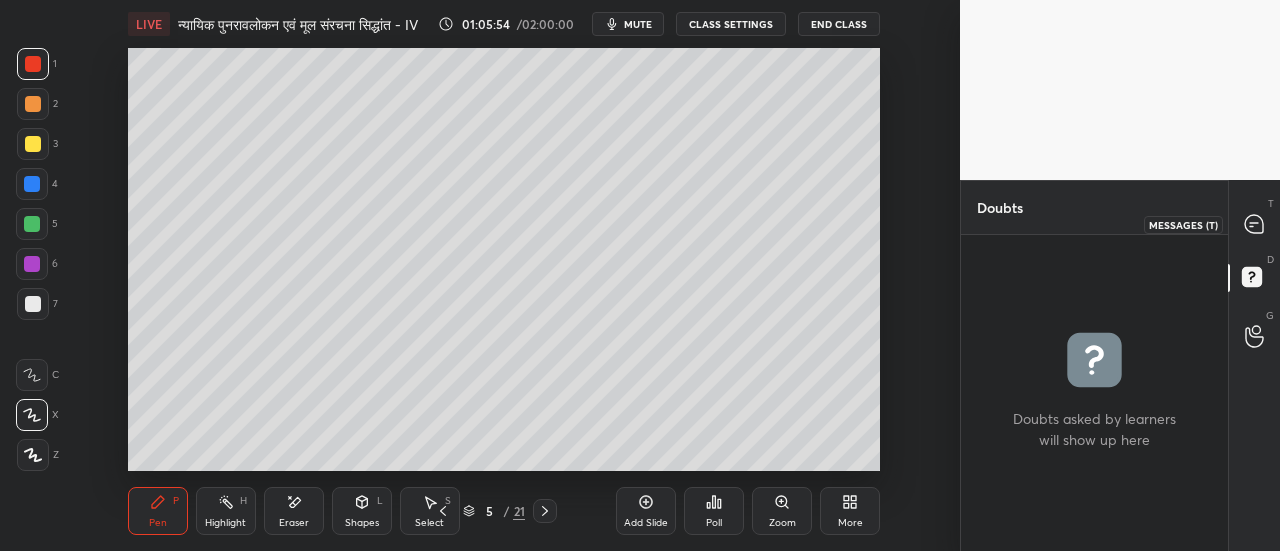 click 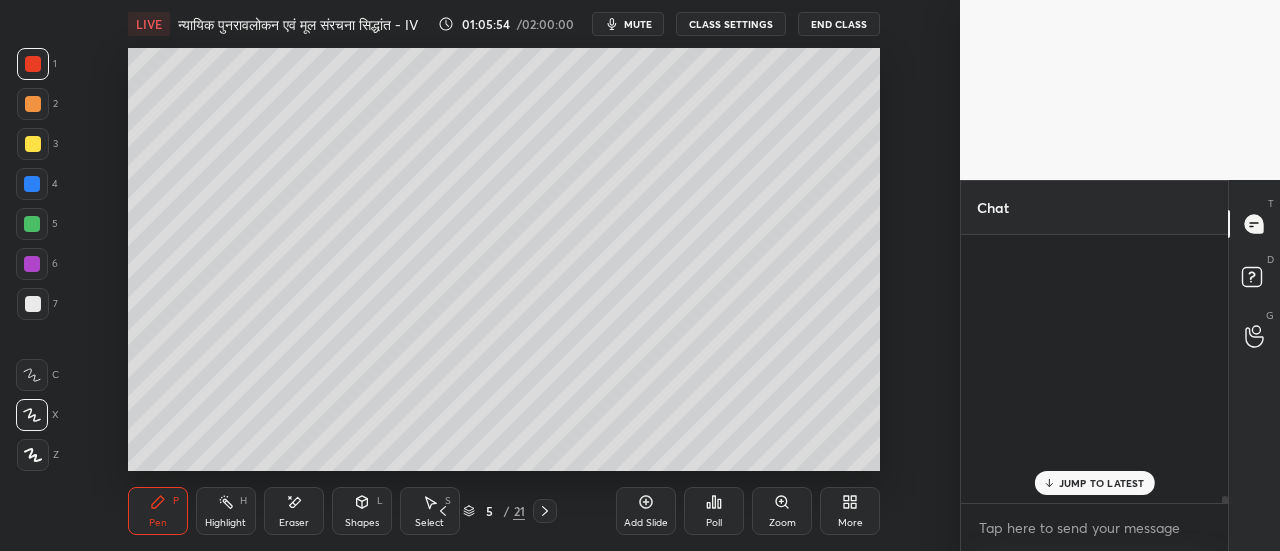 scroll, scrollTop: 9586, scrollLeft: 0, axis: vertical 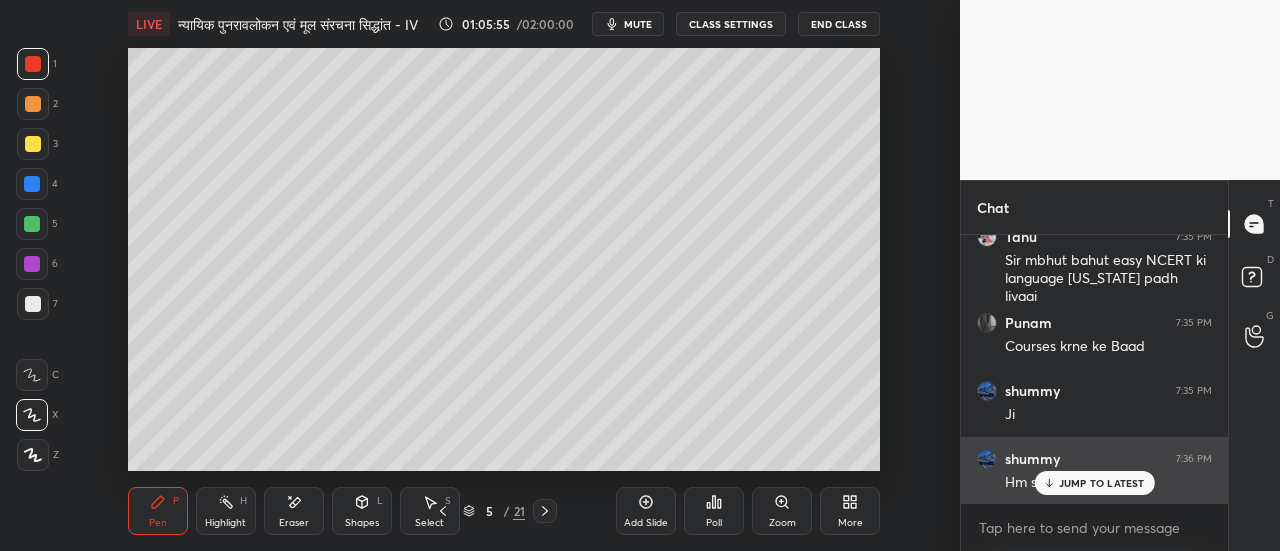click on "JUMP TO LATEST" at bounding box center (1102, 483) 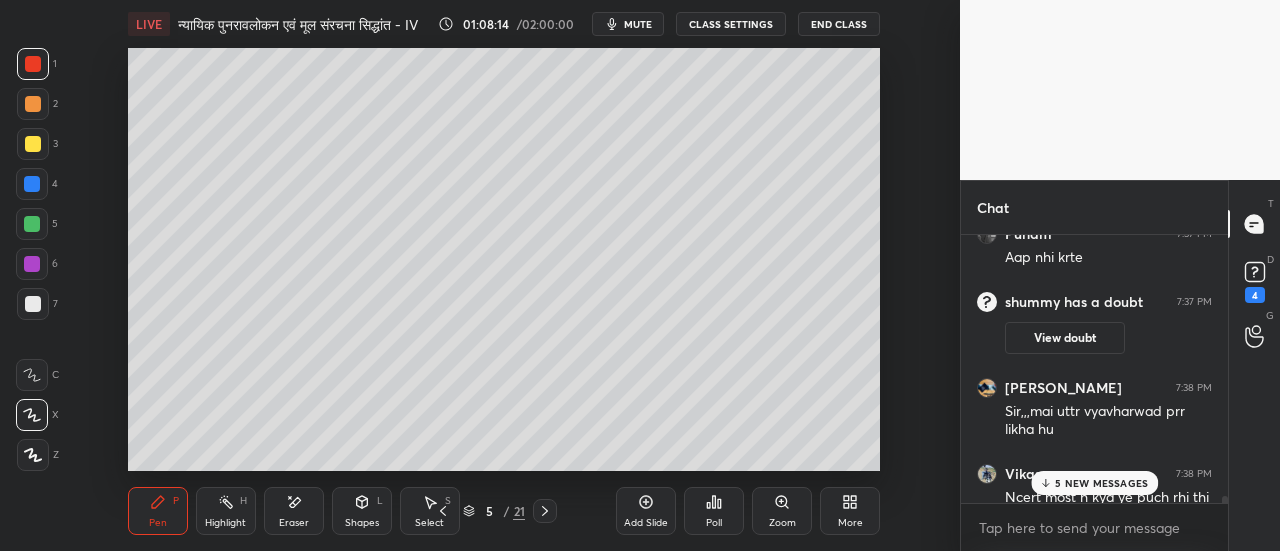 scroll, scrollTop: 10500, scrollLeft: 0, axis: vertical 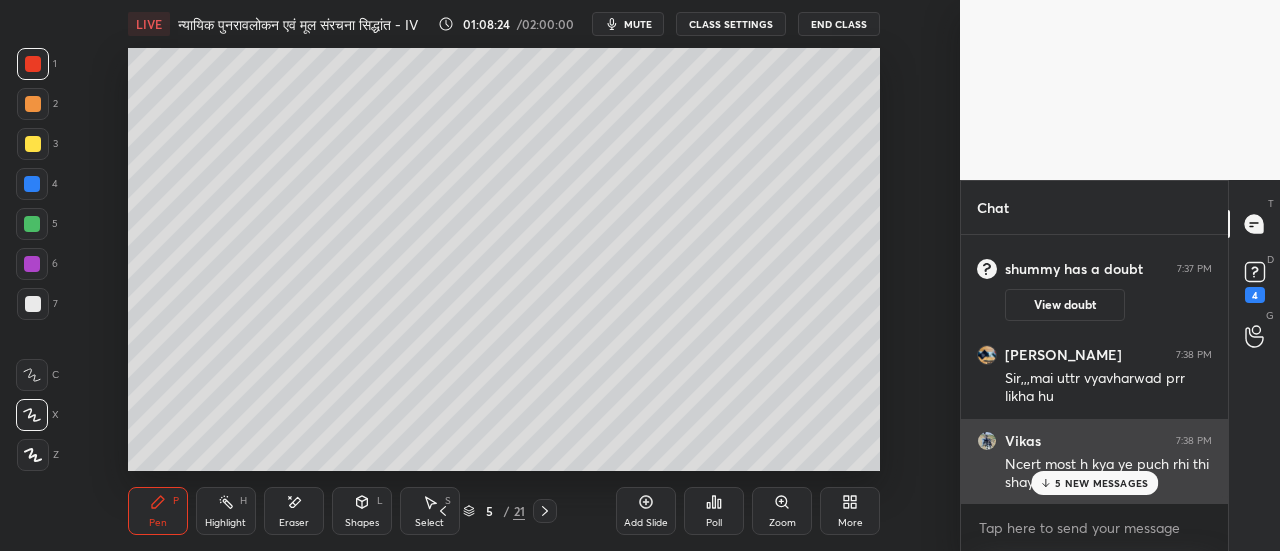 click on "5 NEW MESSAGES" at bounding box center [1101, 483] 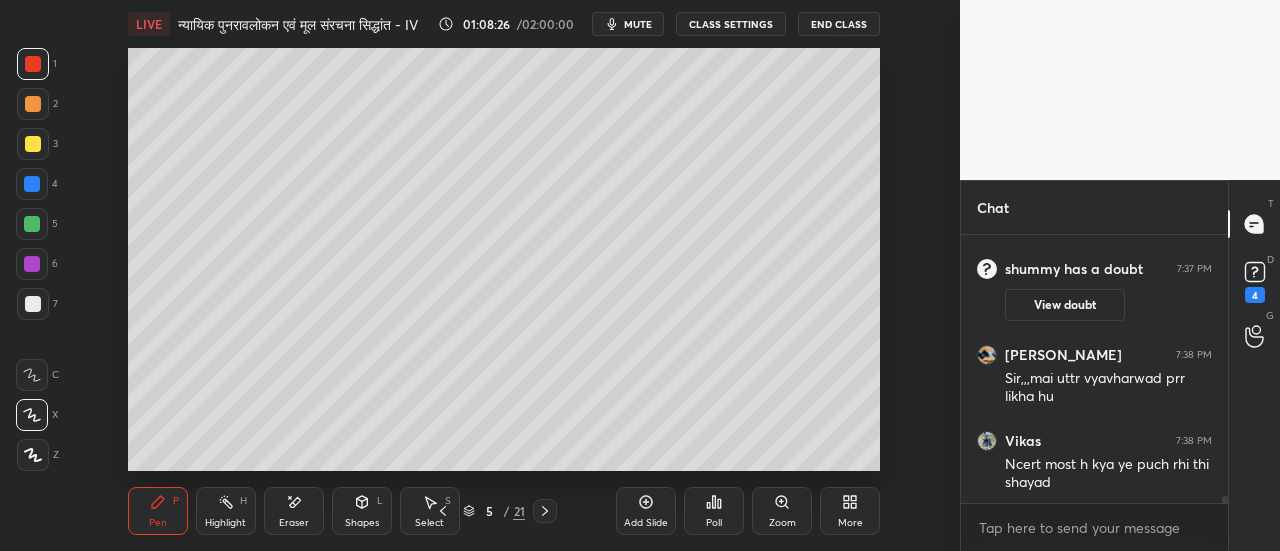 scroll, scrollTop: 10604, scrollLeft: 0, axis: vertical 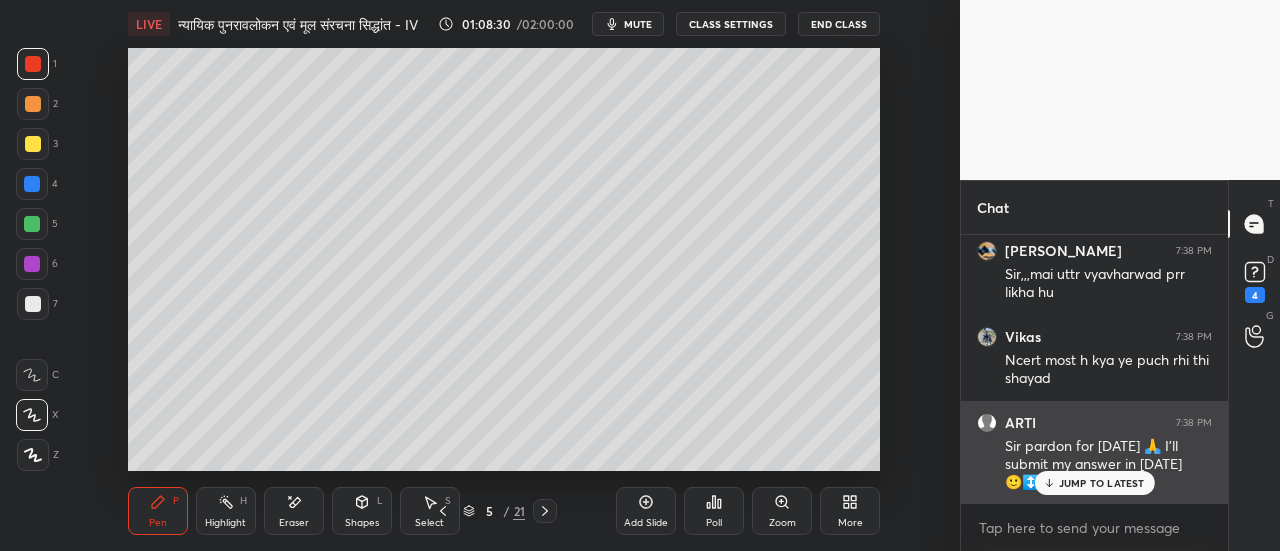 click on "JUMP TO LATEST" at bounding box center (1102, 483) 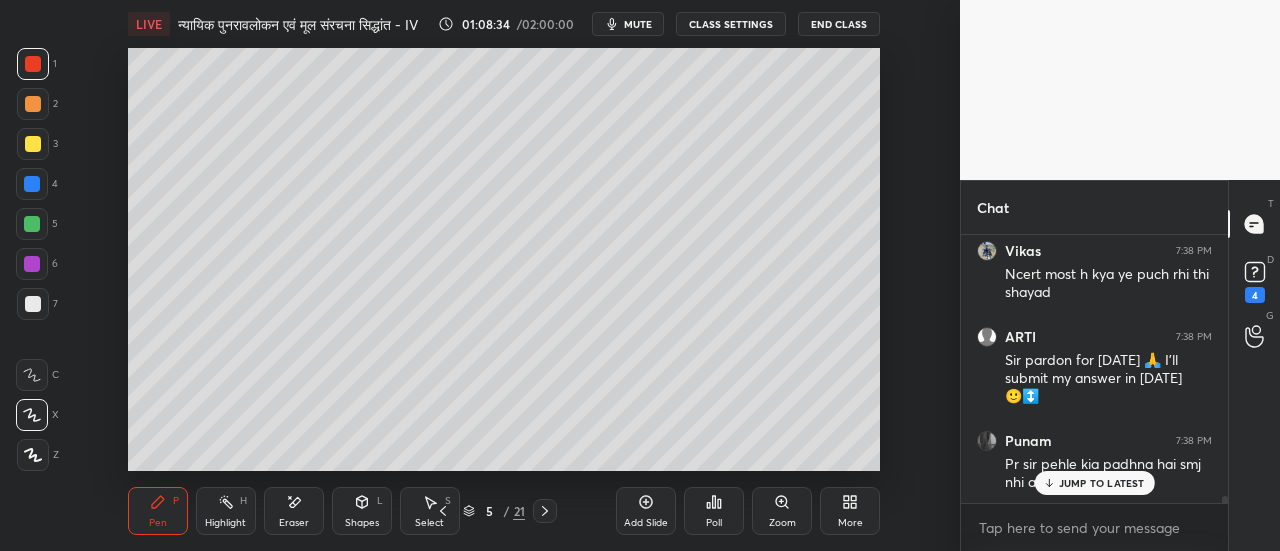 scroll, scrollTop: 10758, scrollLeft: 0, axis: vertical 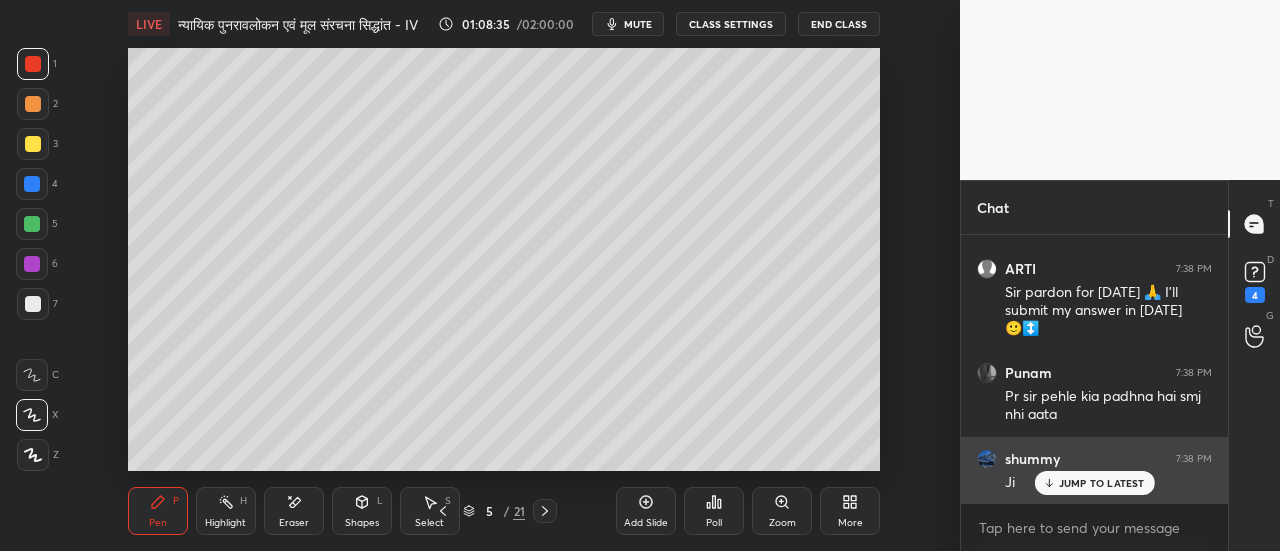 click on "JUMP TO LATEST" at bounding box center [1102, 483] 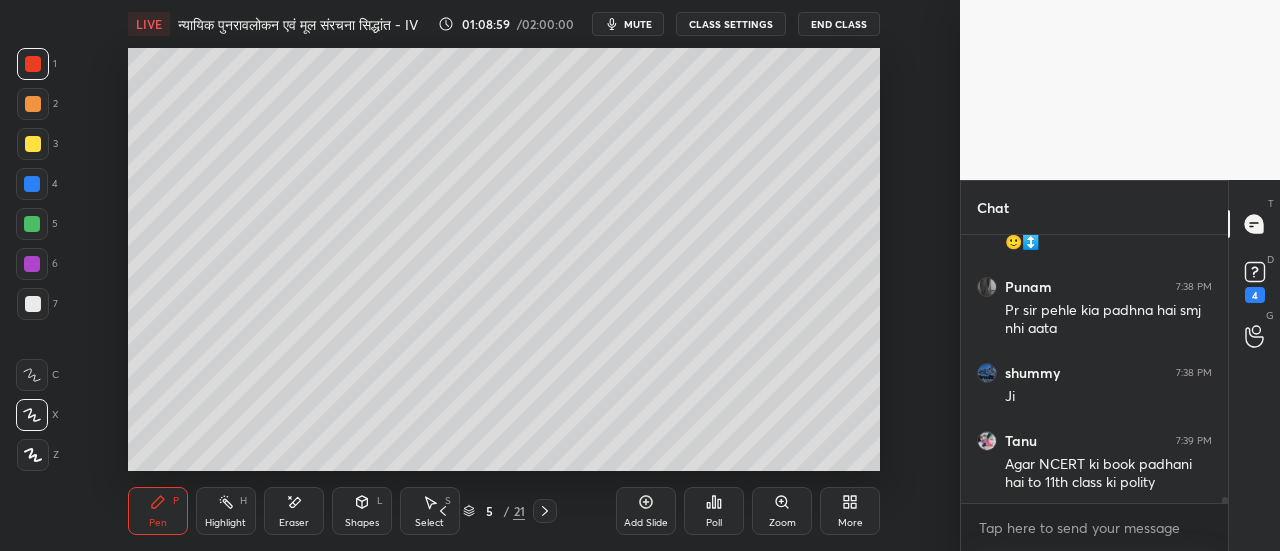 scroll, scrollTop: 10930, scrollLeft: 0, axis: vertical 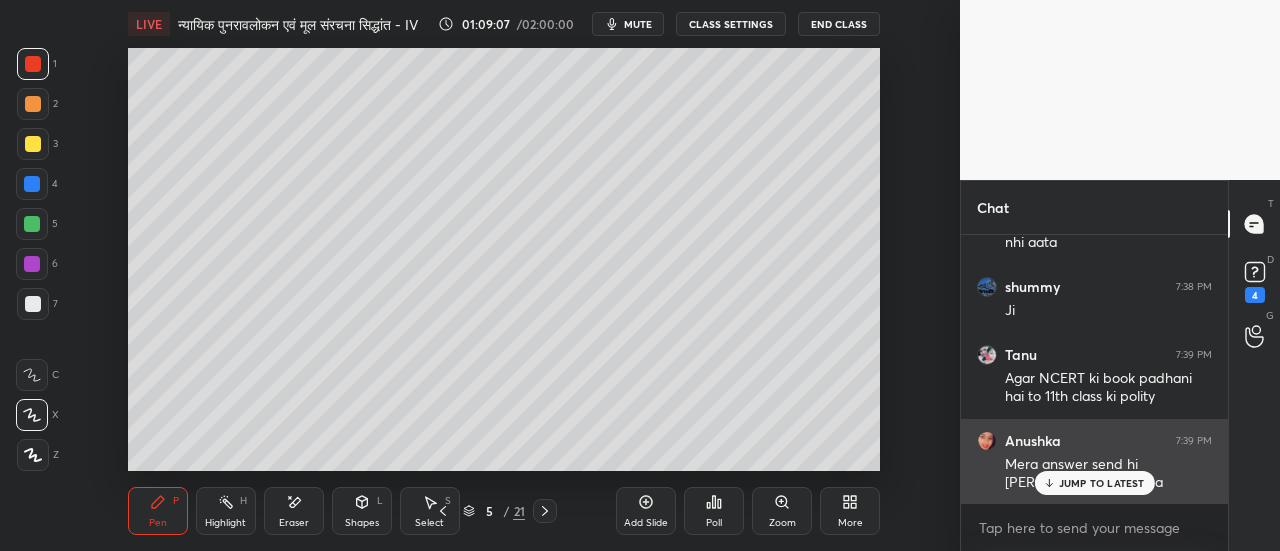 click on "JUMP TO LATEST" at bounding box center (1102, 483) 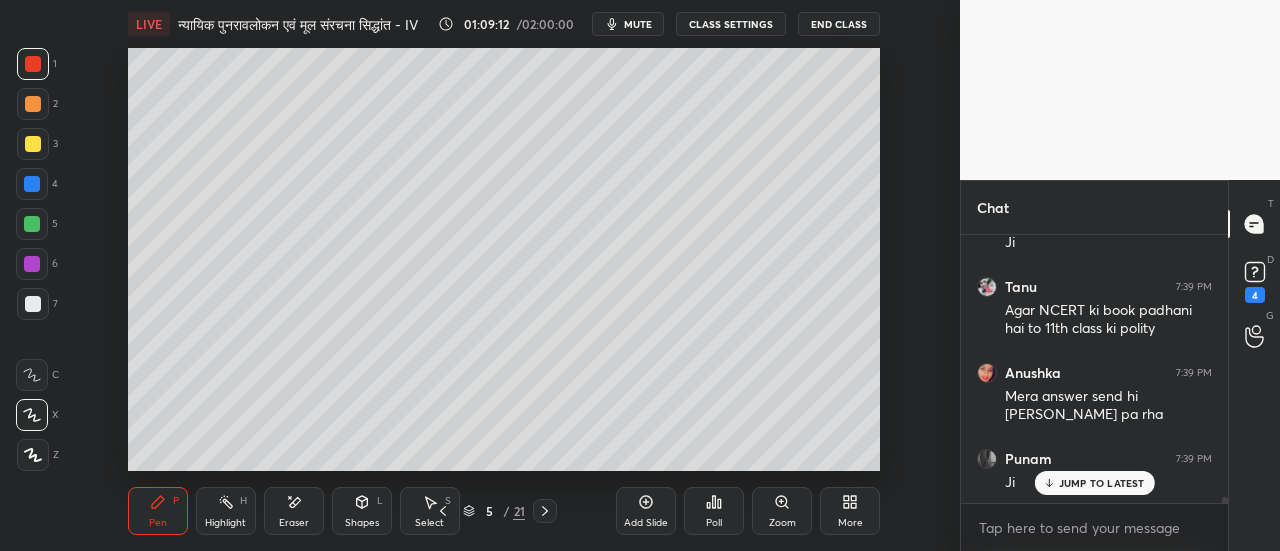 scroll, scrollTop: 11066, scrollLeft: 0, axis: vertical 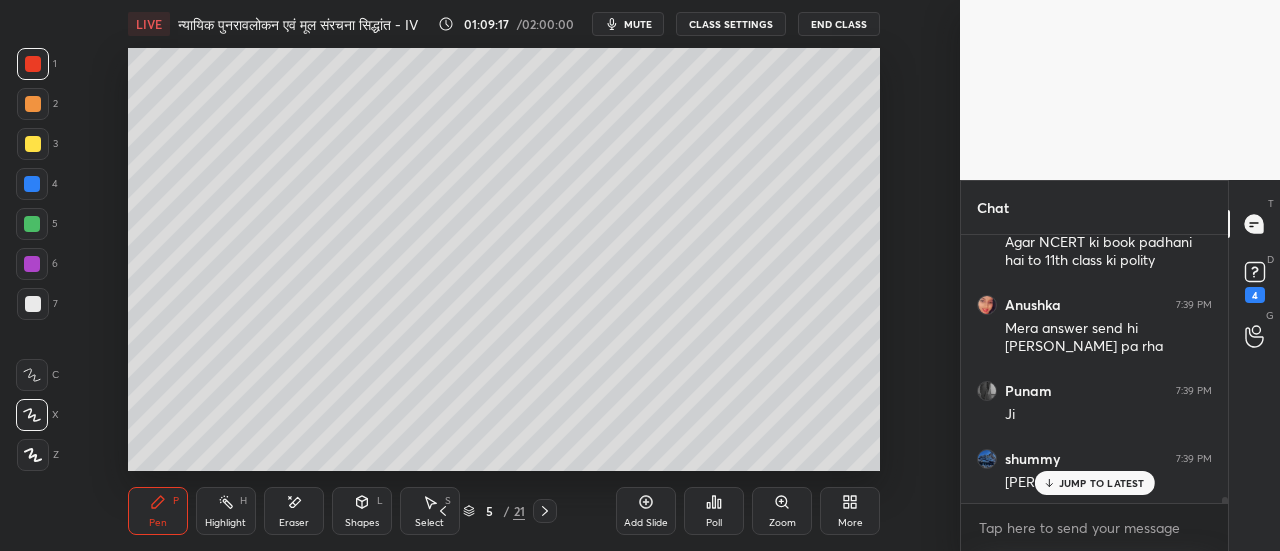 click 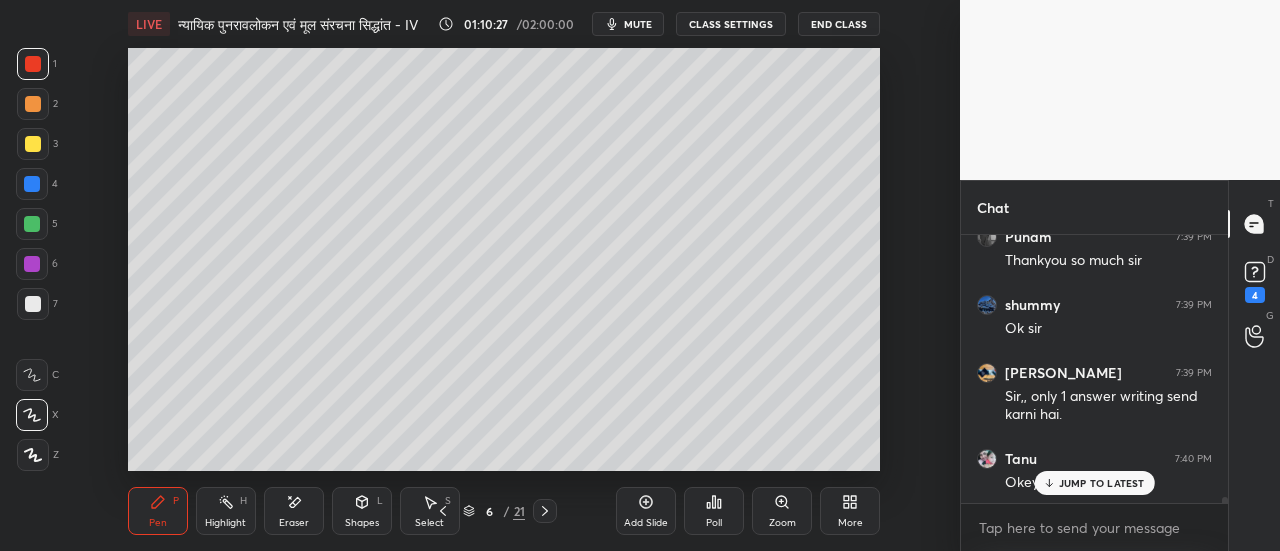 scroll, scrollTop: 11460, scrollLeft: 0, axis: vertical 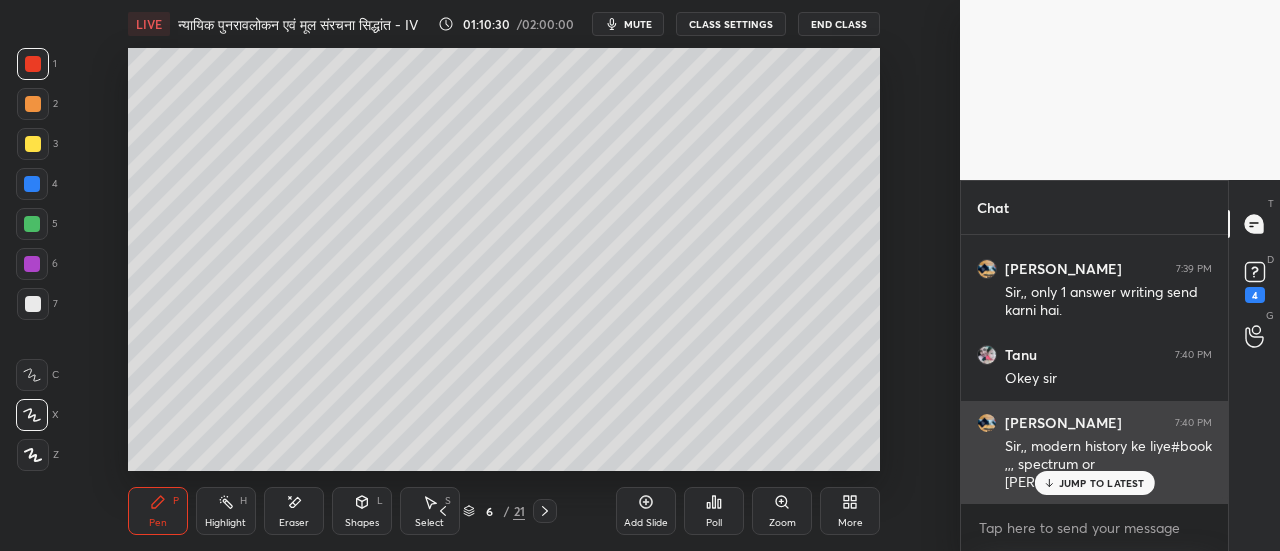 click on "JUMP TO LATEST" at bounding box center (1102, 483) 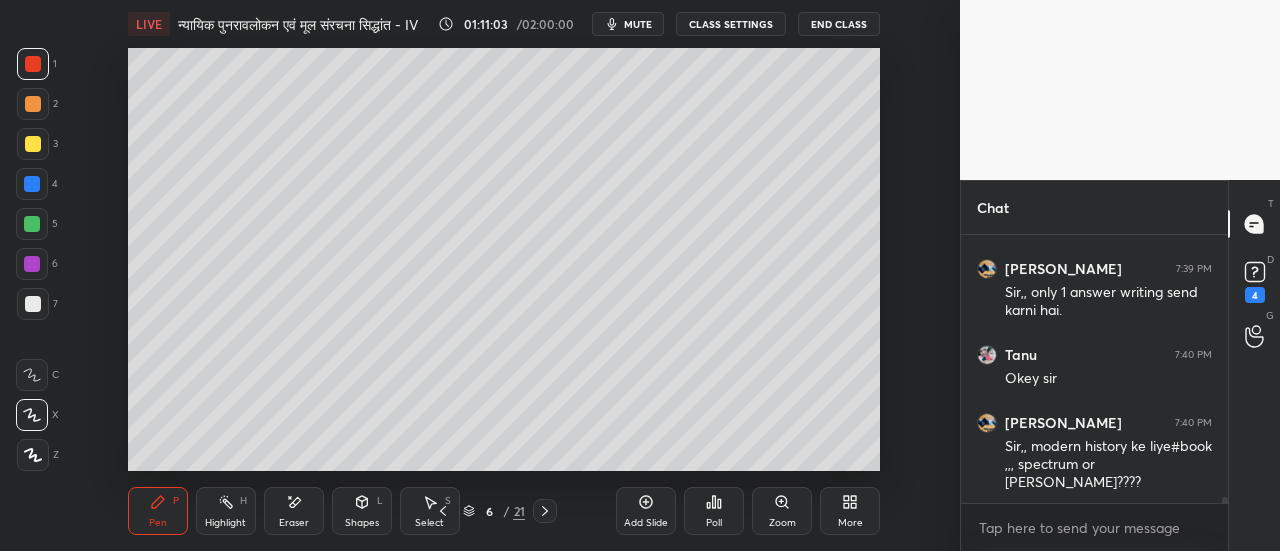 scroll, scrollTop: 11528, scrollLeft: 0, axis: vertical 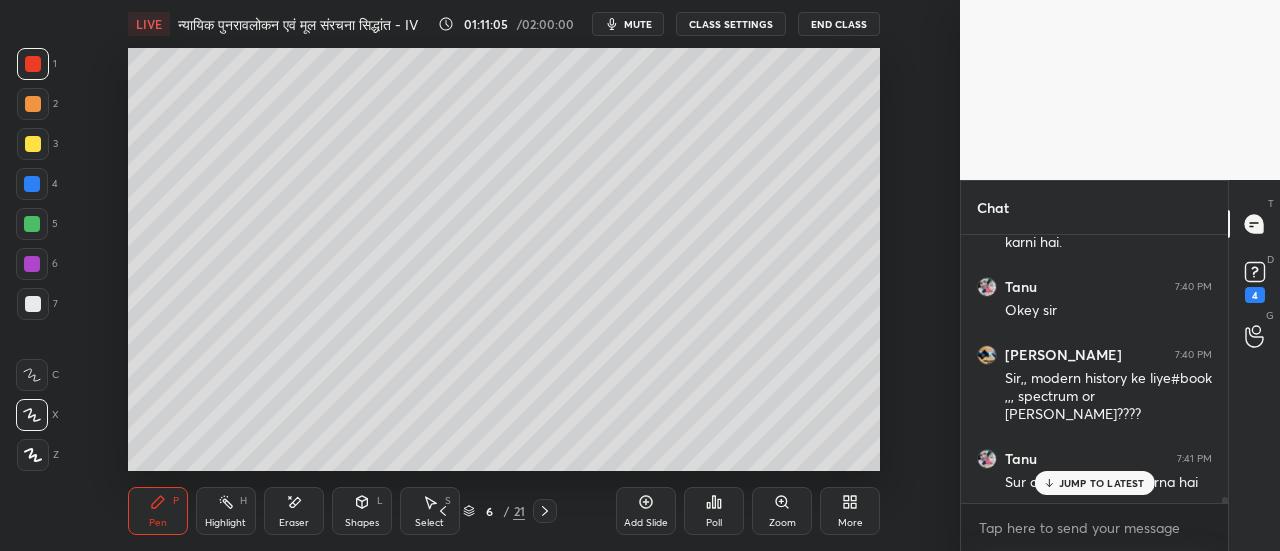click on "JUMP TO LATEST" at bounding box center (1102, 483) 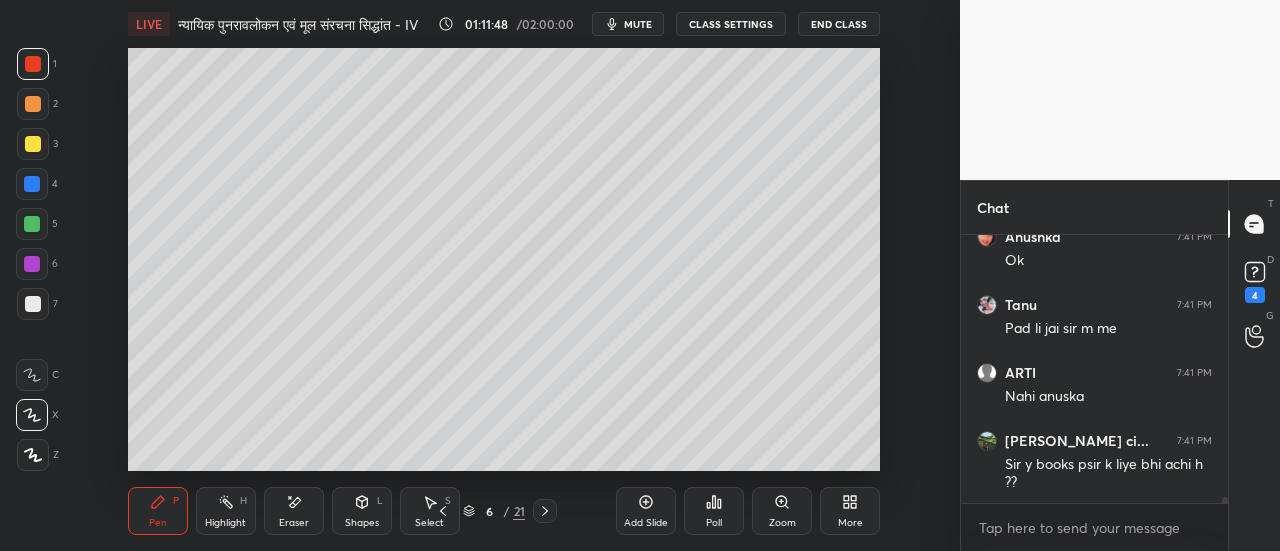 scroll, scrollTop: 12348, scrollLeft: 0, axis: vertical 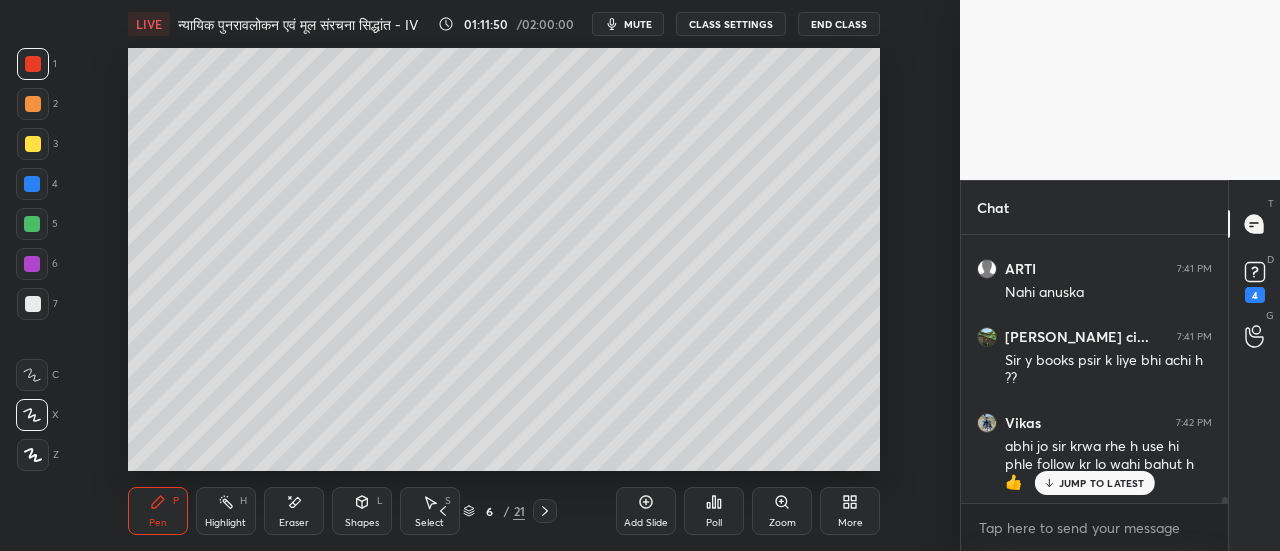 click at bounding box center [33, 144] 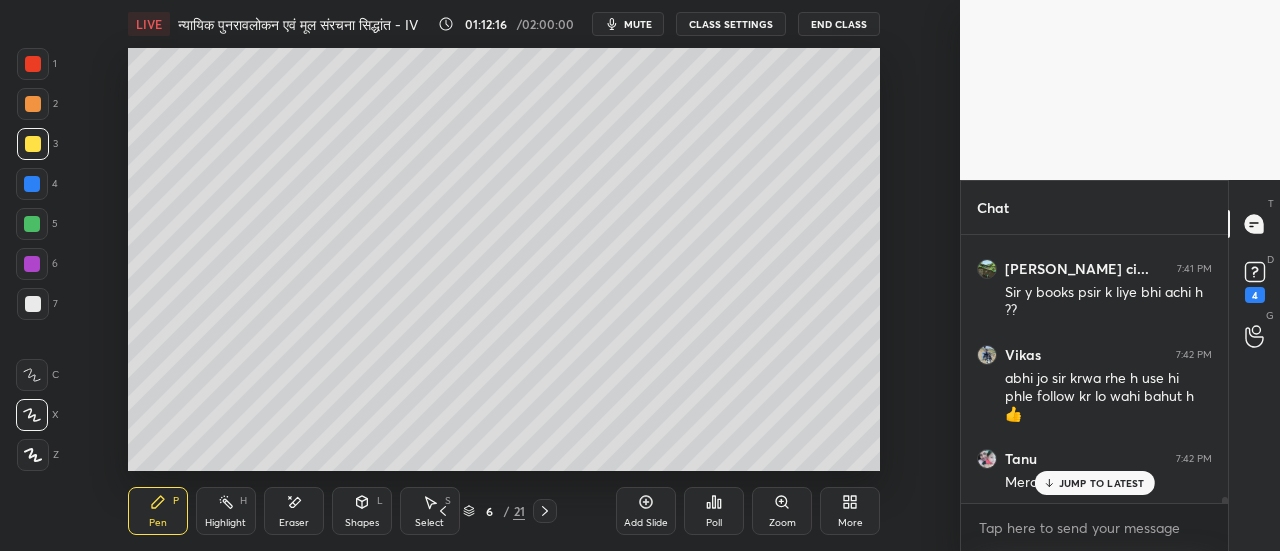 scroll, scrollTop: 12484, scrollLeft: 0, axis: vertical 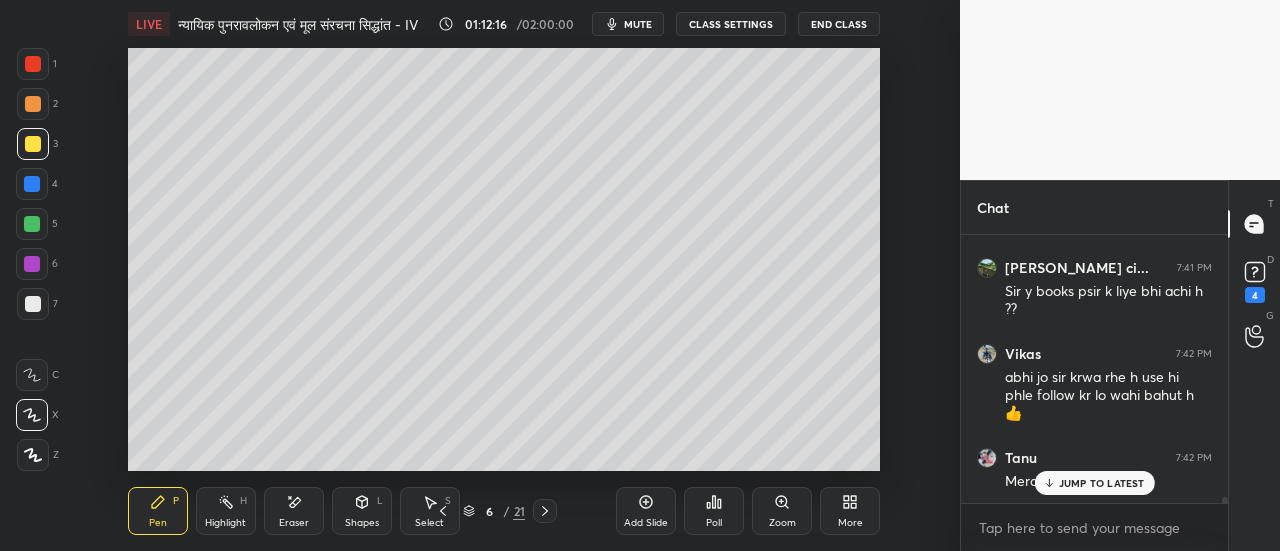 click on "JUMP TO LATEST" at bounding box center (1102, 483) 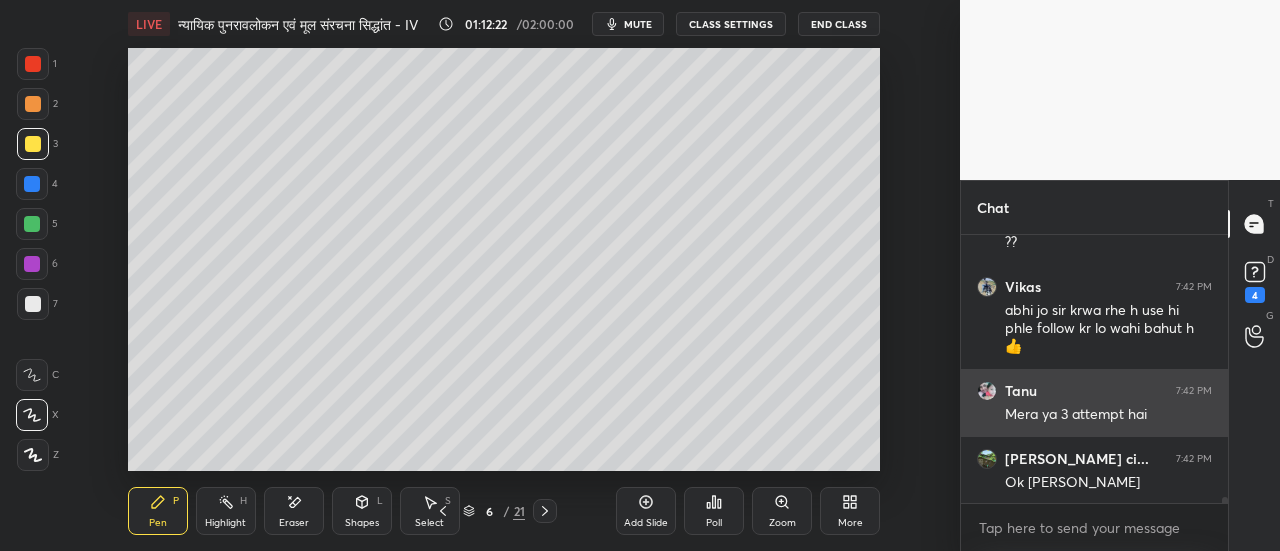 click at bounding box center [987, 391] 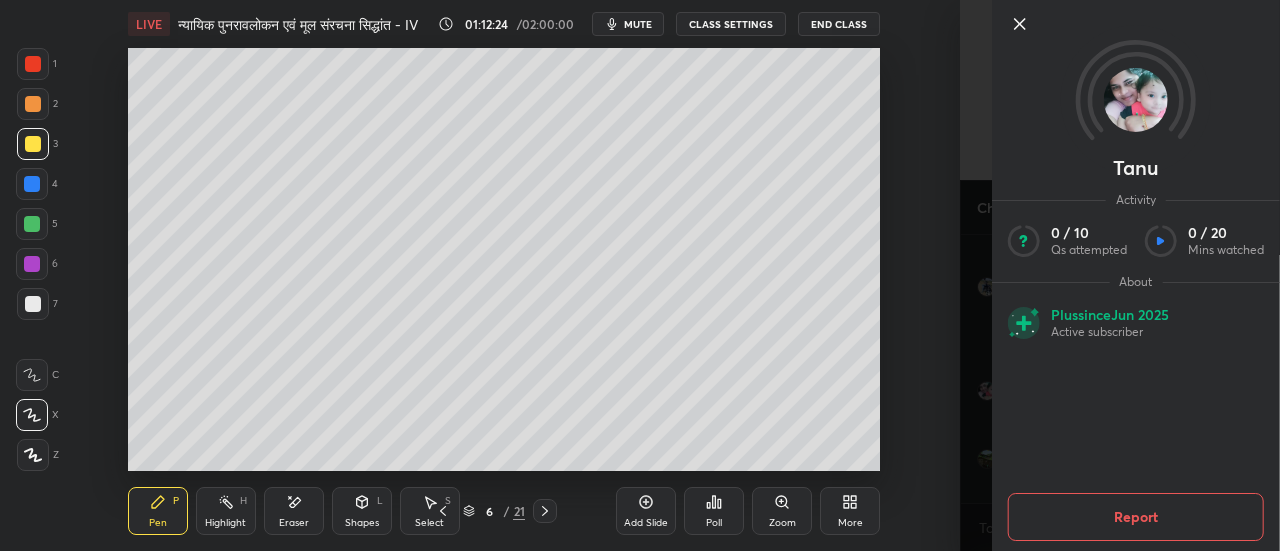 scroll, scrollTop: 12570, scrollLeft: 0, axis: vertical 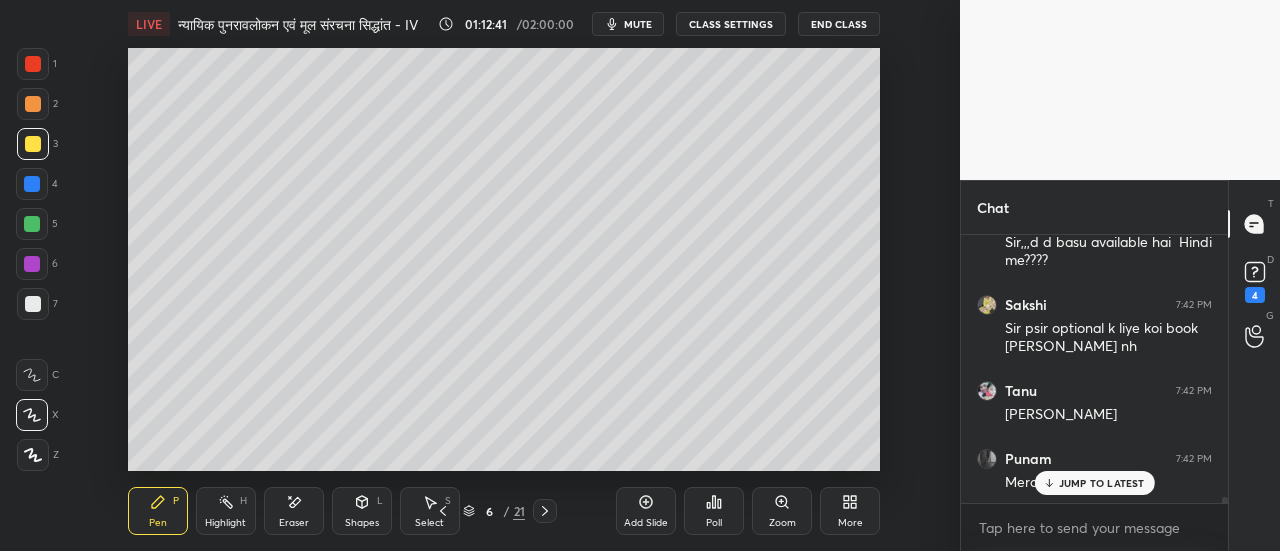 click on "Add Slide Poll Zoom More" at bounding box center (748, 511) 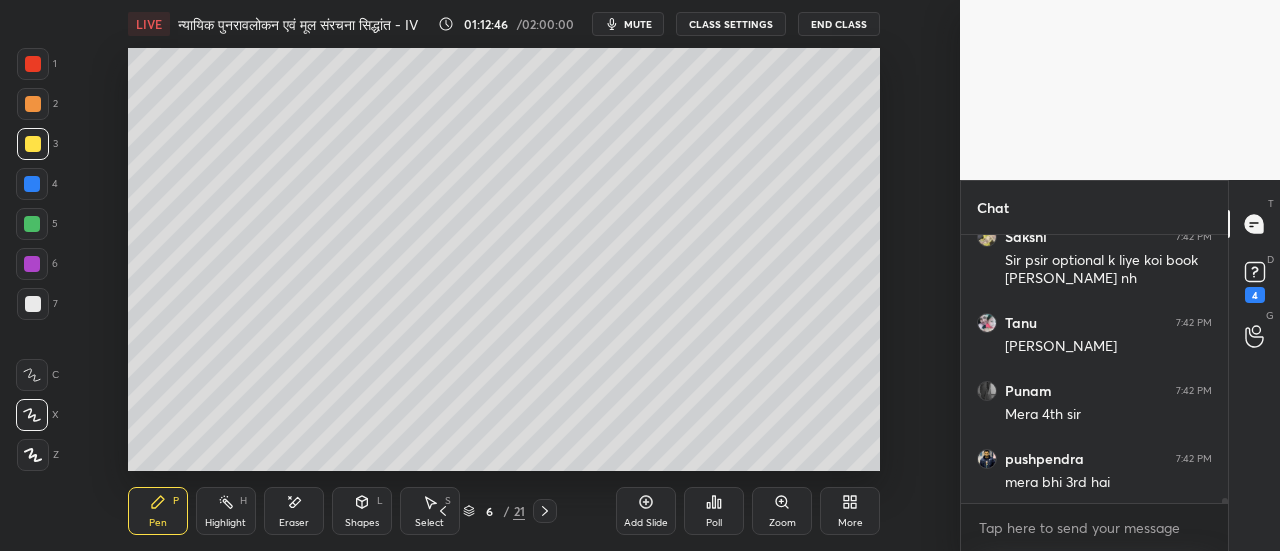 scroll, scrollTop: 12946, scrollLeft: 0, axis: vertical 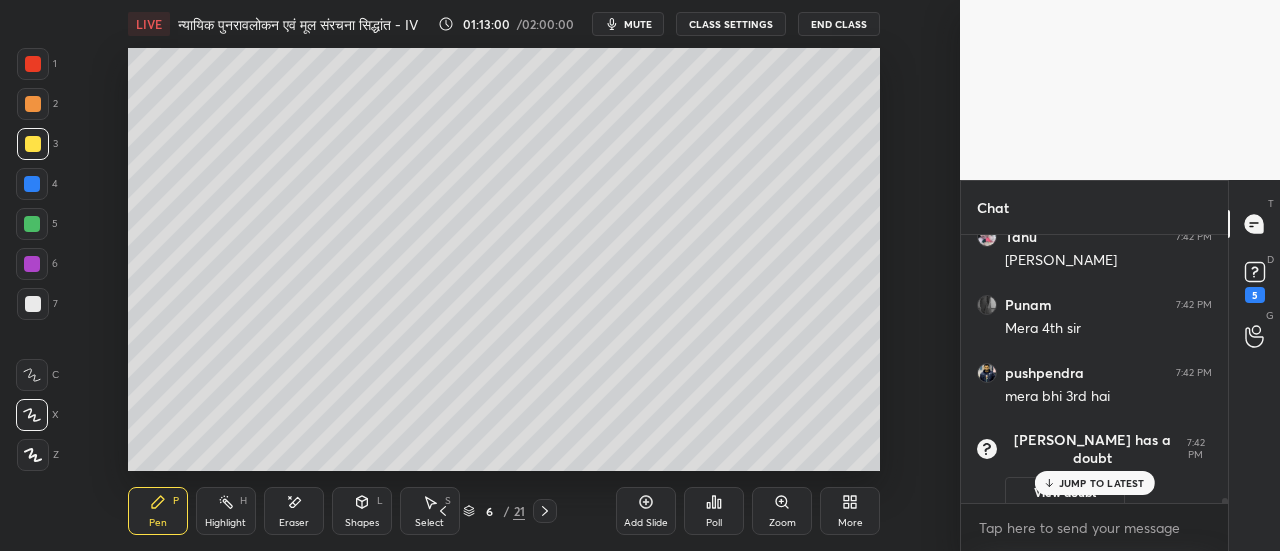 click at bounding box center (987, 373) 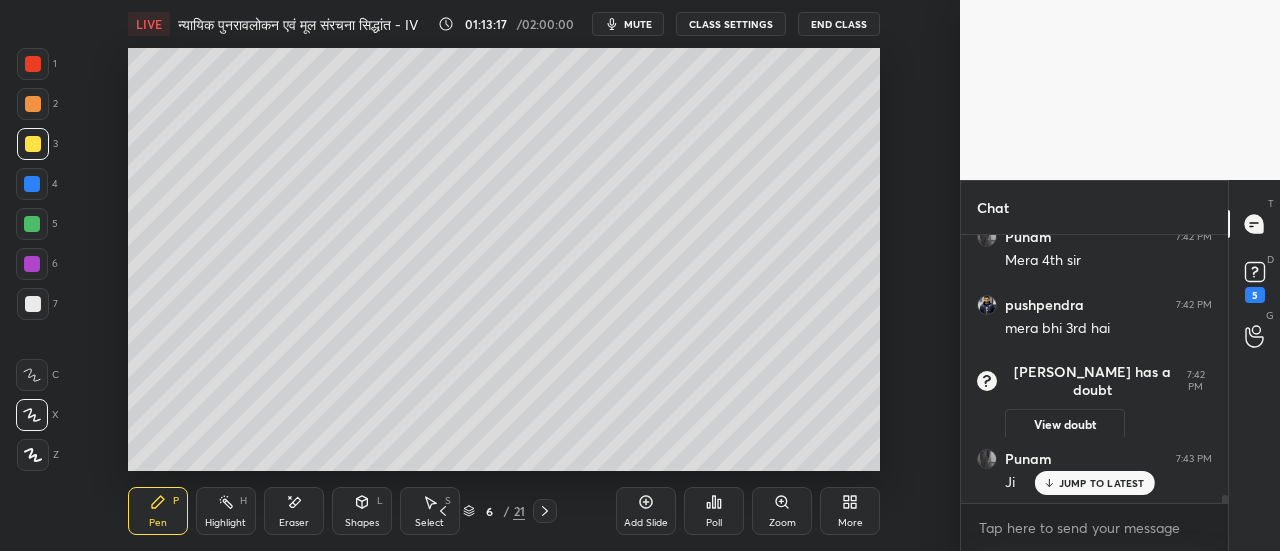 scroll, scrollTop: 9126, scrollLeft: 0, axis: vertical 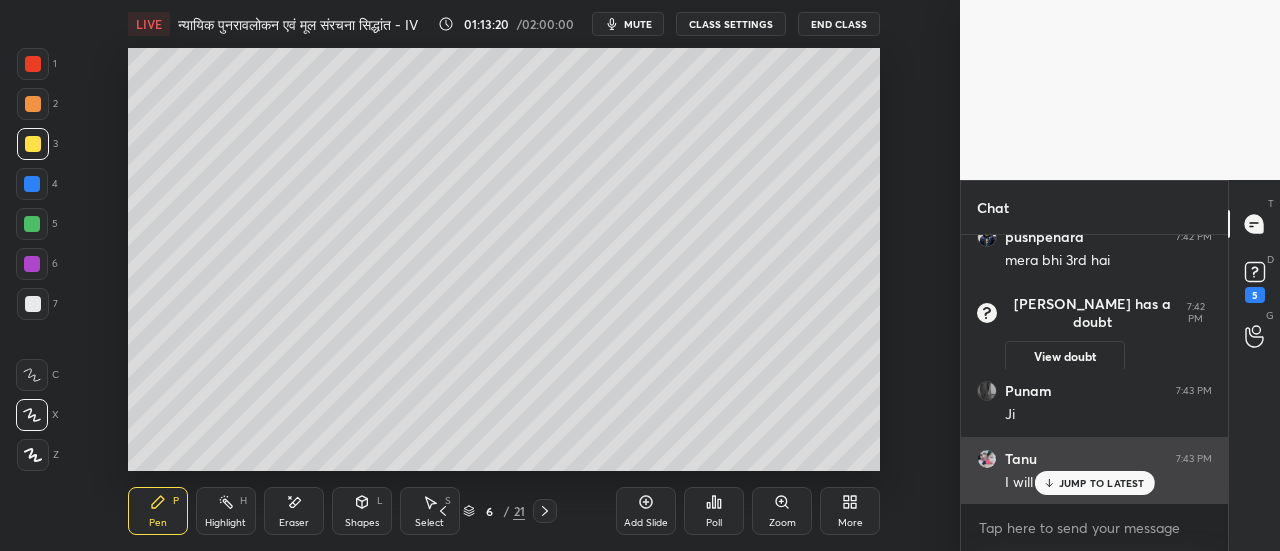 click on "JUMP TO LATEST" at bounding box center [1102, 483] 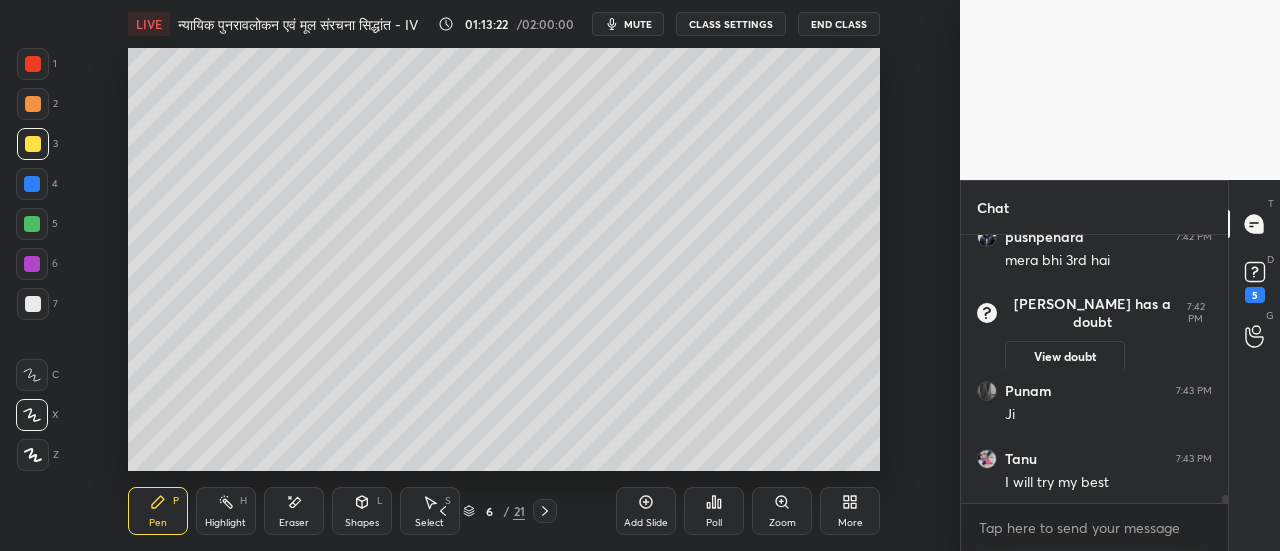 scroll, scrollTop: 9194, scrollLeft: 0, axis: vertical 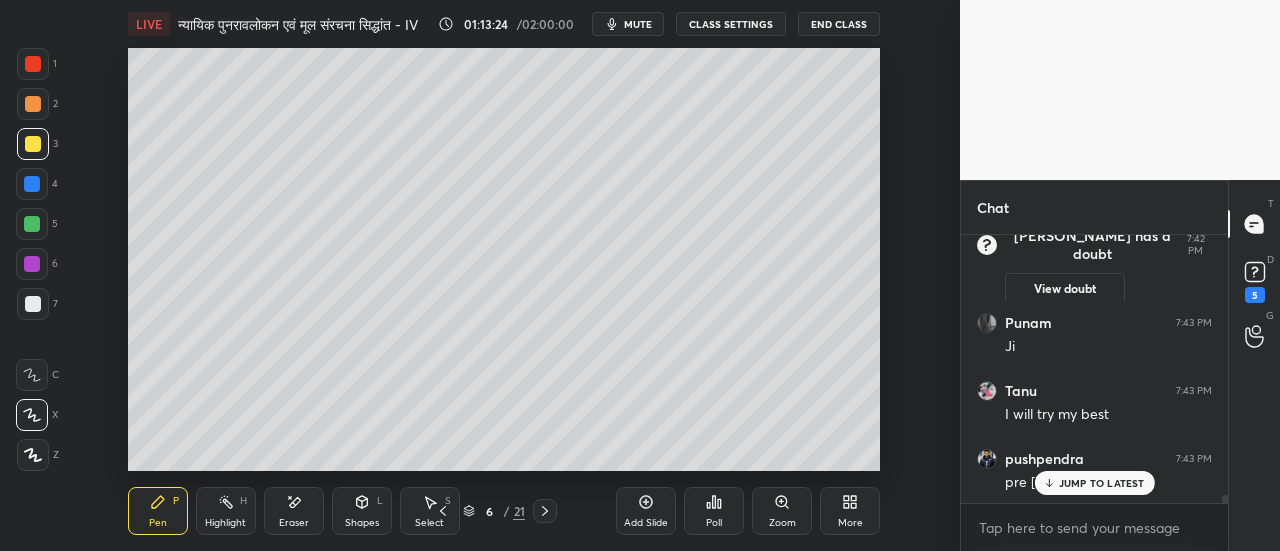 click on "JUMP TO LATEST" at bounding box center (1102, 483) 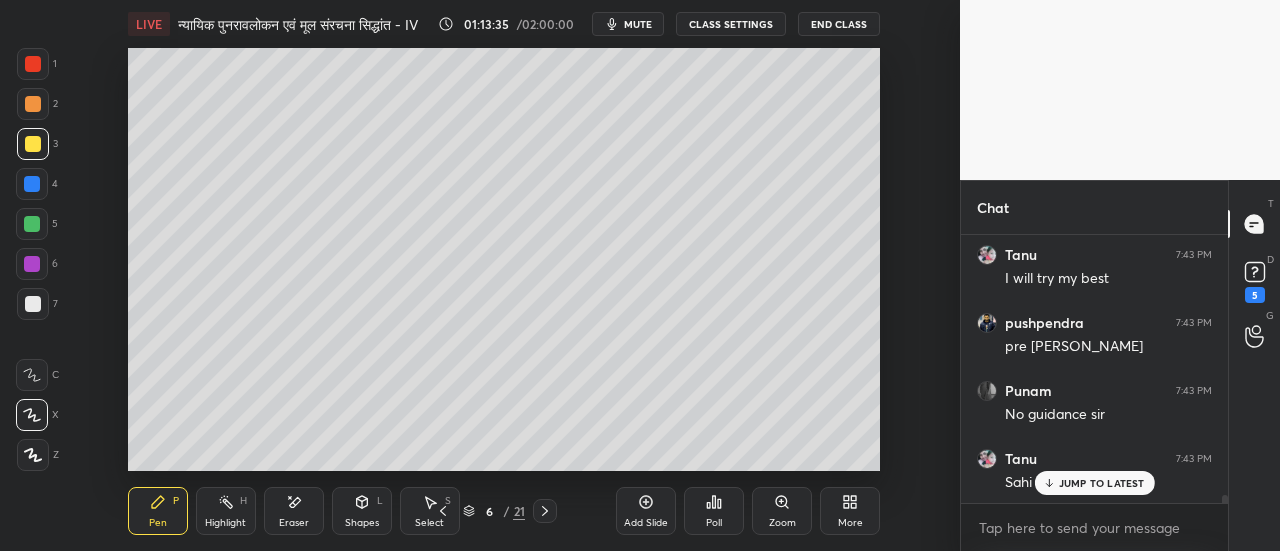 scroll, scrollTop: 9398, scrollLeft: 0, axis: vertical 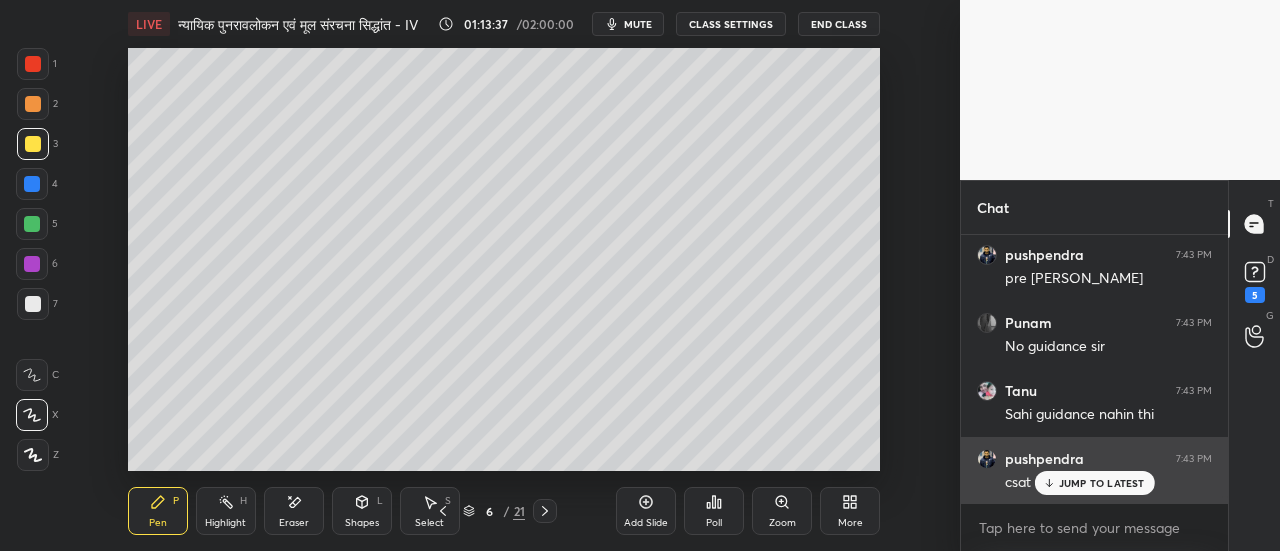 click on "JUMP TO LATEST" at bounding box center [1102, 483] 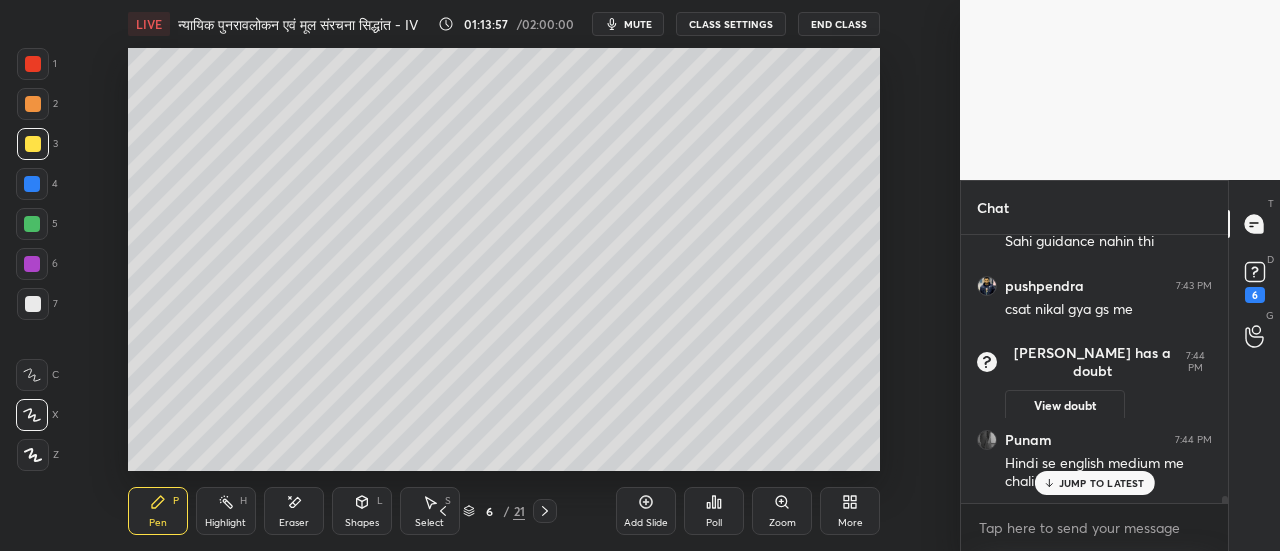 scroll, scrollTop: 9390, scrollLeft: 0, axis: vertical 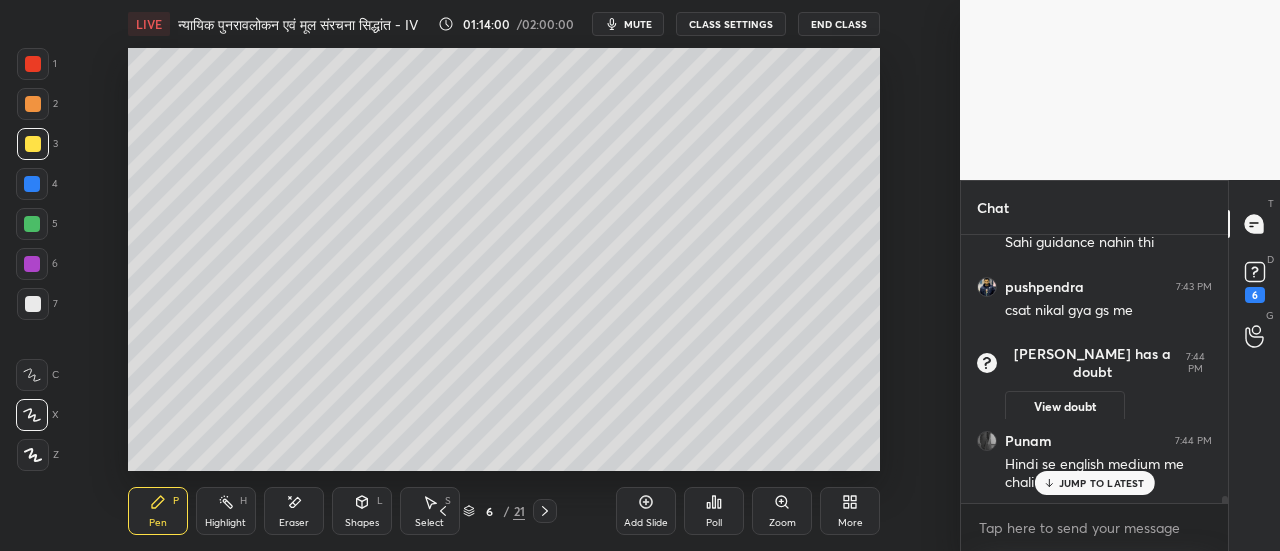 click on "JUMP TO LATEST" at bounding box center [1102, 483] 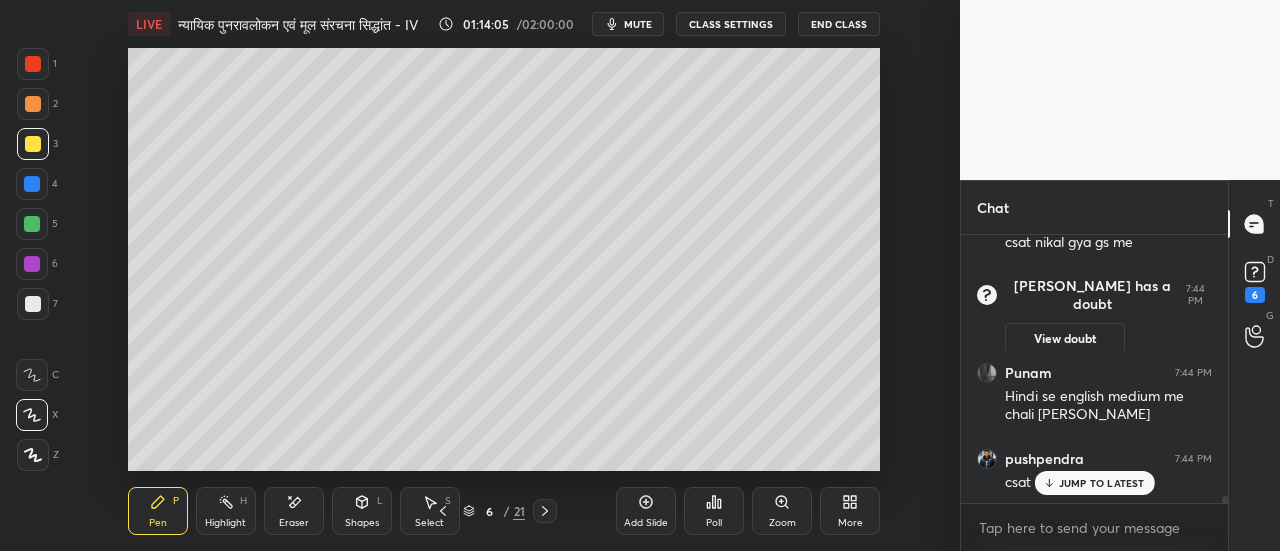 scroll, scrollTop: 9526, scrollLeft: 0, axis: vertical 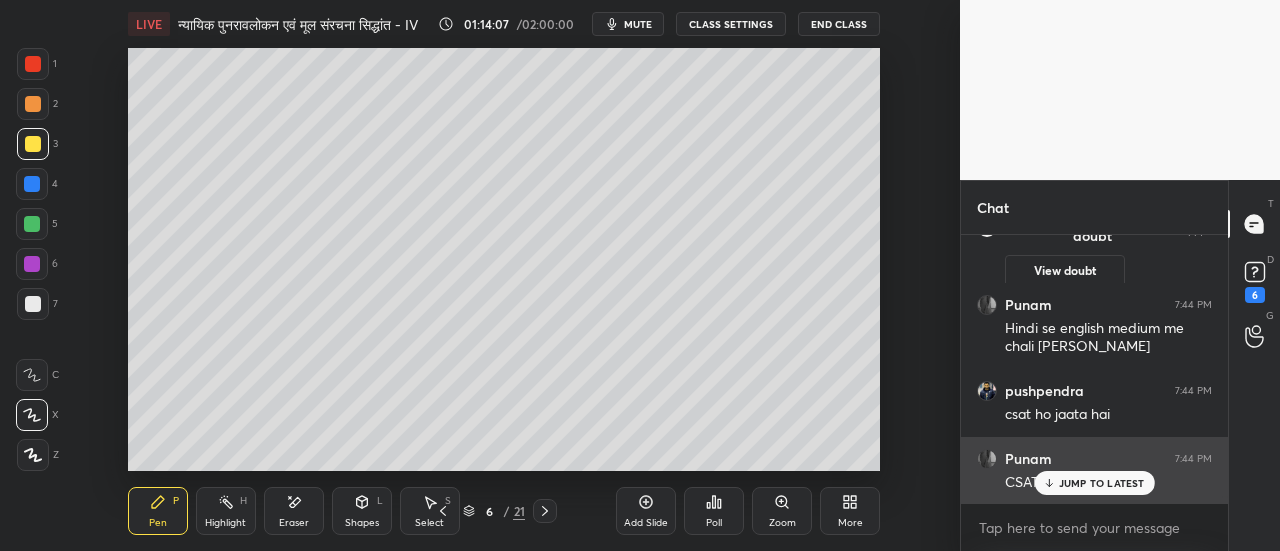 click on "JUMP TO LATEST" at bounding box center [1102, 483] 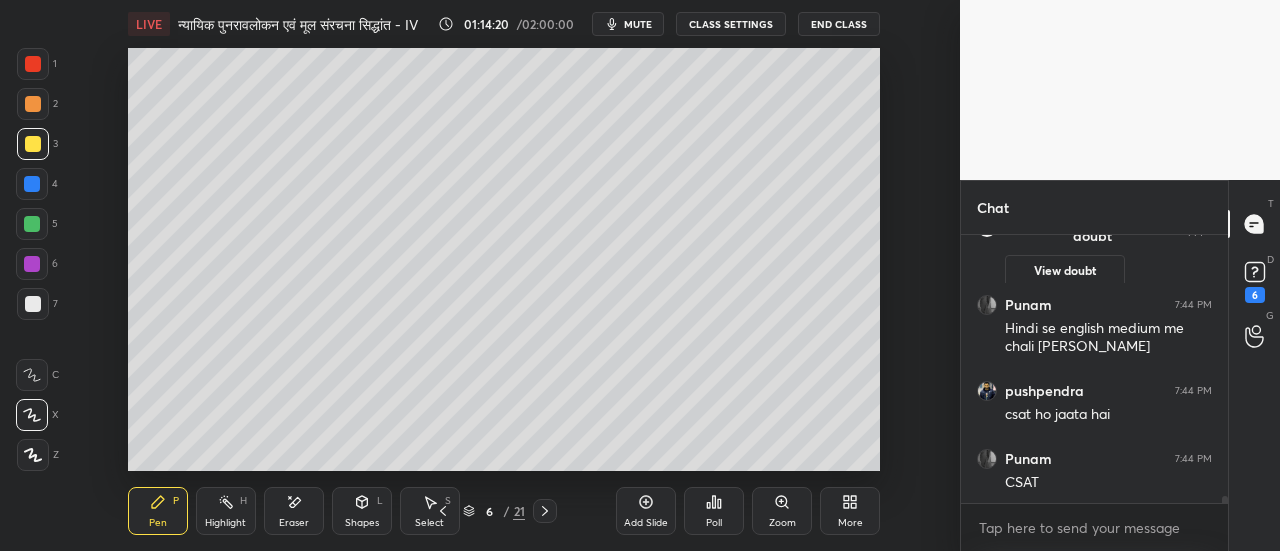 scroll, scrollTop: 9594, scrollLeft: 0, axis: vertical 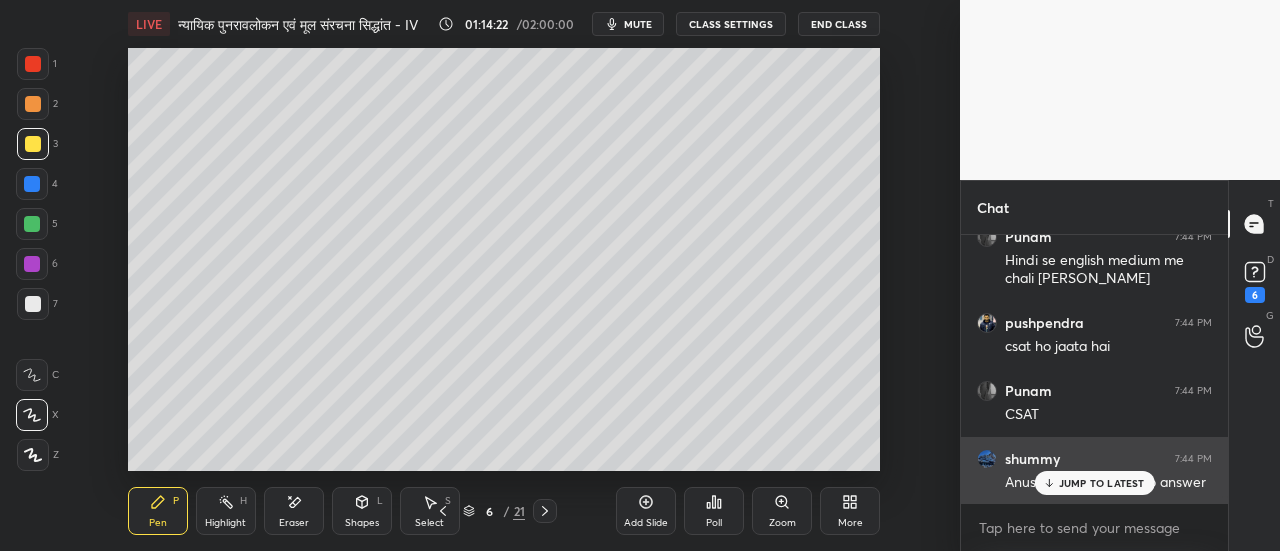 click on "JUMP TO LATEST" at bounding box center (1102, 483) 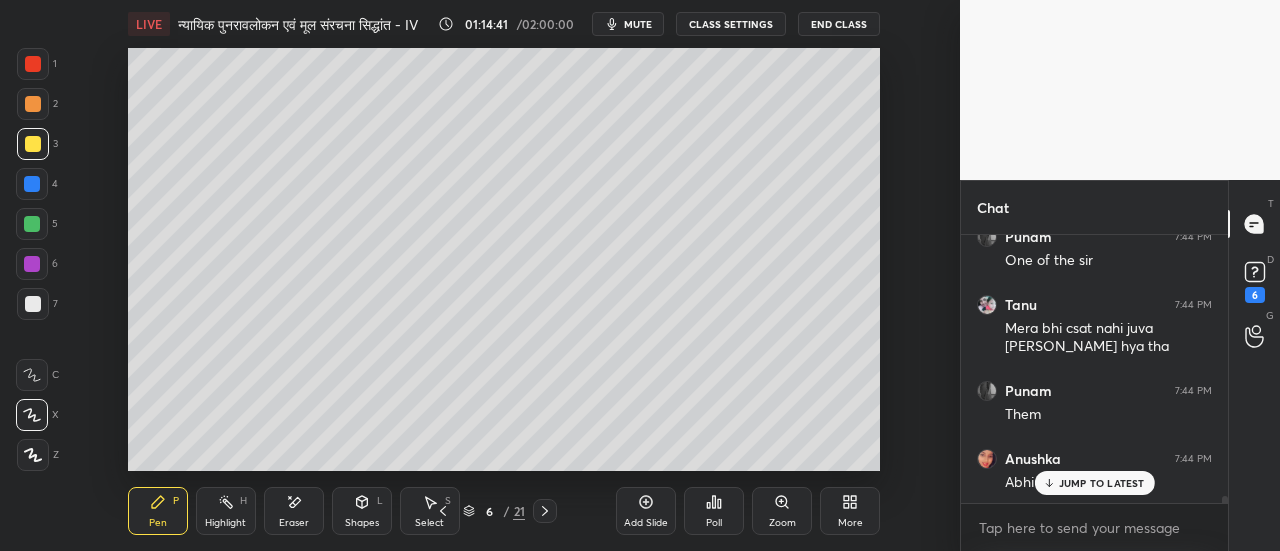 scroll, scrollTop: 9952, scrollLeft: 0, axis: vertical 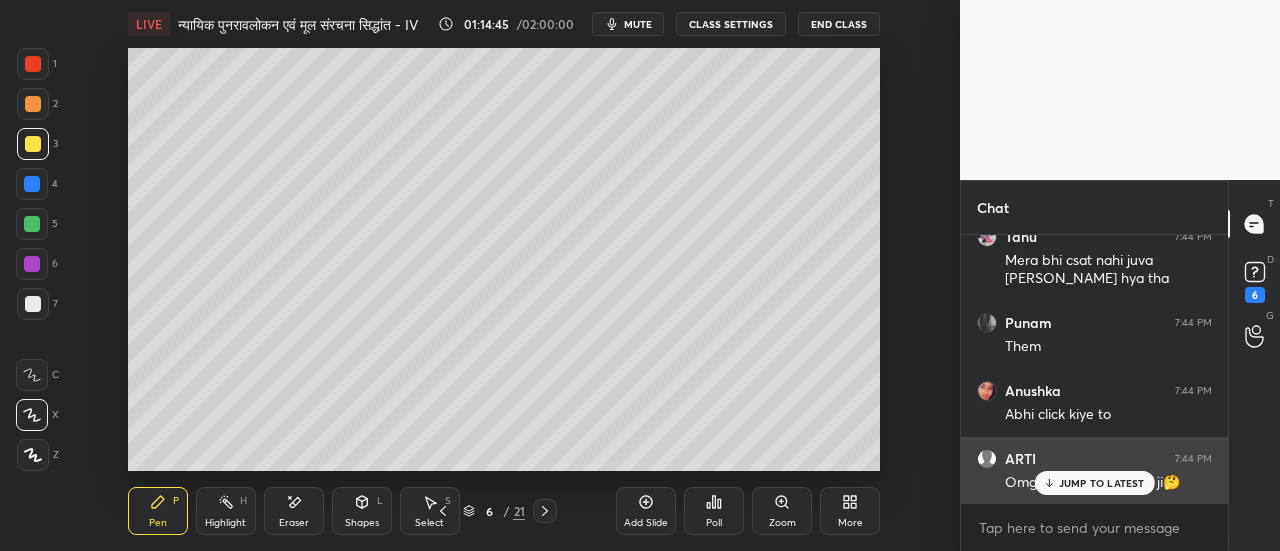 click on "JUMP TO LATEST" at bounding box center [1102, 483] 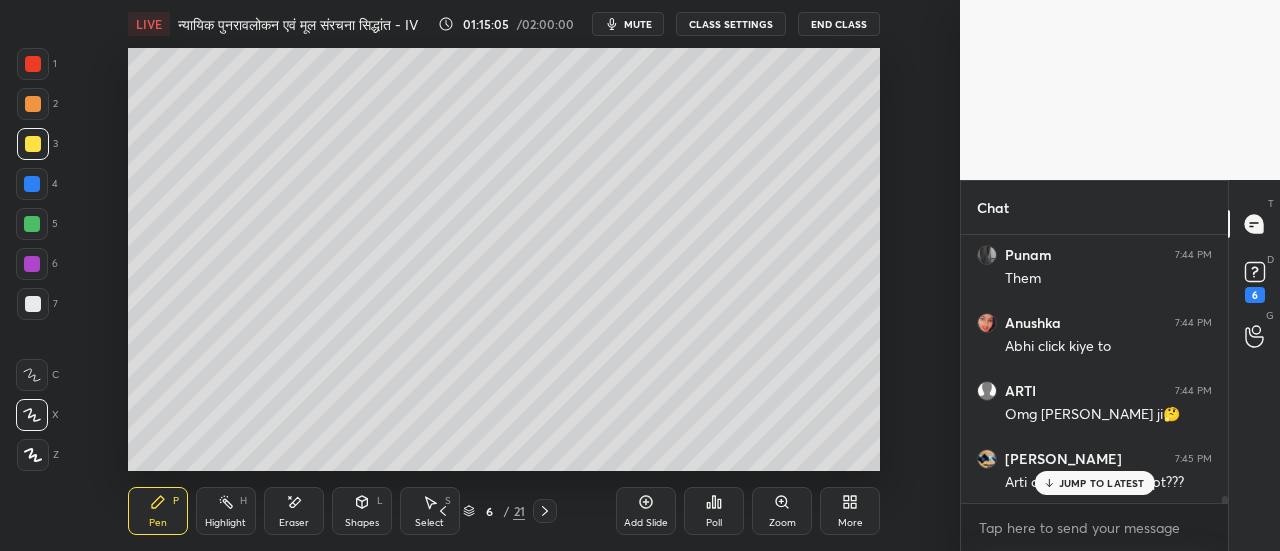 scroll, scrollTop: 10106, scrollLeft: 0, axis: vertical 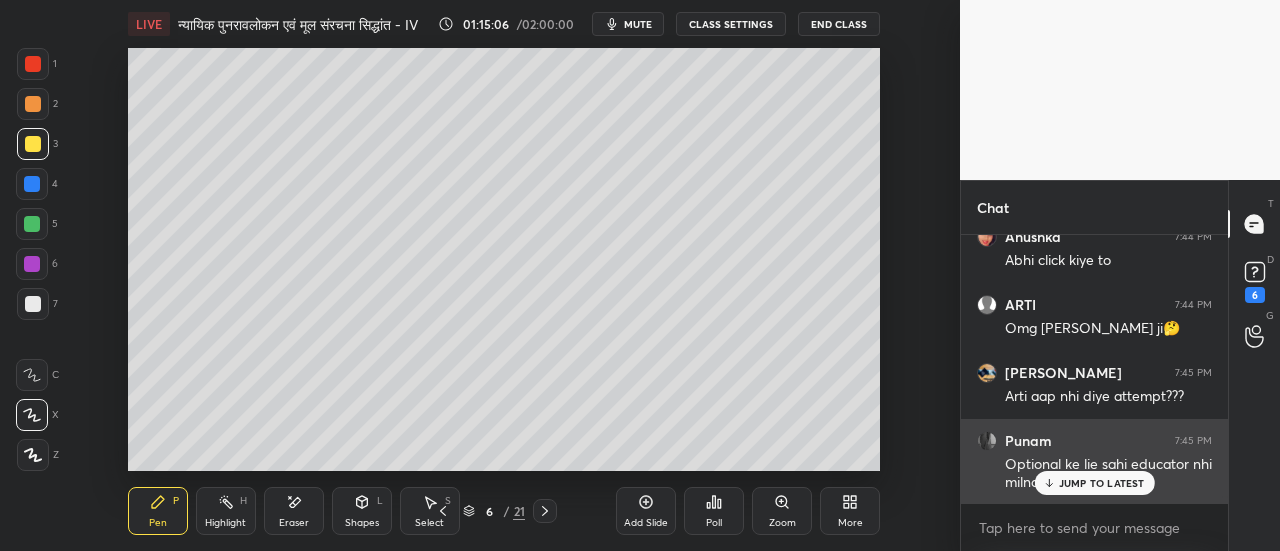 click on "JUMP TO LATEST" at bounding box center [1102, 483] 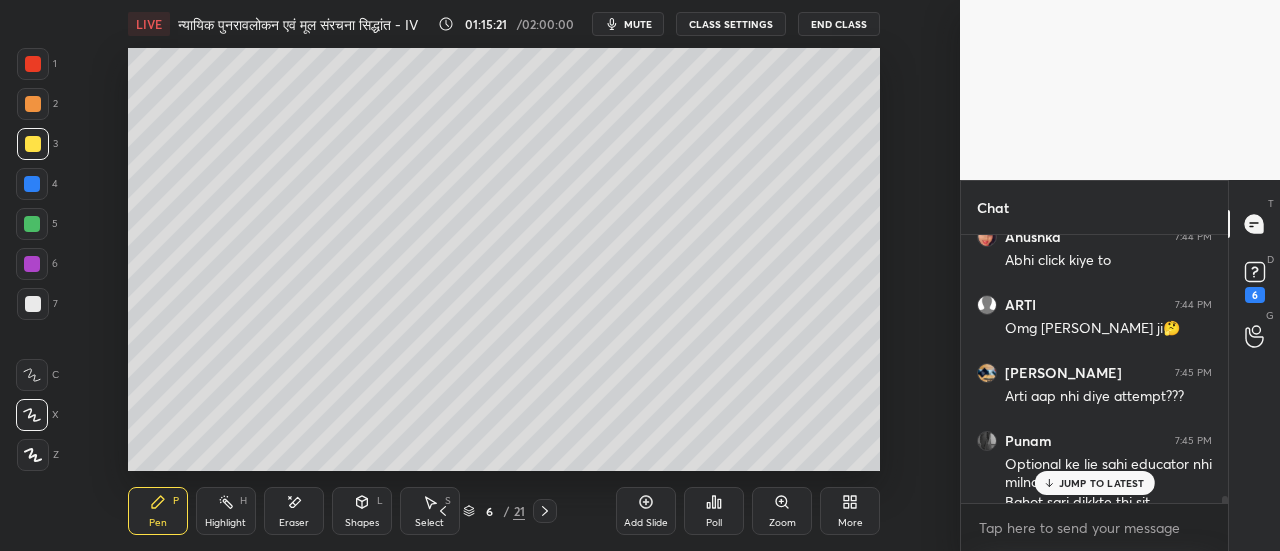 scroll, scrollTop: 10126, scrollLeft: 0, axis: vertical 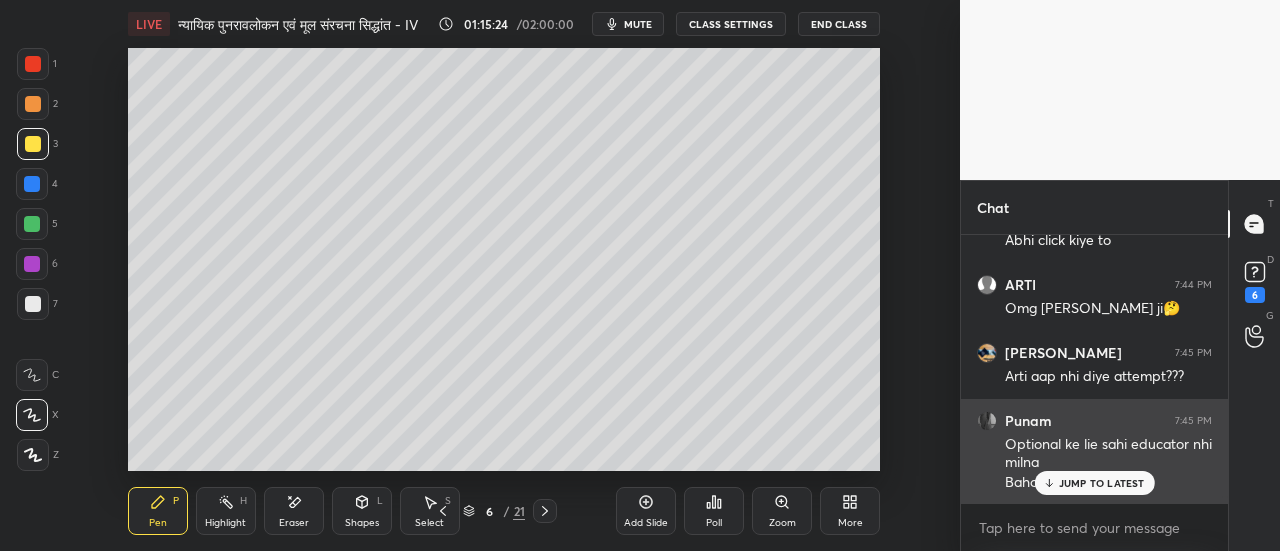 click on "JUMP TO LATEST" at bounding box center [1102, 483] 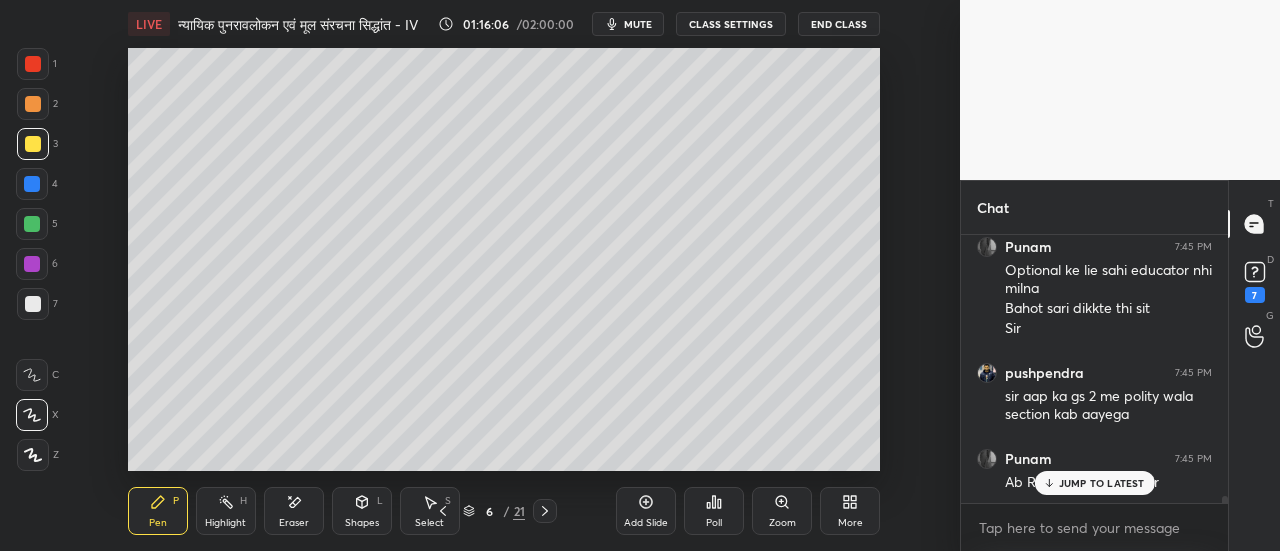 scroll, scrollTop: 10368, scrollLeft: 0, axis: vertical 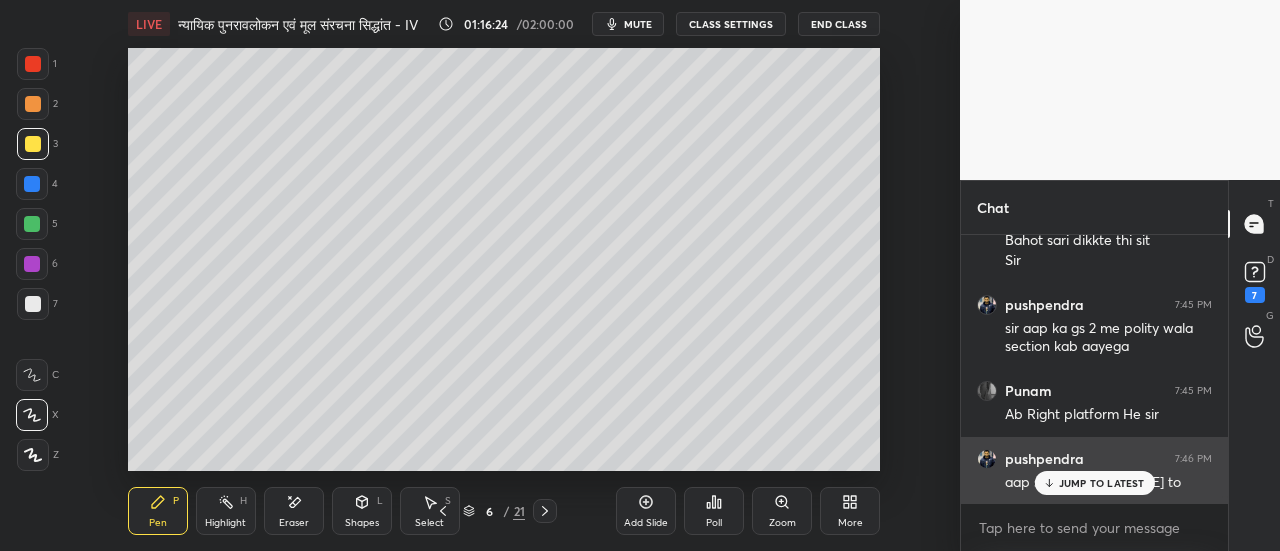 click on "JUMP TO LATEST" at bounding box center [1102, 483] 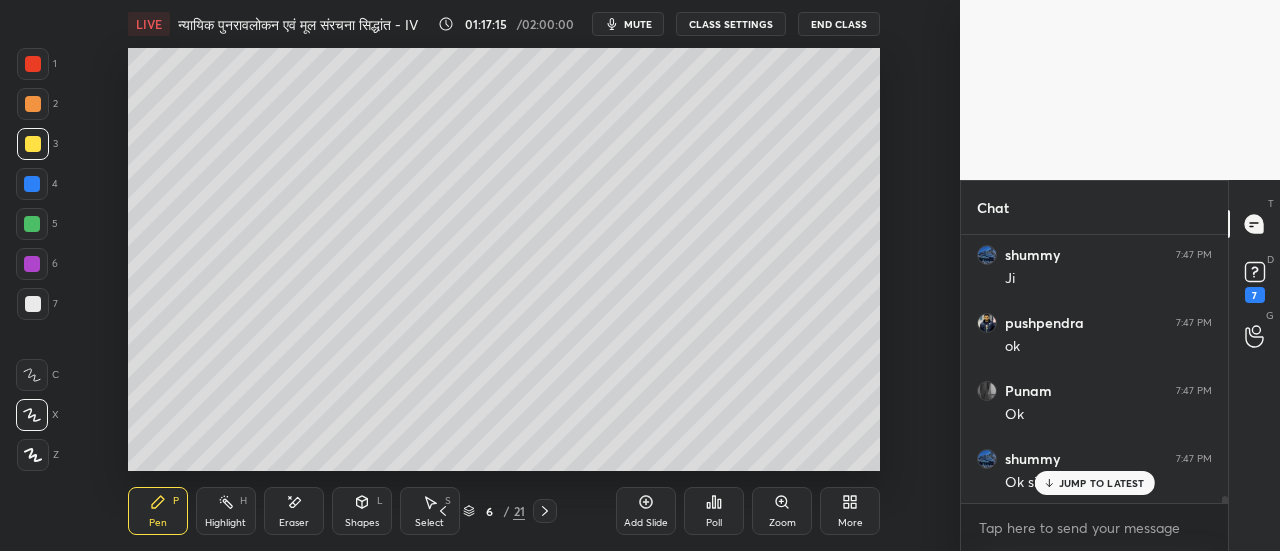 scroll, scrollTop: 10776, scrollLeft: 0, axis: vertical 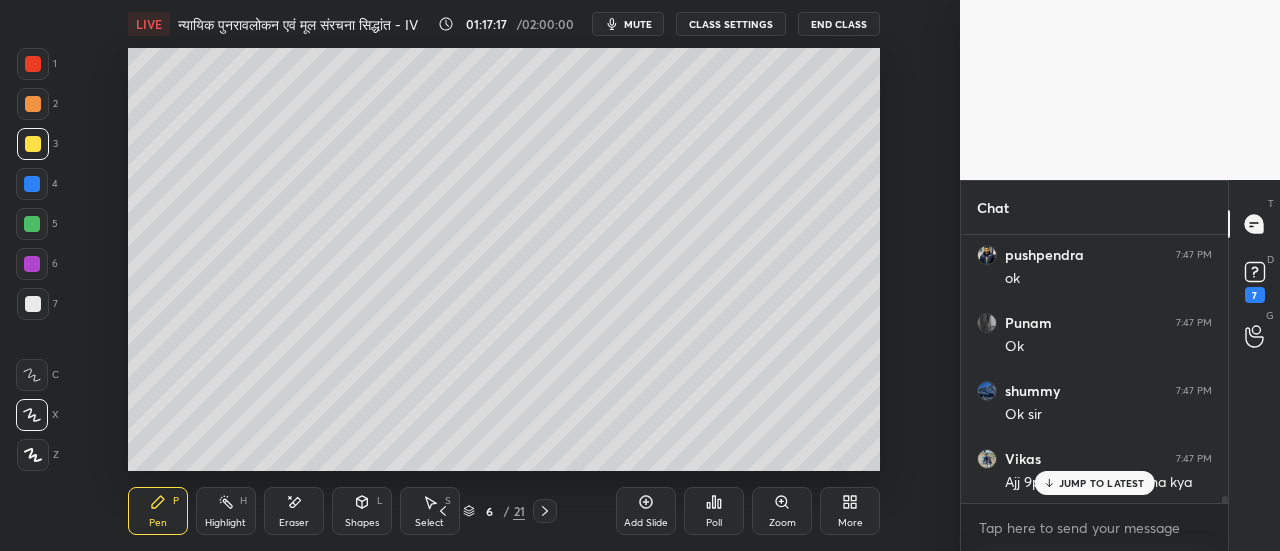click on "mute" at bounding box center (638, 24) 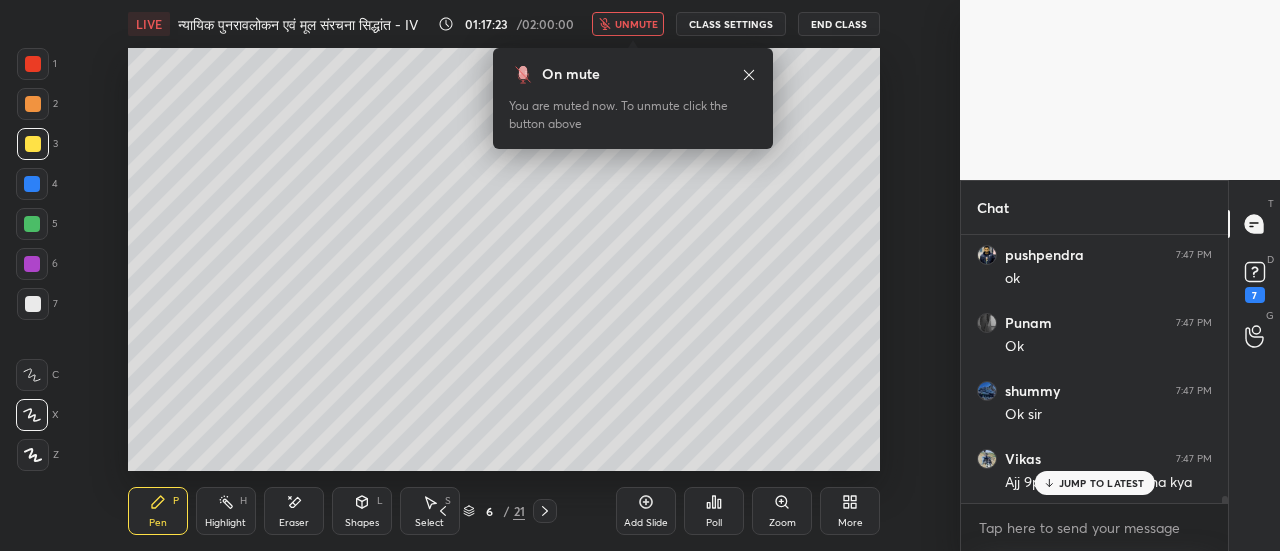 click 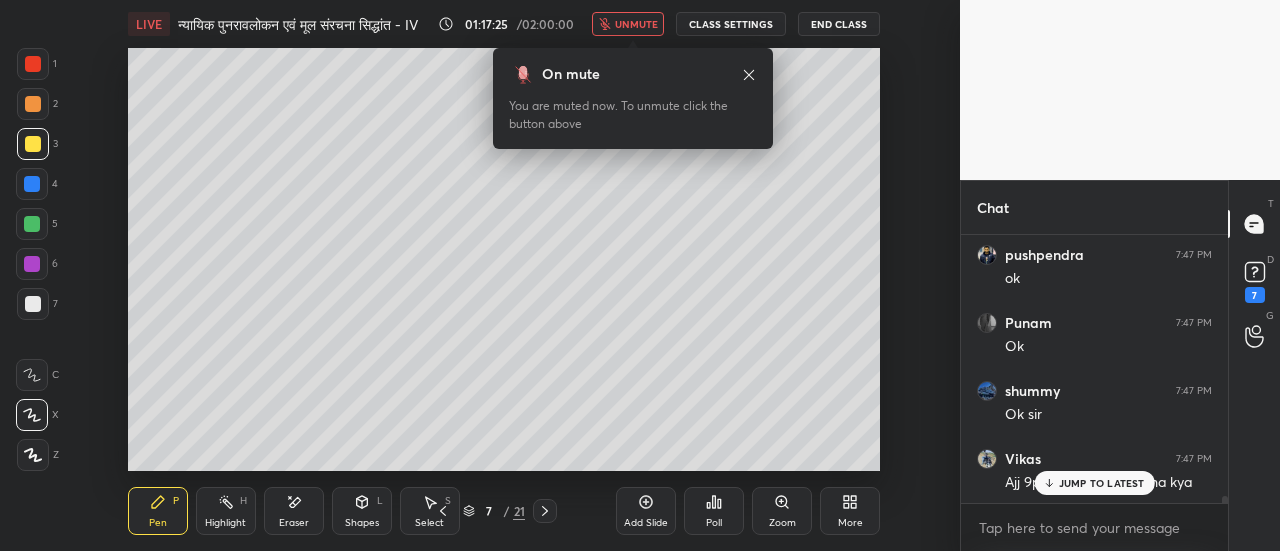 click at bounding box center (33, 64) 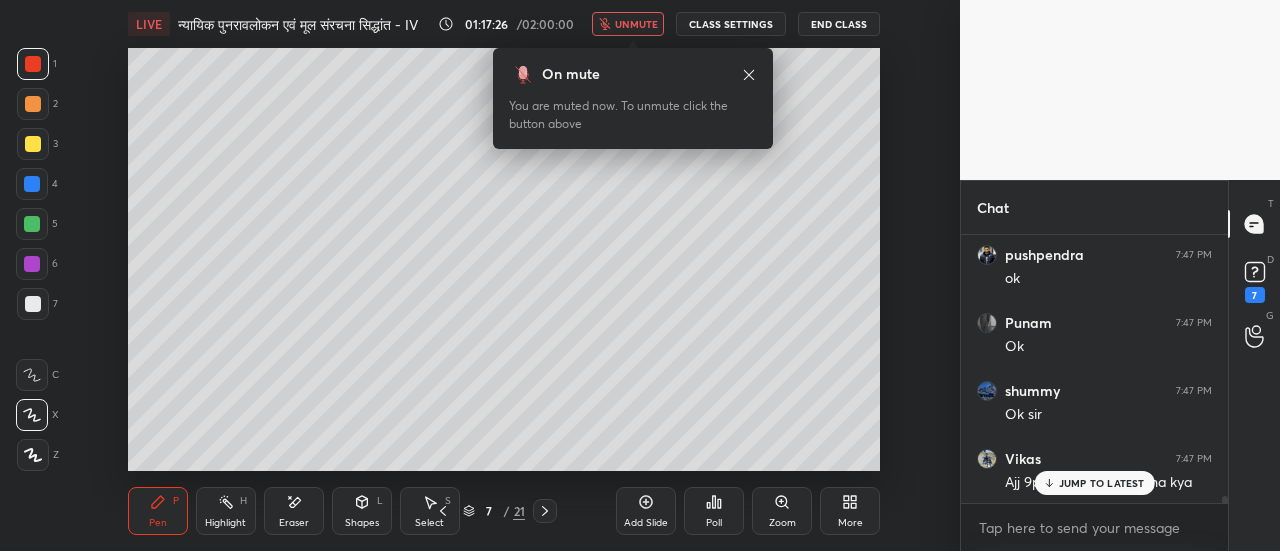 click 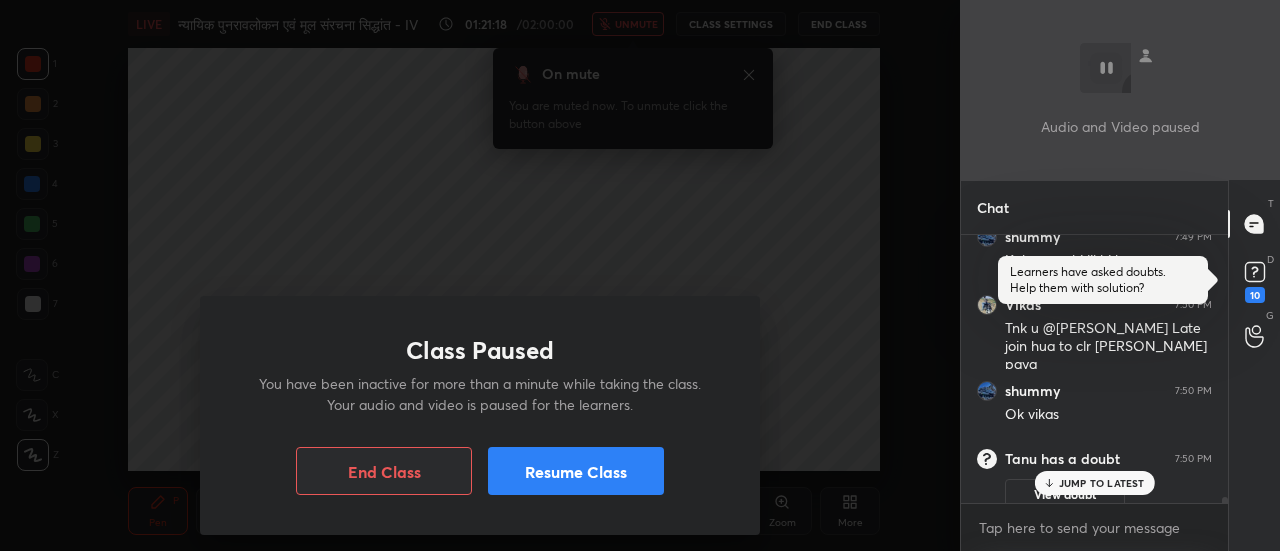 scroll, scrollTop: 11786, scrollLeft: 0, axis: vertical 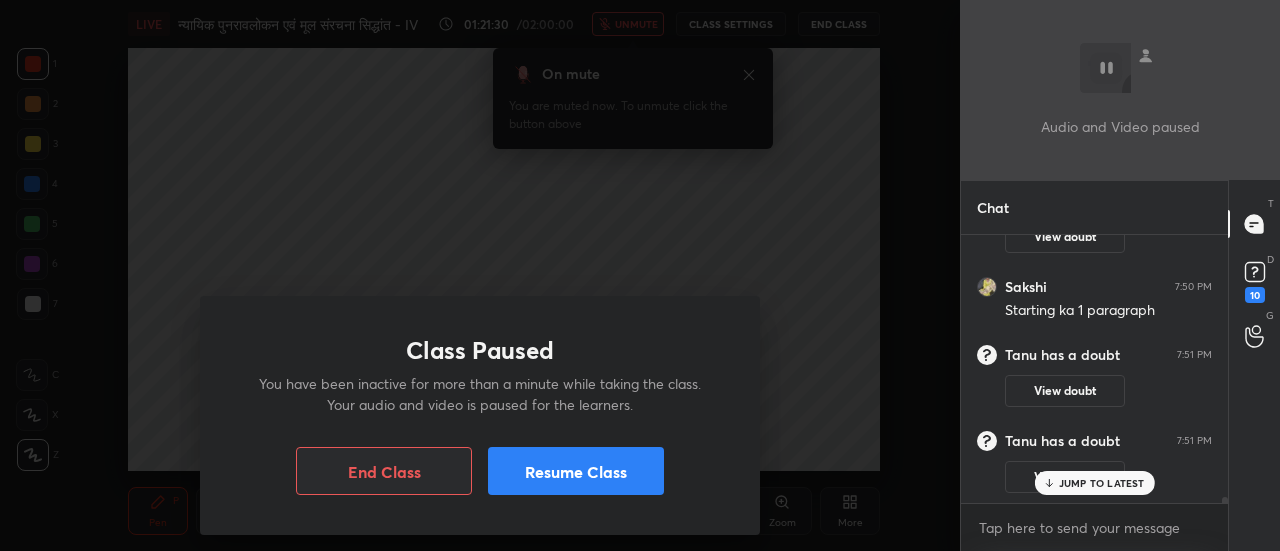 click on "Resume Class" at bounding box center (576, 471) 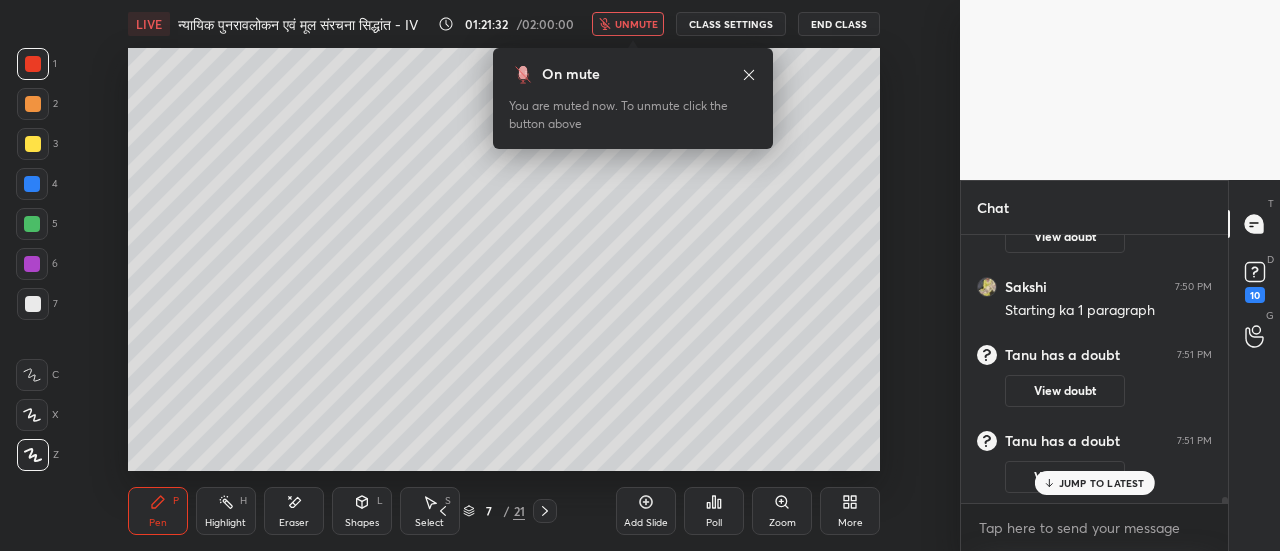 click on "unmute" at bounding box center (636, 24) 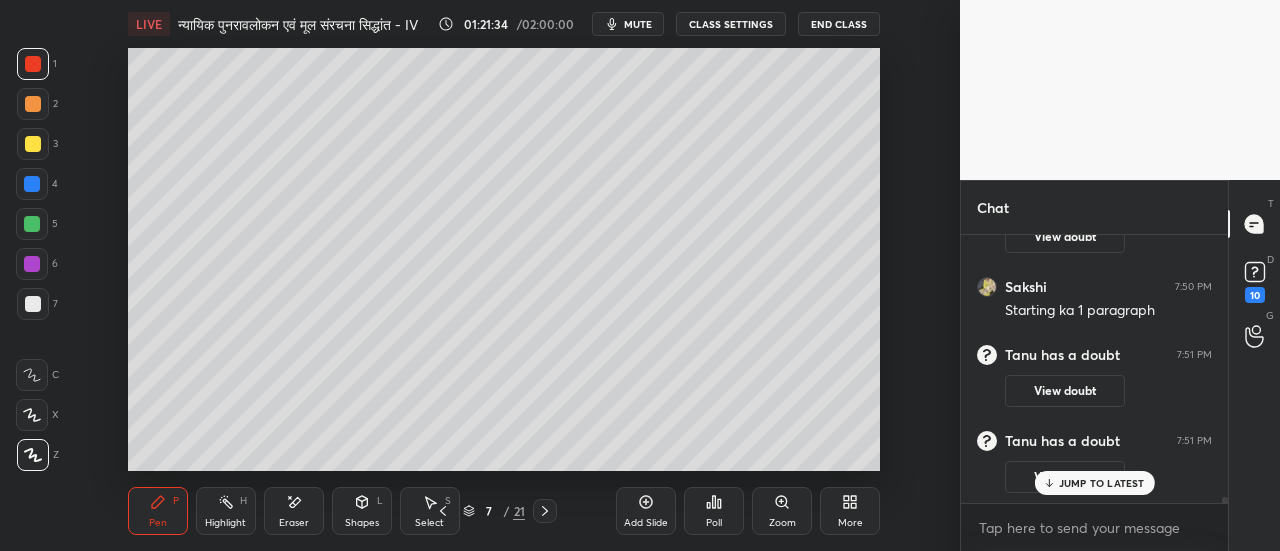 click on "Eraser" at bounding box center (294, 511) 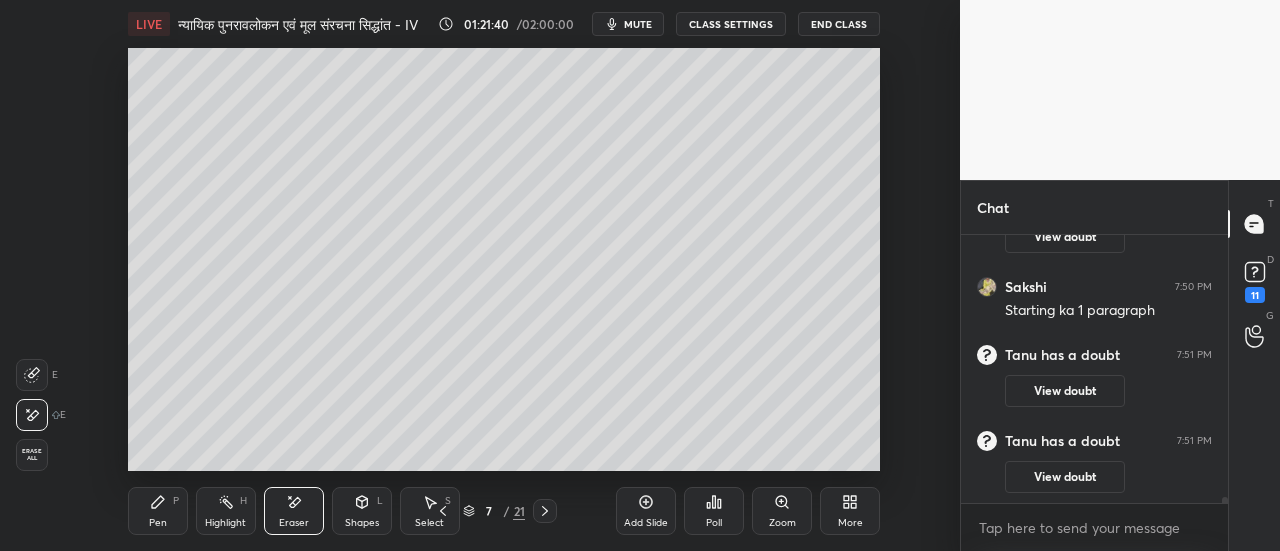 scroll, scrollTop: 11126, scrollLeft: 0, axis: vertical 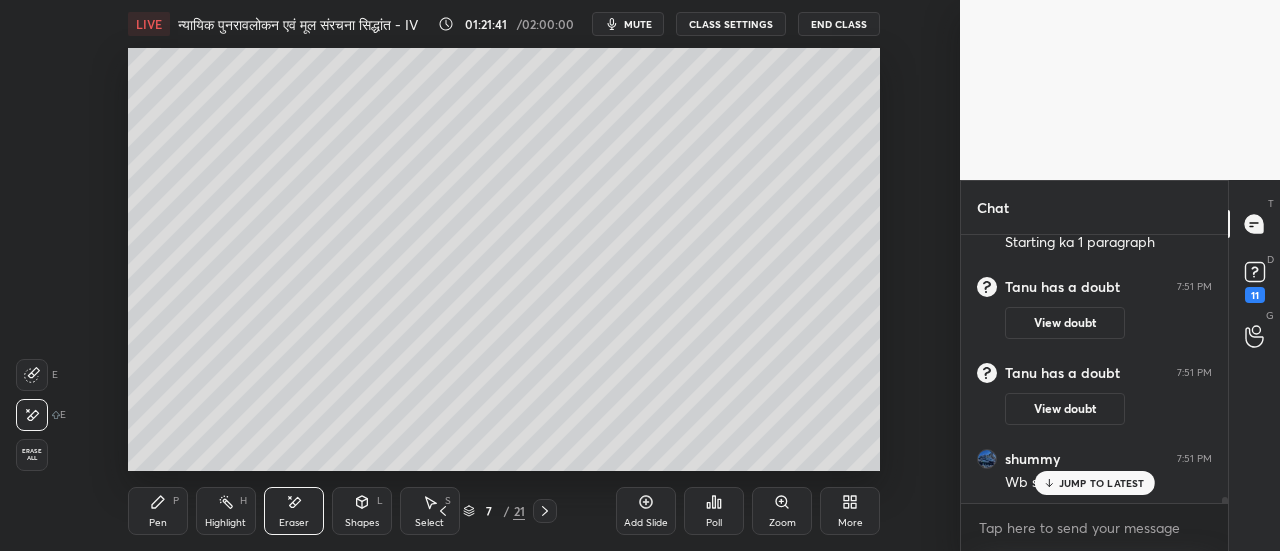 click on "Pen" at bounding box center (158, 523) 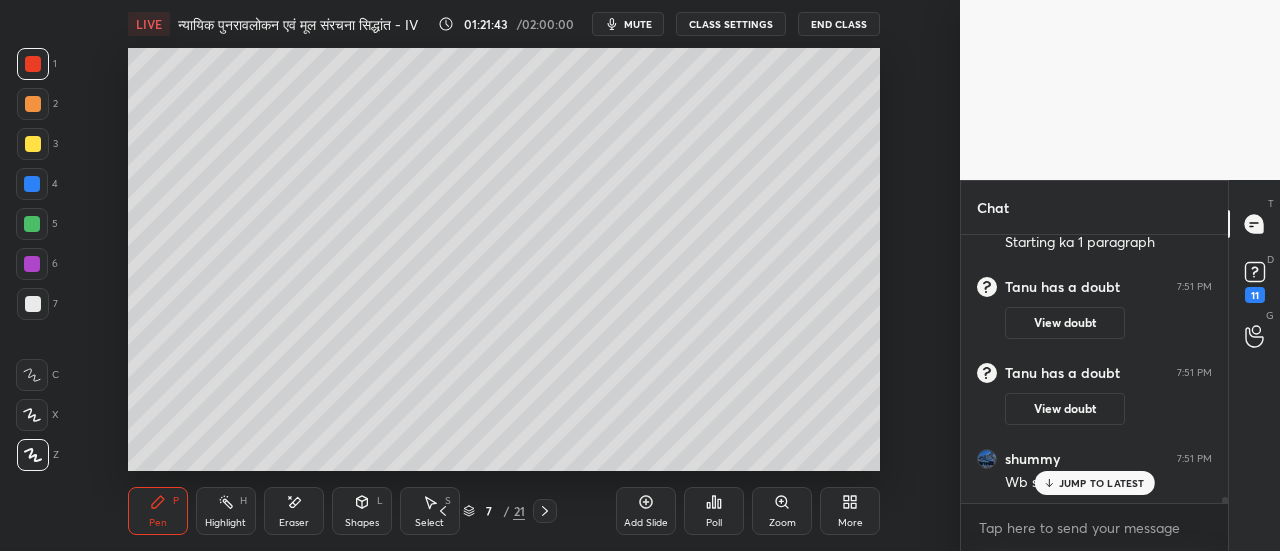 click 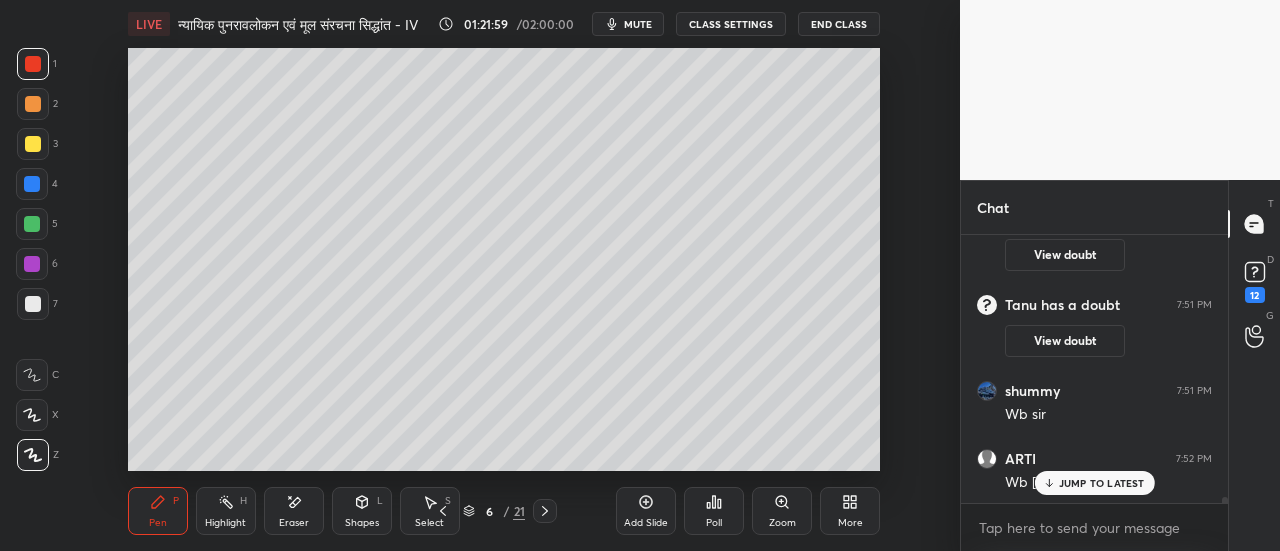scroll, scrollTop: 11262, scrollLeft: 0, axis: vertical 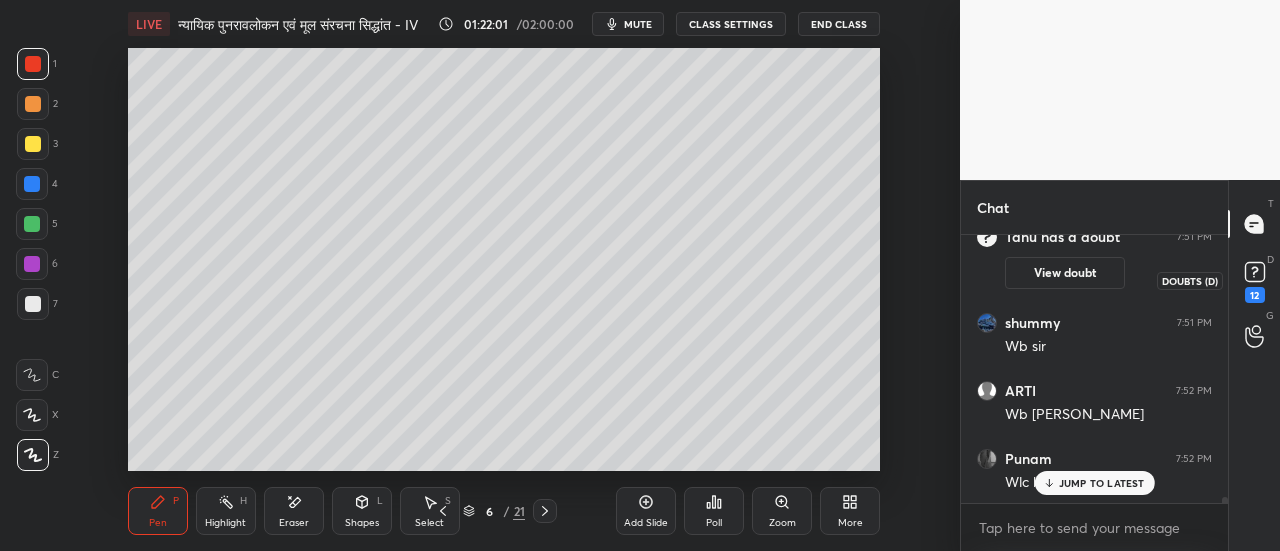 click 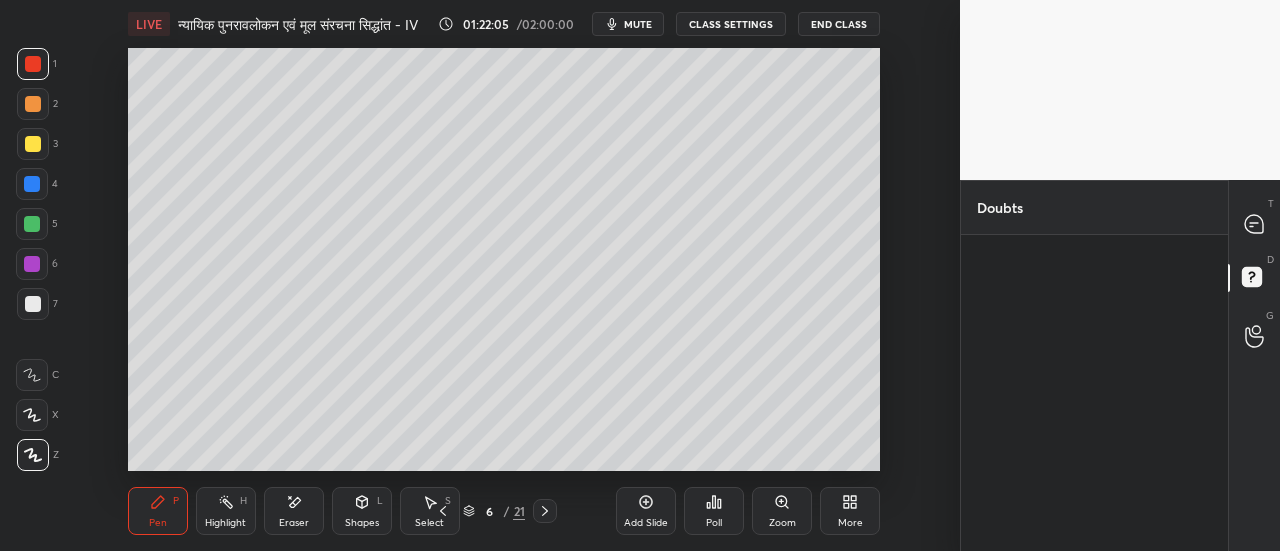 scroll, scrollTop: 2094, scrollLeft: 0, axis: vertical 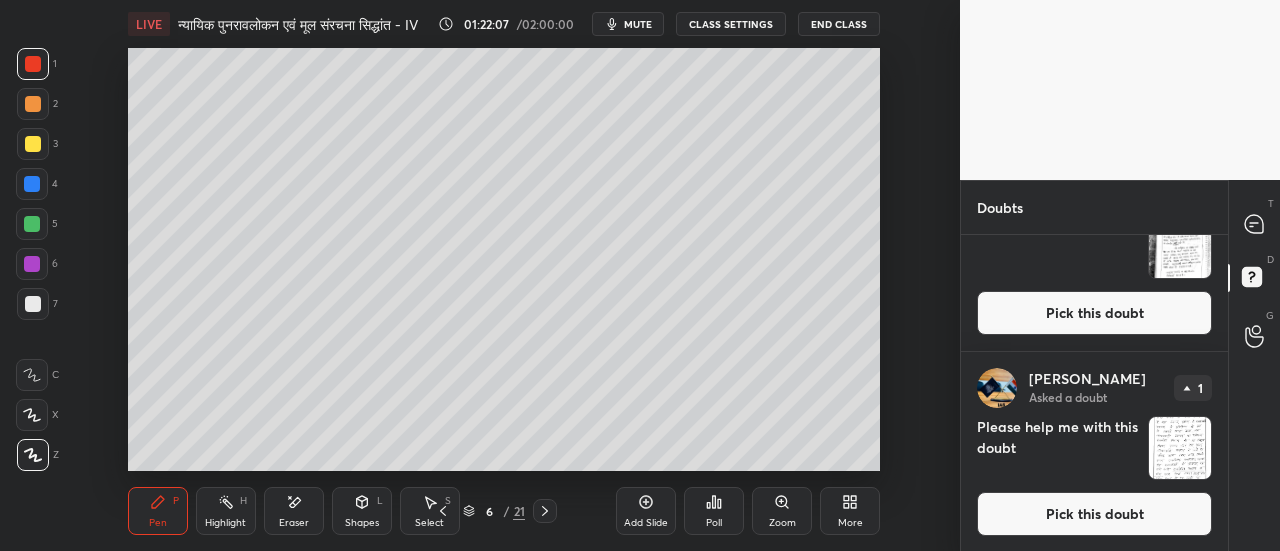 click on "Pick this doubt" at bounding box center (1094, 514) 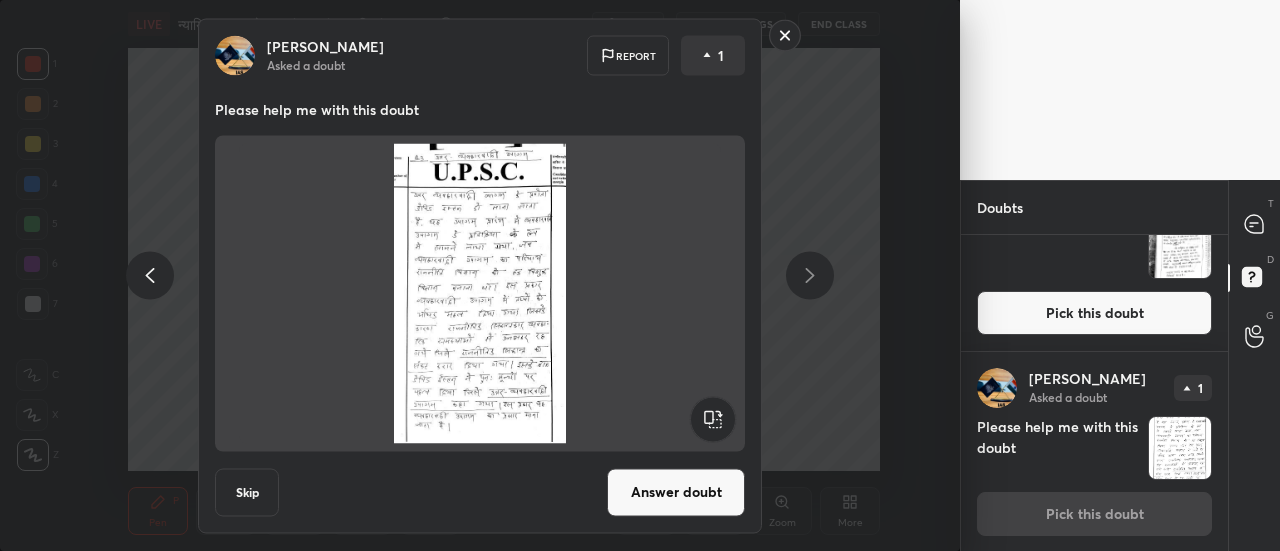 click on "Answer doubt" at bounding box center (676, 492) 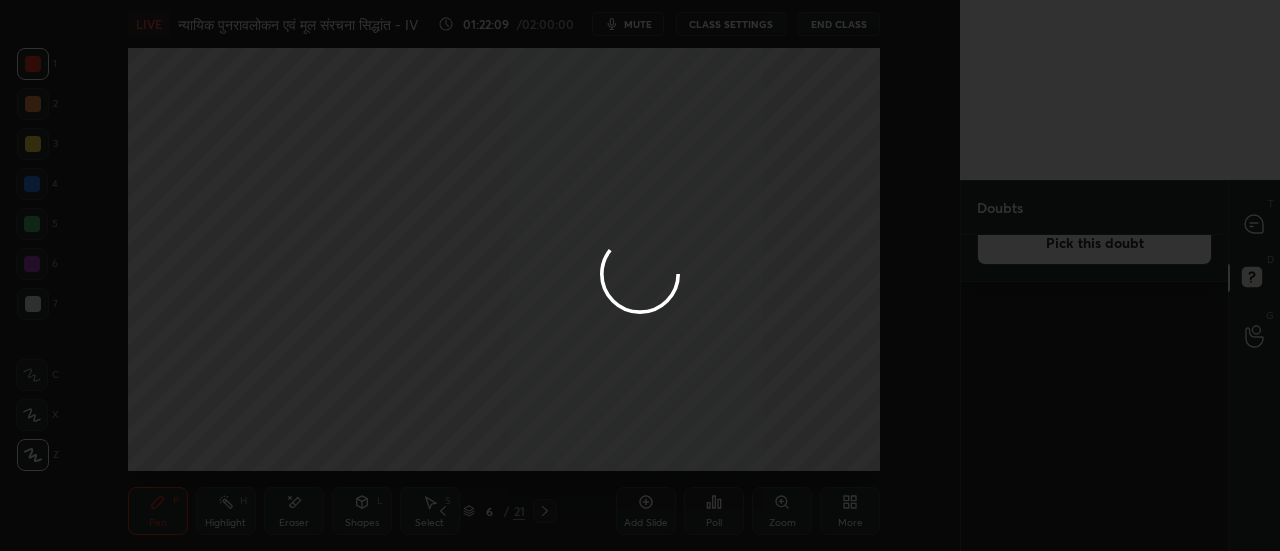 scroll, scrollTop: 0, scrollLeft: 0, axis: both 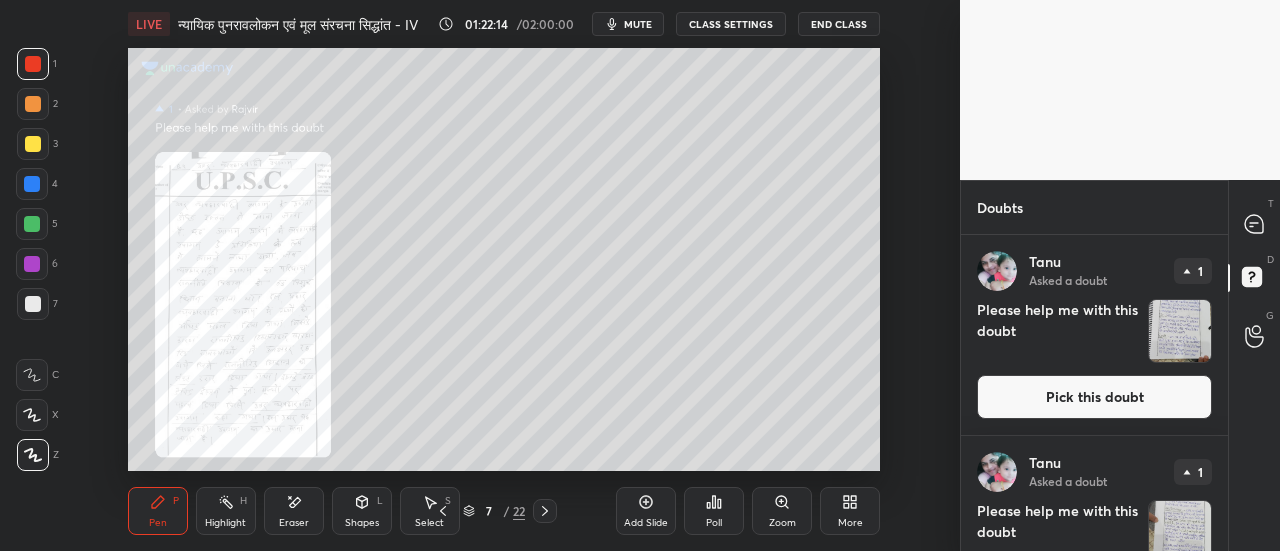 click on "Zoom" at bounding box center [782, 511] 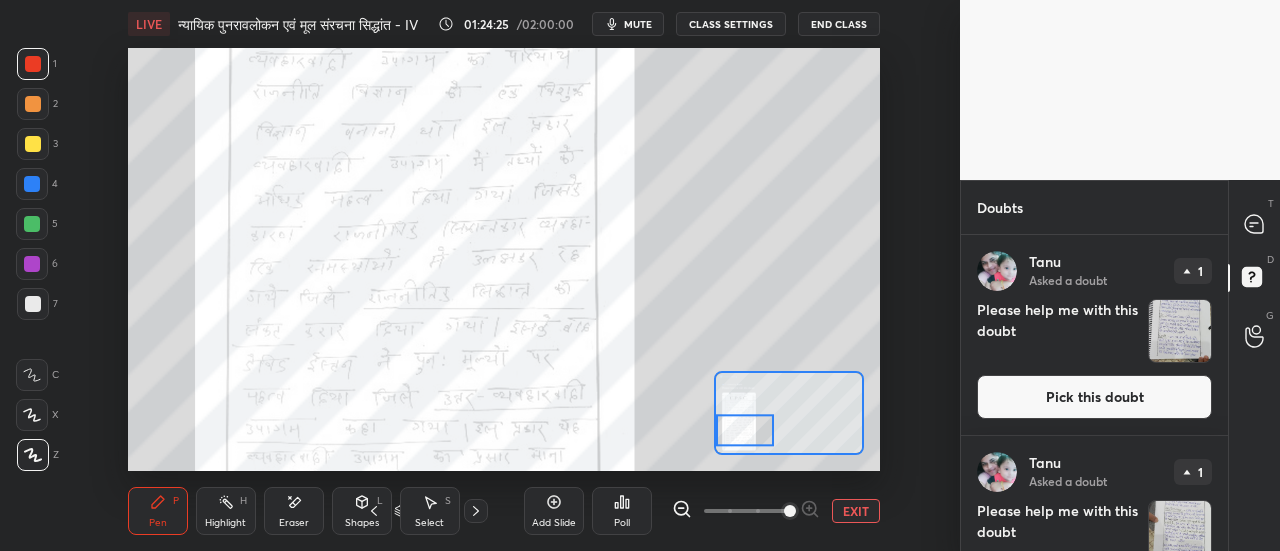 click on "Setting up your live class Poll for   secs No correct answer Start poll" at bounding box center [504, 259] 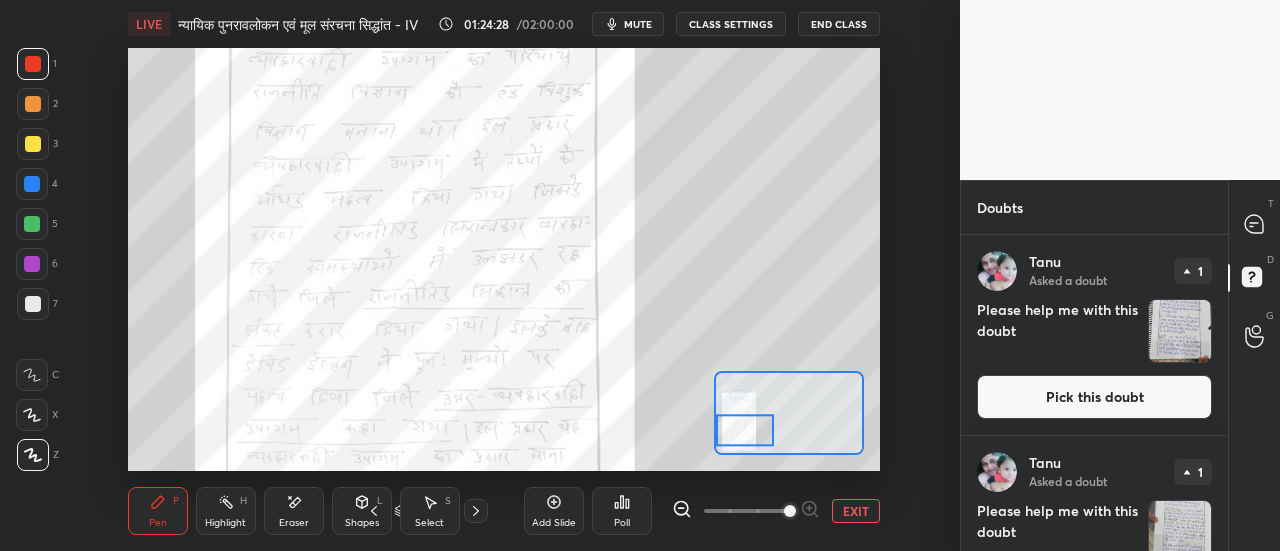 click on "Add Slide Poll EXIT" at bounding box center (702, 511) 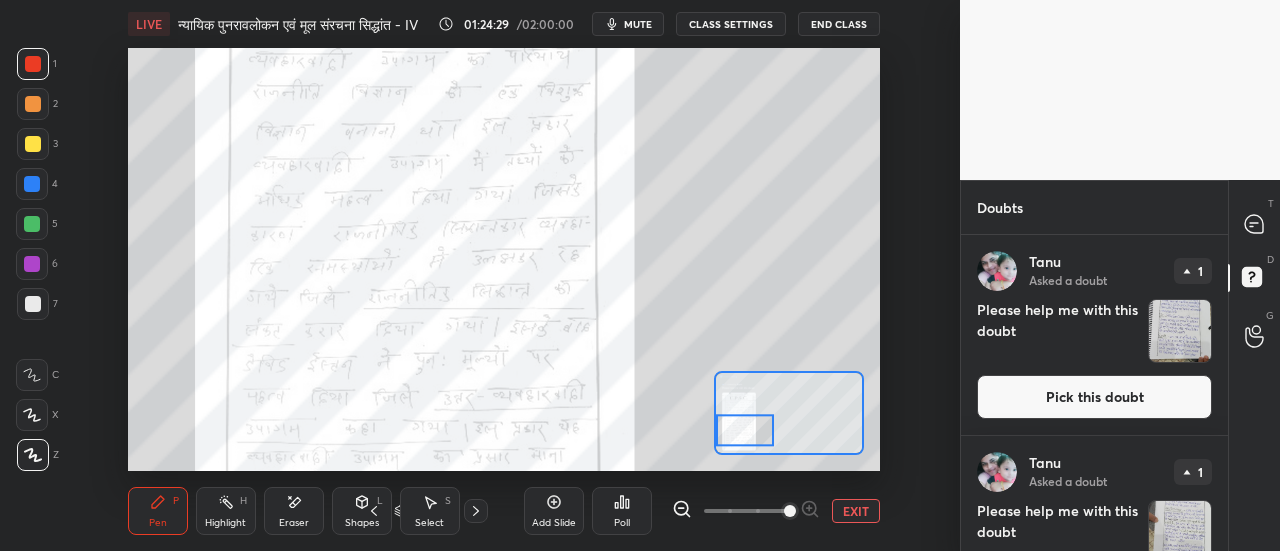 click on "Add Slide Poll EXIT" at bounding box center [702, 511] 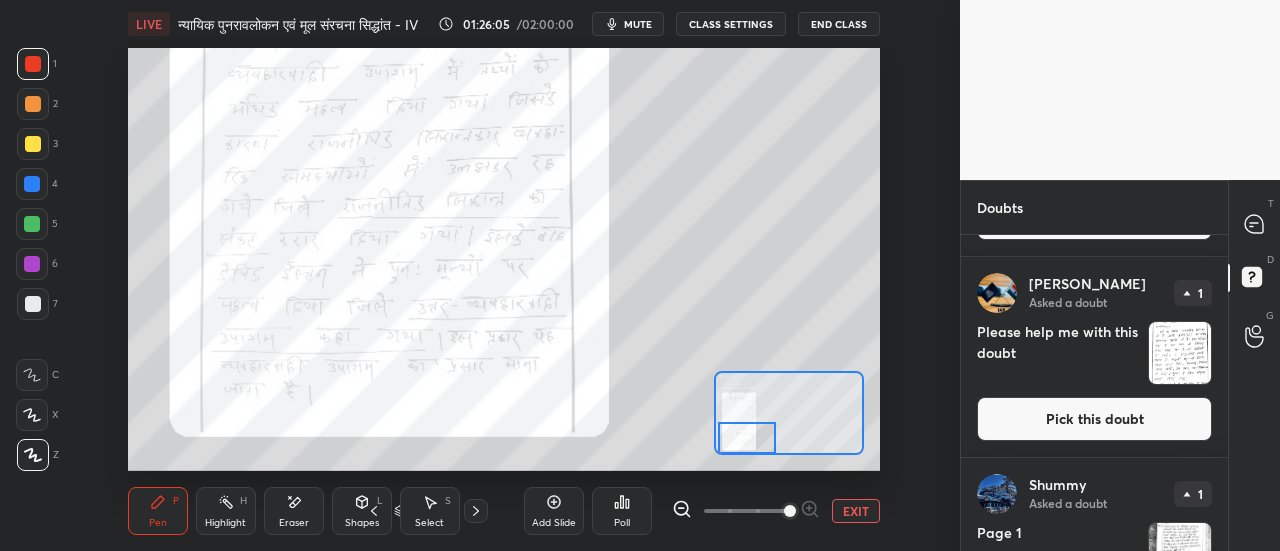 scroll, scrollTop: 2688, scrollLeft: 0, axis: vertical 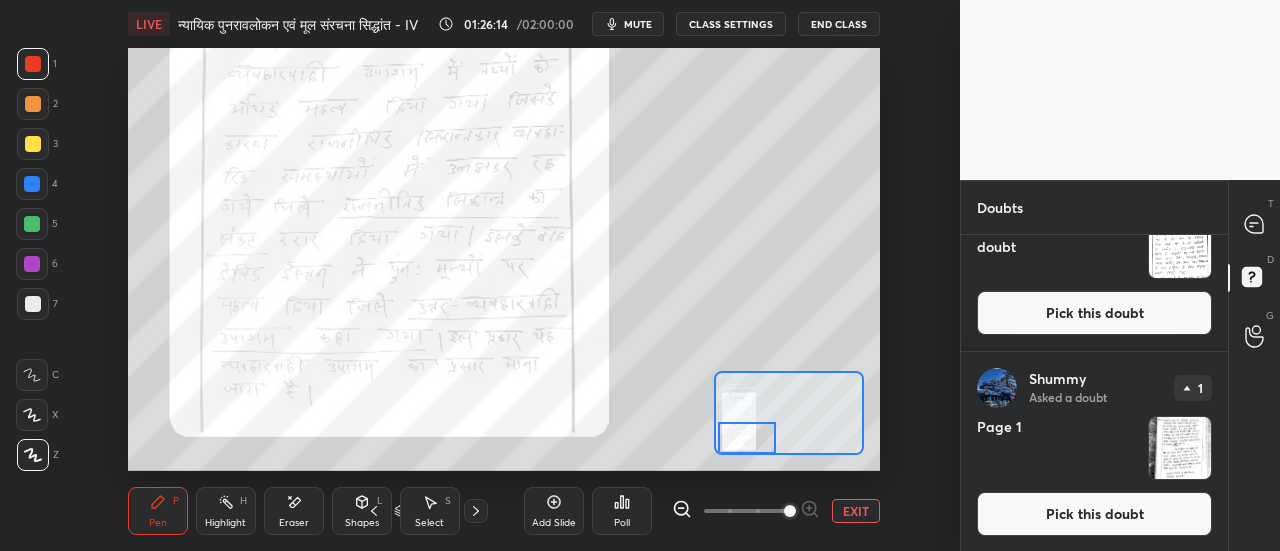 click on "EXIT" at bounding box center [856, 511] 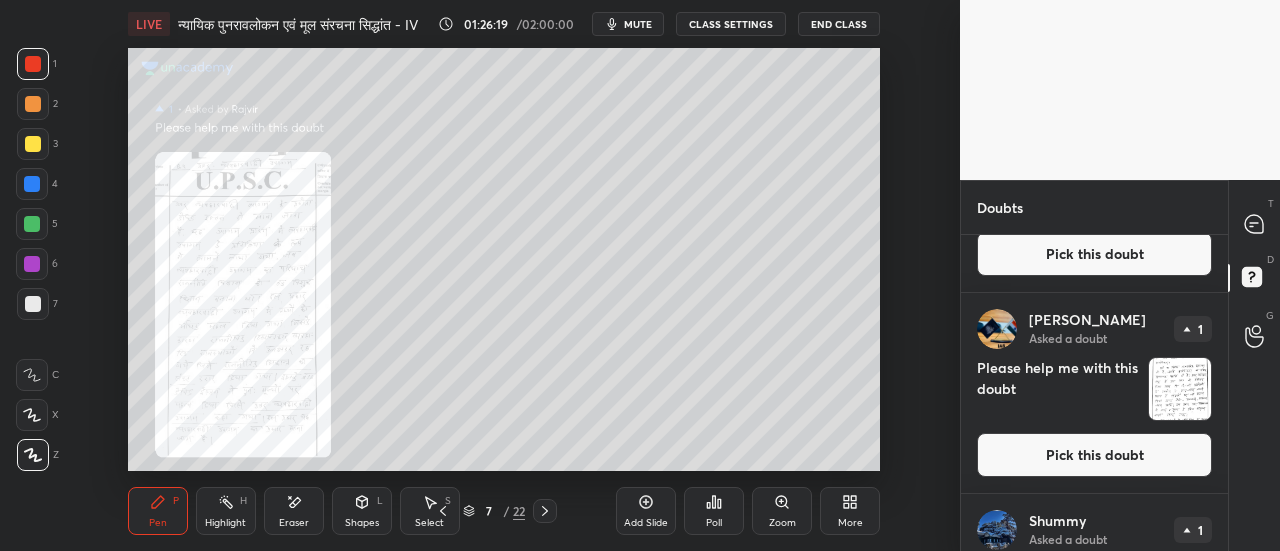 scroll, scrollTop: 2580, scrollLeft: 0, axis: vertical 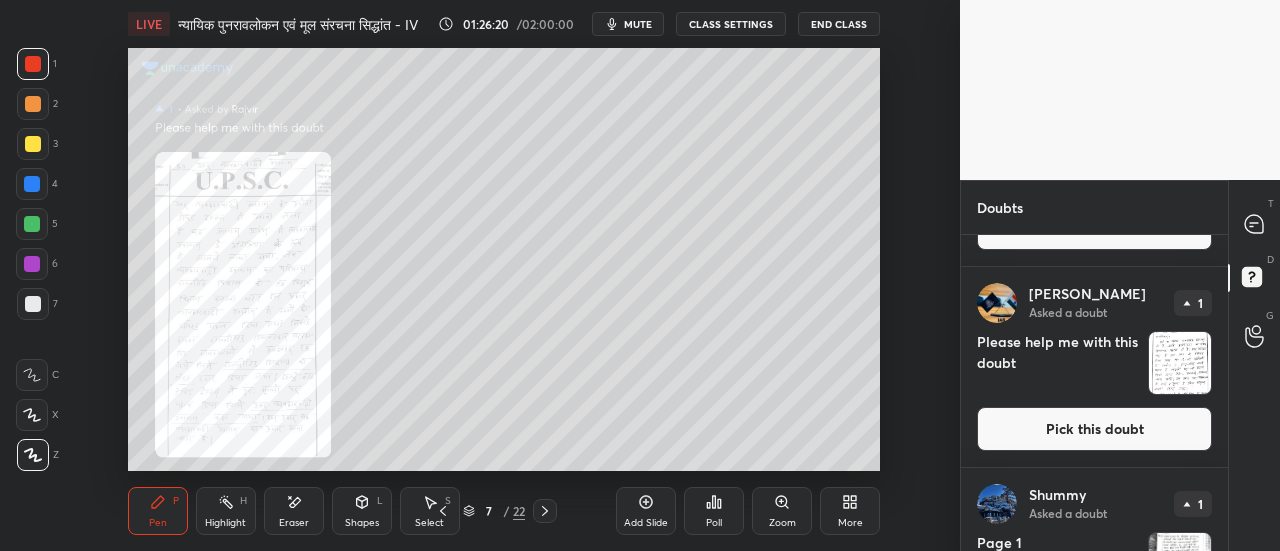click on "Pick this doubt" at bounding box center [1094, 429] 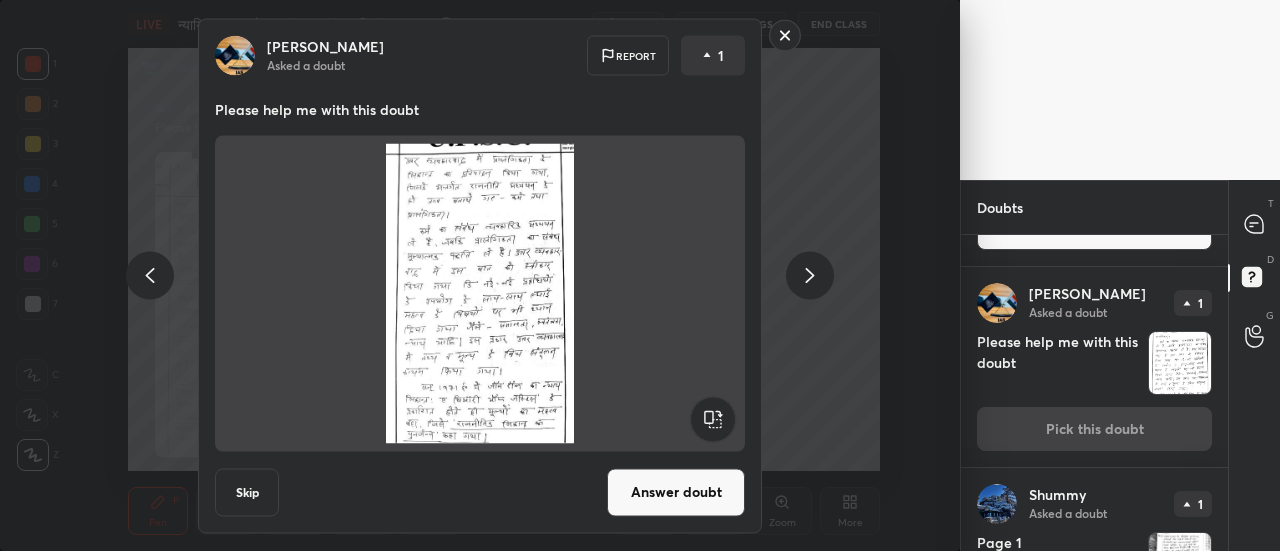 click on "Answer doubt" at bounding box center [676, 492] 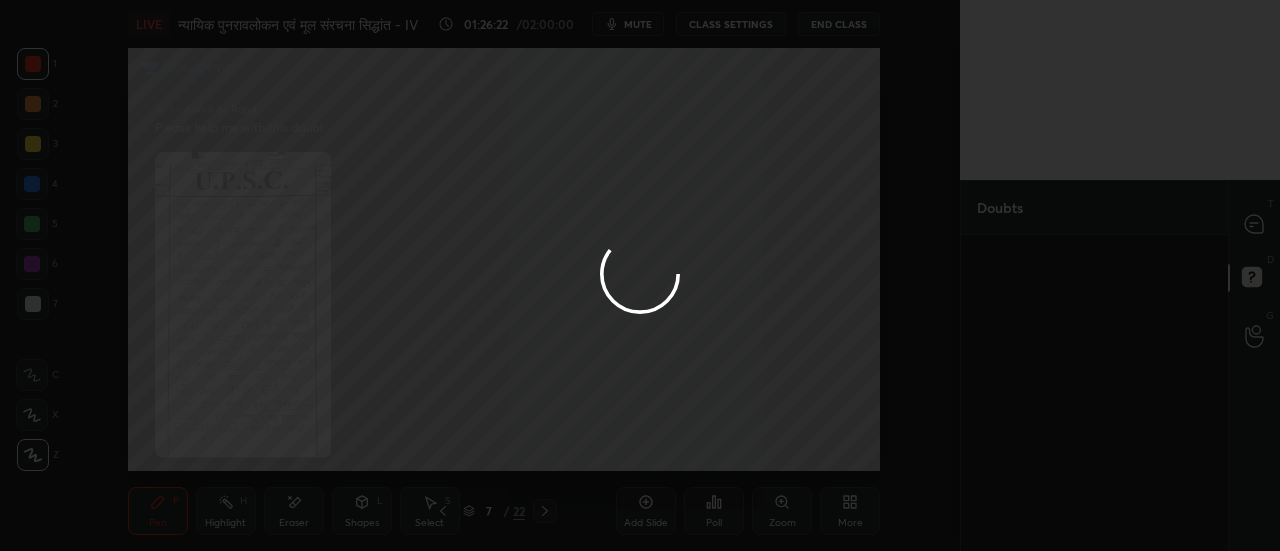 scroll, scrollTop: 0, scrollLeft: 0, axis: both 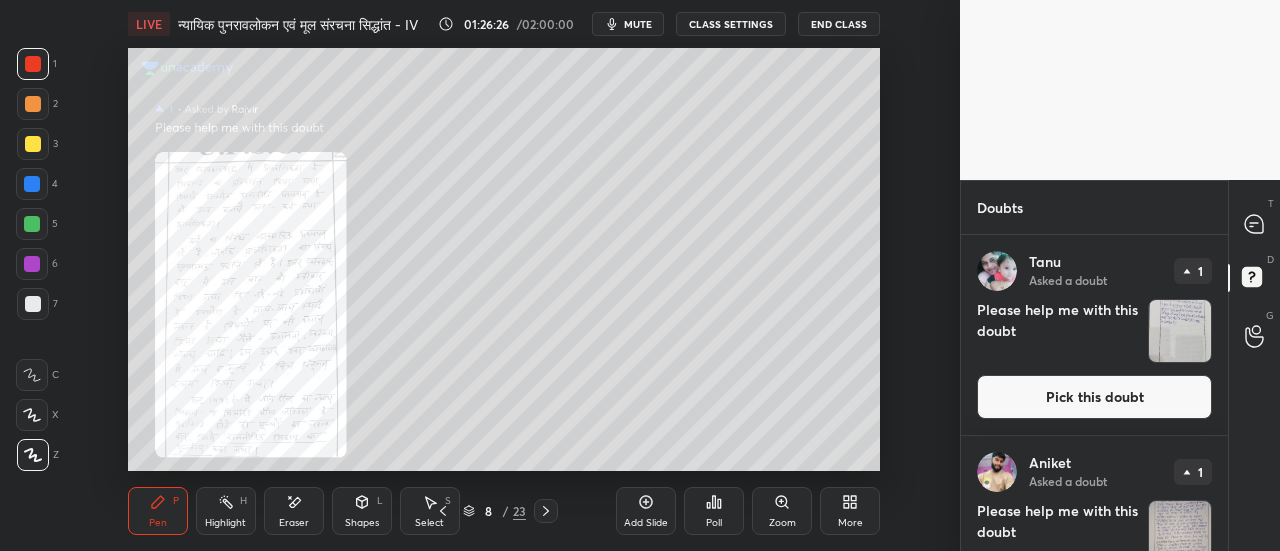 click 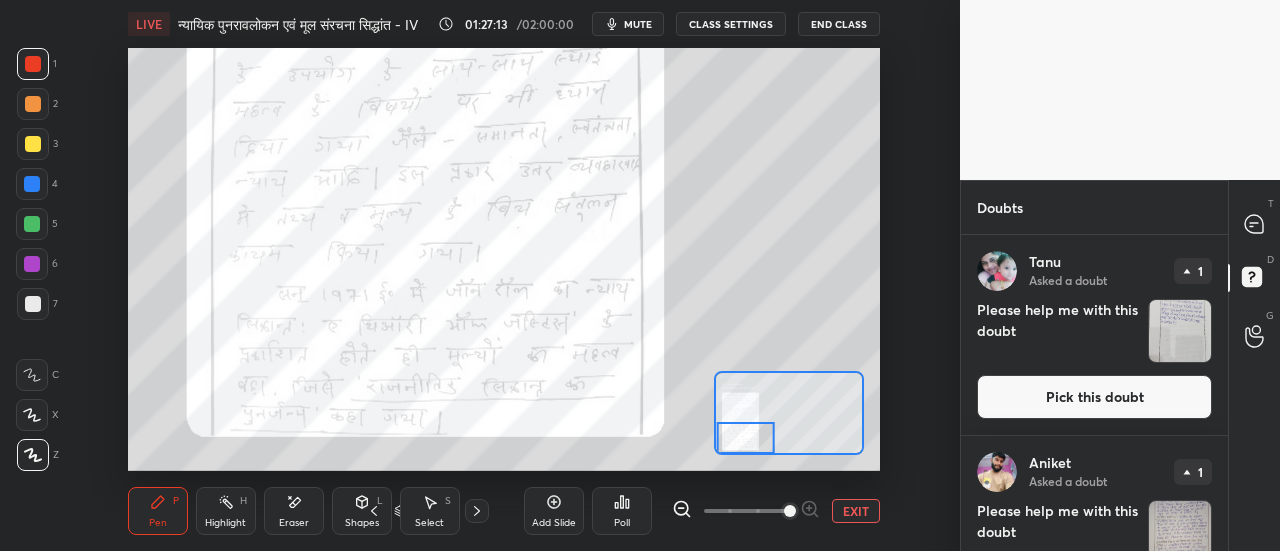 click on "EXIT" at bounding box center (856, 511) 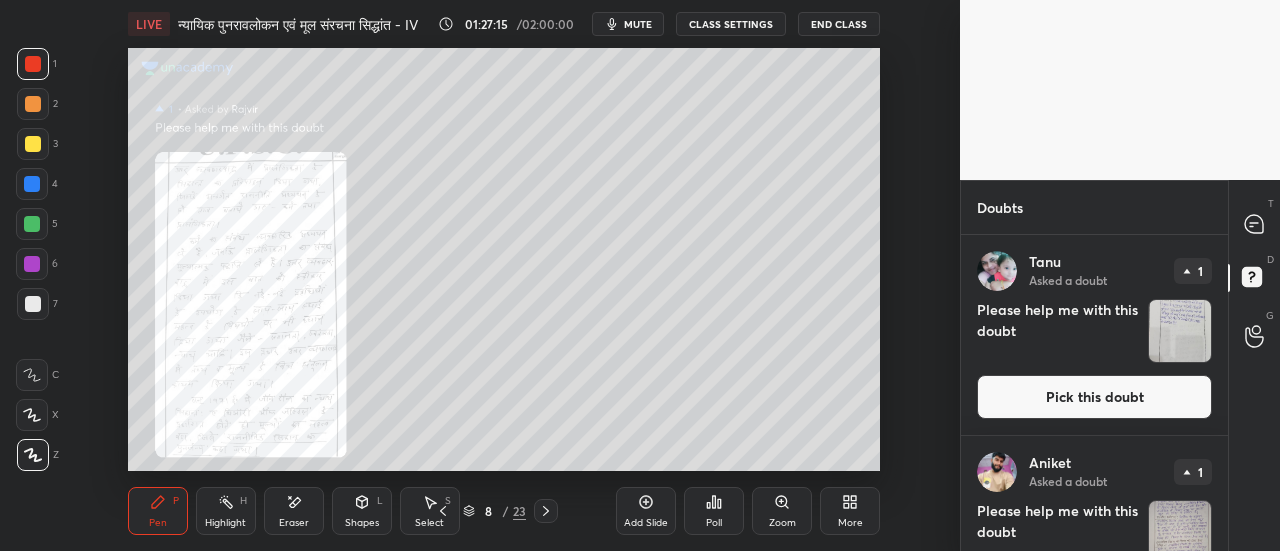 click 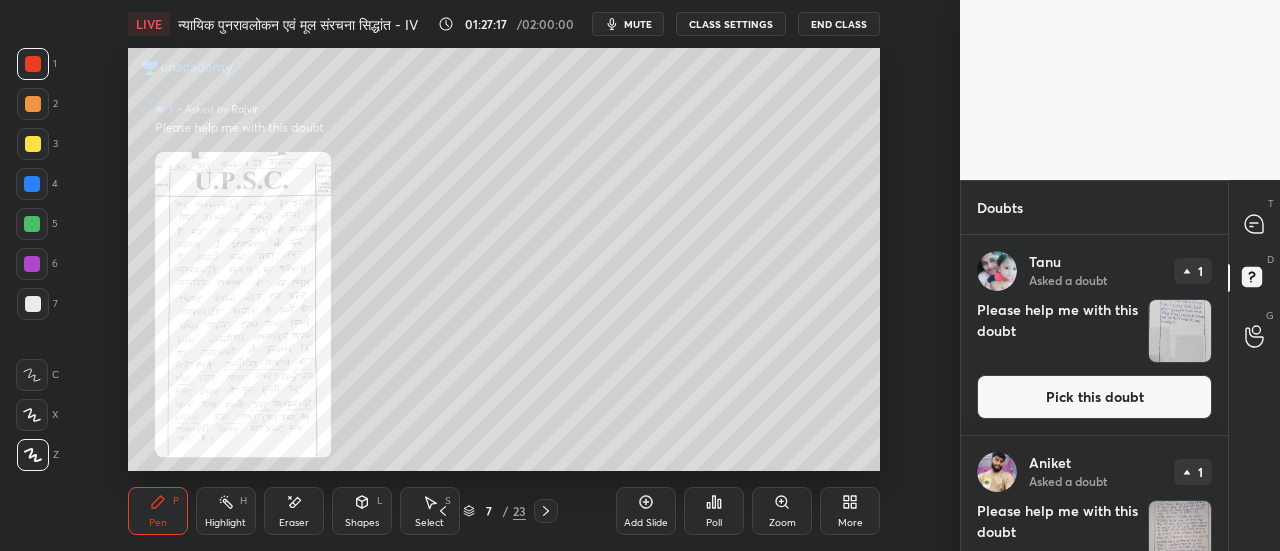 click 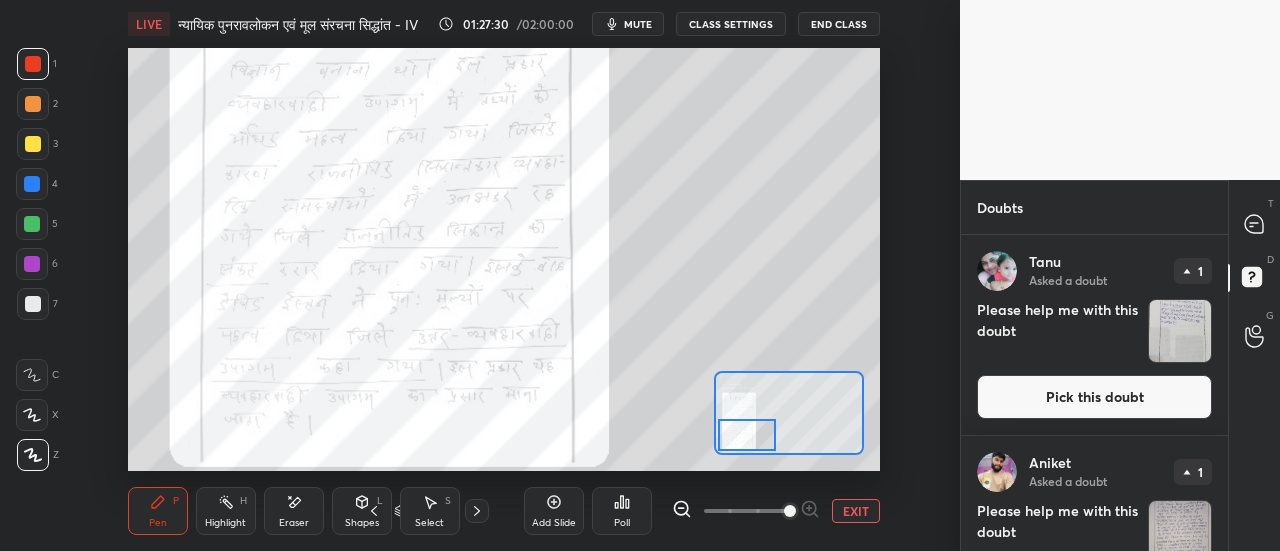 click on "EXIT" at bounding box center (856, 511) 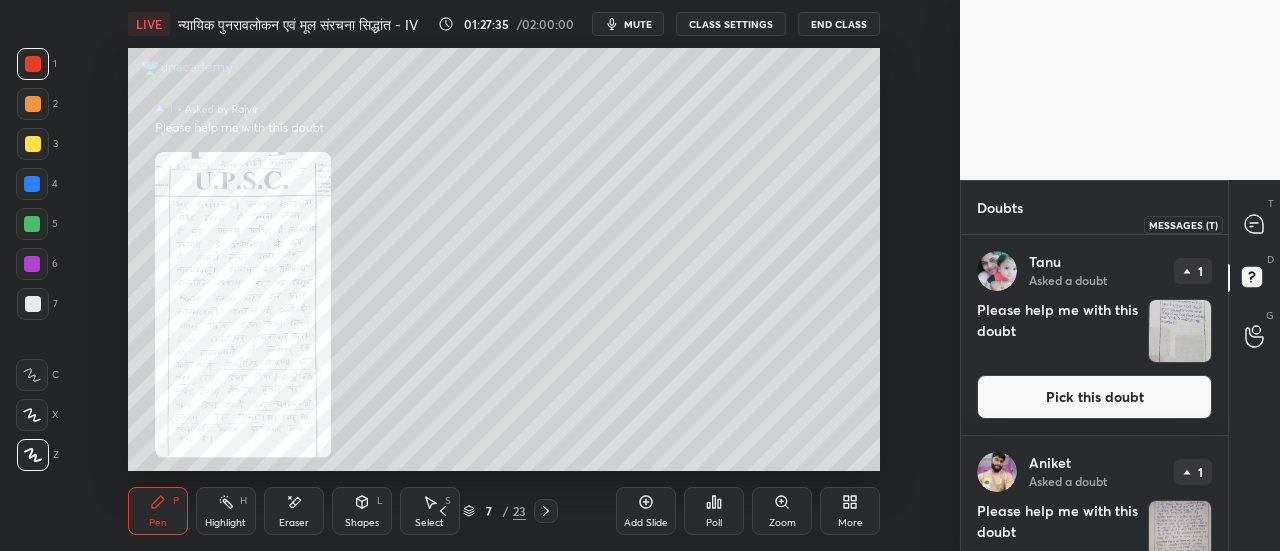 click 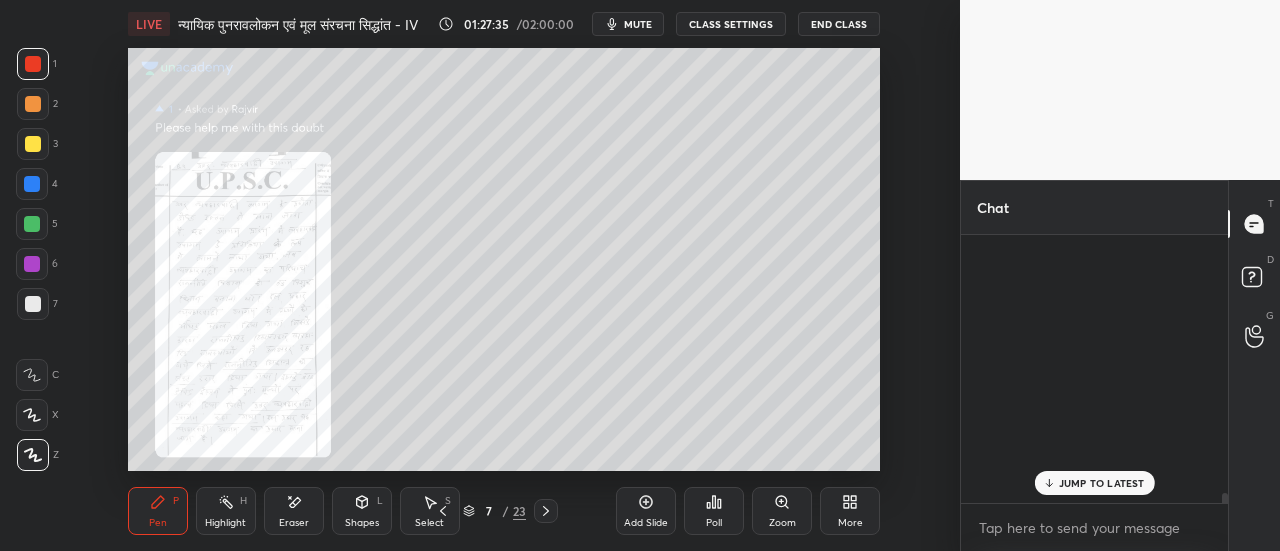 scroll, scrollTop: 12033, scrollLeft: 0, axis: vertical 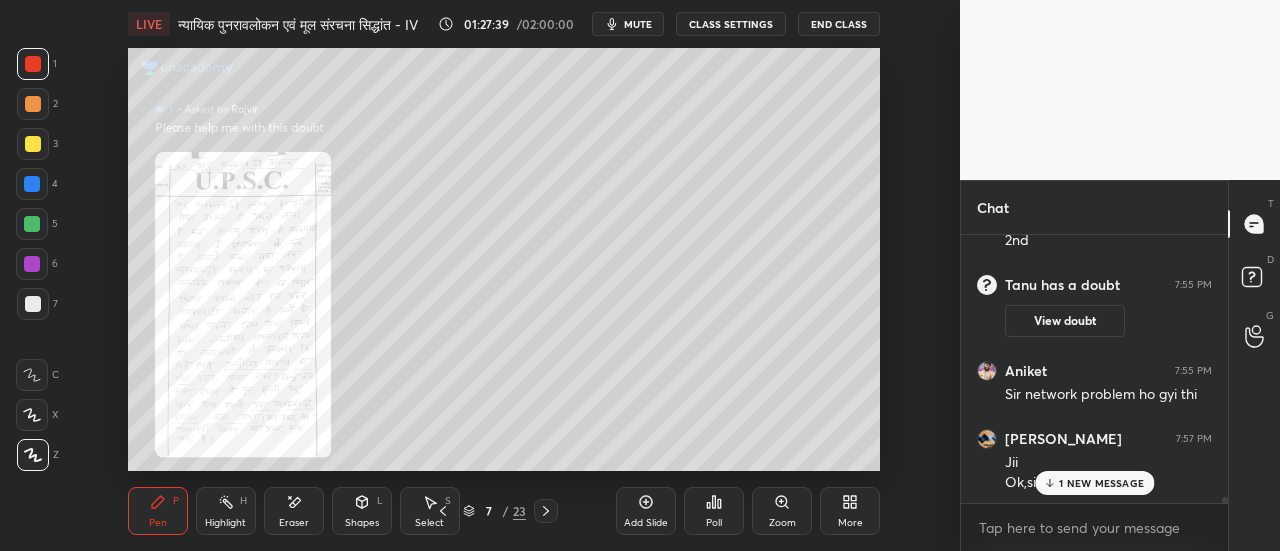 click on "1 NEW MESSAGE" at bounding box center (1101, 483) 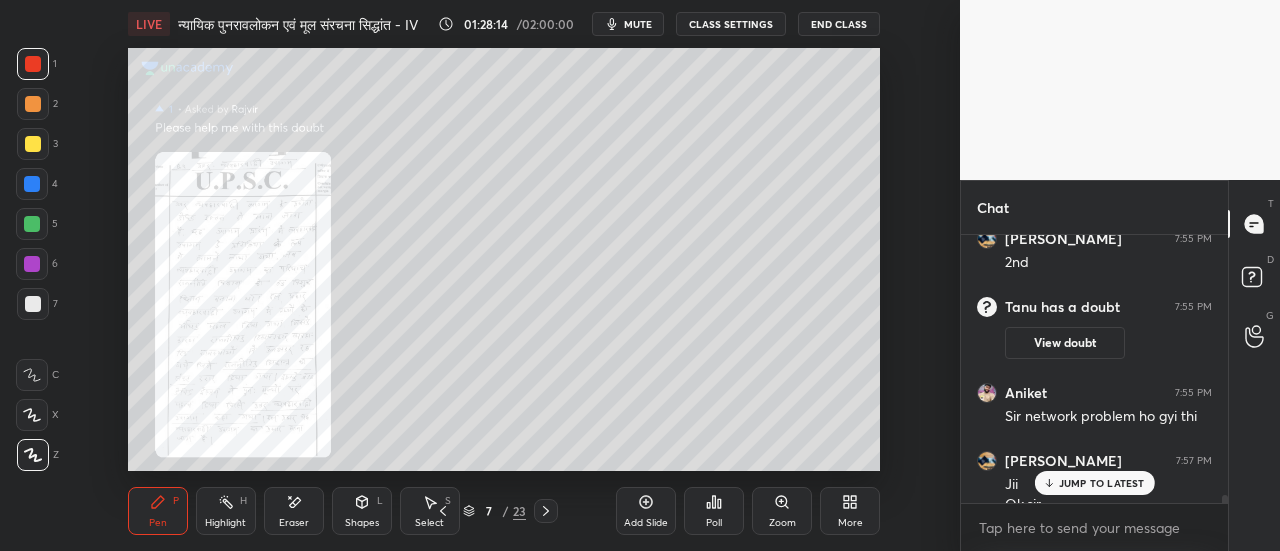 scroll, scrollTop: 12390, scrollLeft: 0, axis: vertical 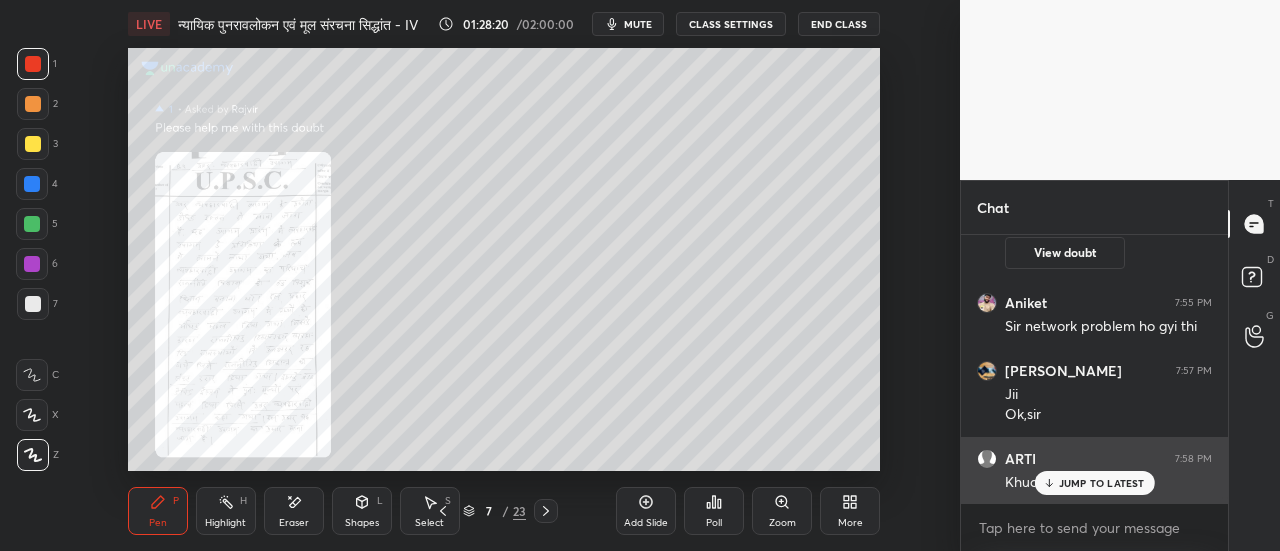 click on "JUMP TO LATEST" at bounding box center (1094, 483) 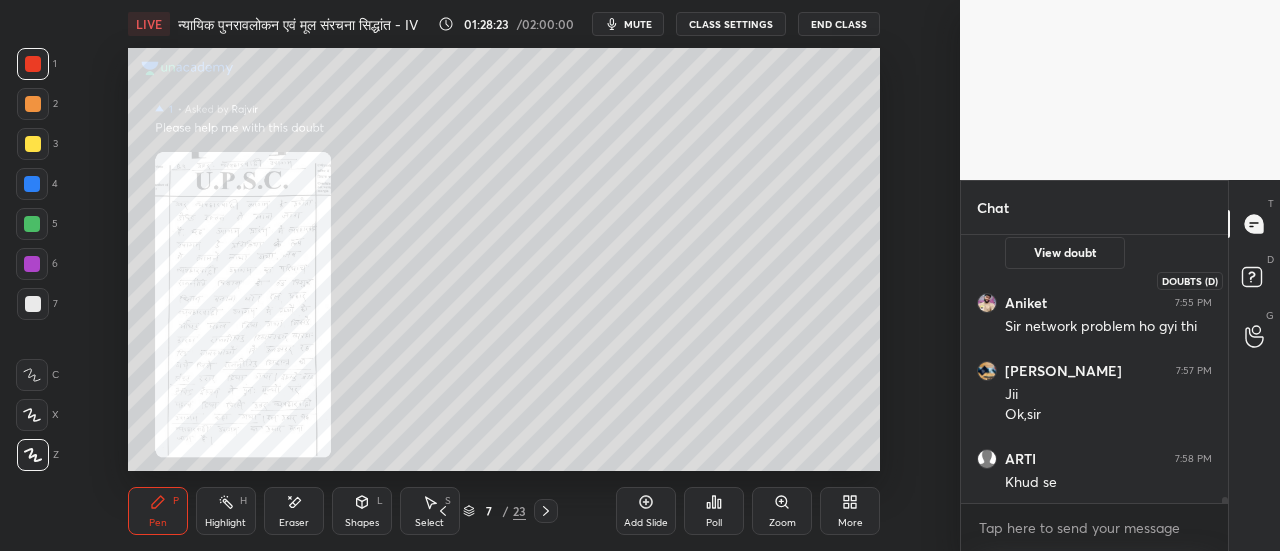 click 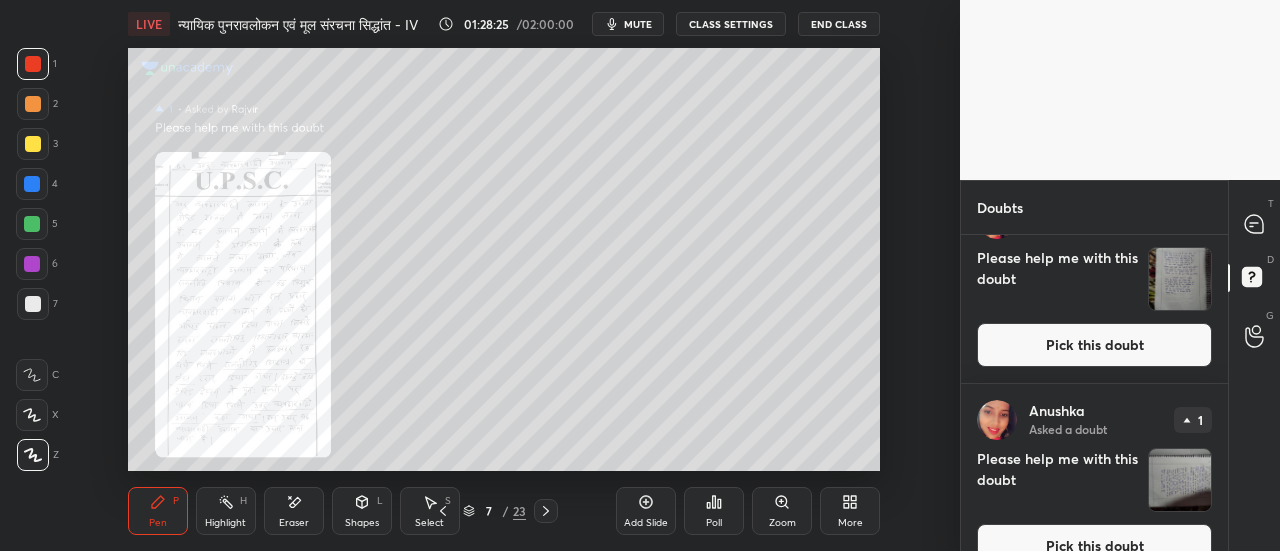 scroll, scrollTop: 2496, scrollLeft: 0, axis: vertical 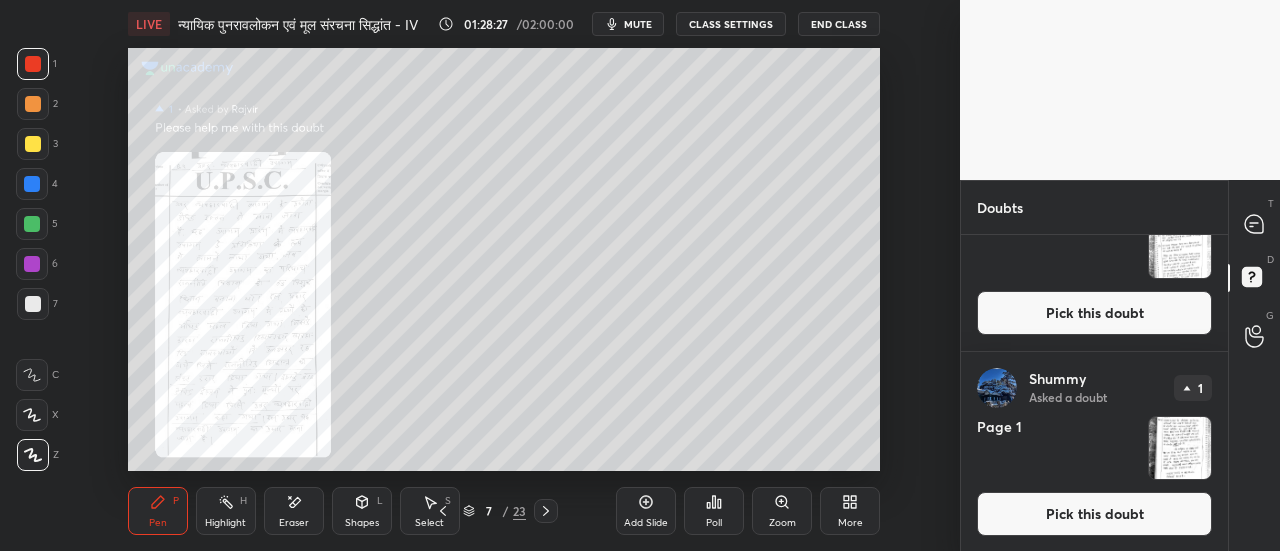 click on "Pick this doubt" at bounding box center [1094, 514] 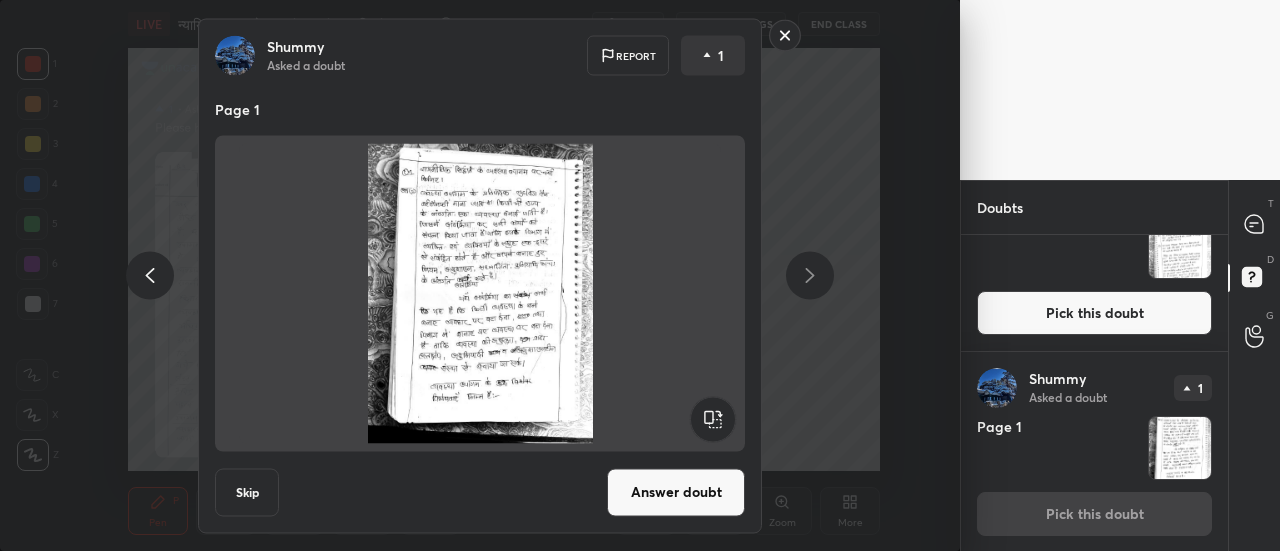 click on "Answer doubt" at bounding box center (676, 492) 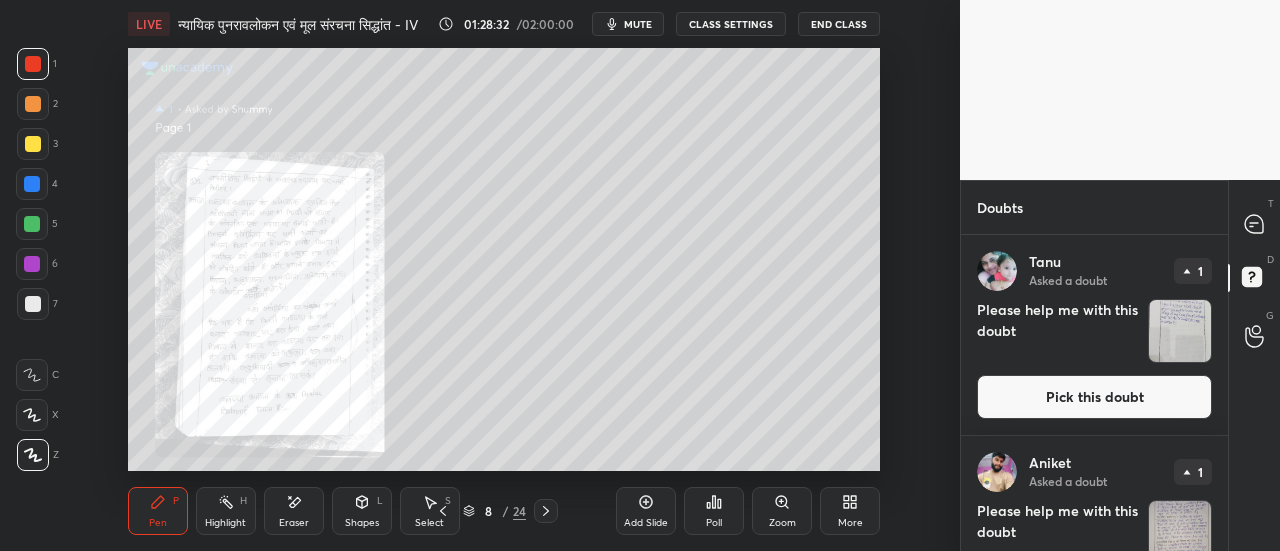 click on "Zoom" at bounding box center (782, 511) 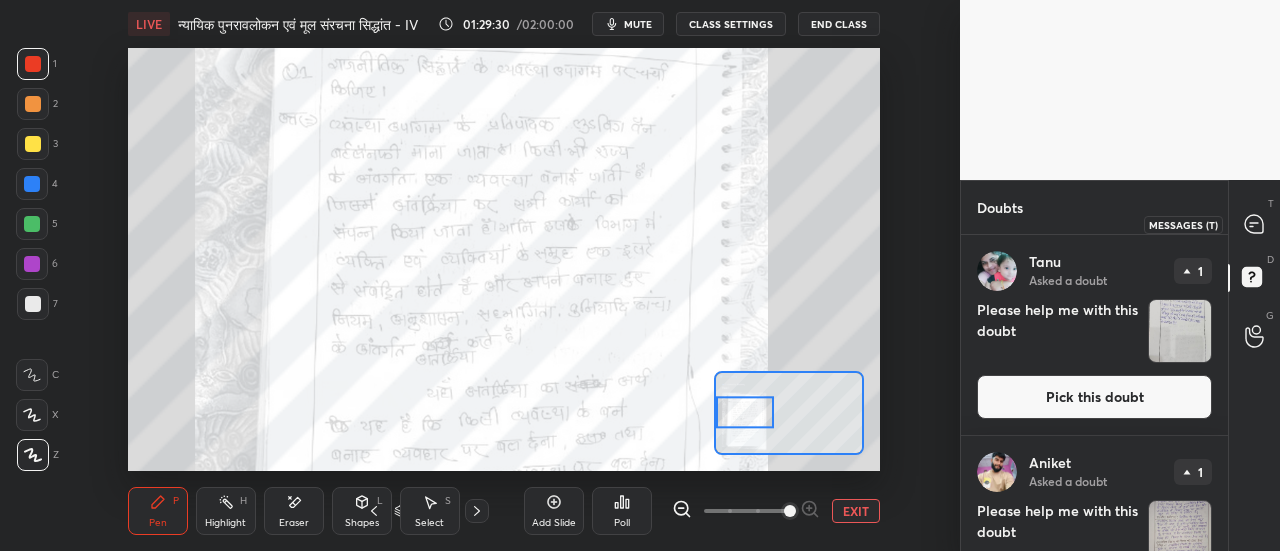 click 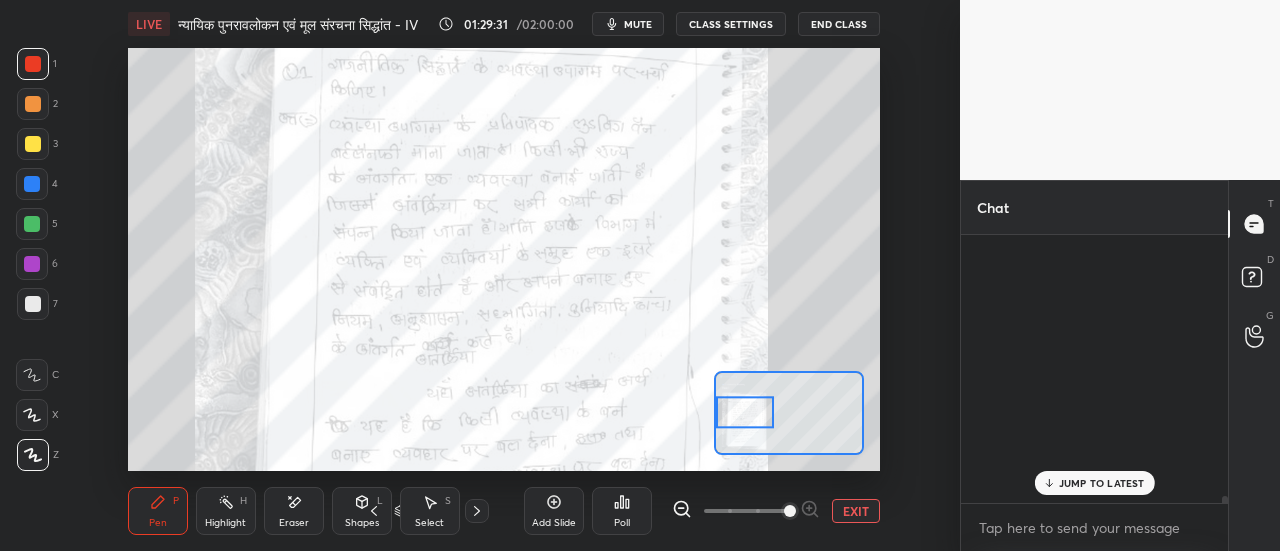 scroll, scrollTop: 12541, scrollLeft: 0, axis: vertical 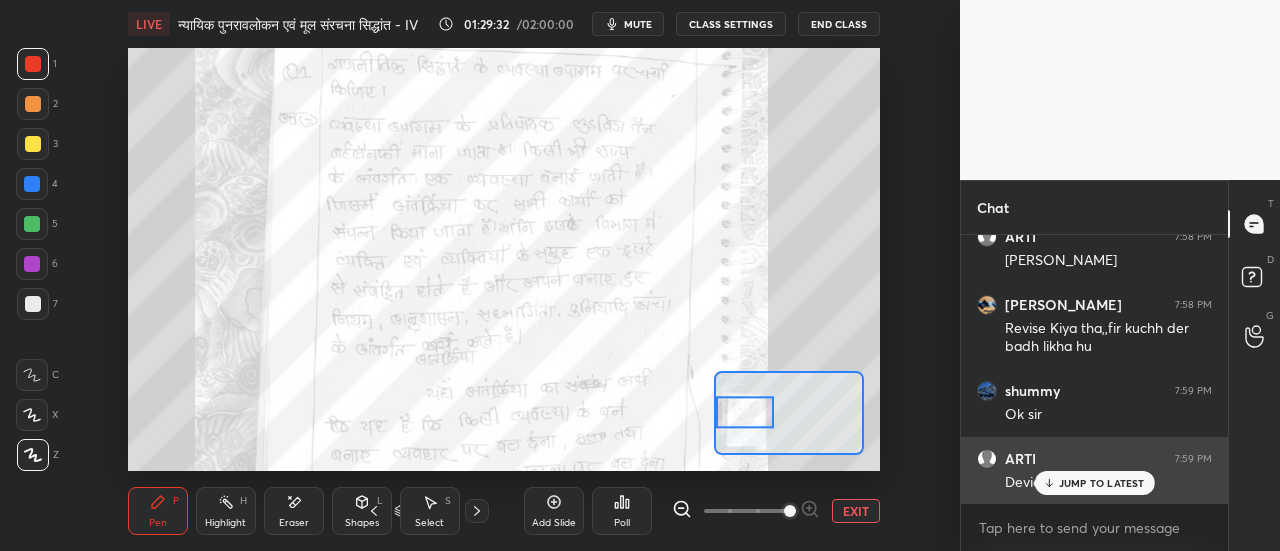 click on "JUMP TO LATEST" at bounding box center (1102, 483) 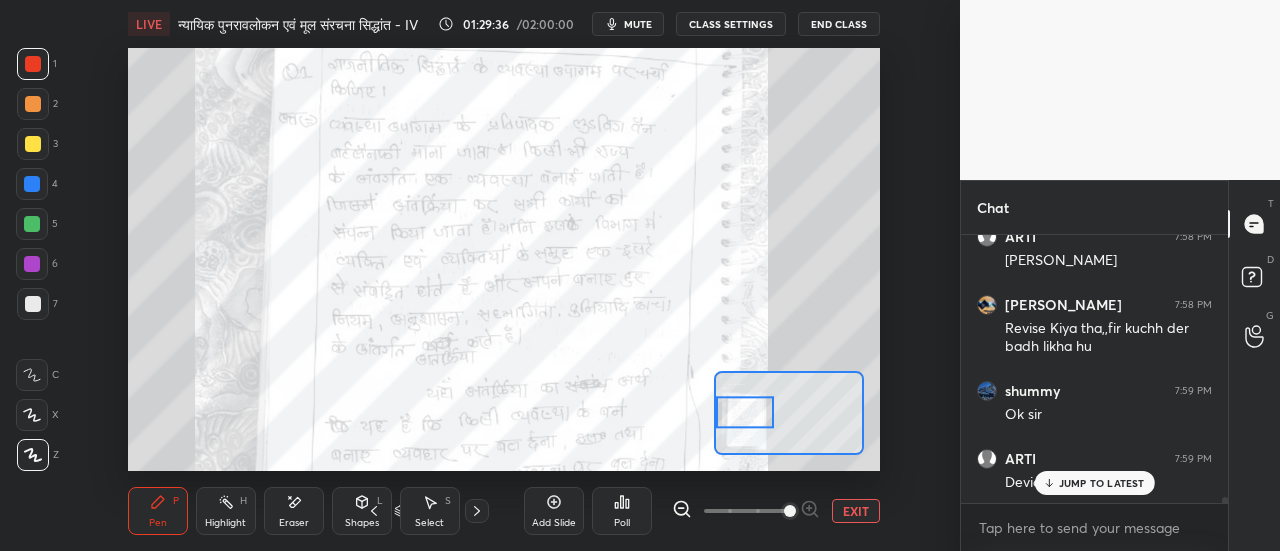 scroll, scrollTop: 12766, scrollLeft: 0, axis: vertical 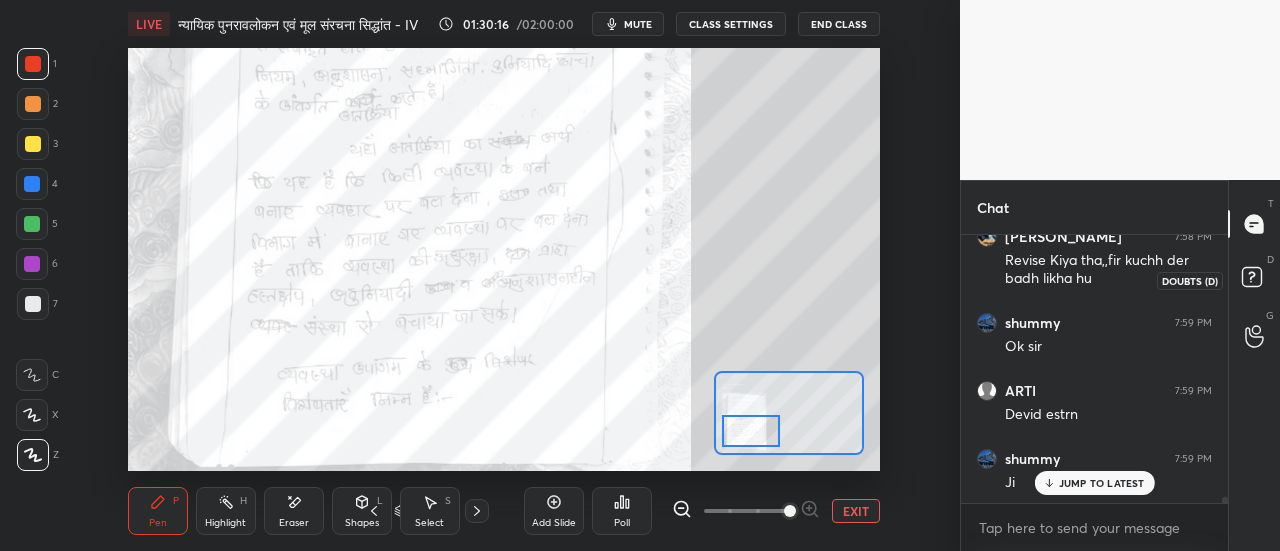 click 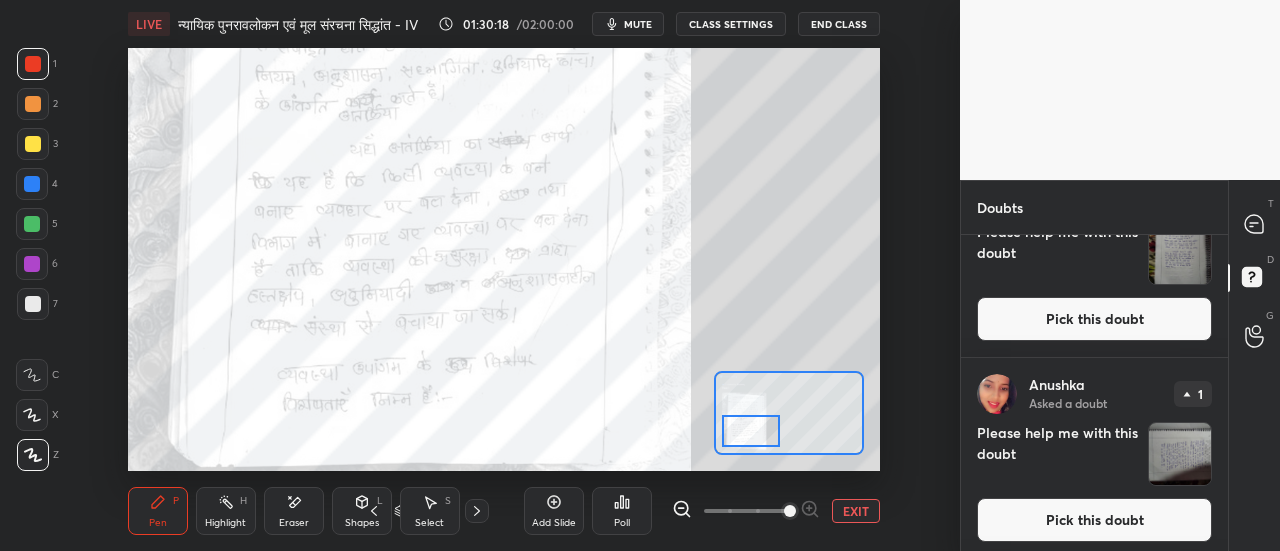 scroll, scrollTop: 2296, scrollLeft: 0, axis: vertical 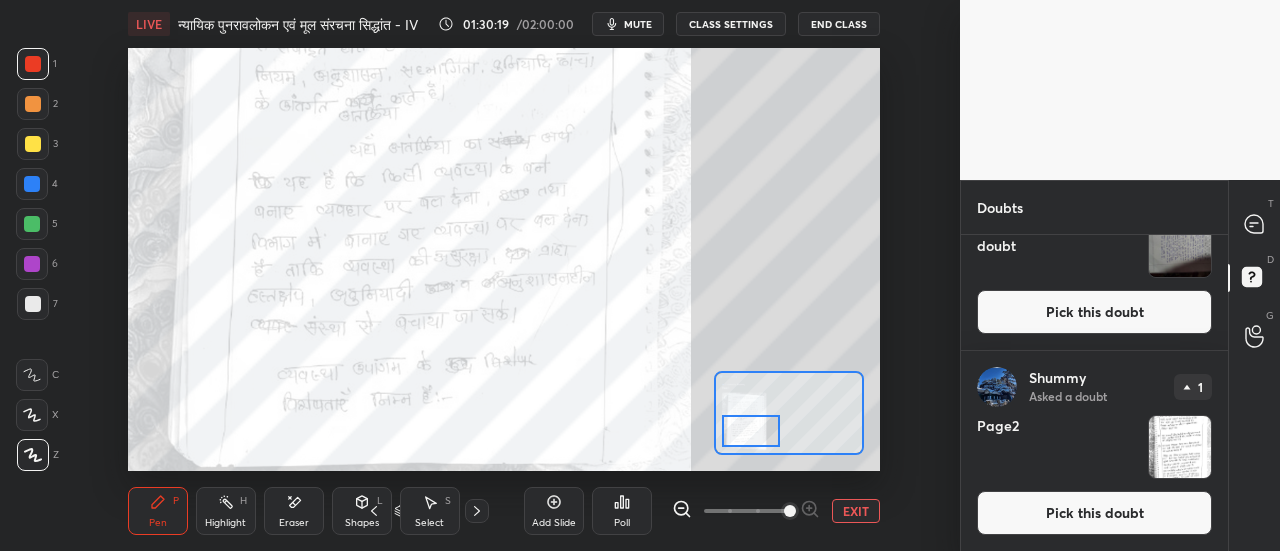 click on "Pick this doubt" at bounding box center [1094, 513] 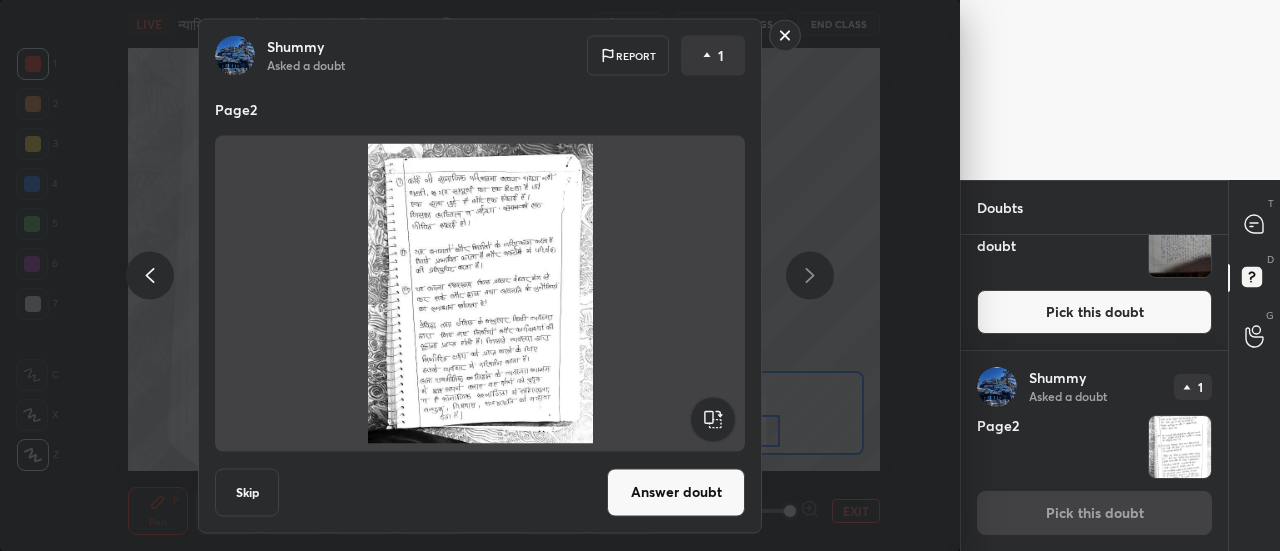 click on "Answer doubt" at bounding box center [676, 492] 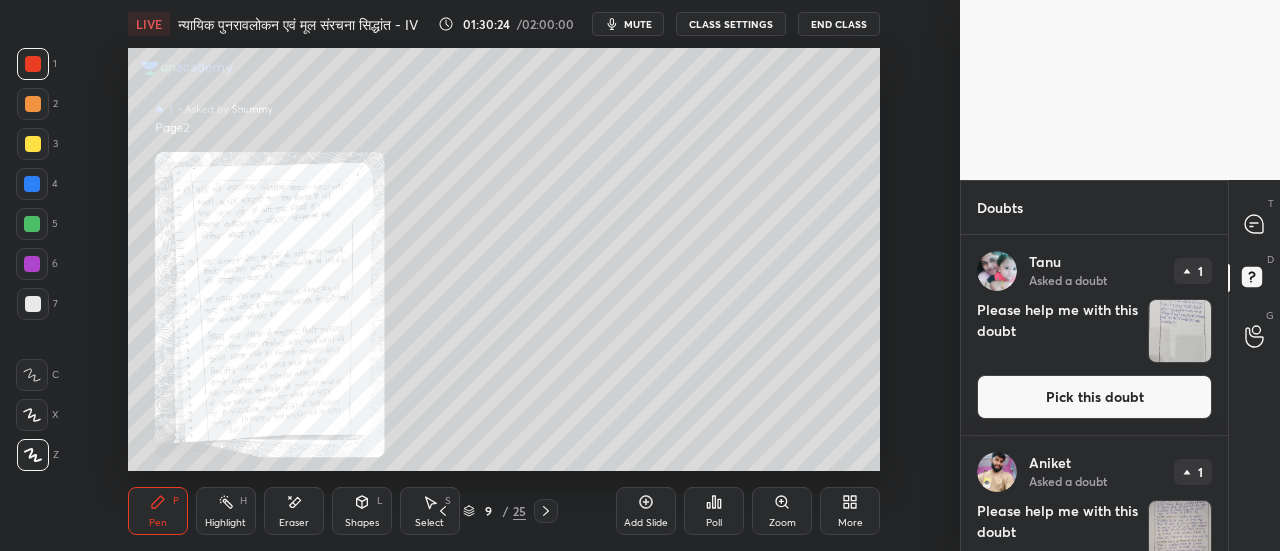 click 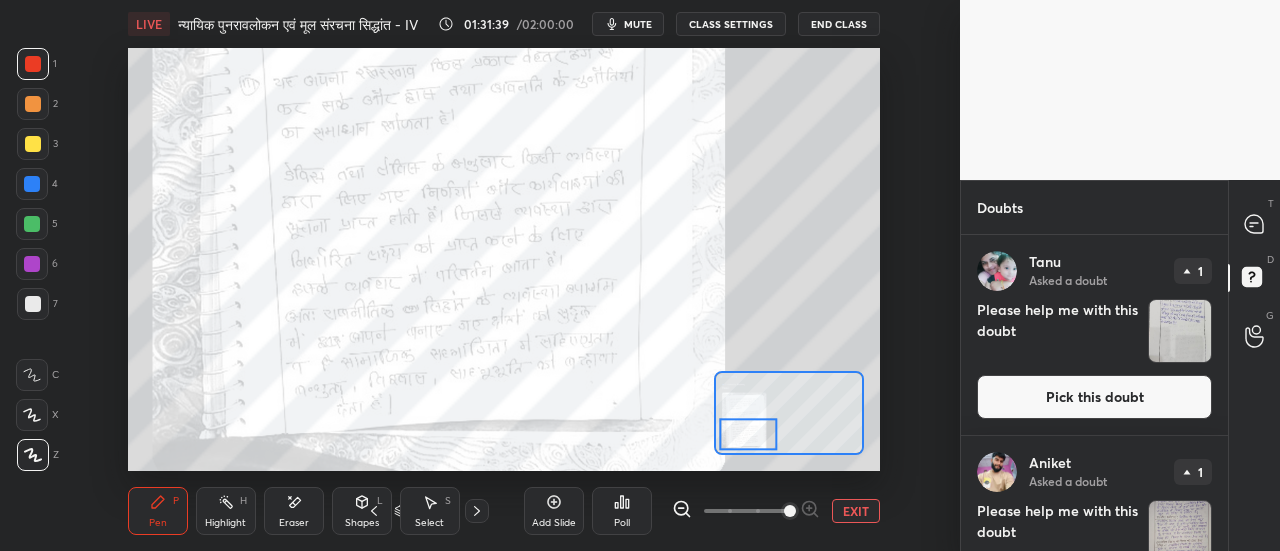 click on "EXIT" at bounding box center (856, 511) 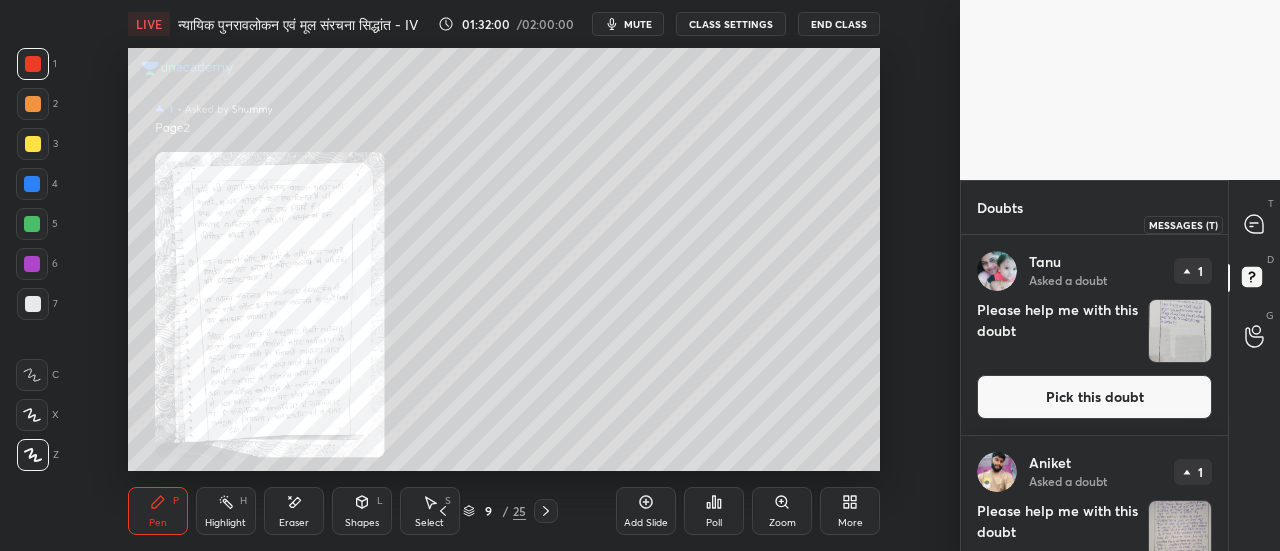 click 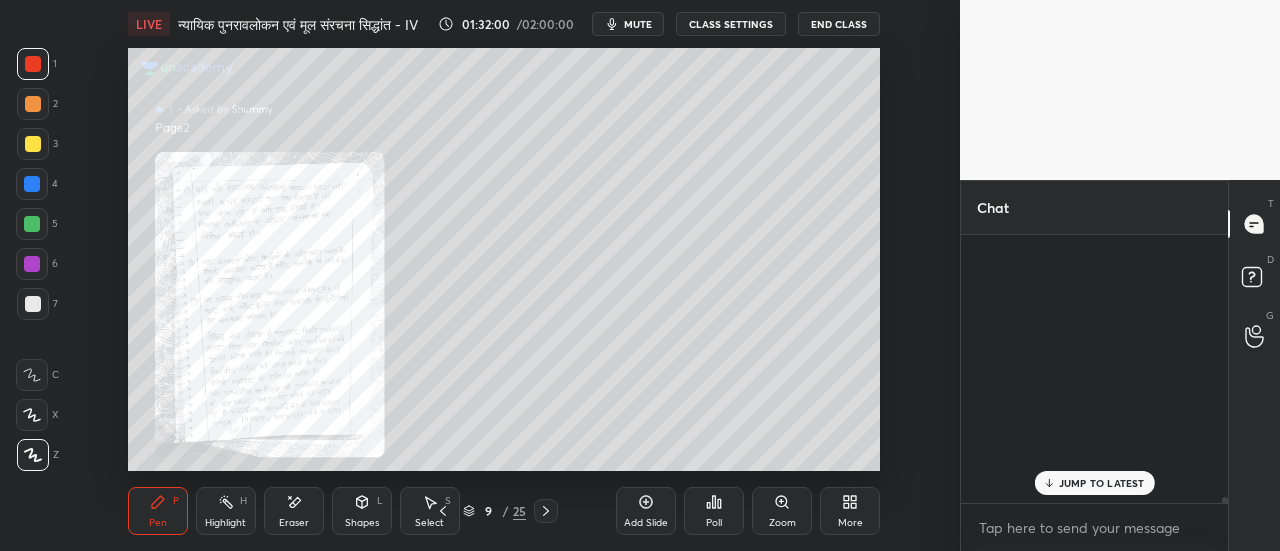 scroll, scrollTop: 12817, scrollLeft: 0, axis: vertical 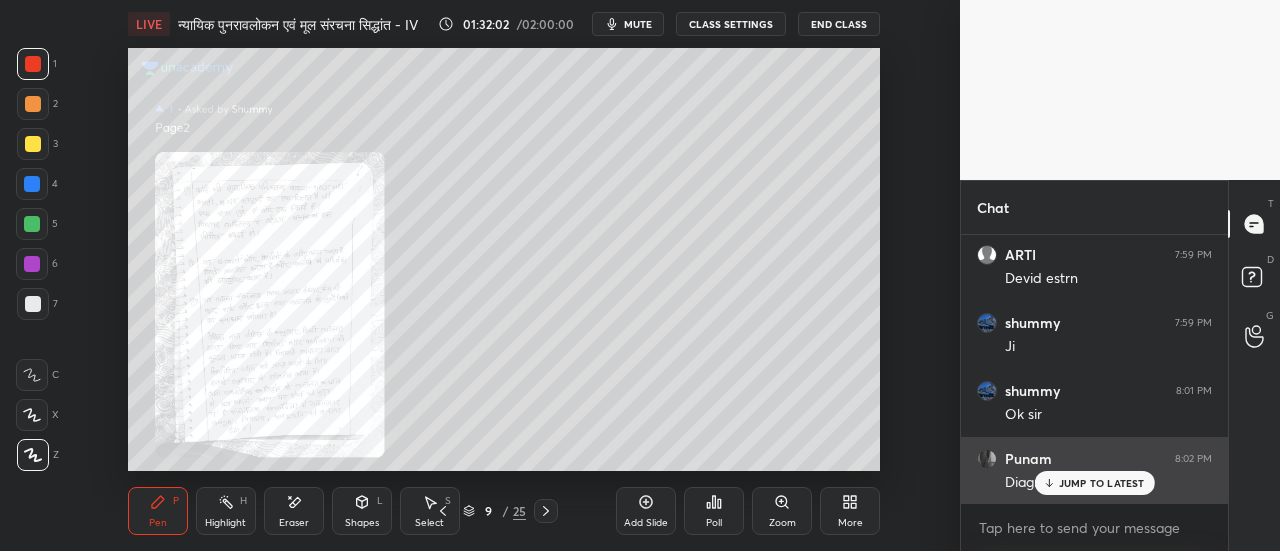 click on "JUMP TO LATEST" at bounding box center [1102, 483] 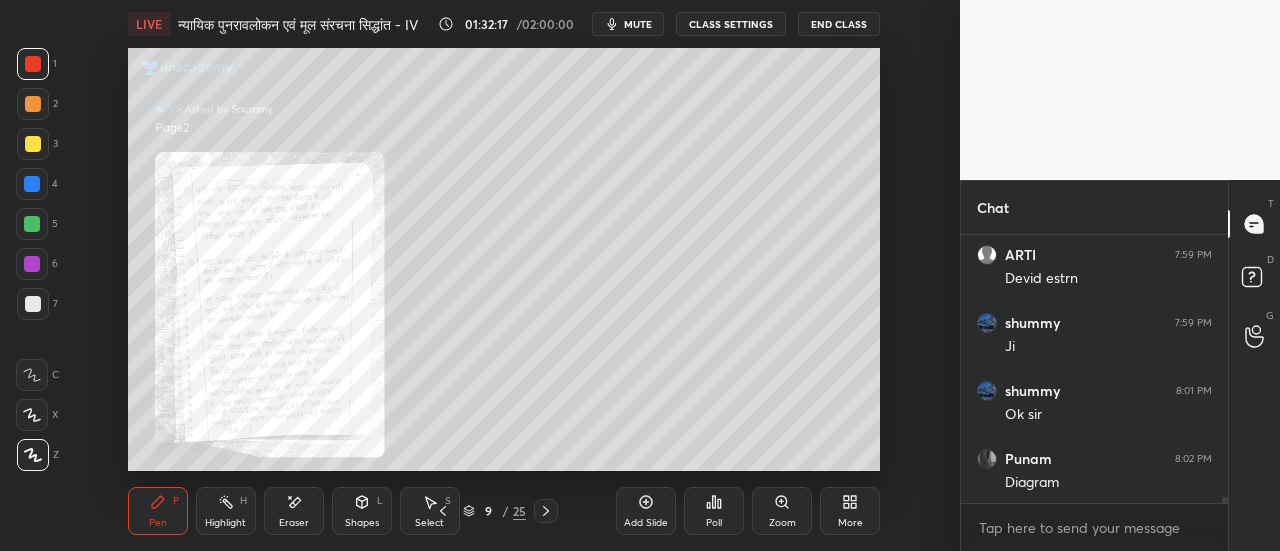 click at bounding box center [33, 144] 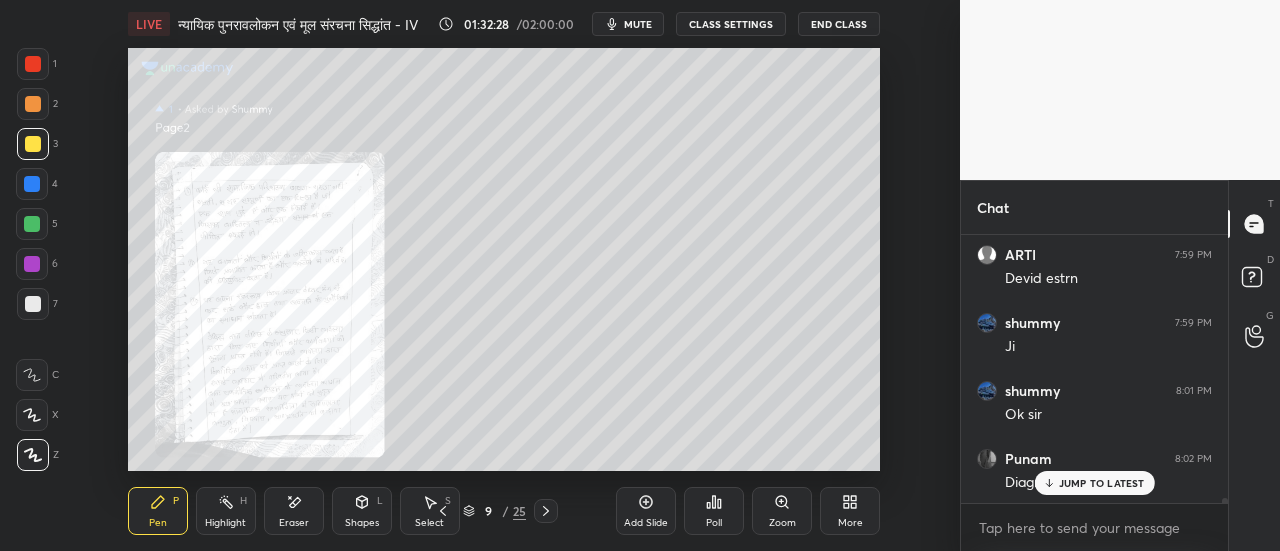 scroll, scrollTop: 12956, scrollLeft: 0, axis: vertical 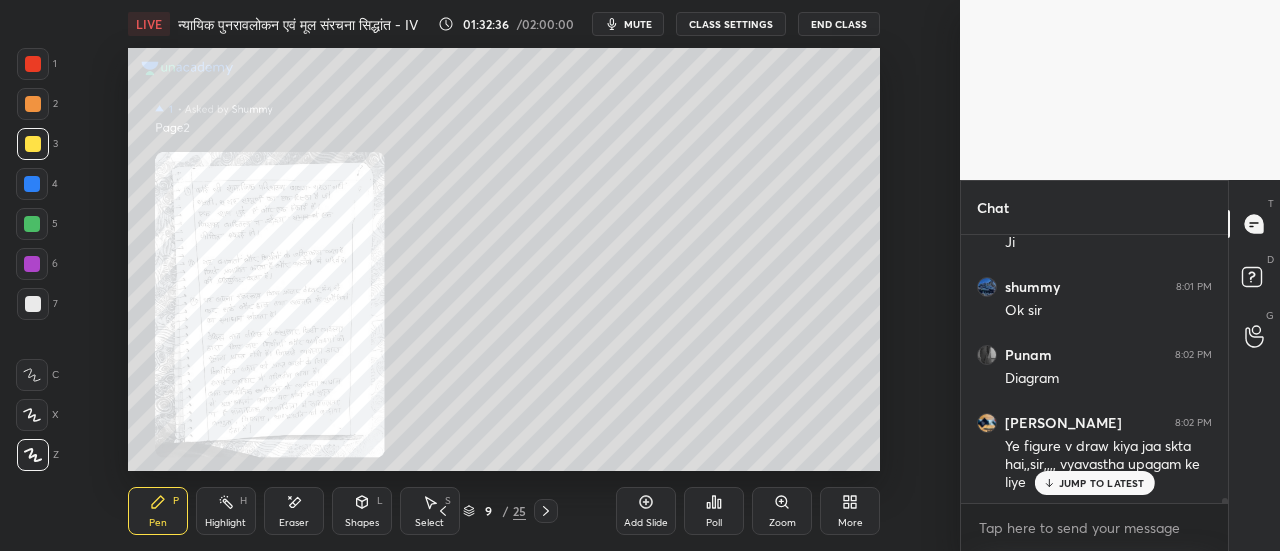 click at bounding box center (33, 104) 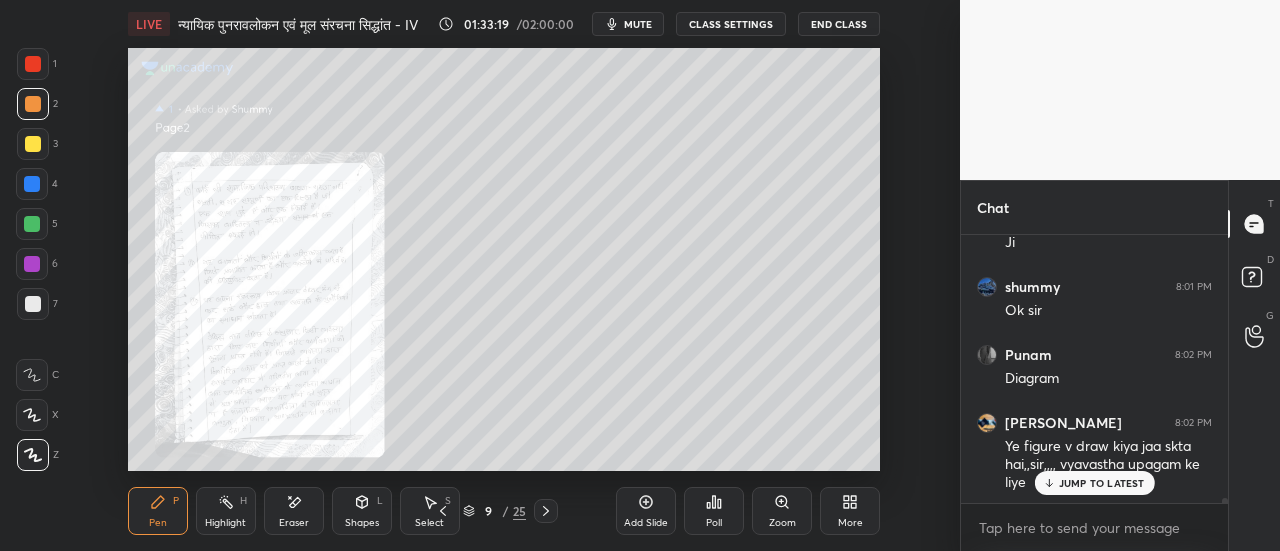scroll, scrollTop: 13024, scrollLeft: 0, axis: vertical 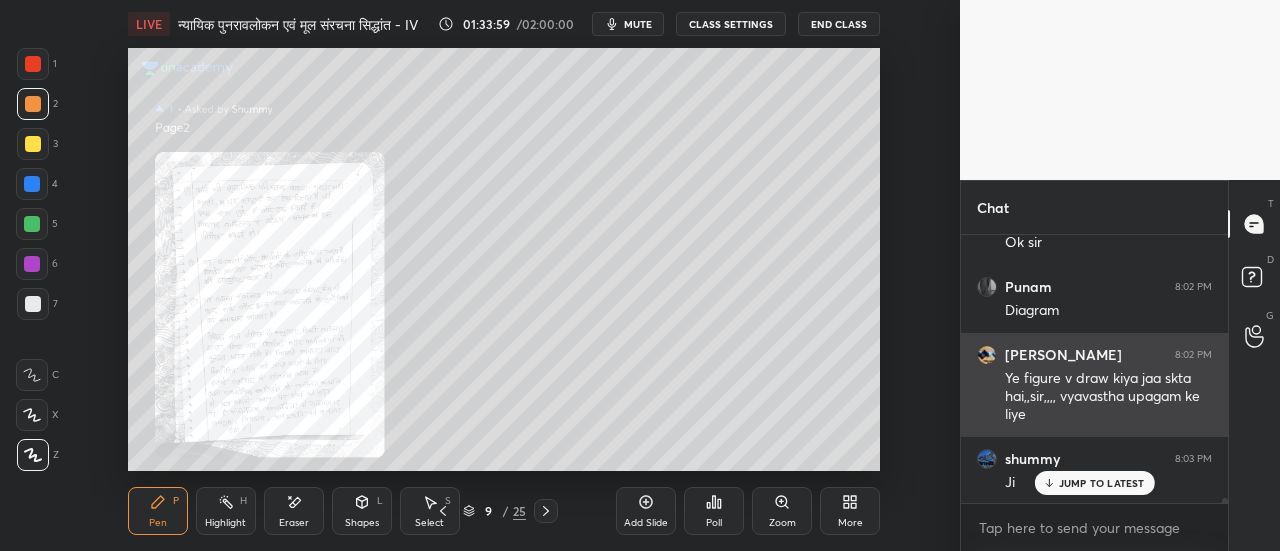 click on "JUMP TO LATEST" at bounding box center [1102, 483] 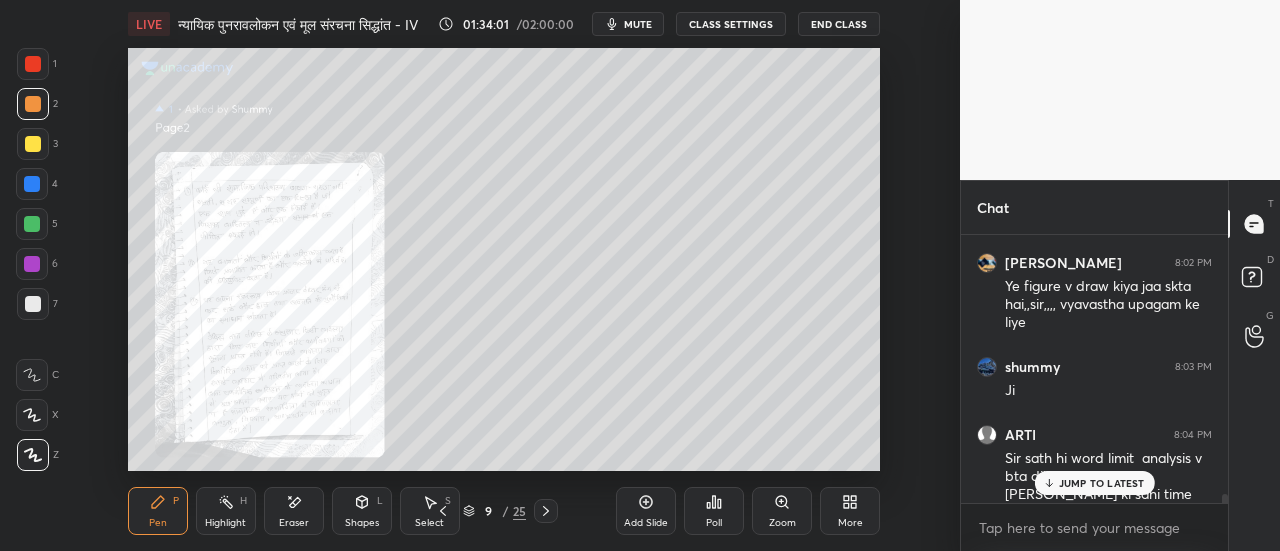 scroll, scrollTop: 13164, scrollLeft: 0, axis: vertical 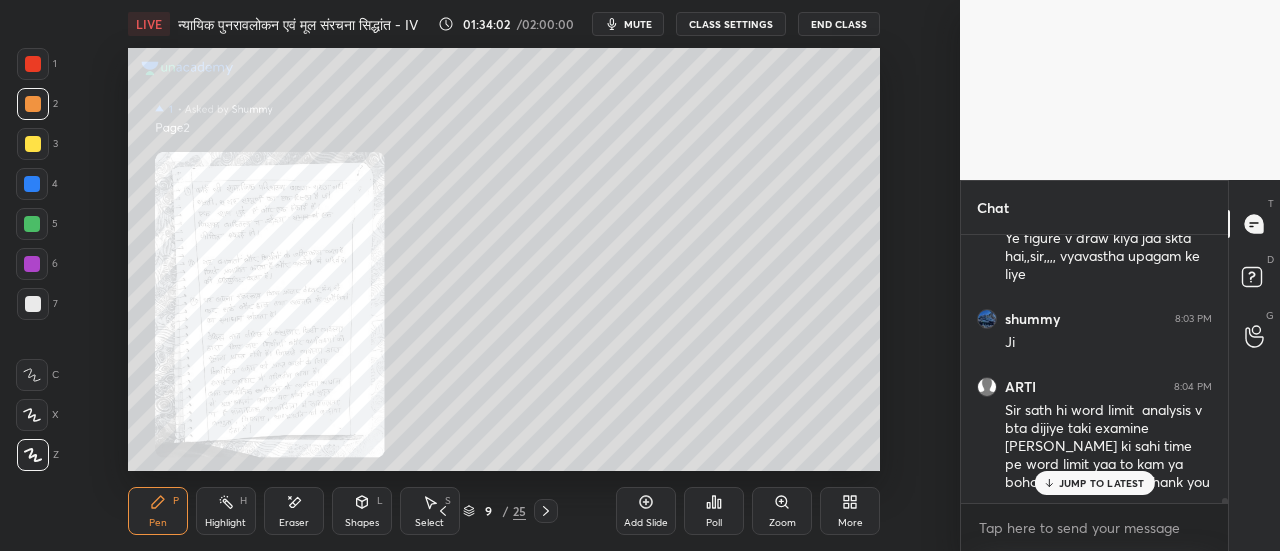 click on "JUMP TO LATEST" at bounding box center [1102, 483] 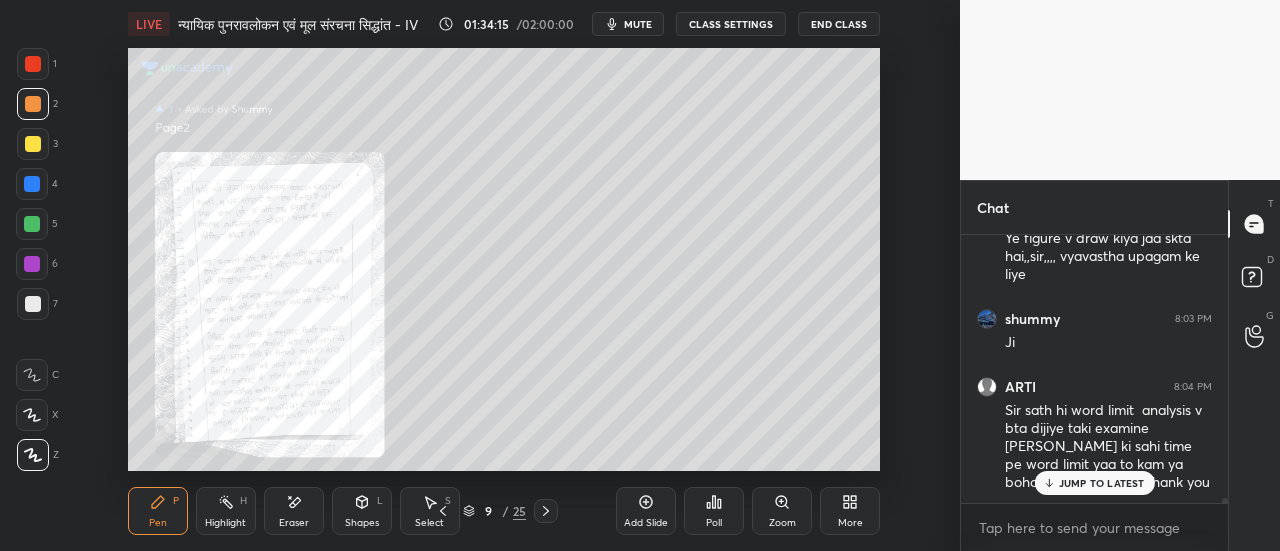scroll, scrollTop: 13268, scrollLeft: 0, axis: vertical 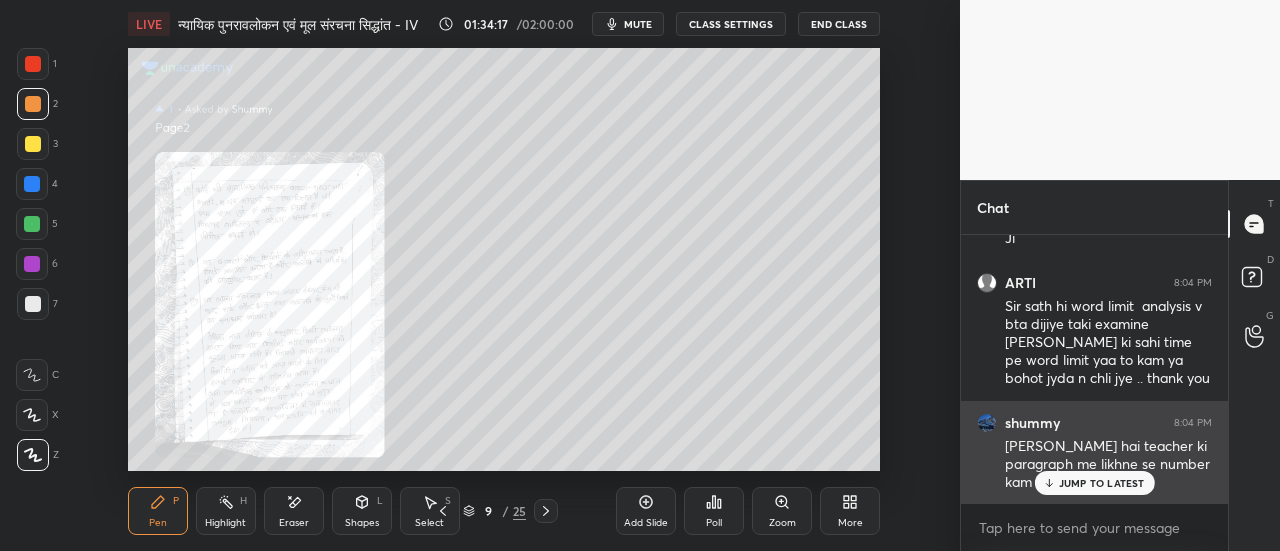 click on "JUMP TO LATEST" at bounding box center [1102, 483] 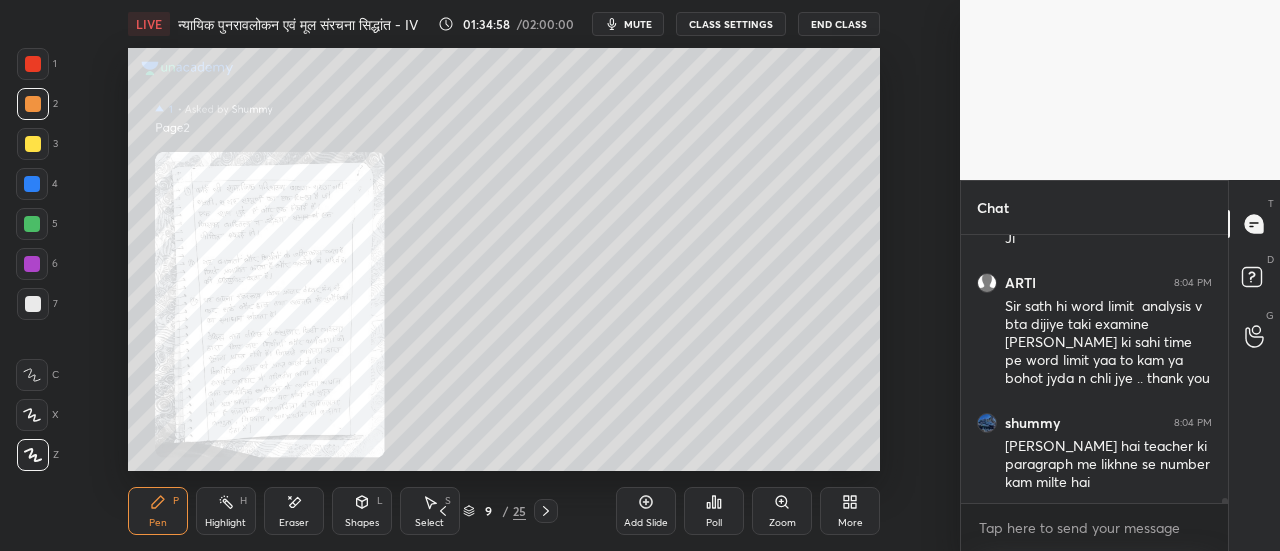 scroll, scrollTop: 13336, scrollLeft: 0, axis: vertical 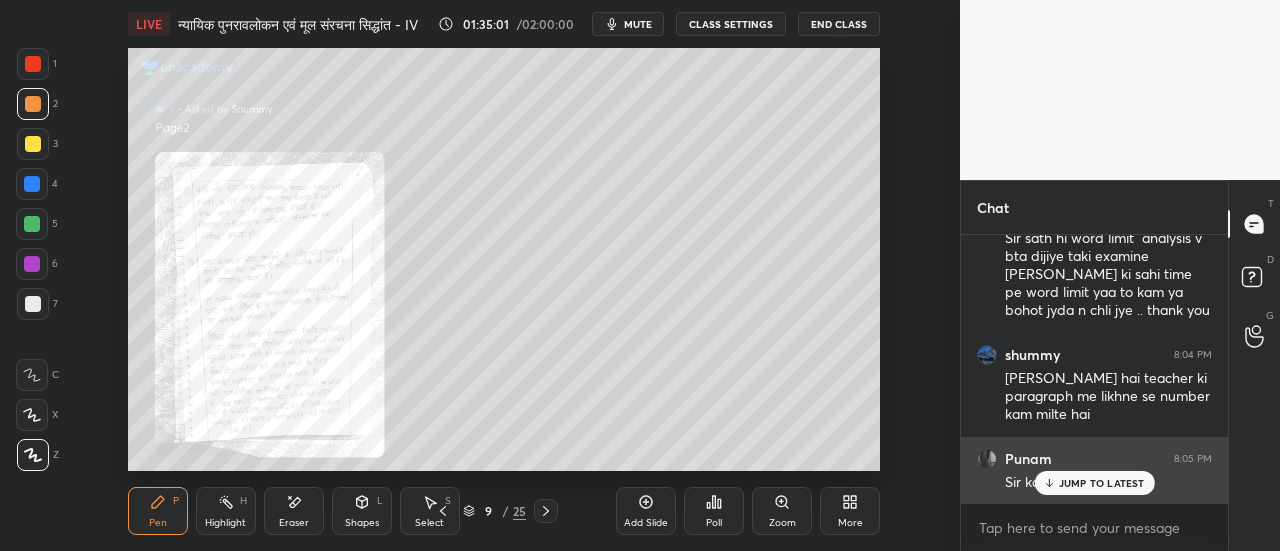 click on "JUMP TO LATEST" at bounding box center [1102, 483] 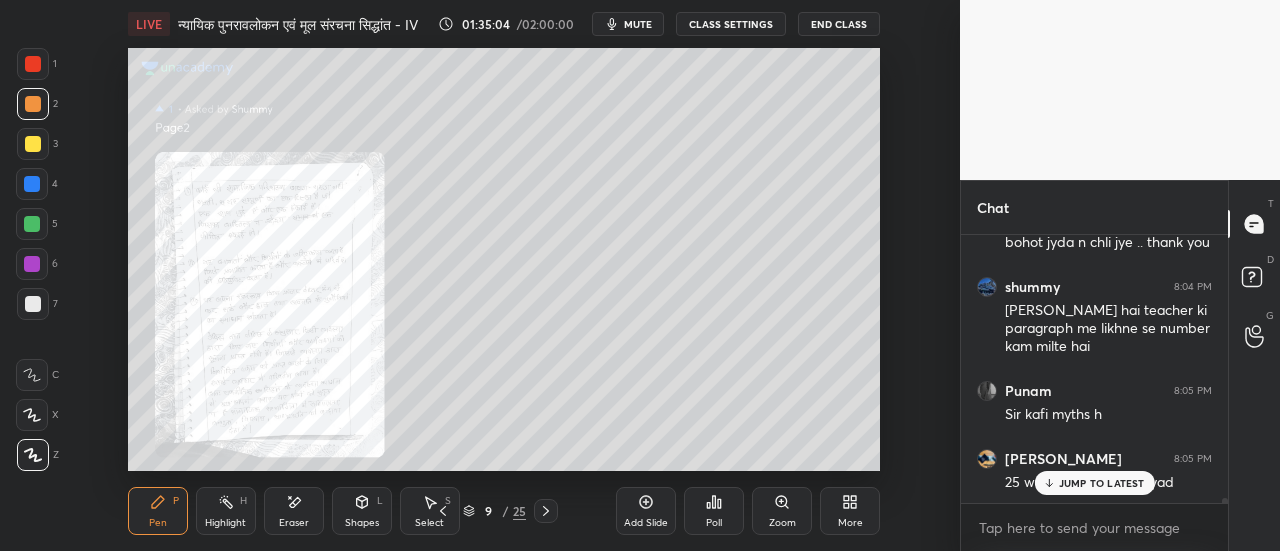 scroll, scrollTop: 13472, scrollLeft: 0, axis: vertical 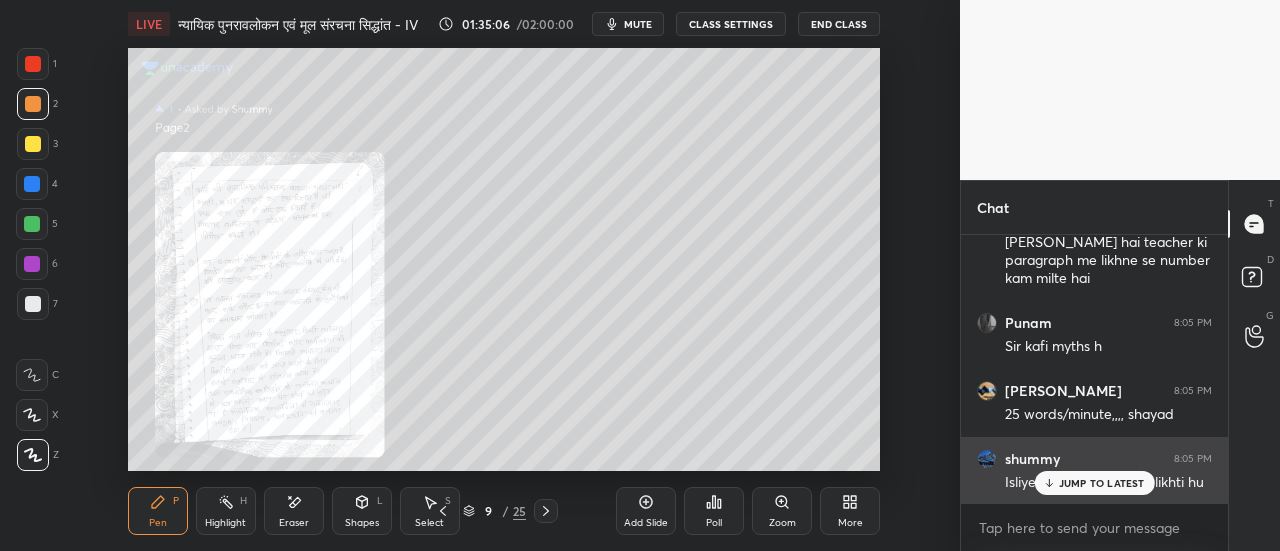 click on "JUMP TO LATEST" at bounding box center (1094, 483) 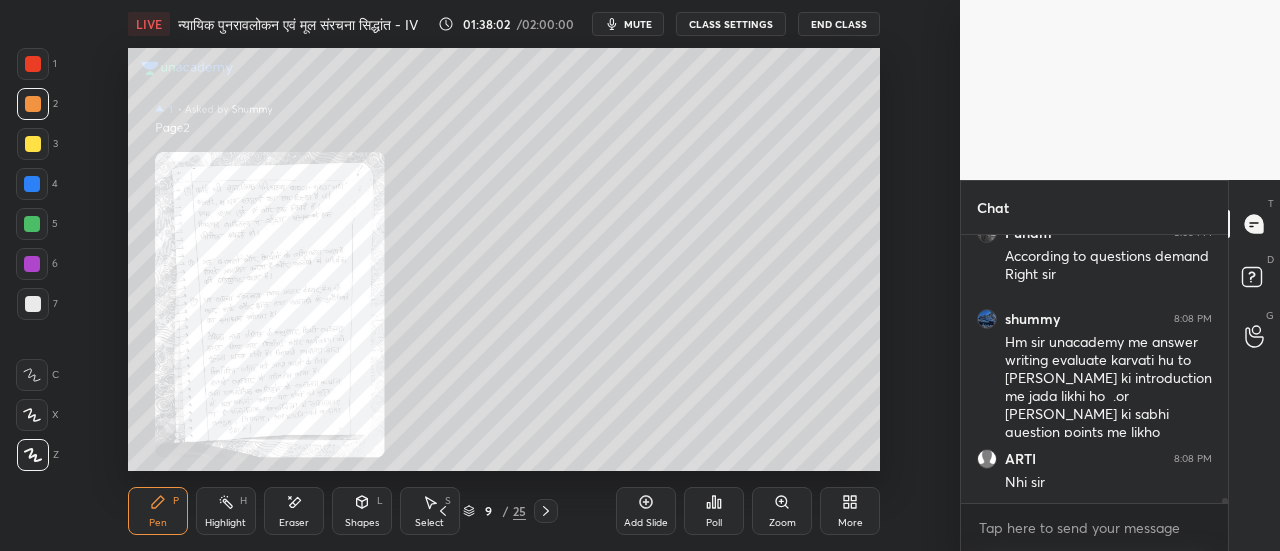 scroll, scrollTop: 14010, scrollLeft: 0, axis: vertical 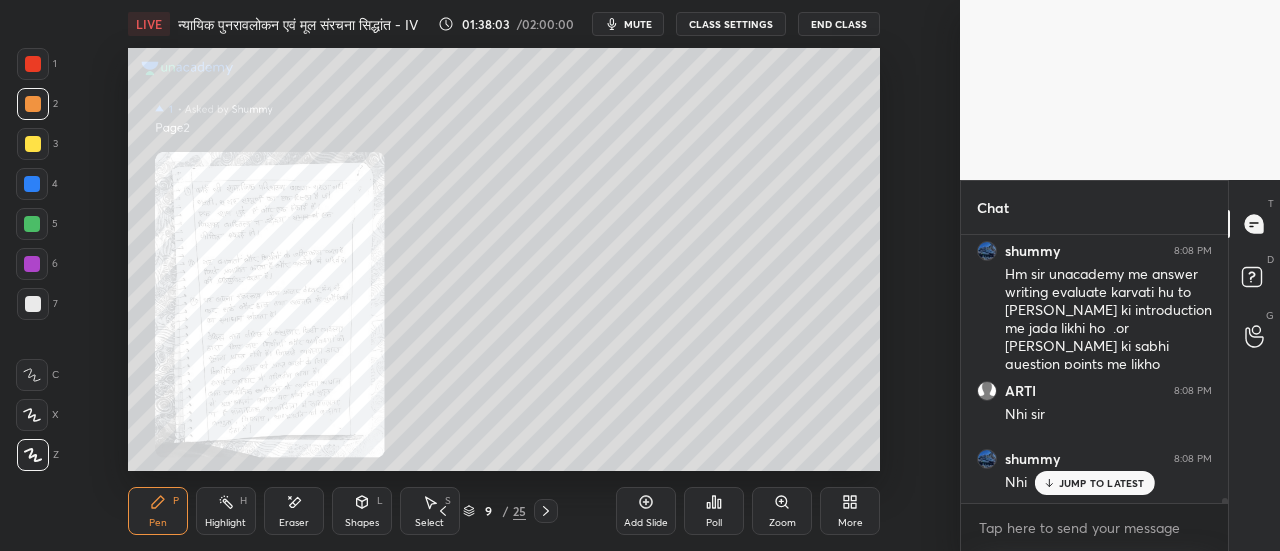 click 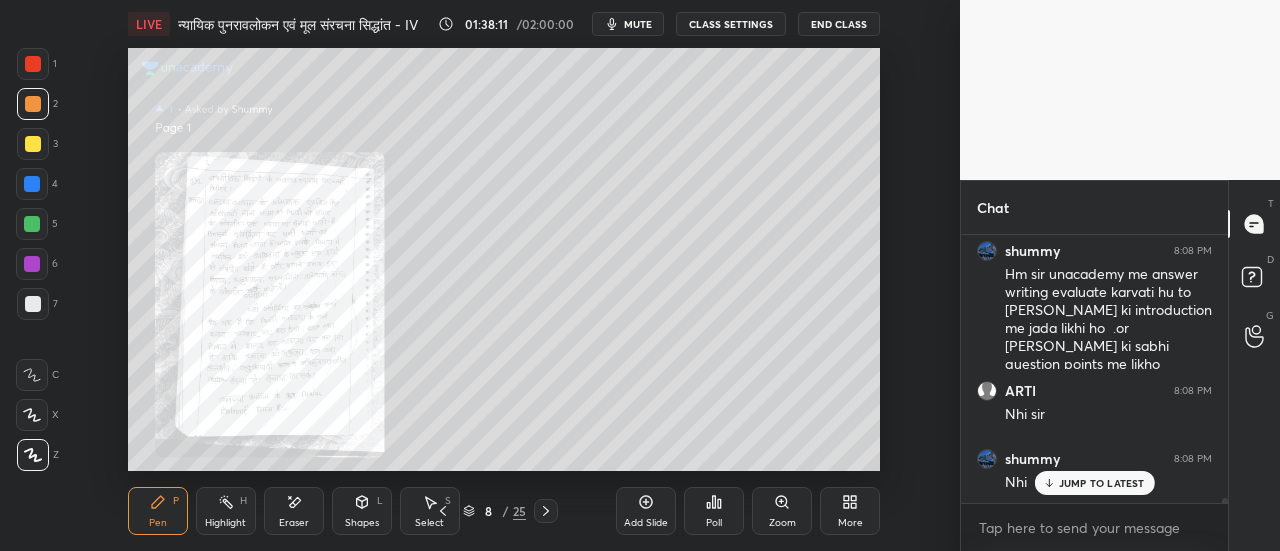 click 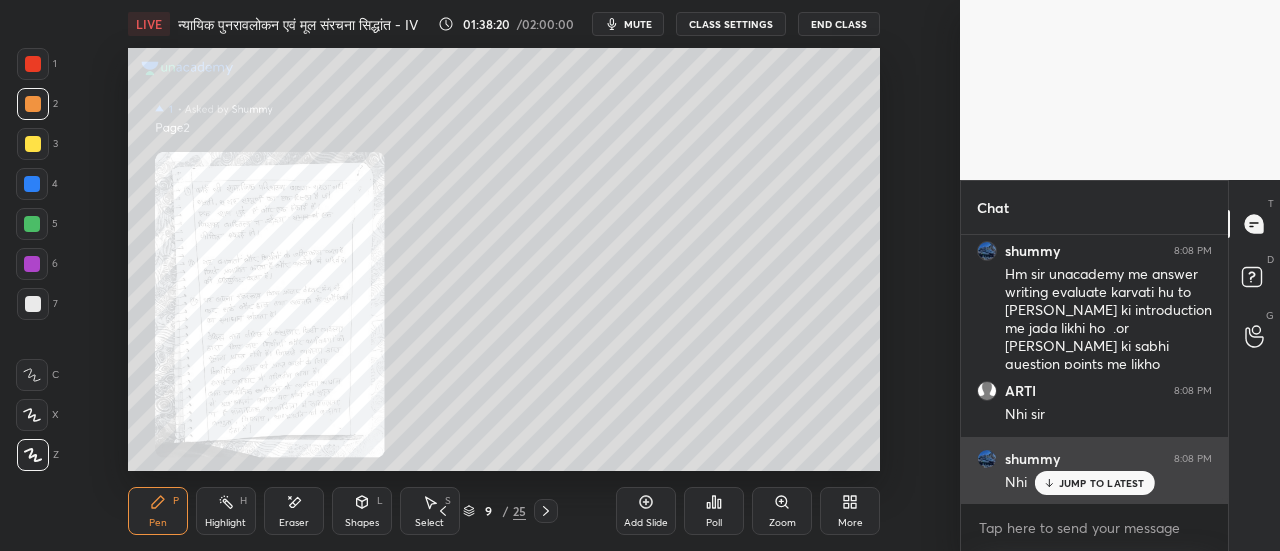 click on "JUMP TO LATEST" at bounding box center [1102, 483] 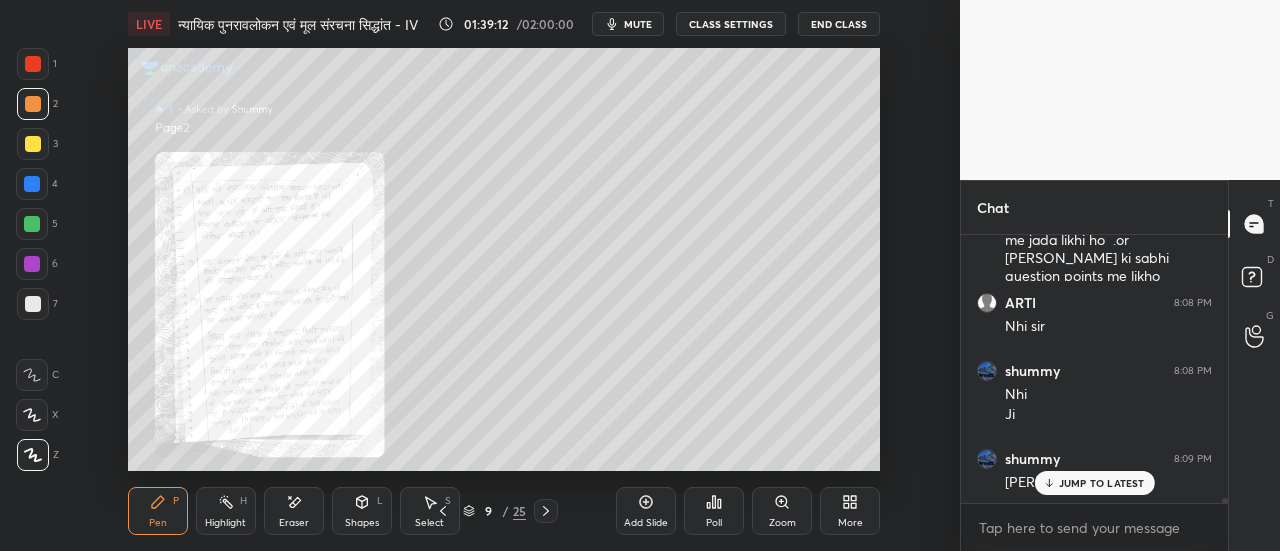 scroll, scrollTop: 14184, scrollLeft: 0, axis: vertical 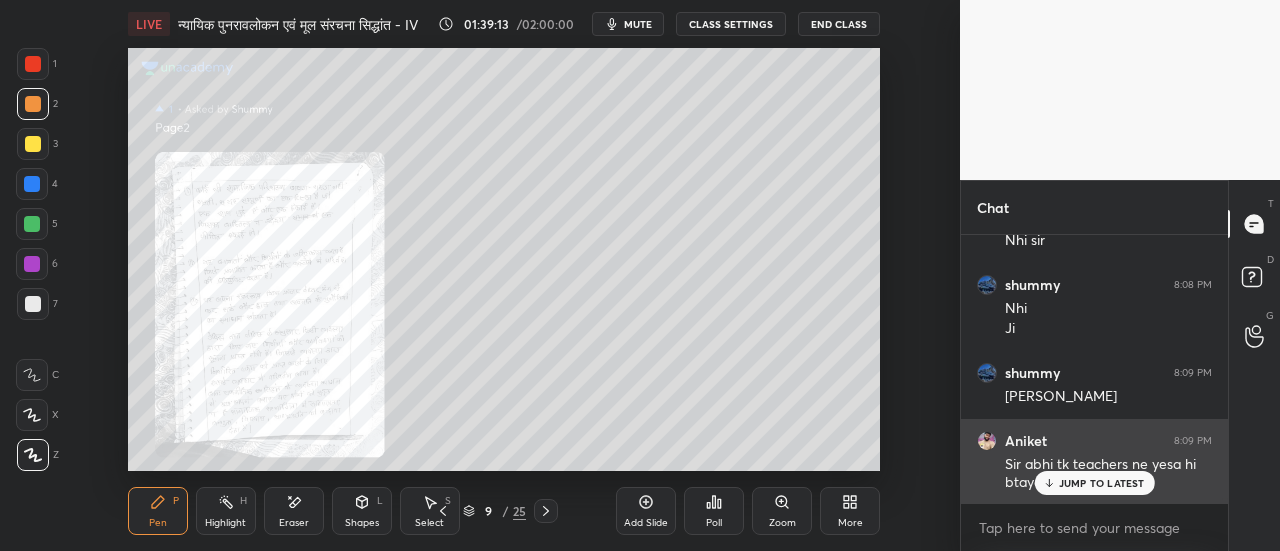 click on "JUMP TO LATEST" at bounding box center (1102, 483) 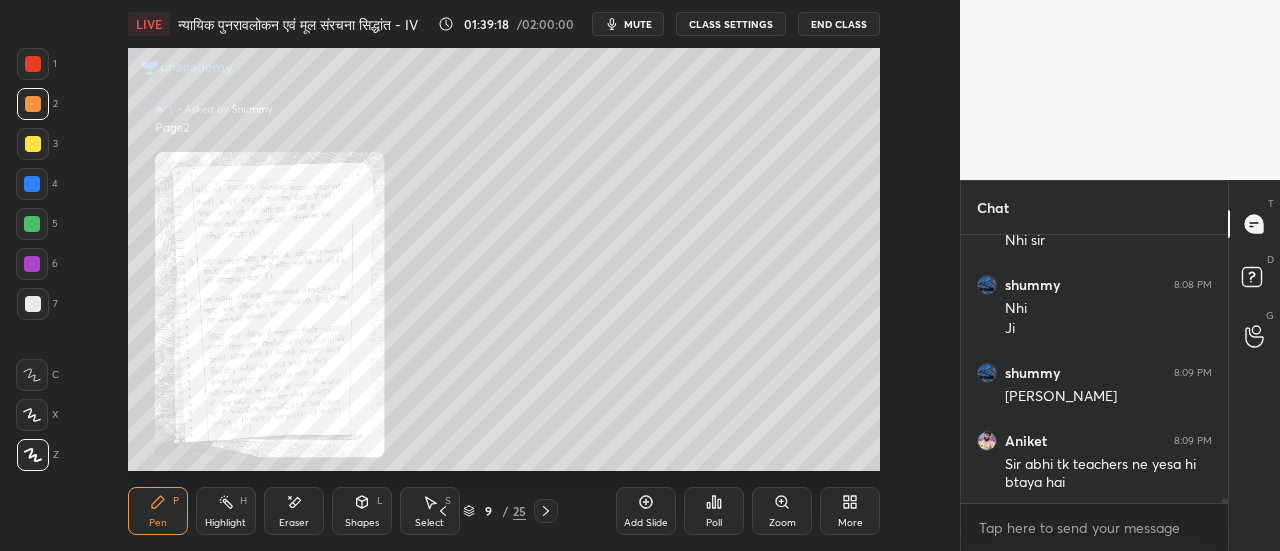 scroll, scrollTop: 14252, scrollLeft: 0, axis: vertical 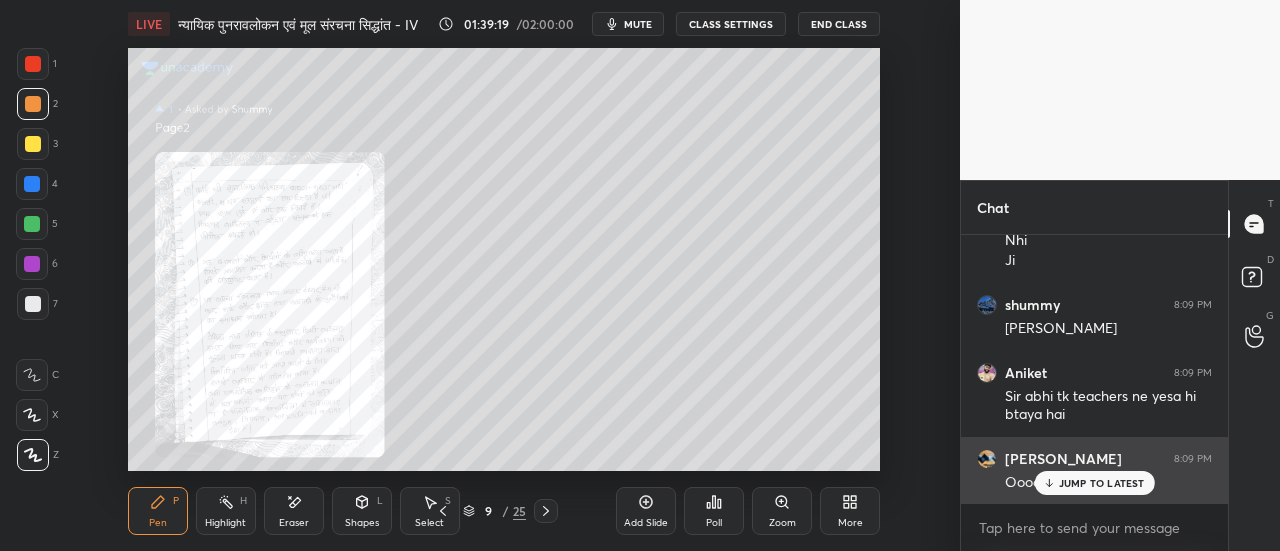 click on "JUMP TO LATEST" at bounding box center (1102, 483) 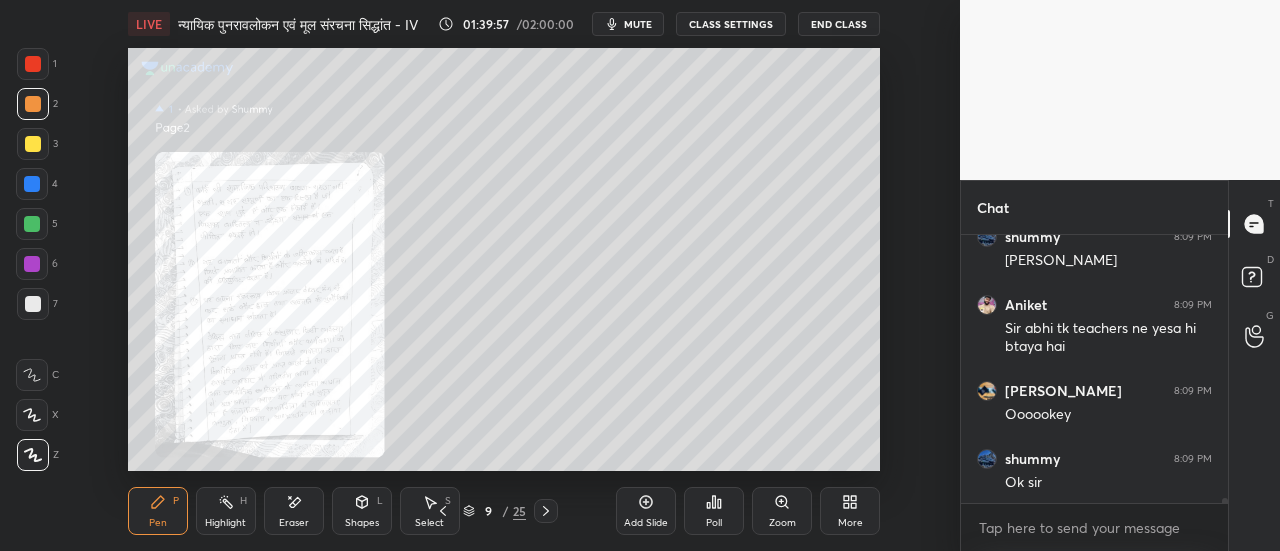 scroll, scrollTop: 14388, scrollLeft: 0, axis: vertical 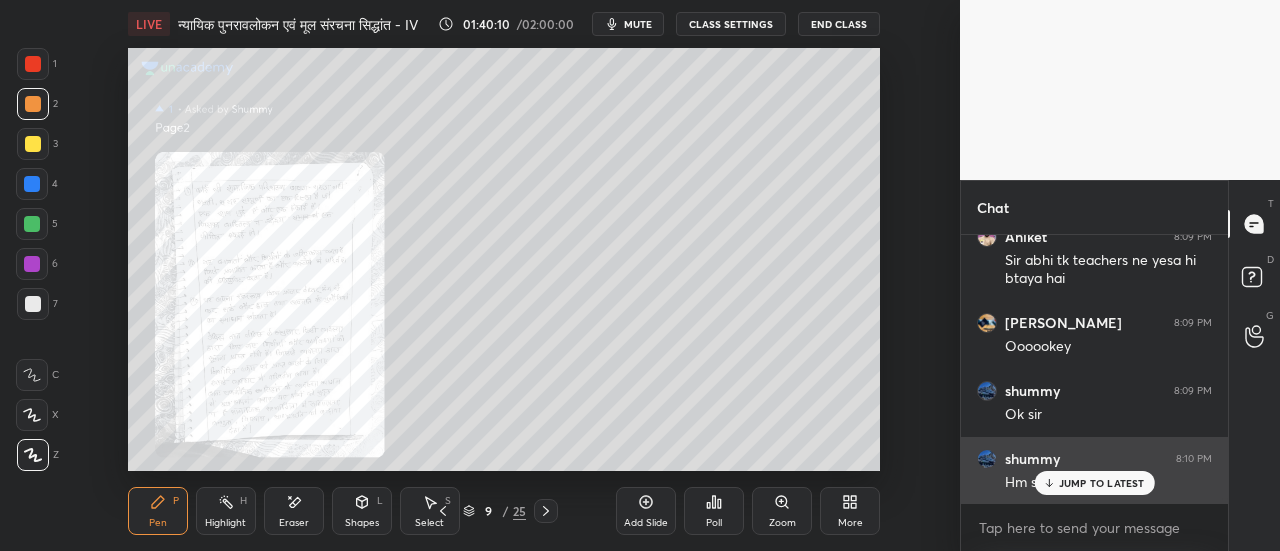 click on "JUMP TO LATEST" at bounding box center [1102, 483] 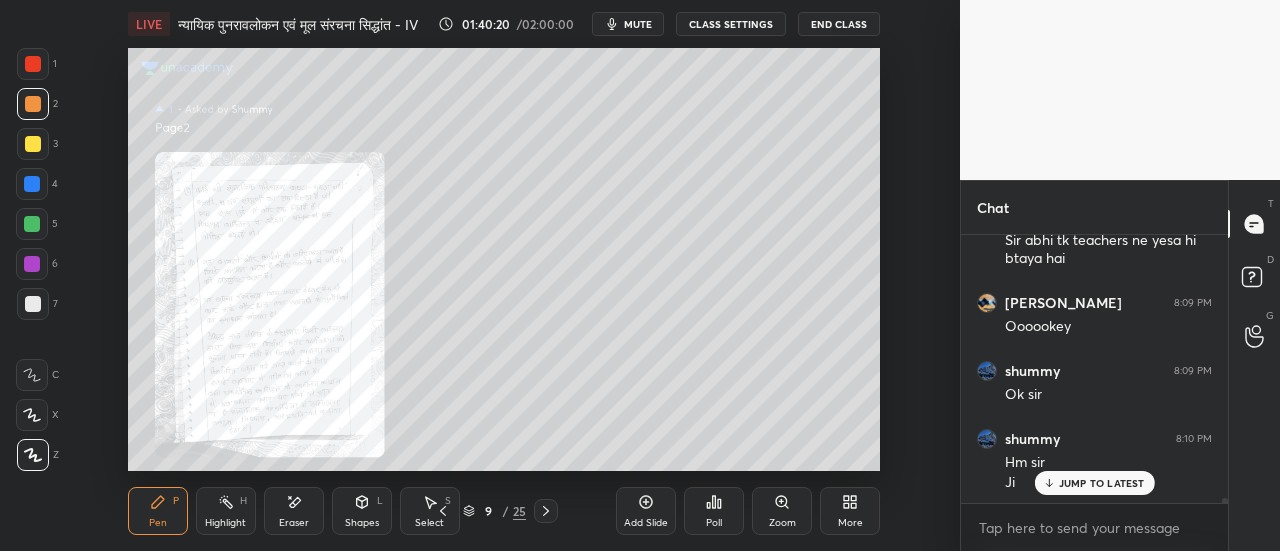 scroll, scrollTop: 14428, scrollLeft: 0, axis: vertical 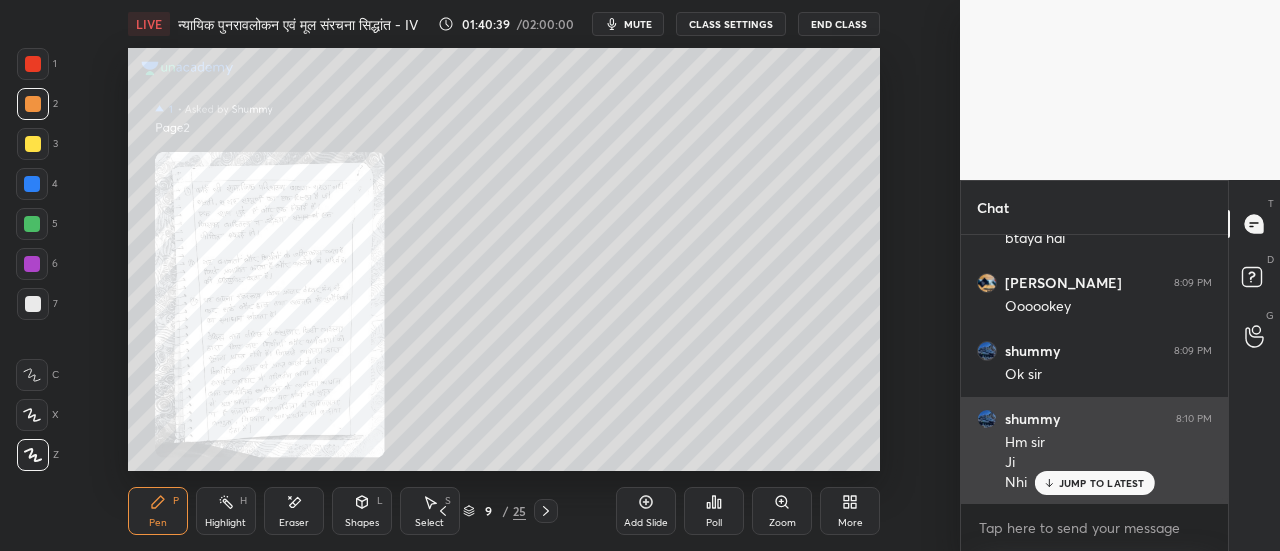 click on "JUMP TO LATEST" at bounding box center [1102, 483] 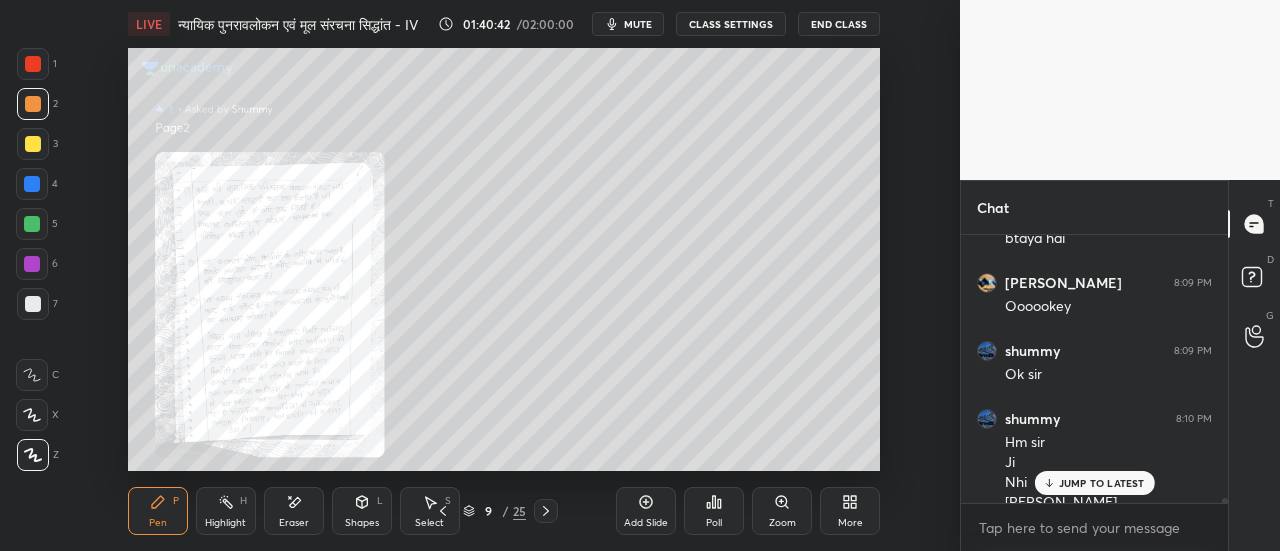 scroll, scrollTop: 14448, scrollLeft: 0, axis: vertical 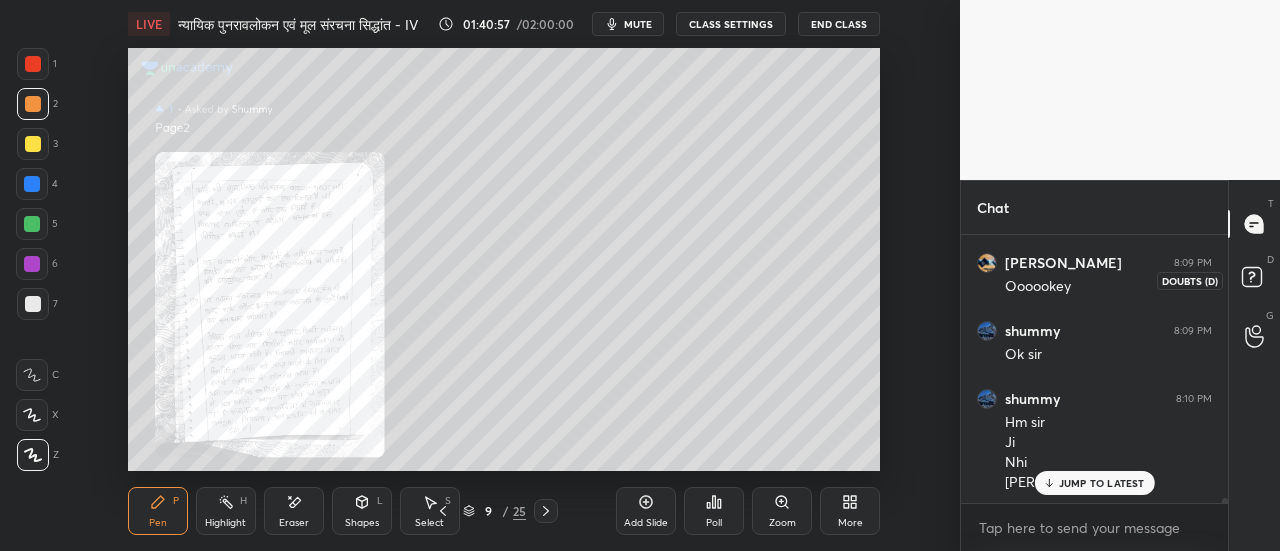 click 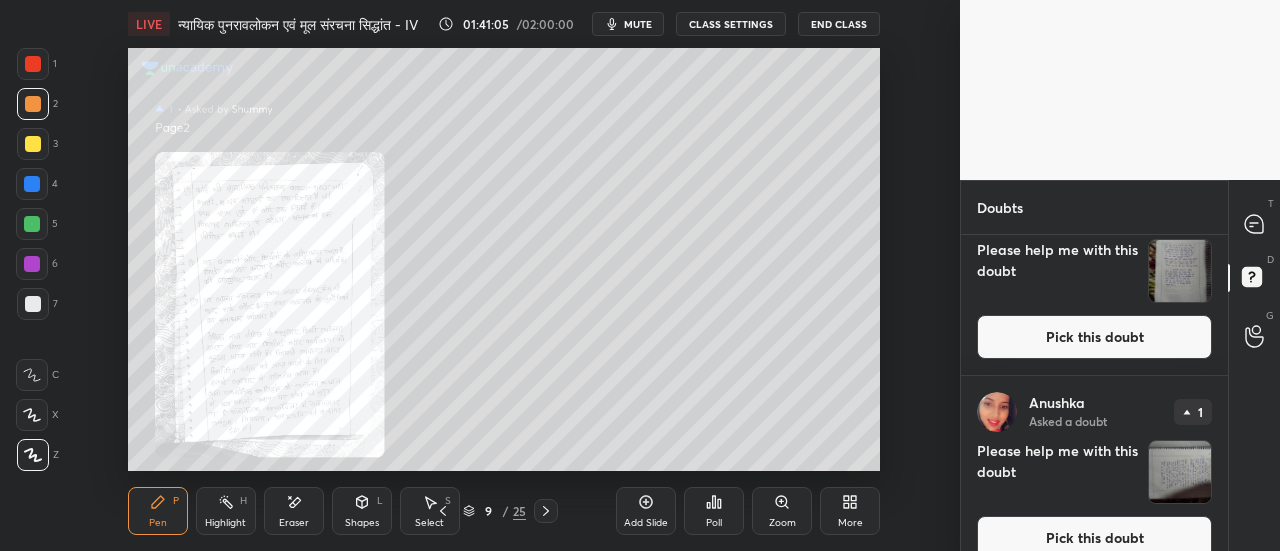 scroll, scrollTop: 2094, scrollLeft: 0, axis: vertical 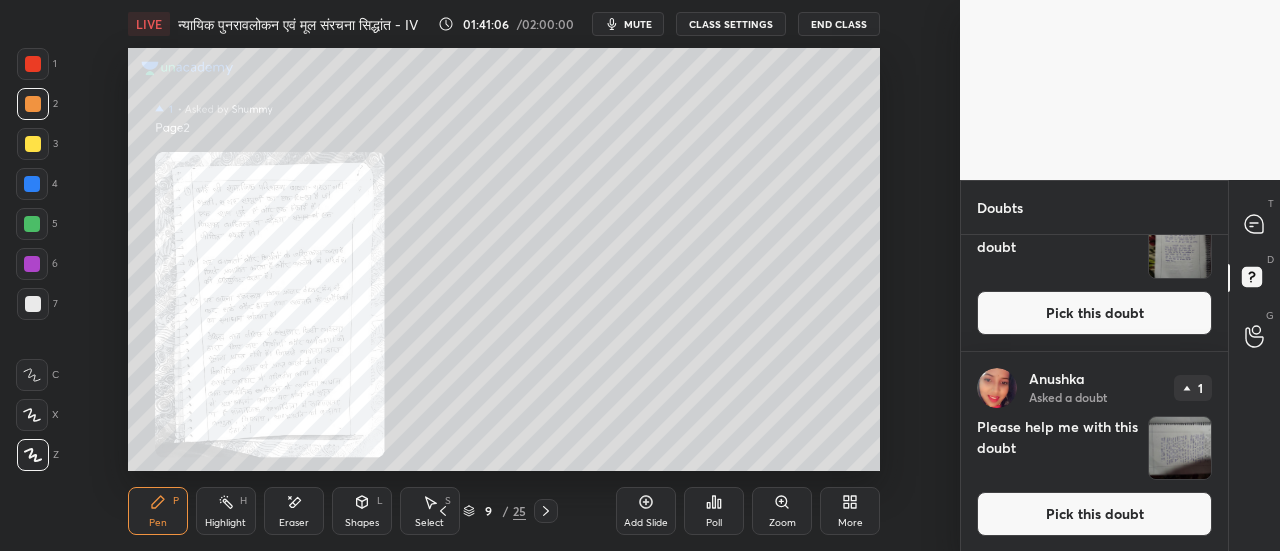 click on "Pick this doubt" at bounding box center (1094, 514) 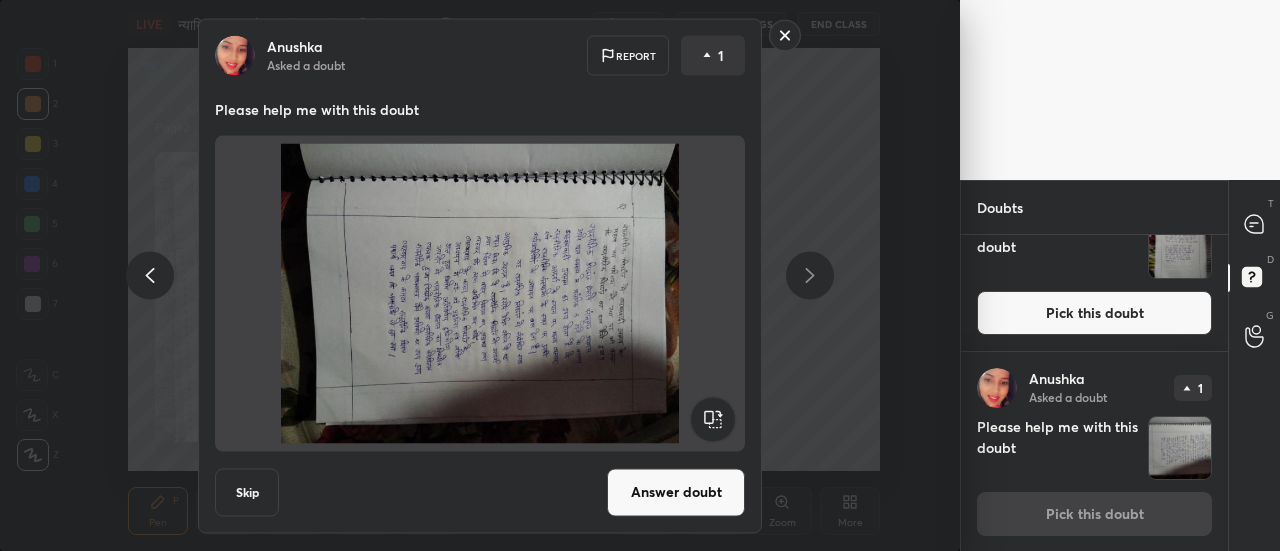 click on "Answer doubt" at bounding box center (676, 492) 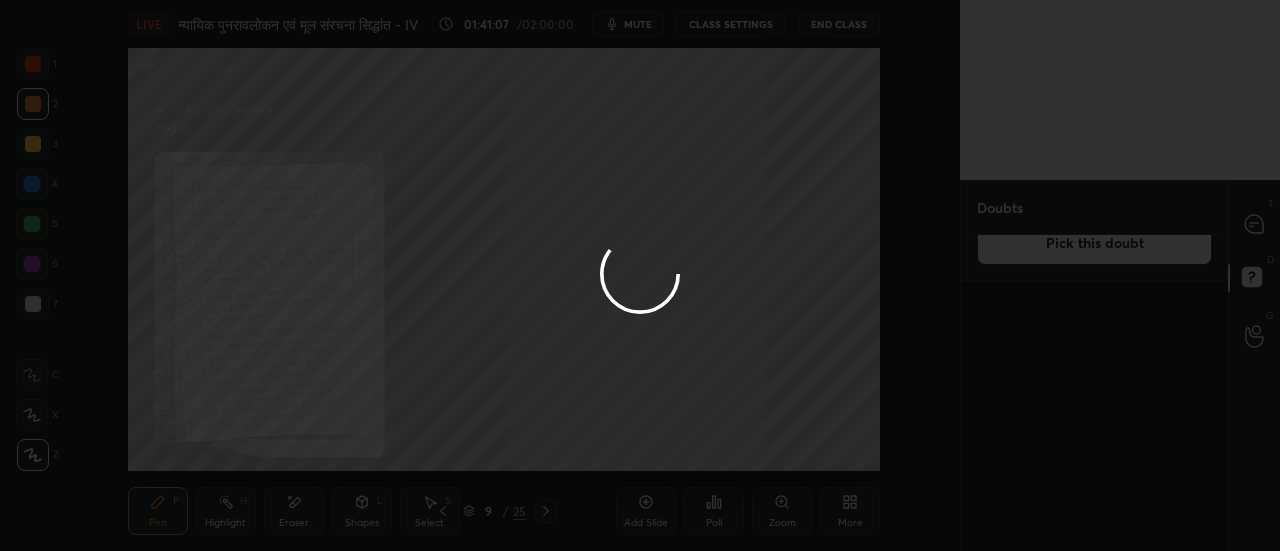 scroll, scrollTop: 0, scrollLeft: 0, axis: both 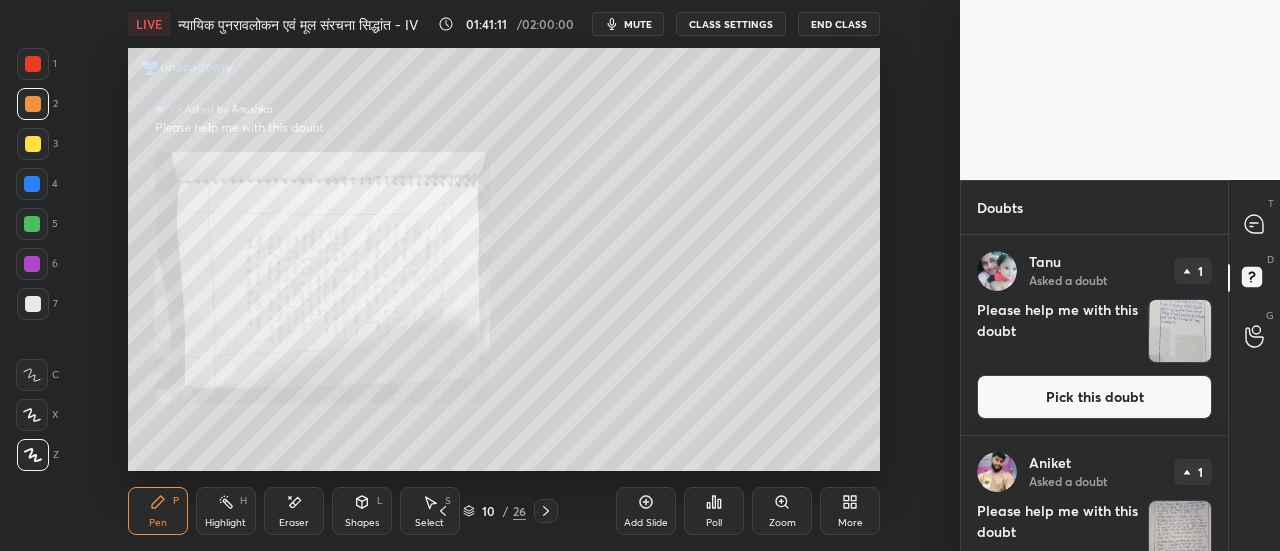 click 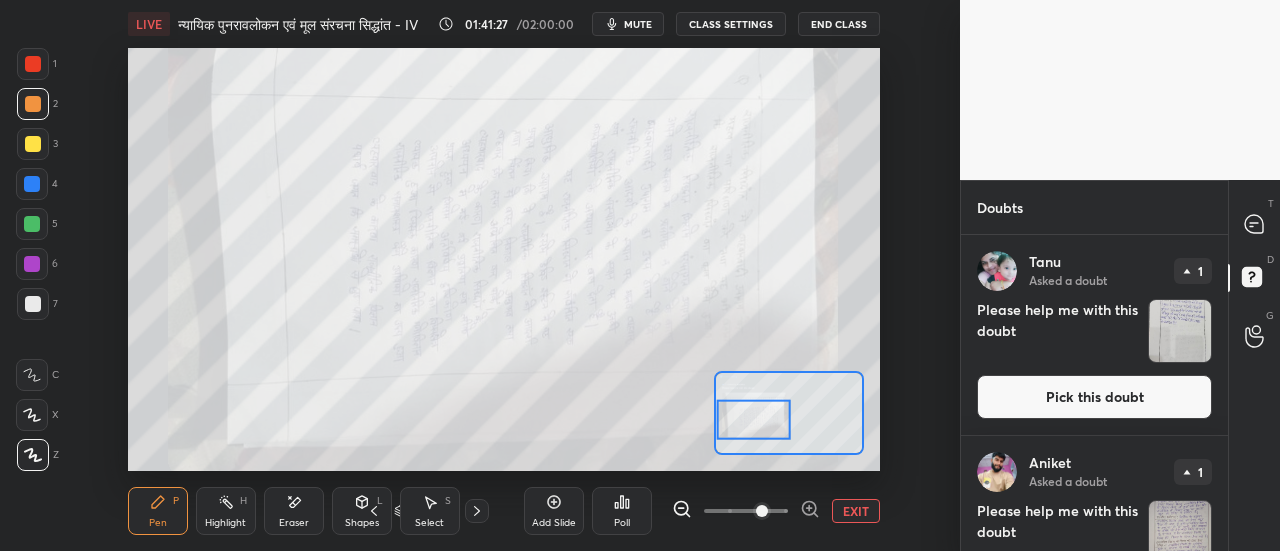 click on "EXIT" at bounding box center [856, 511] 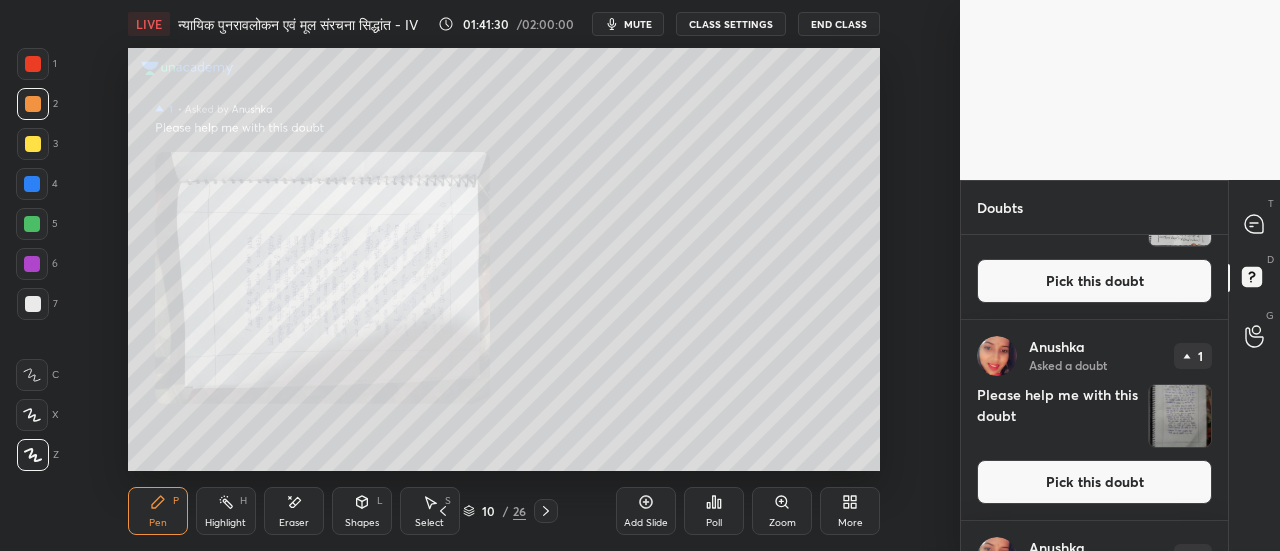 scroll, scrollTop: 1894, scrollLeft: 0, axis: vertical 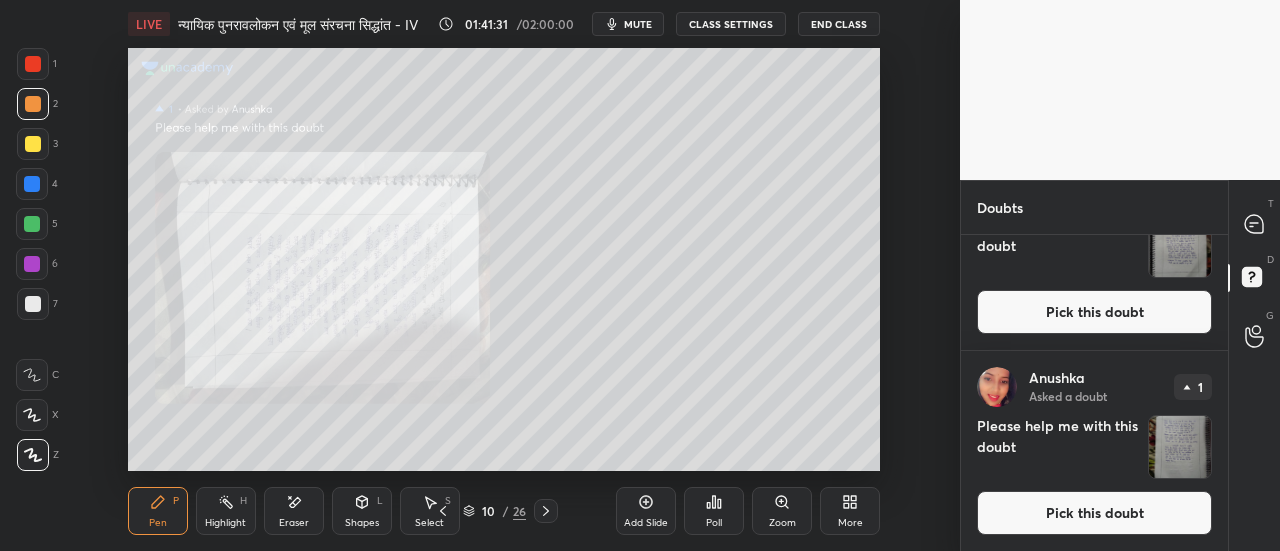 click on "Pick this doubt" at bounding box center [1094, 513] 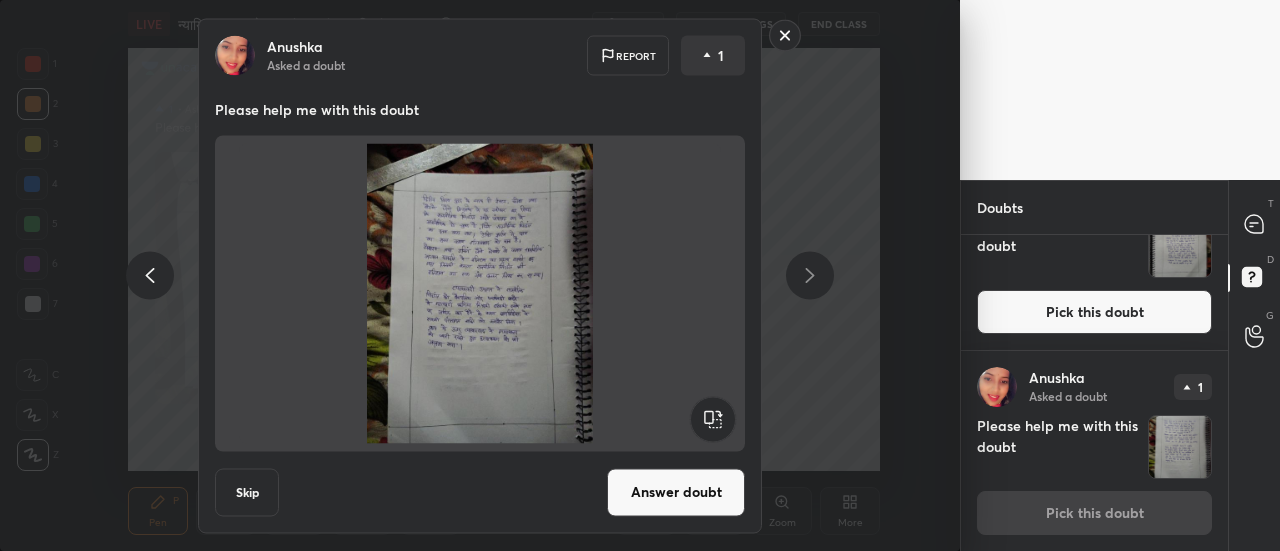 click on "Answer doubt" at bounding box center (676, 492) 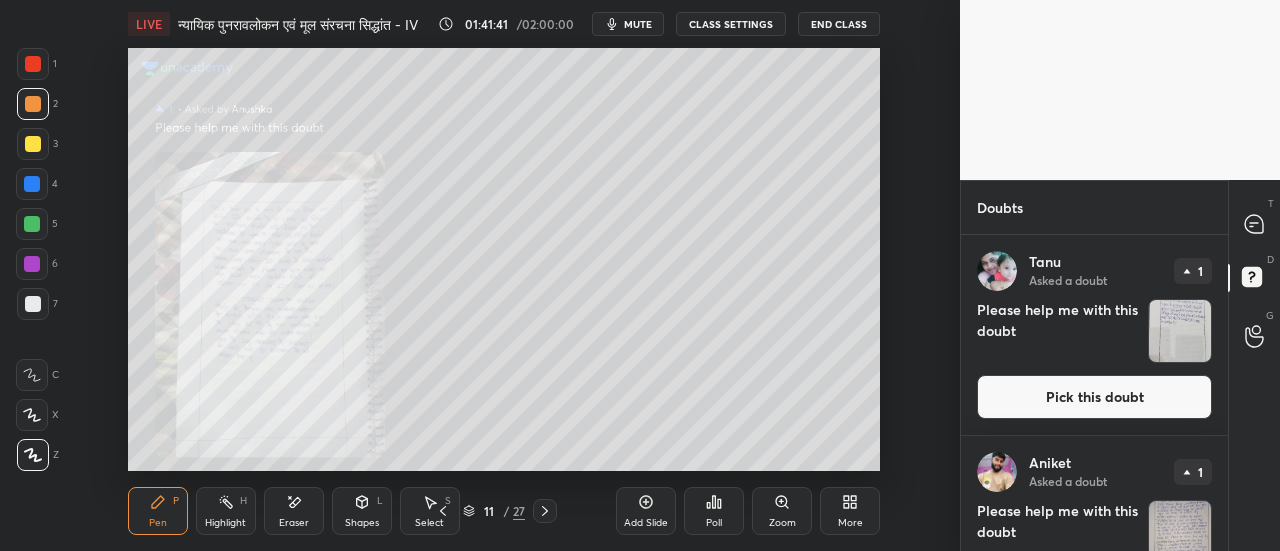click on "Zoom" at bounding box center (782, 511) 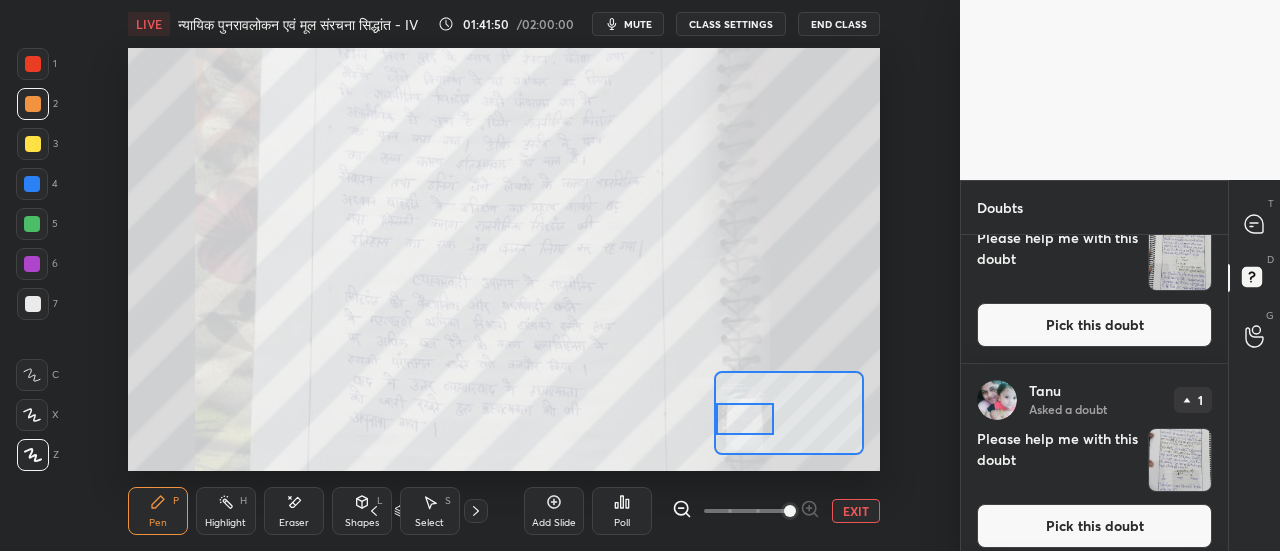 scroll, scrollTop: 1692, scrollLeft: 0, axis: vertical 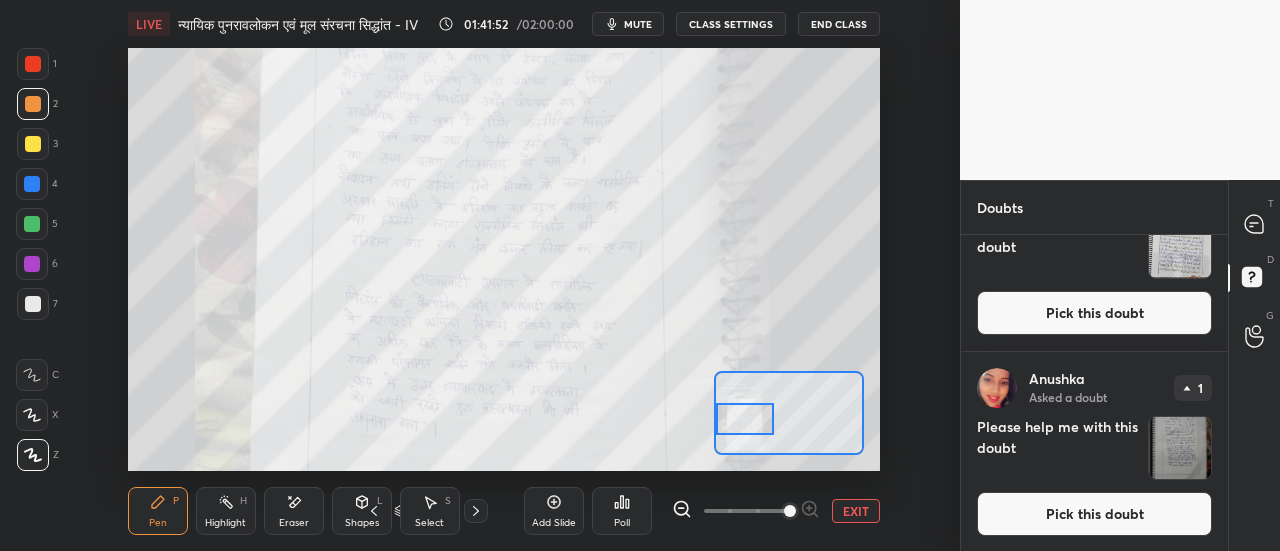 click on "Pick this doubt" at bounding box center (1094, 514) 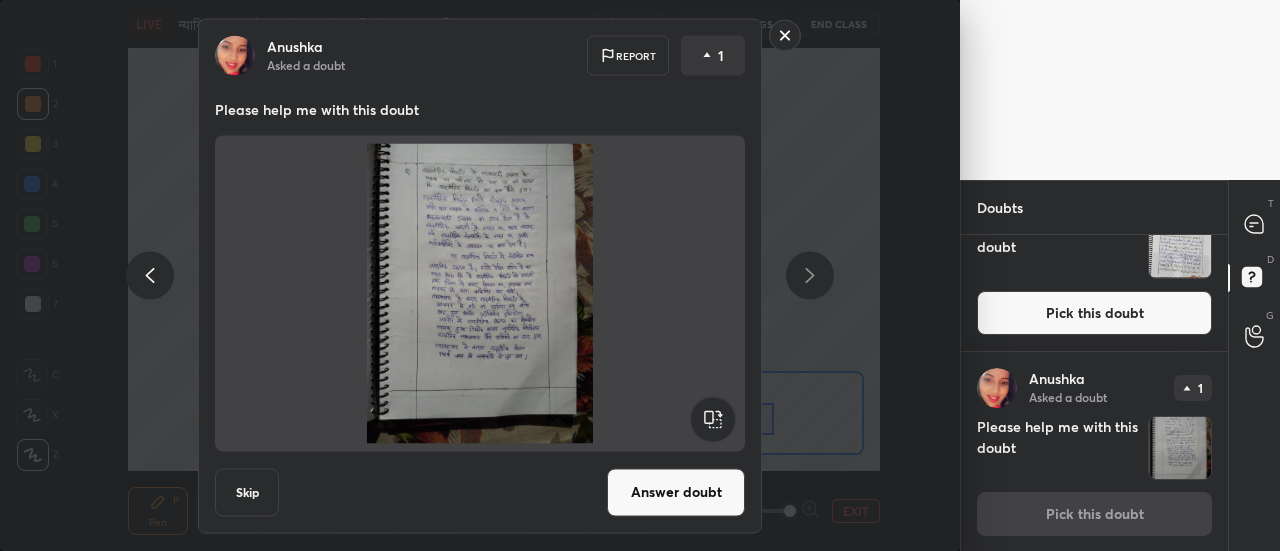 click on "Answer doubt" at bounding box center (676, 492) 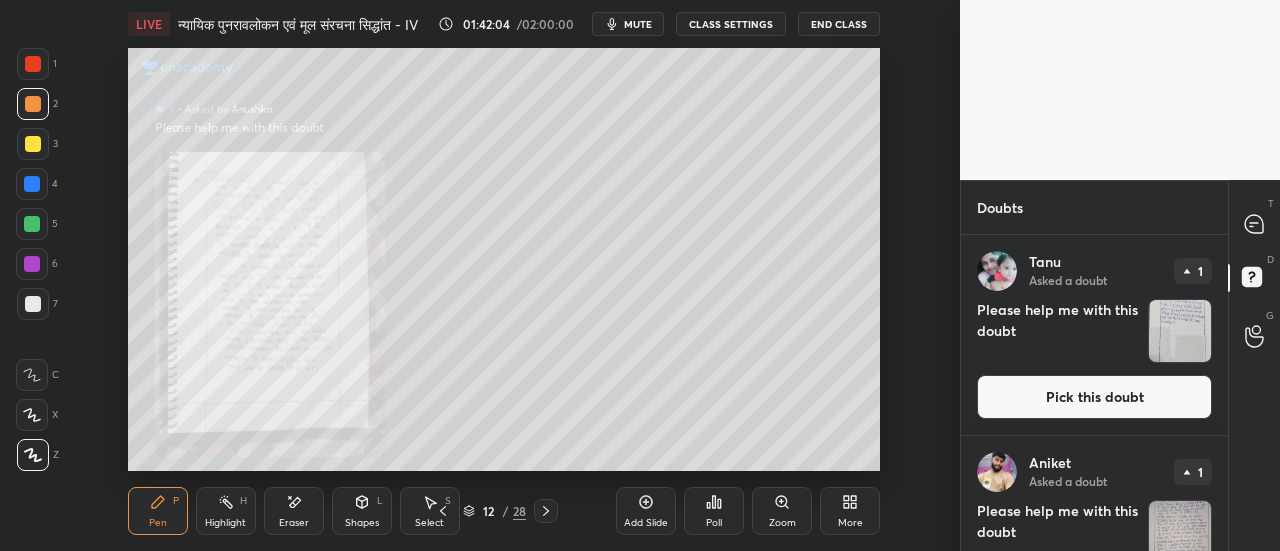 click 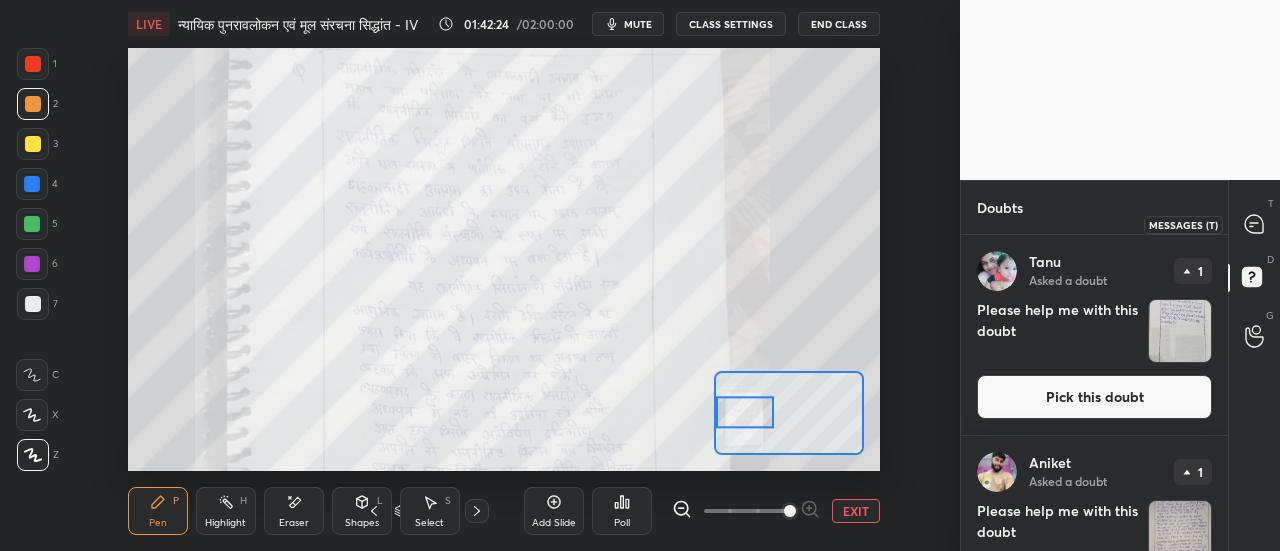 click 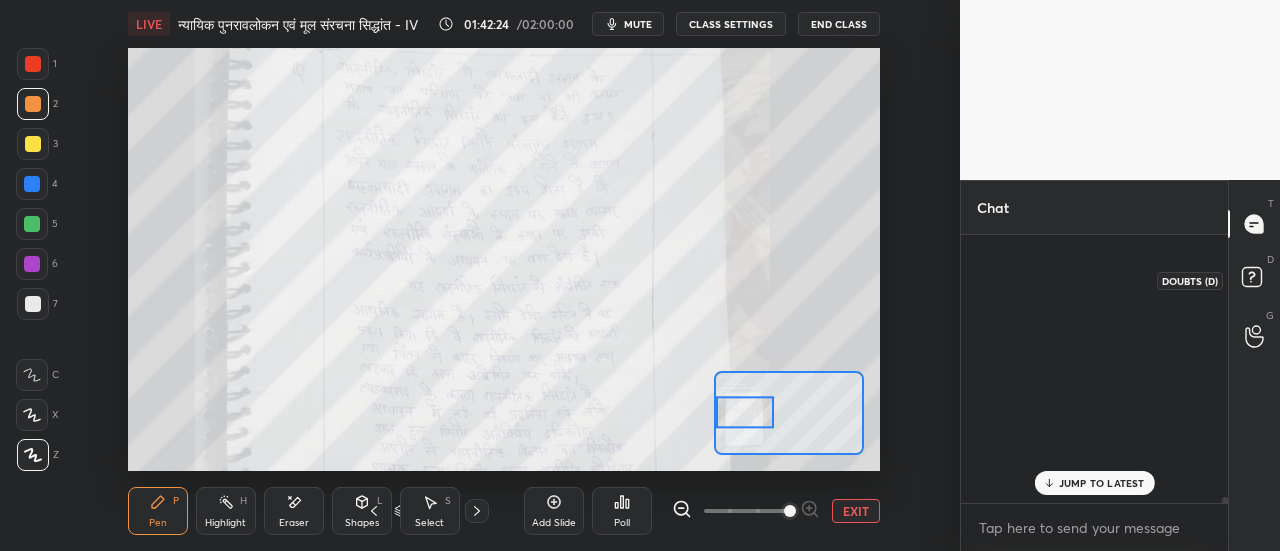 scroll, scrollTop: 14449, scrollLeft: 0, axis: vertical 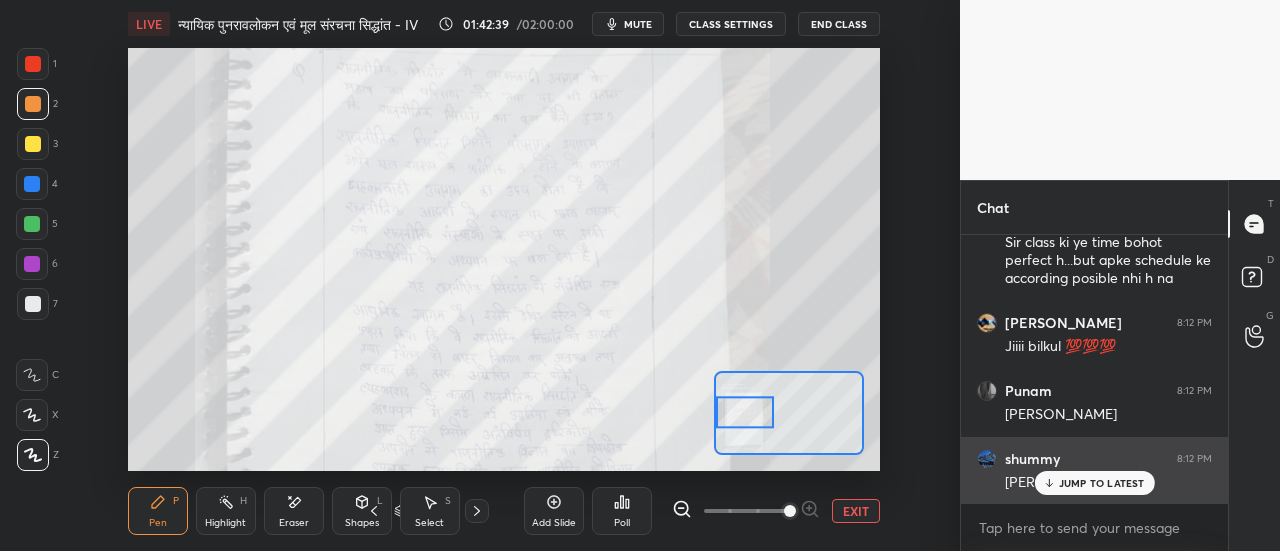 click on "JUMP TO LATEST" at bounding box center [1102, 483] 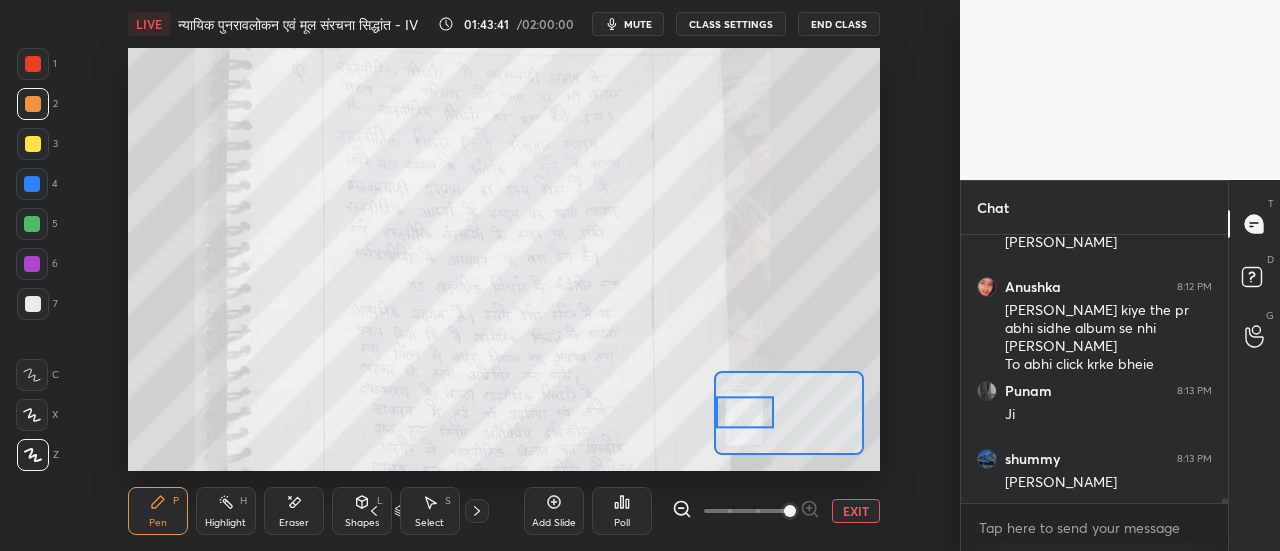scroll, scrollTop: 15206, scrollLeft: 0, axis: vertical 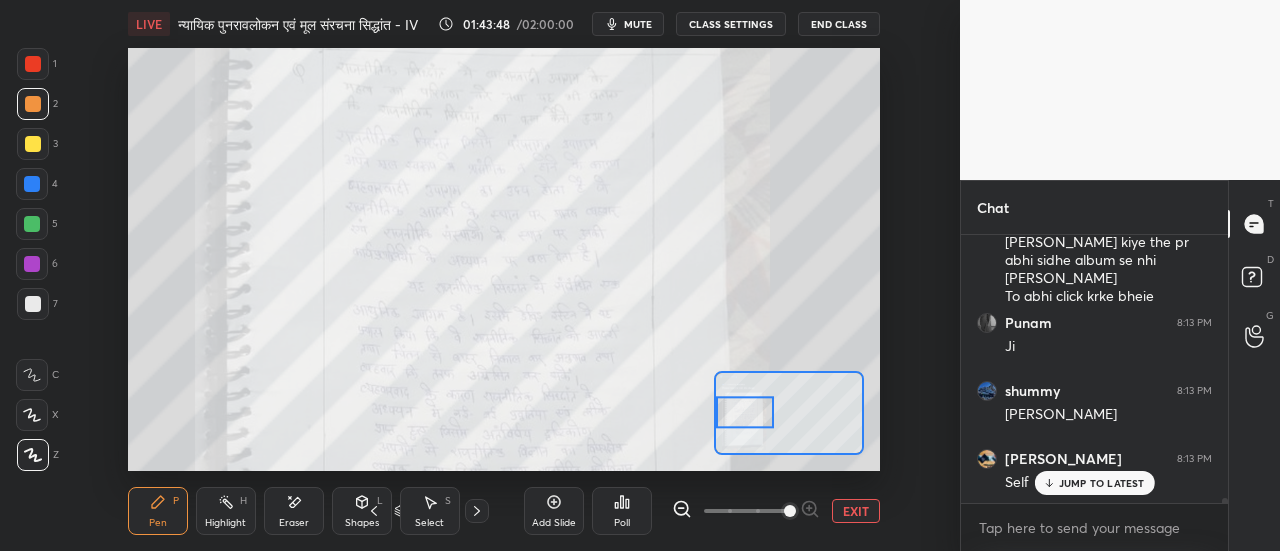 click on "mute" at bounding box center [638, 24] 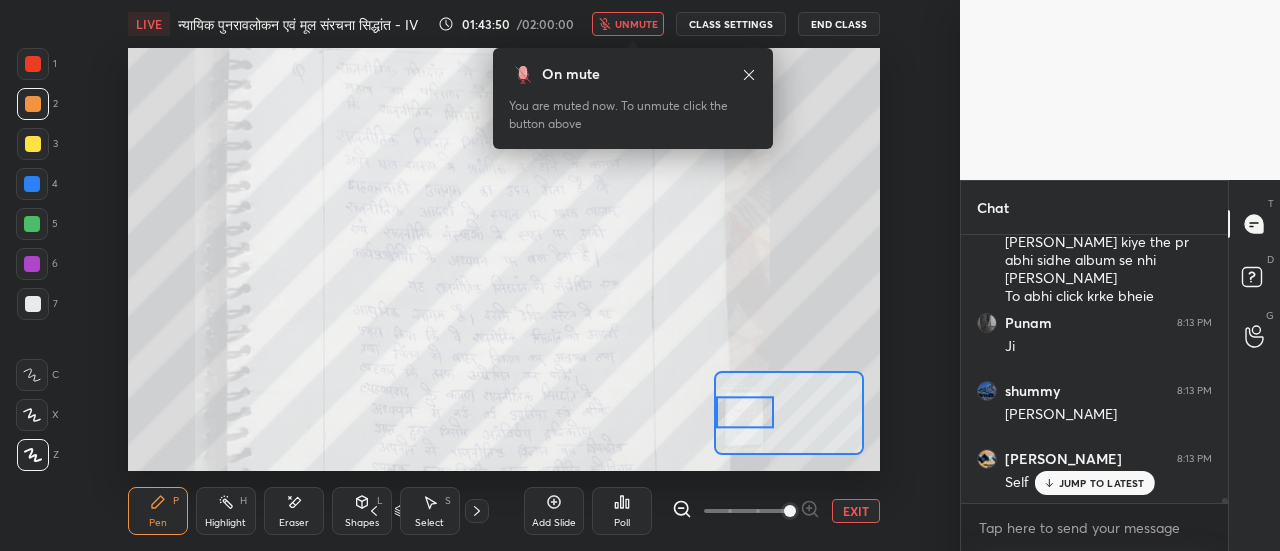 click on "unmute" at bounding box center (636, 24) 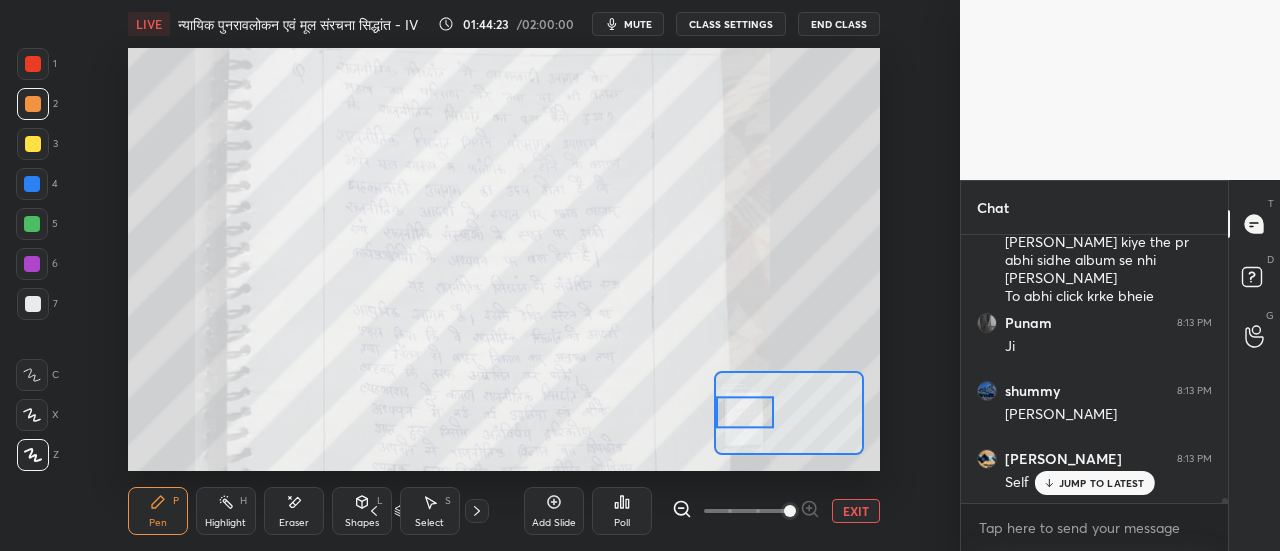 scroll, scrollTop: 15274, scrollLeft: 0, axis: vertical 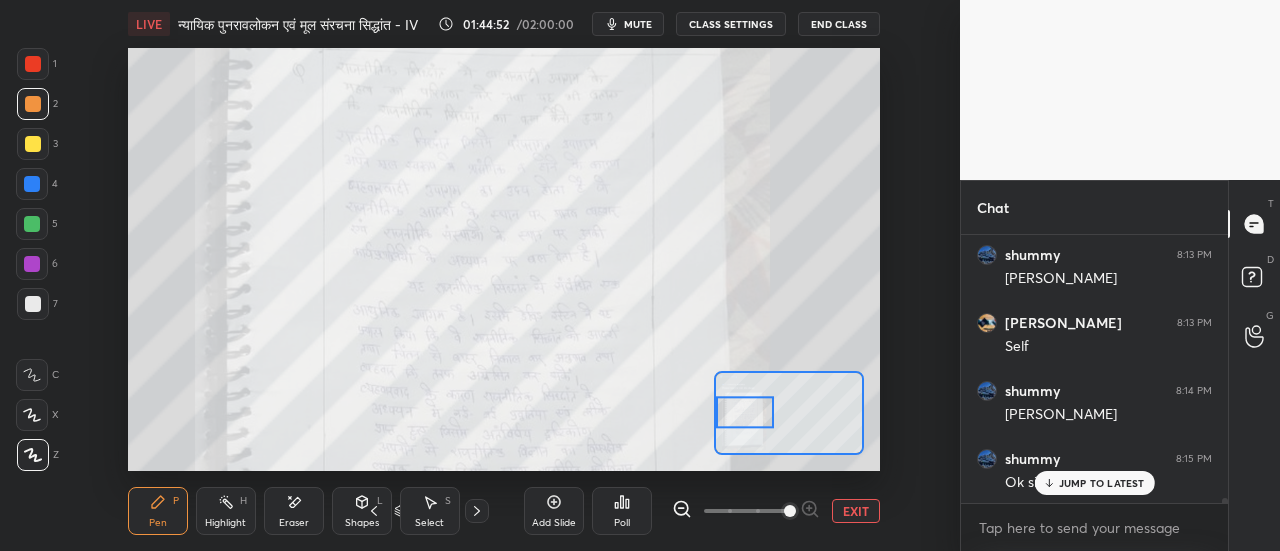click 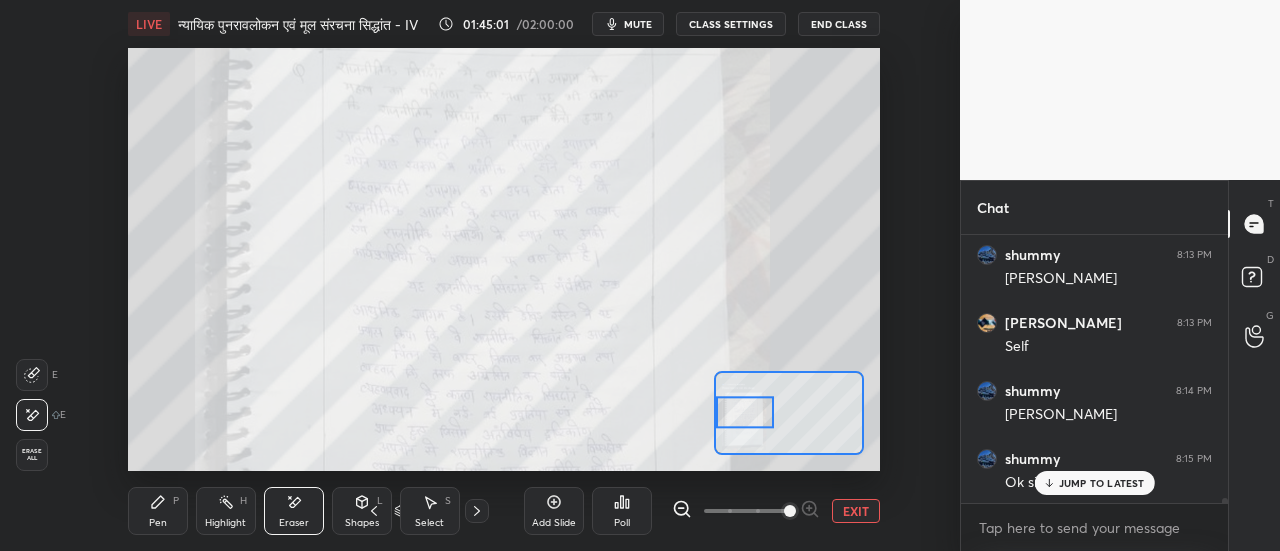click on "Pen" at bounding box center (158, 523) 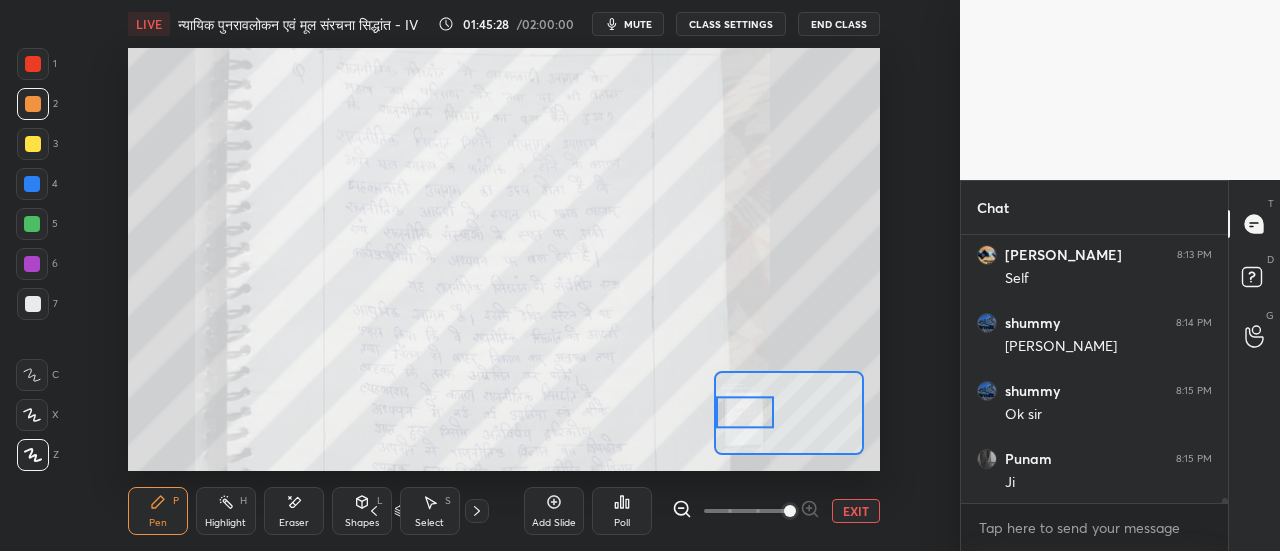 scroll, scrollTop: 15478, scrollLeft: 0, axis: vertical 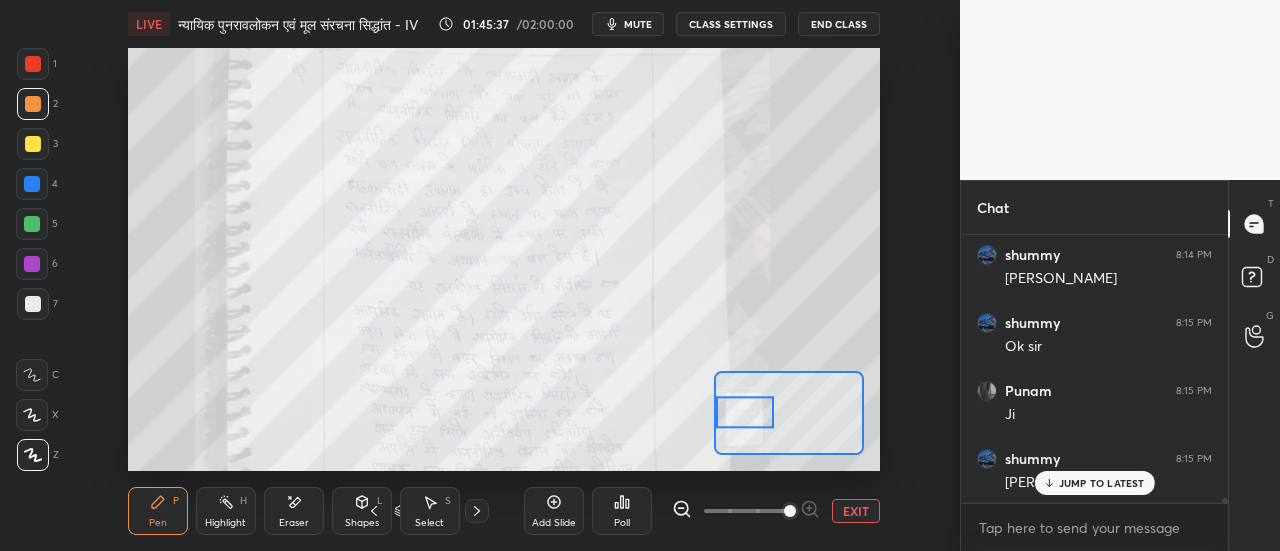 click on "Eraser" at bounding box center [294, 523] 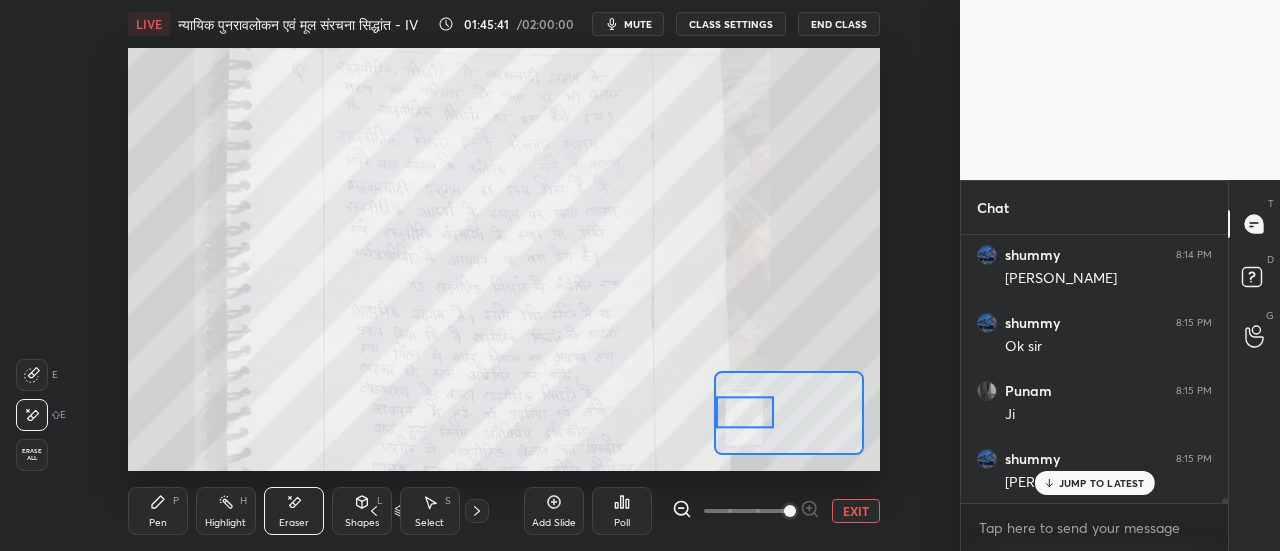 click on "Pen P" at bounding box center (158, 511) 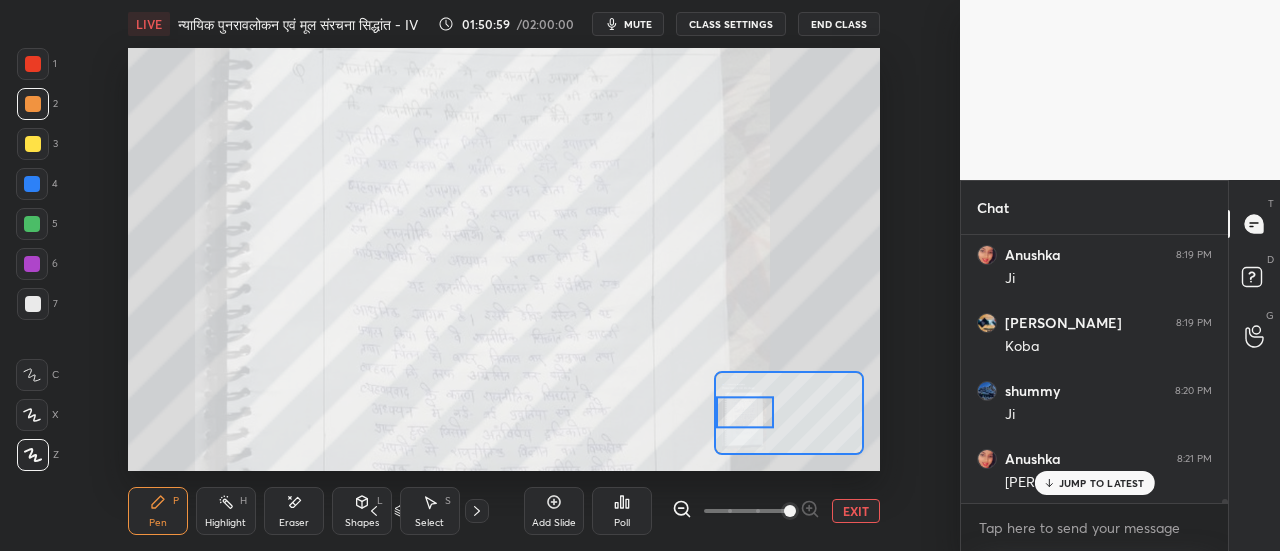 scroll, scrollTop: 16362, scrollLeft: 0, axis: vertical 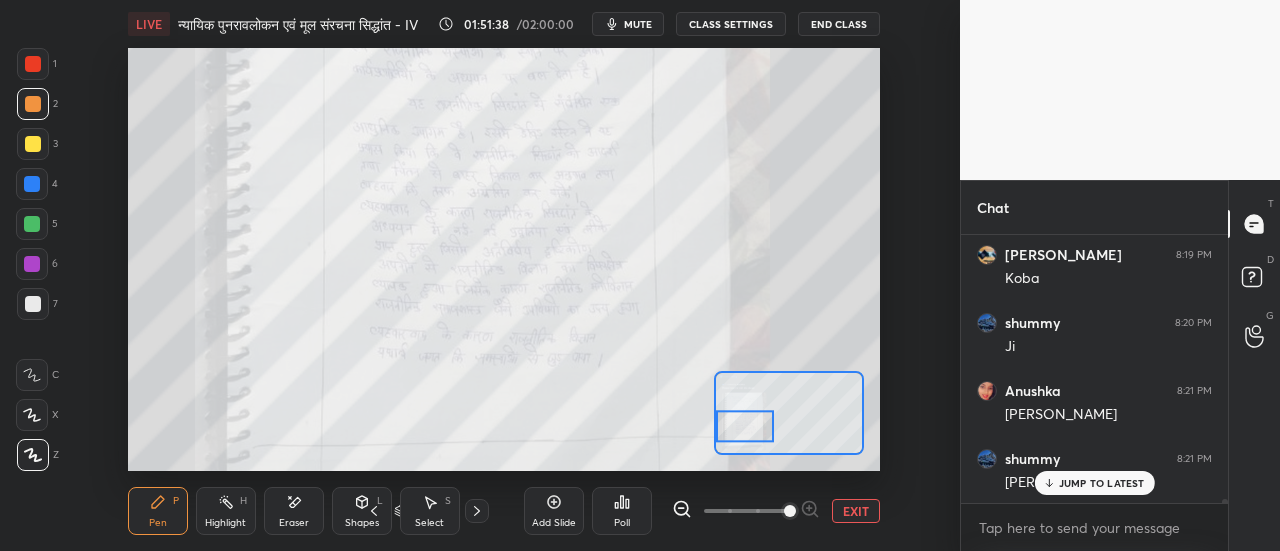 click on "Add Slide Poll EXIT" at bounding box center (702, 511) 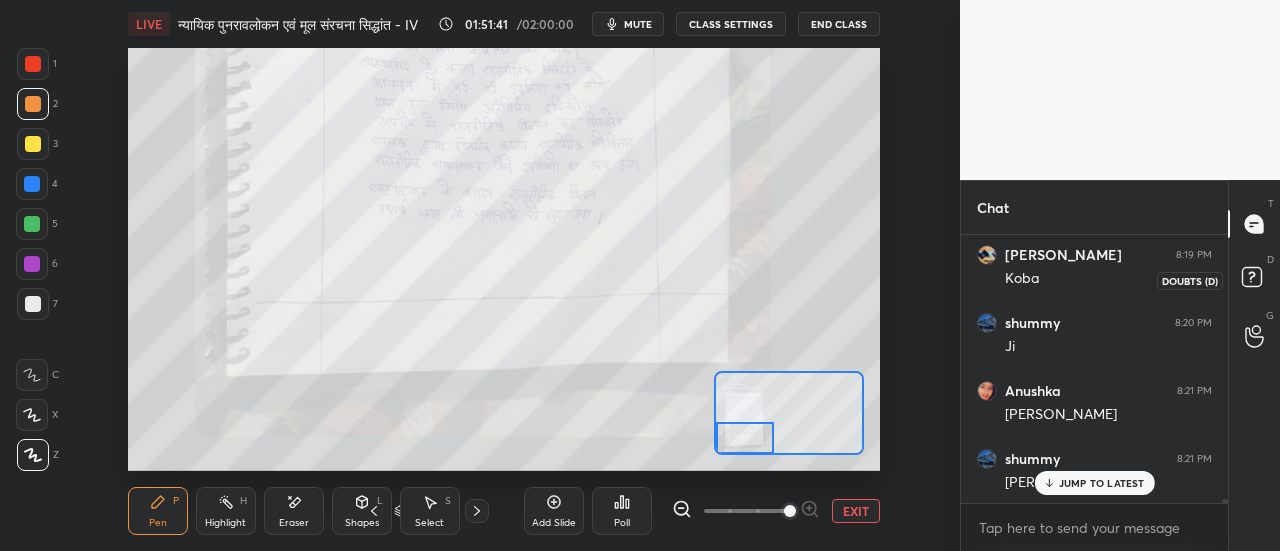 click 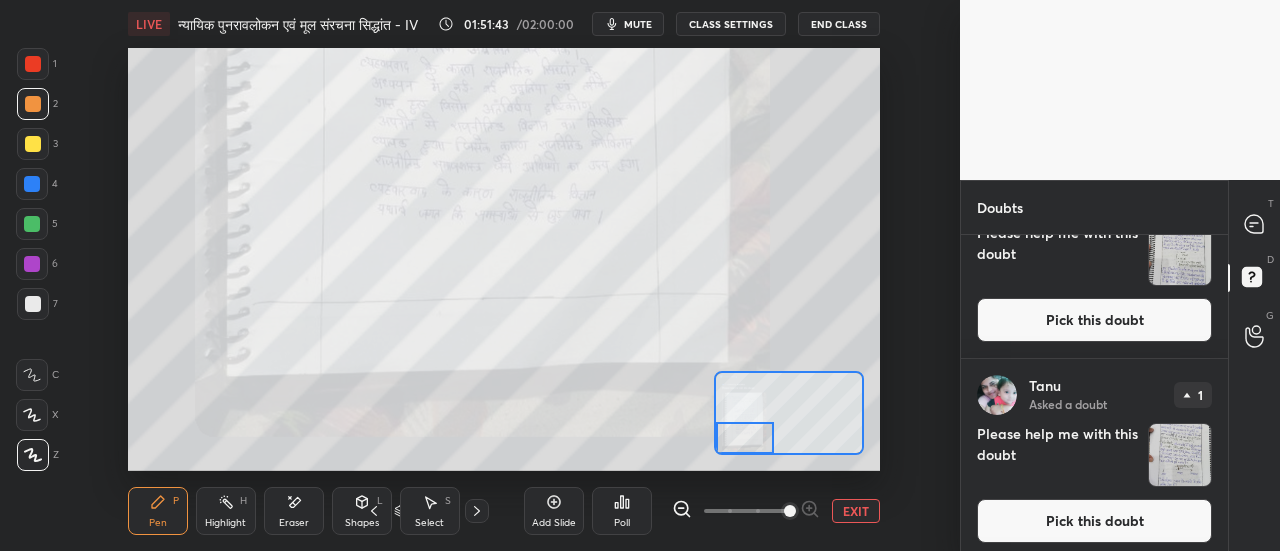 scroll, scrollTop: 1492, scrollLeft: 0, axis: vertical 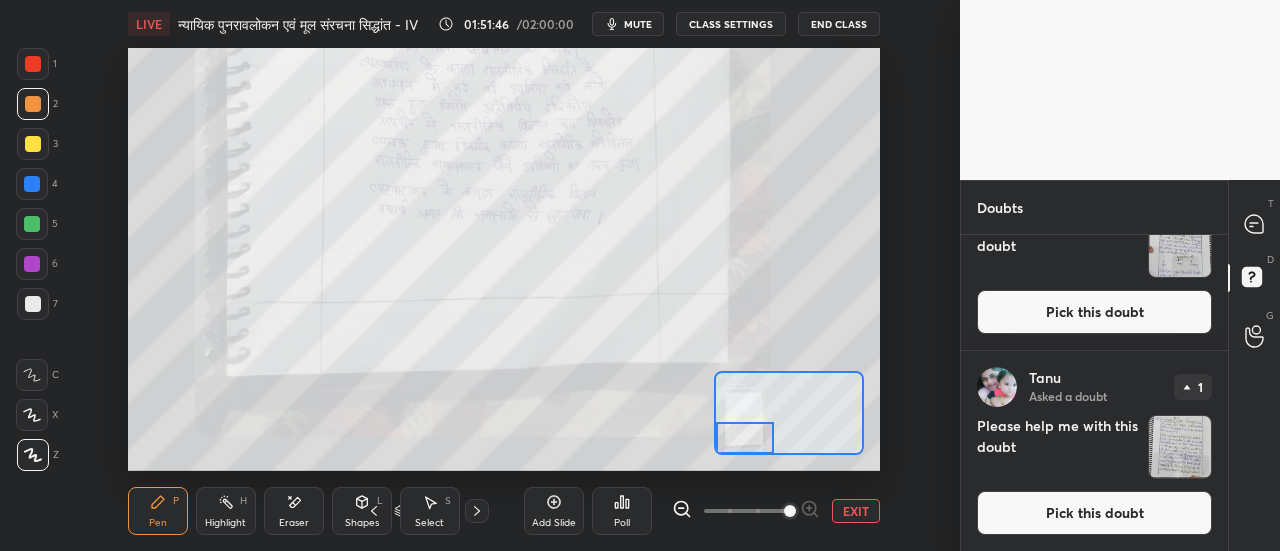 click on "Pick this doubt" at bounding box center (1094, 513) 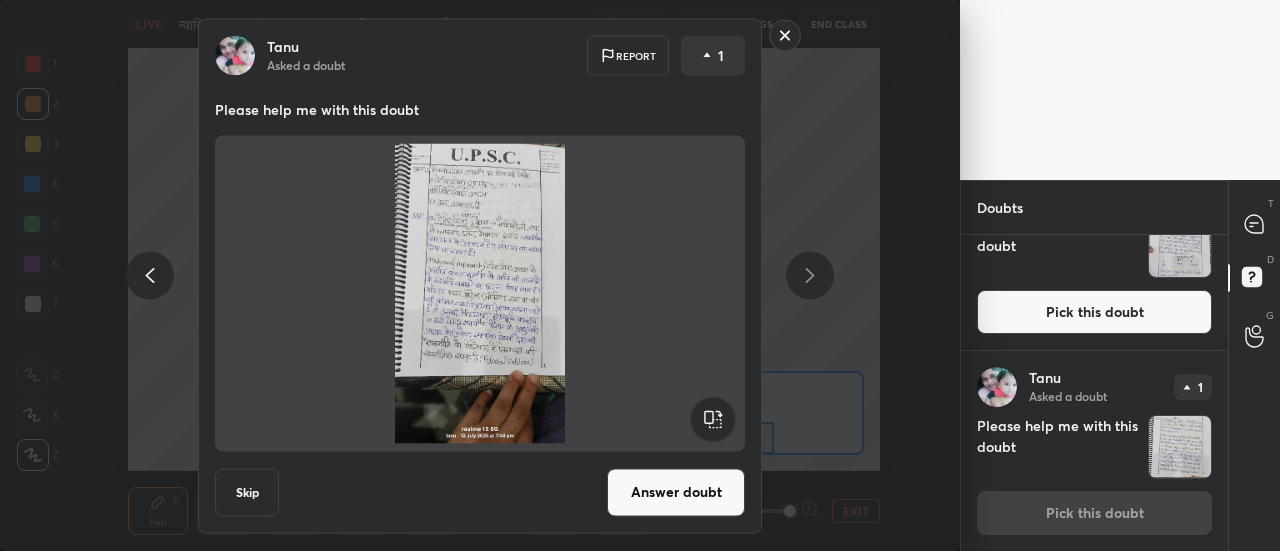 click on "Answer doubt" at bounding box center (676, 492) 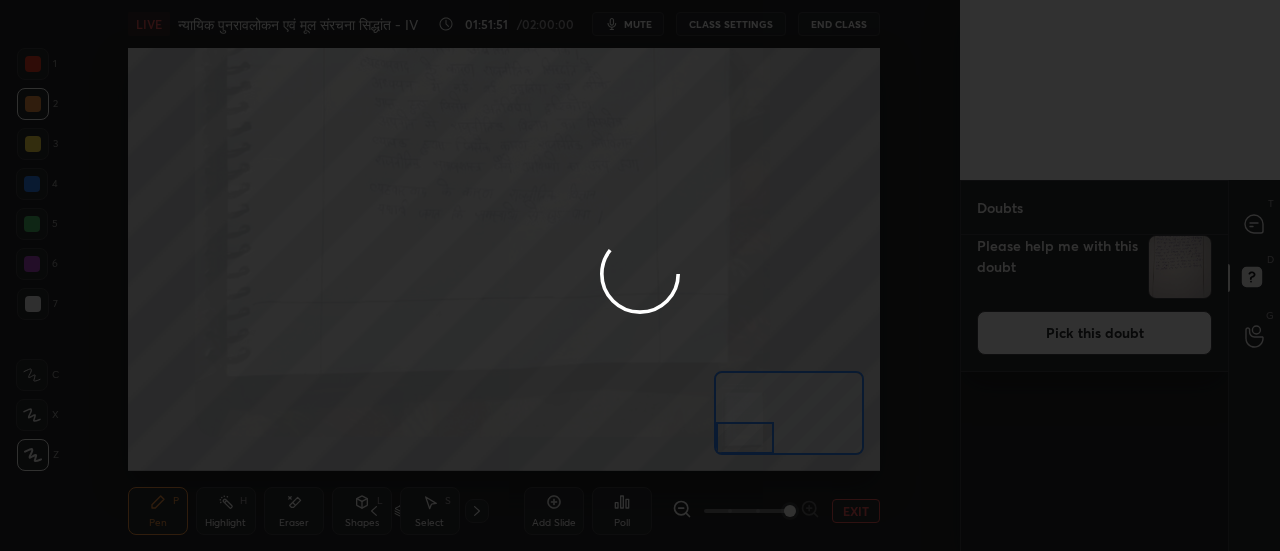 scroll, scrollTop: 0, scrollLeft: 0, axis: both 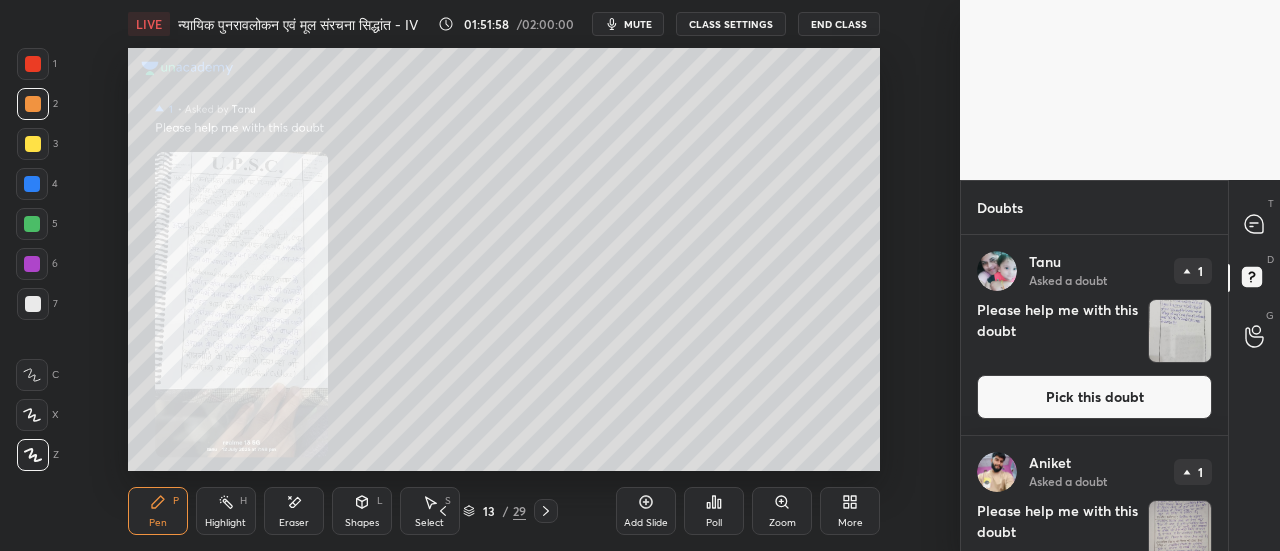 click 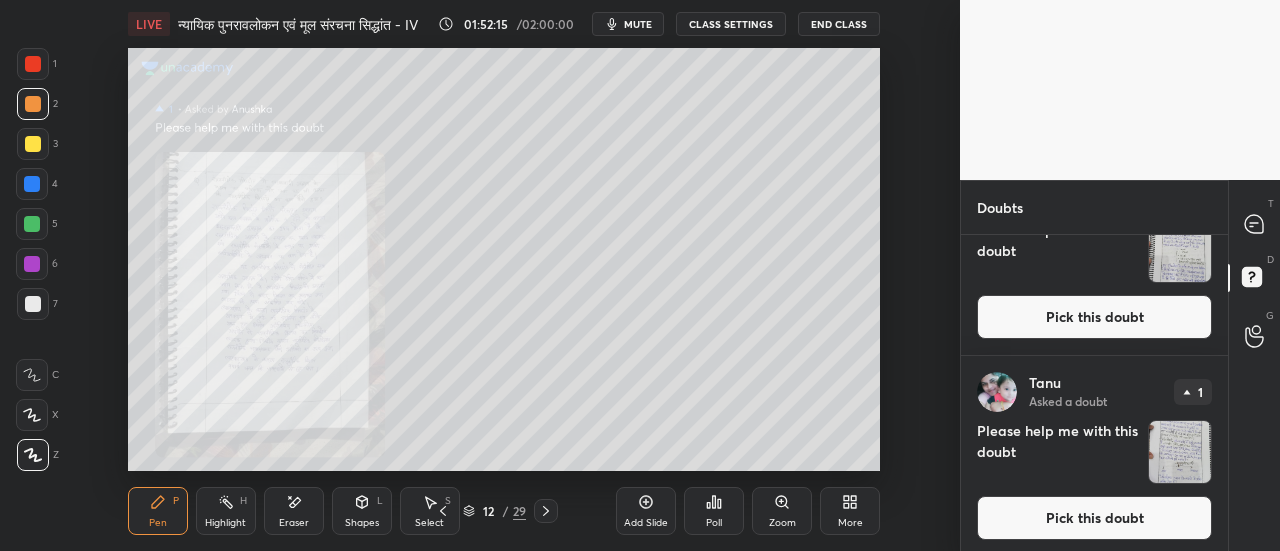 scroll, scrollTop: 1290, scrollLeft: 0, axis: vertical 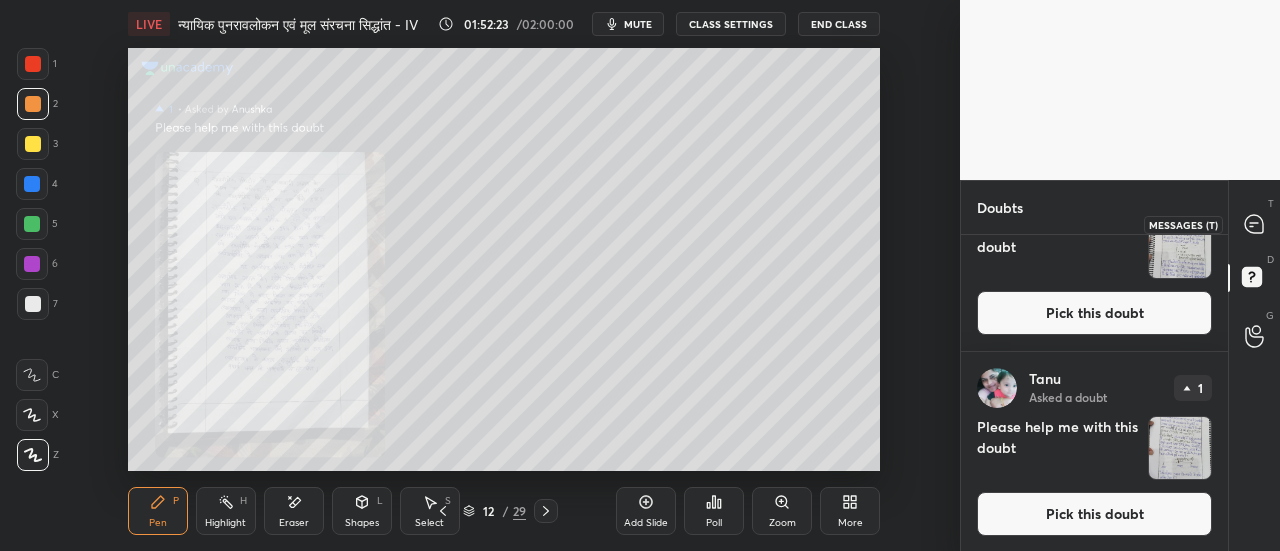 click 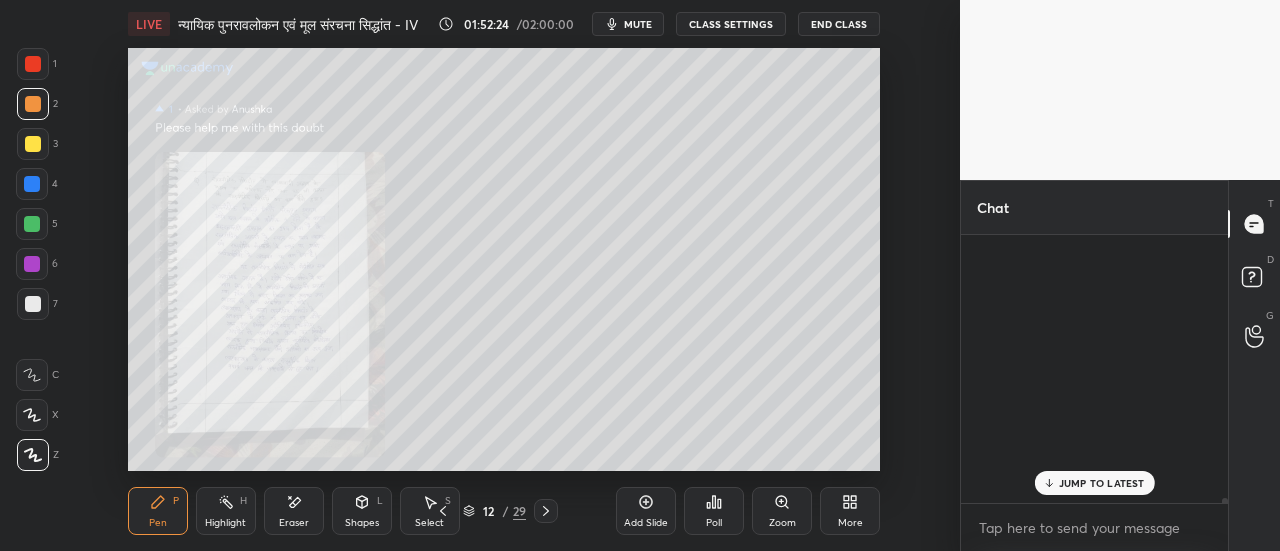 scroll, scrollTop: 16327, scrollLeft: 0, axis: vertical 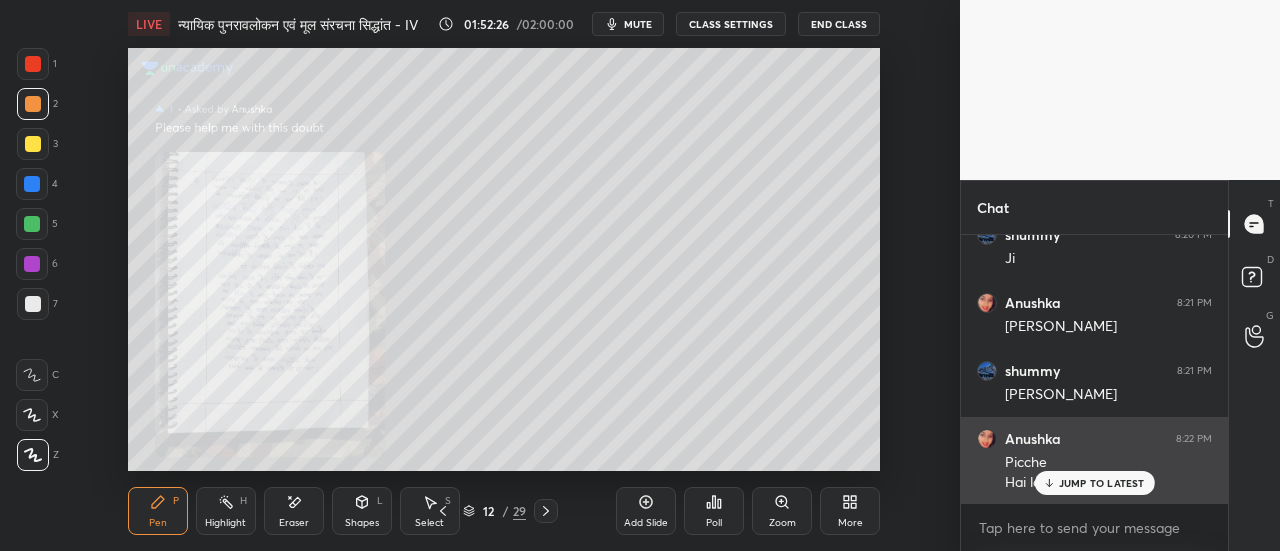 click on "JUMP TO LATEST" at bounding box center [1102, 483] 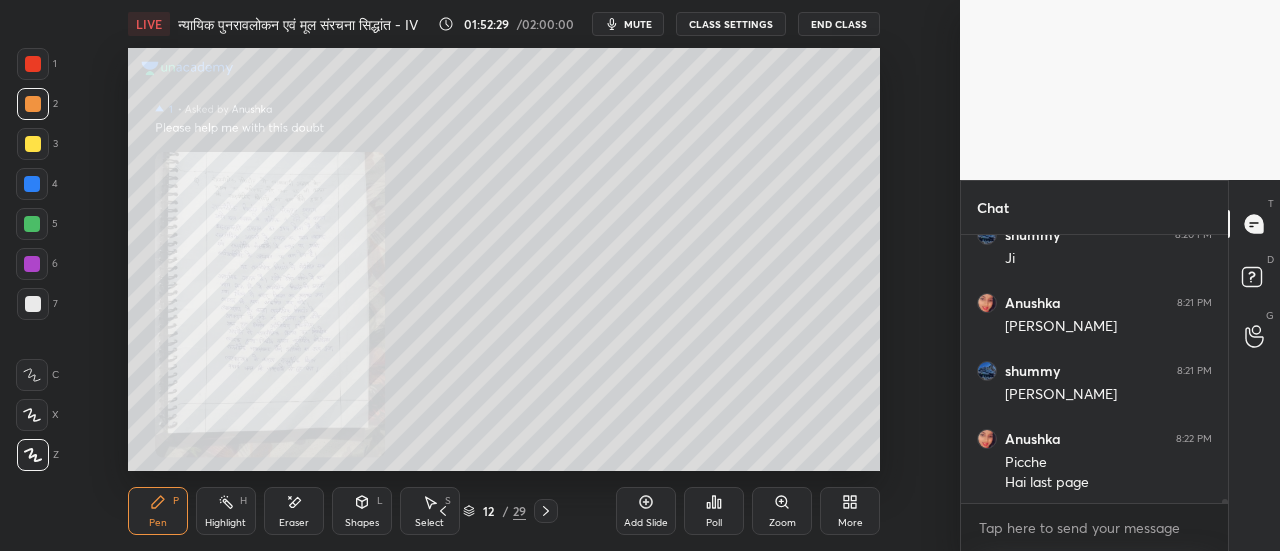 click 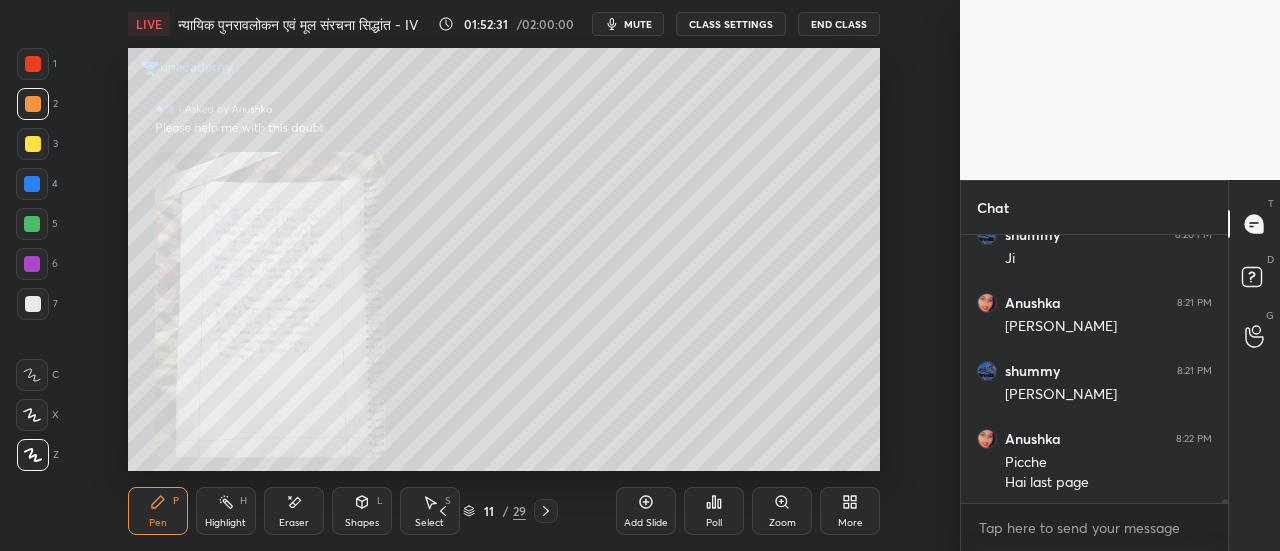 click 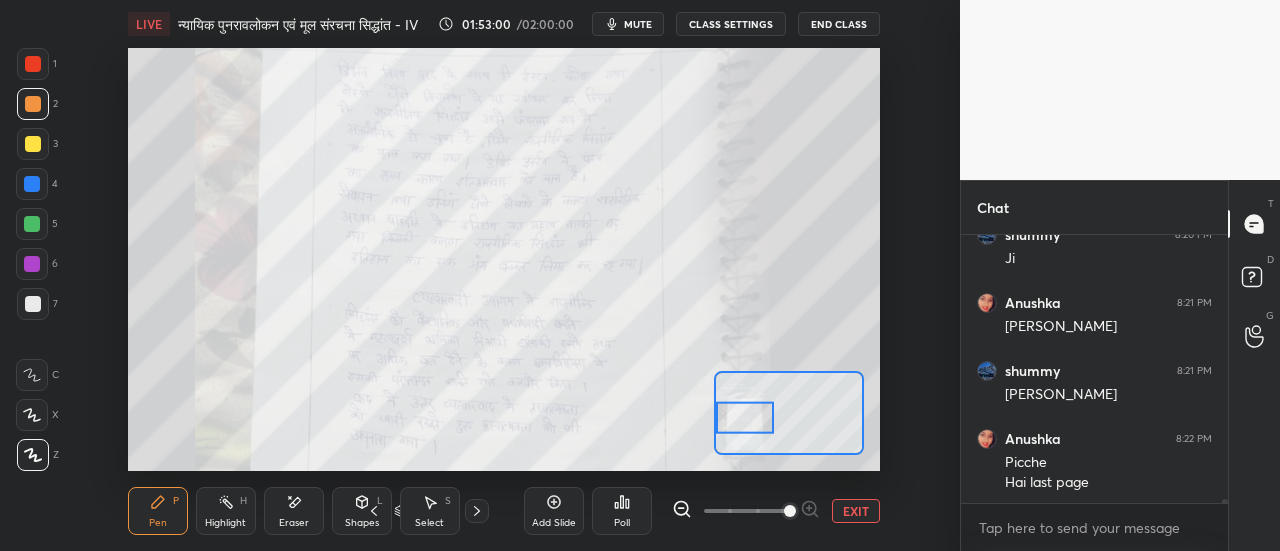 scroll, scrollTop: 16432, scrollLeft: 0, axis: vertical 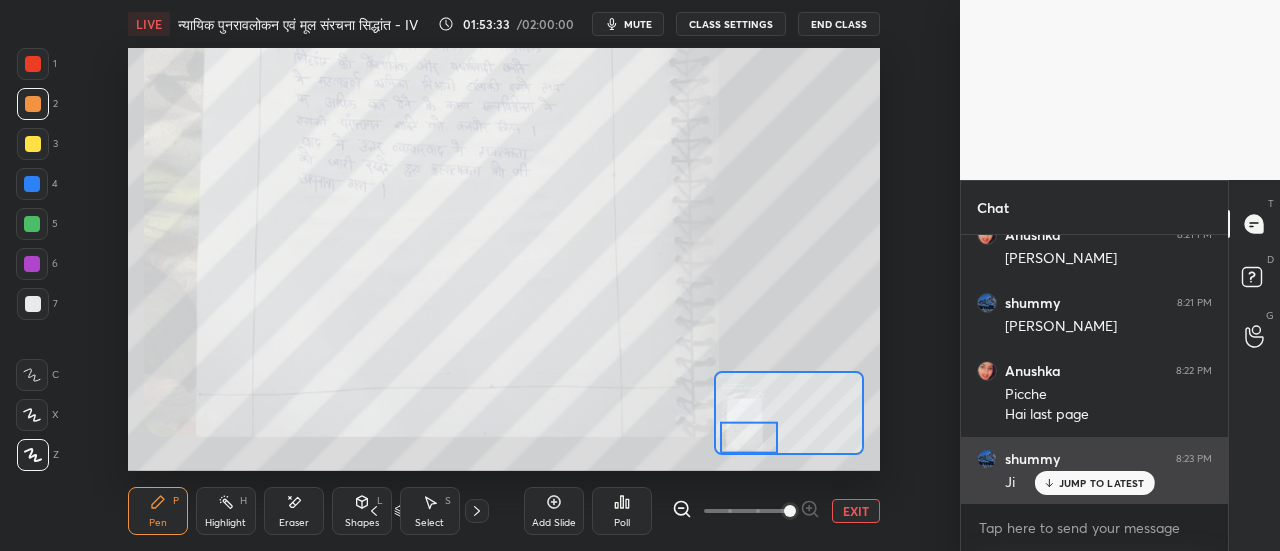 click on "JUMP TO LATEST" at bounding box center [1102, 483] 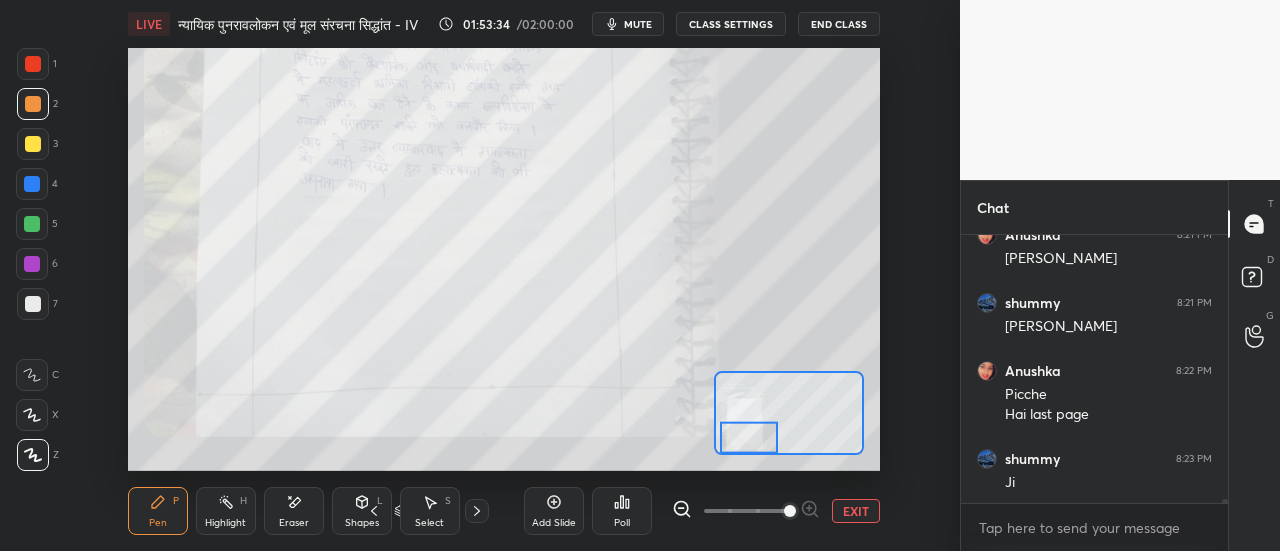 click on "EXIT" at bounding box center (856, 511) 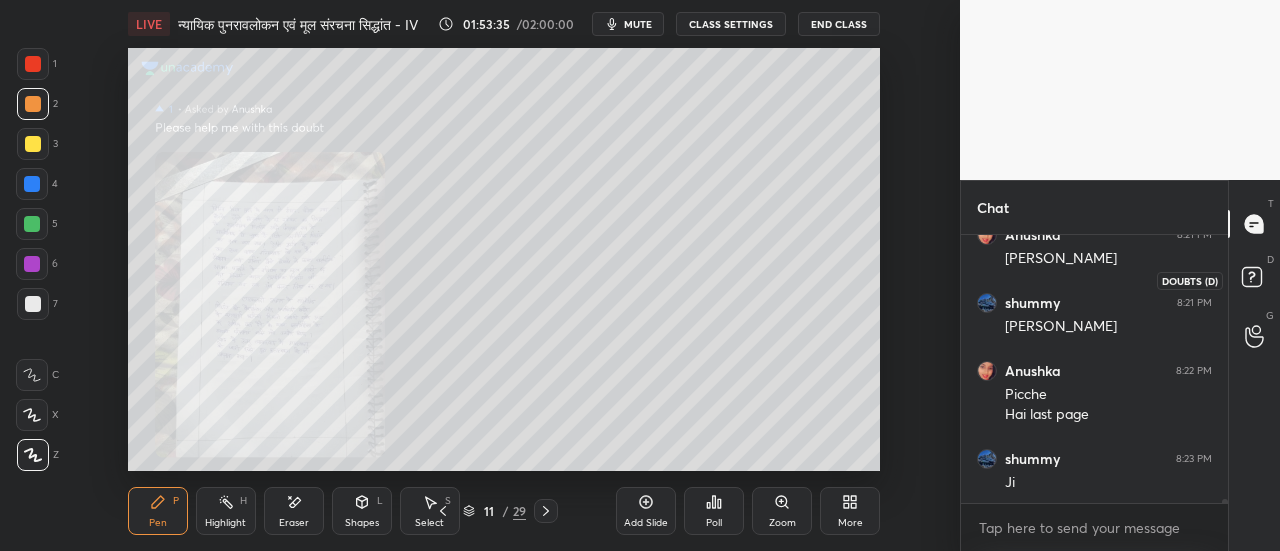click 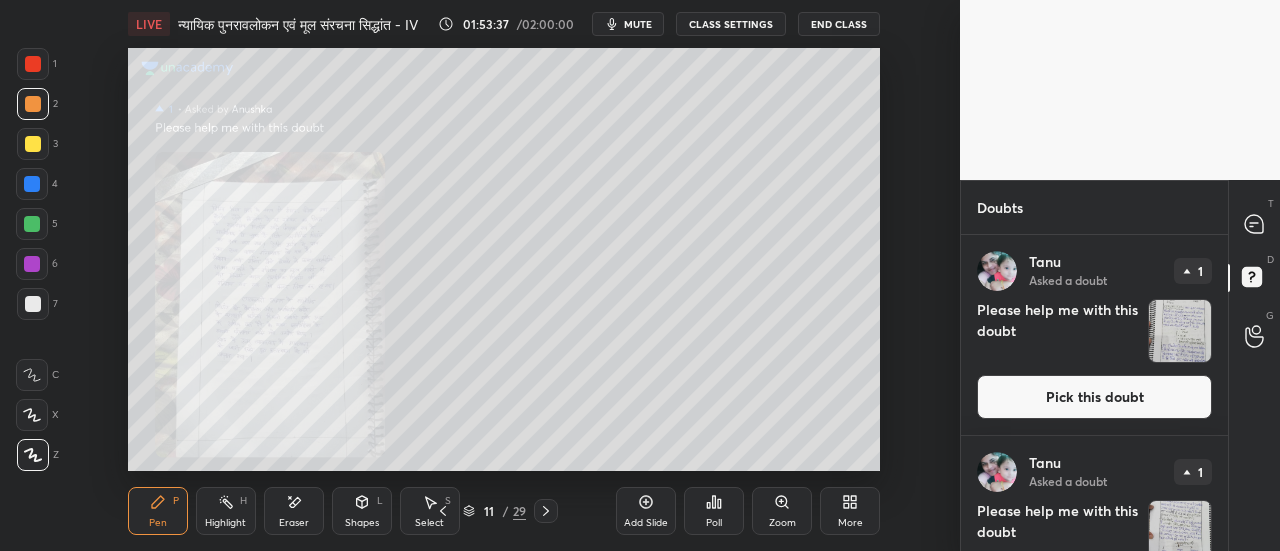 scroll, scrollTop: 1290, scrollLeft: 0, axis: vertical 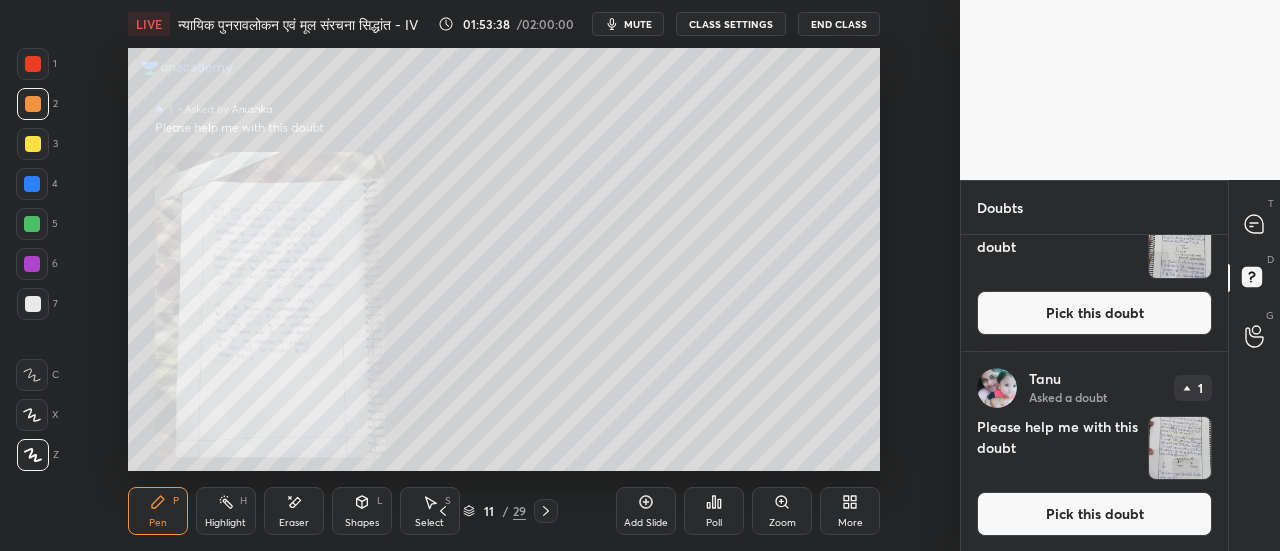 click on "Pick this doubt" at bounding box center (1094, 514) 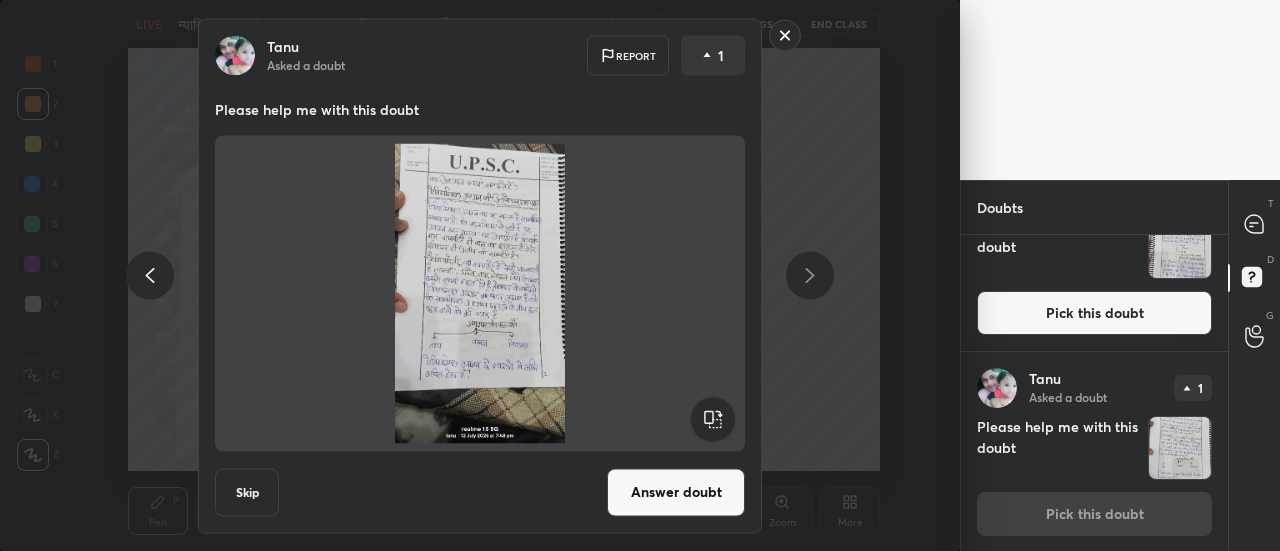 click on "Answer doubt" at bounding box center (676, 492) 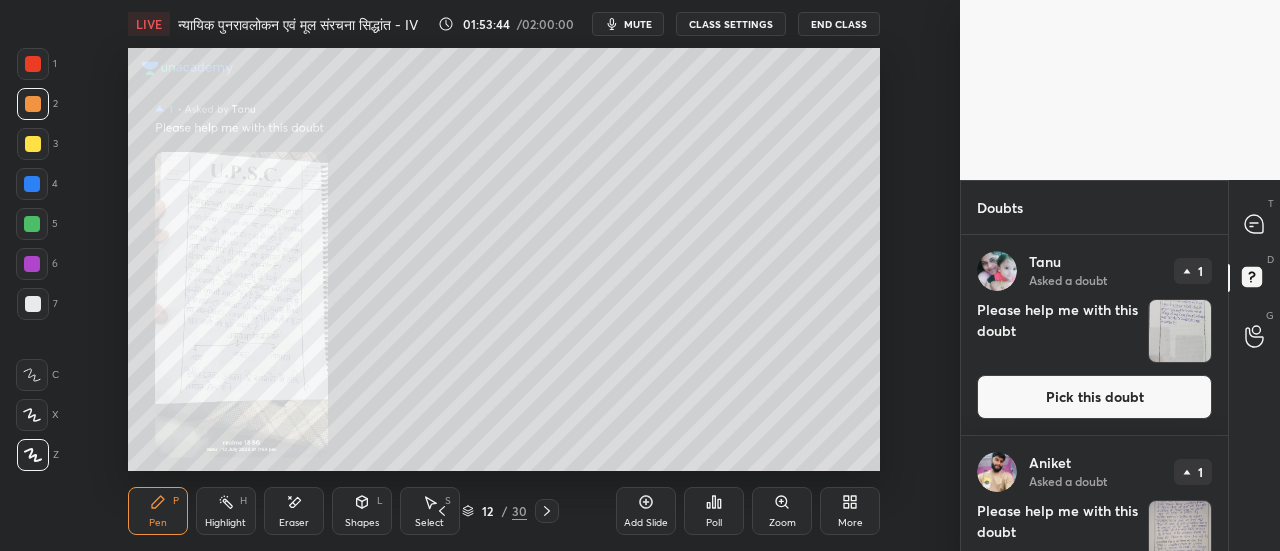 click on "Zoom" at bounding box center (782, 511) 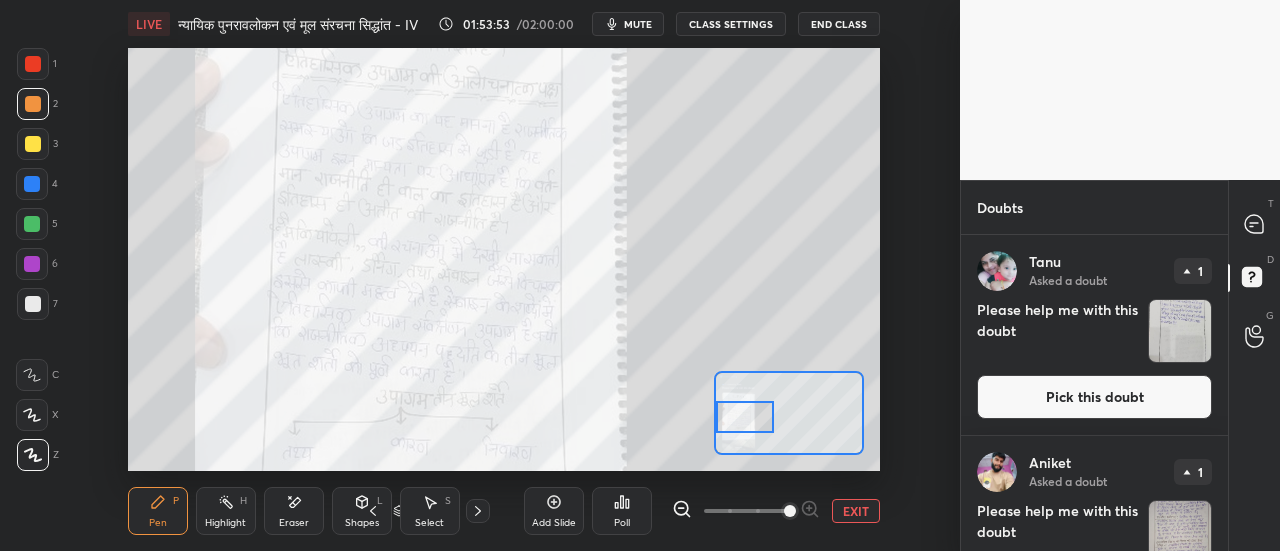 click on "EXIT" at bounding box center [856, 511] 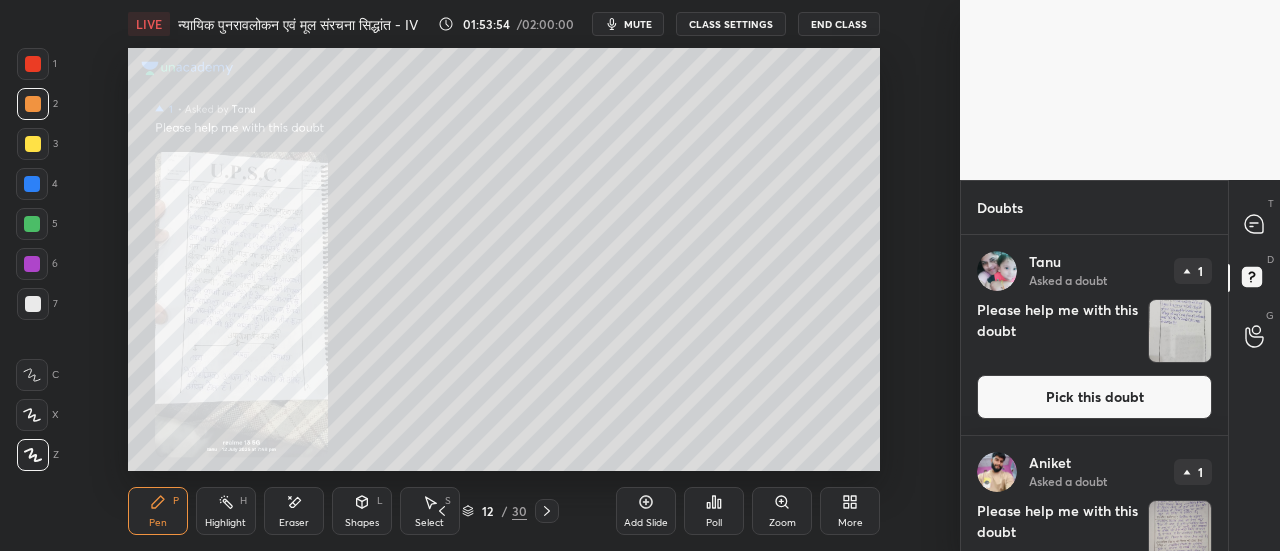 click 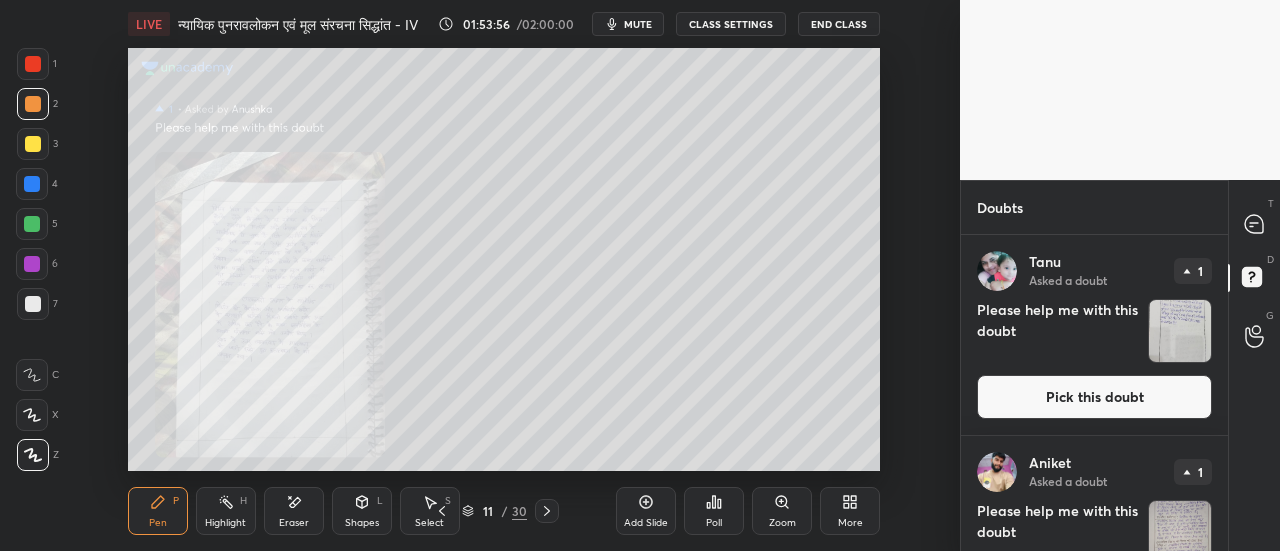 click 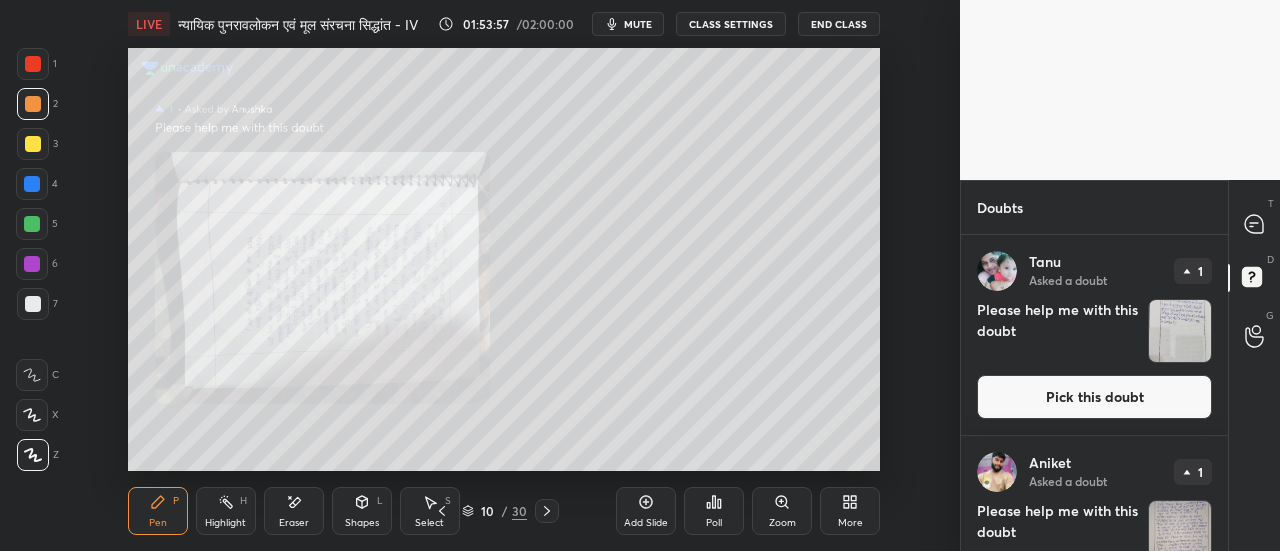 click 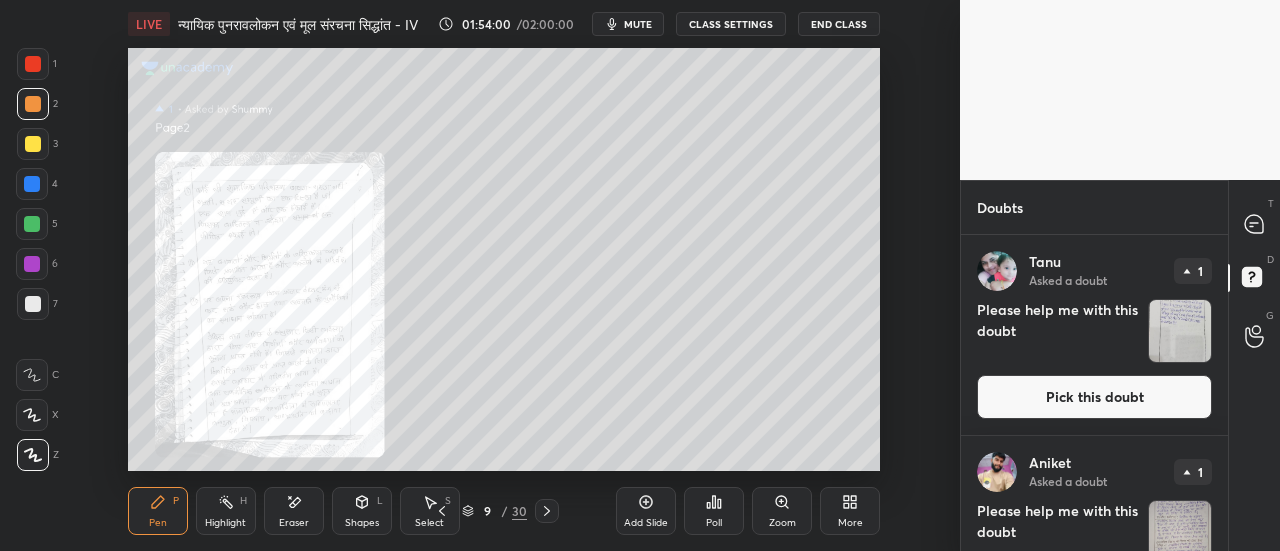 click 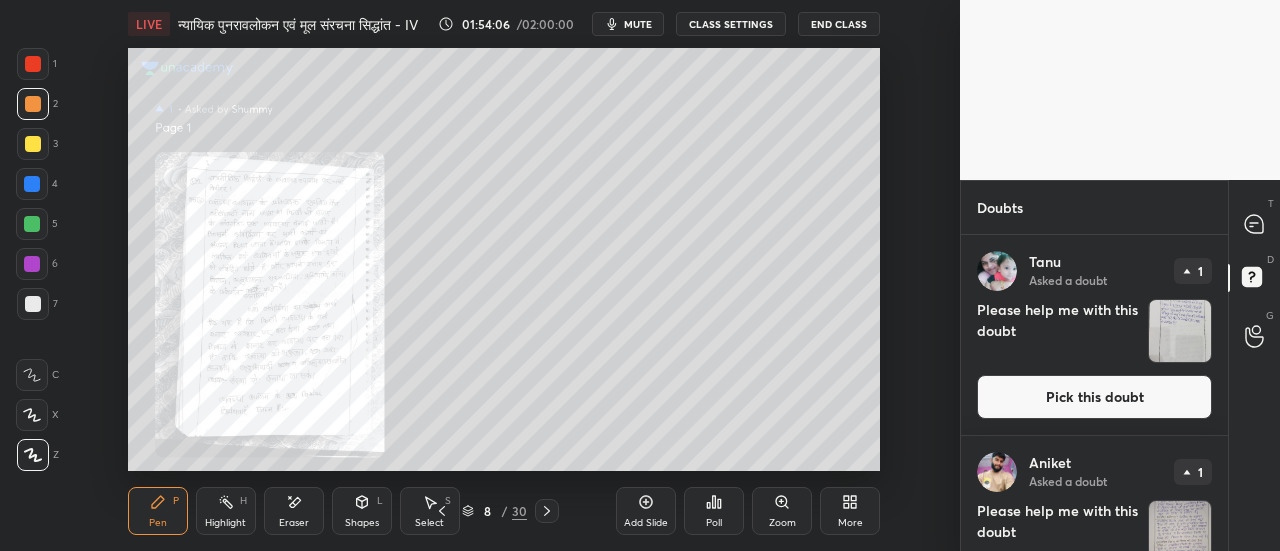 click 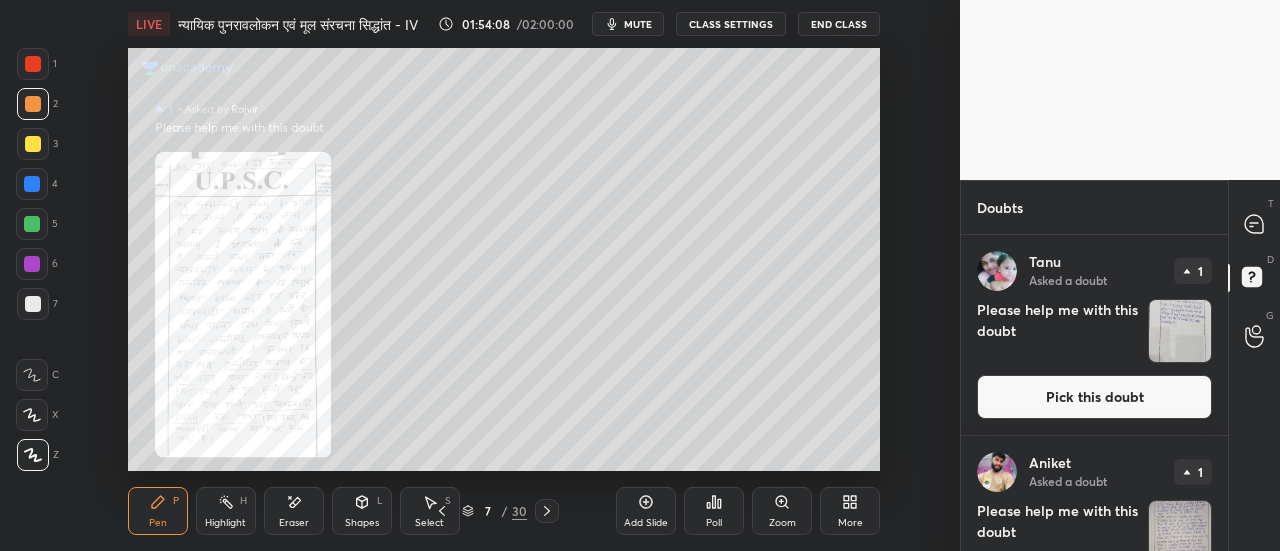 click 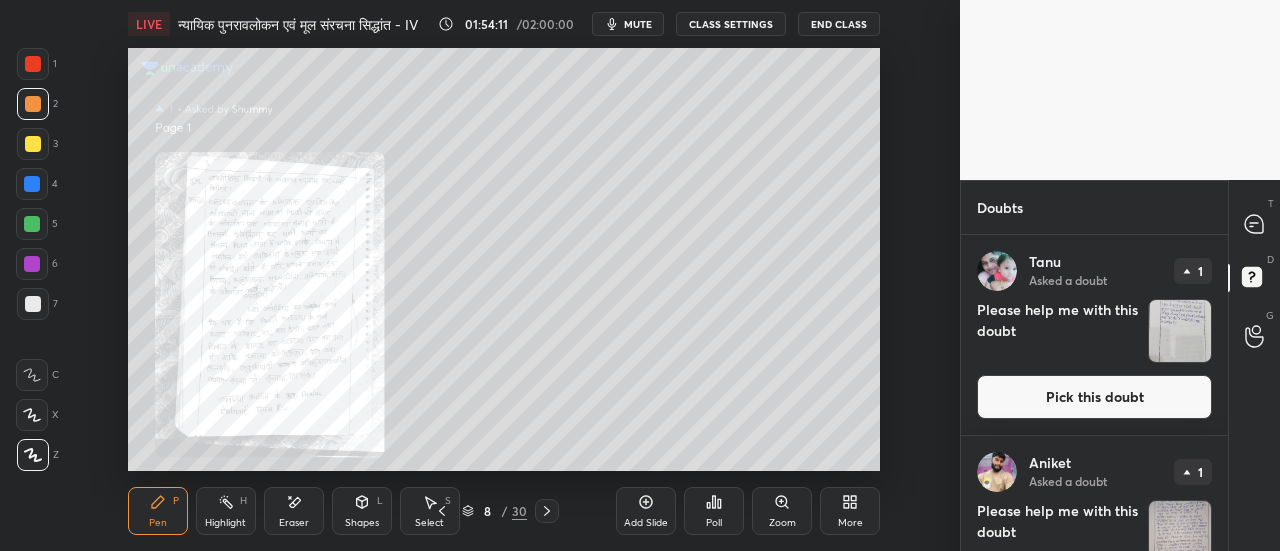 click 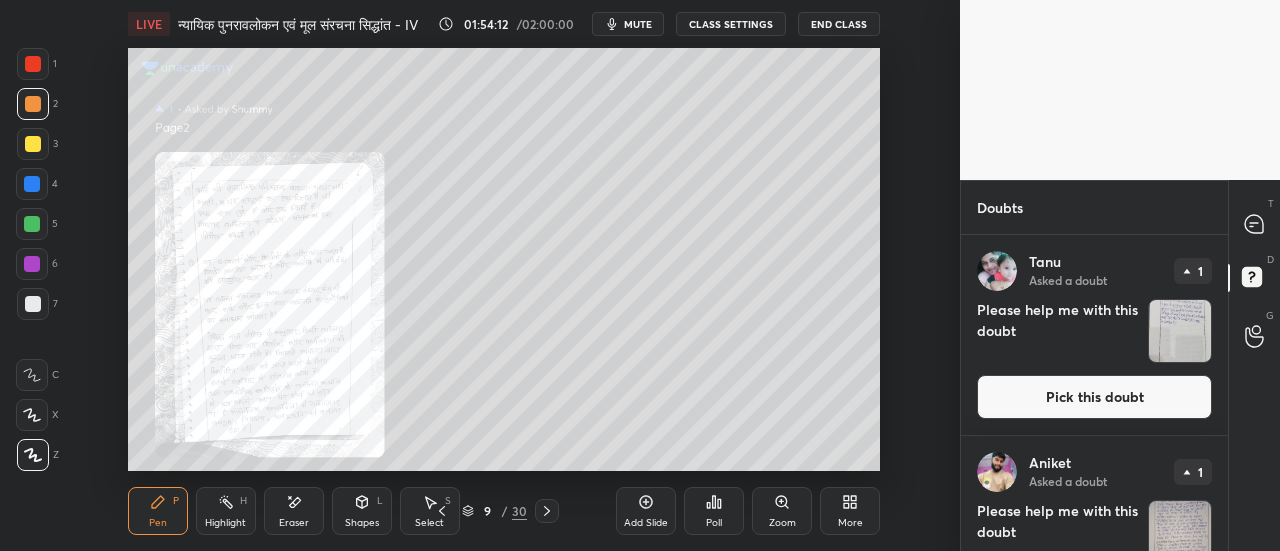 click 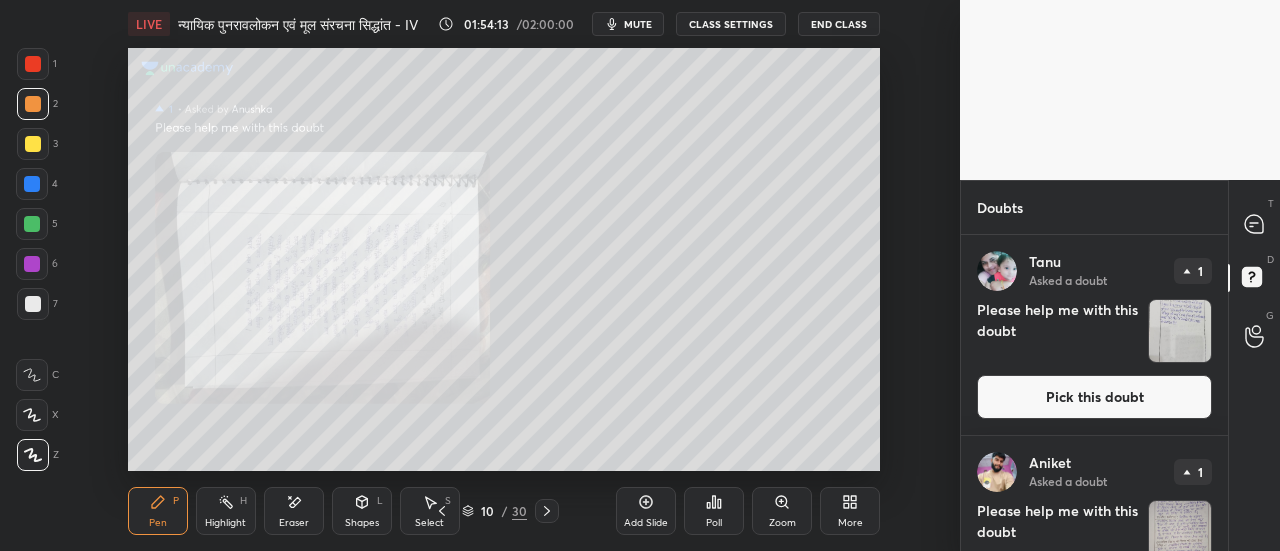 click 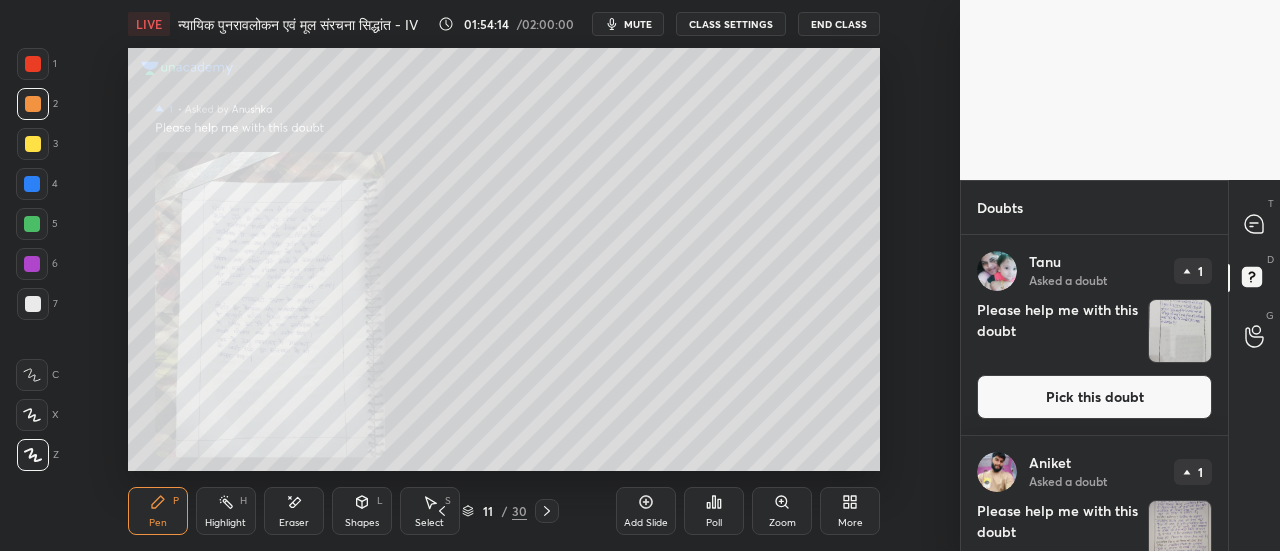click 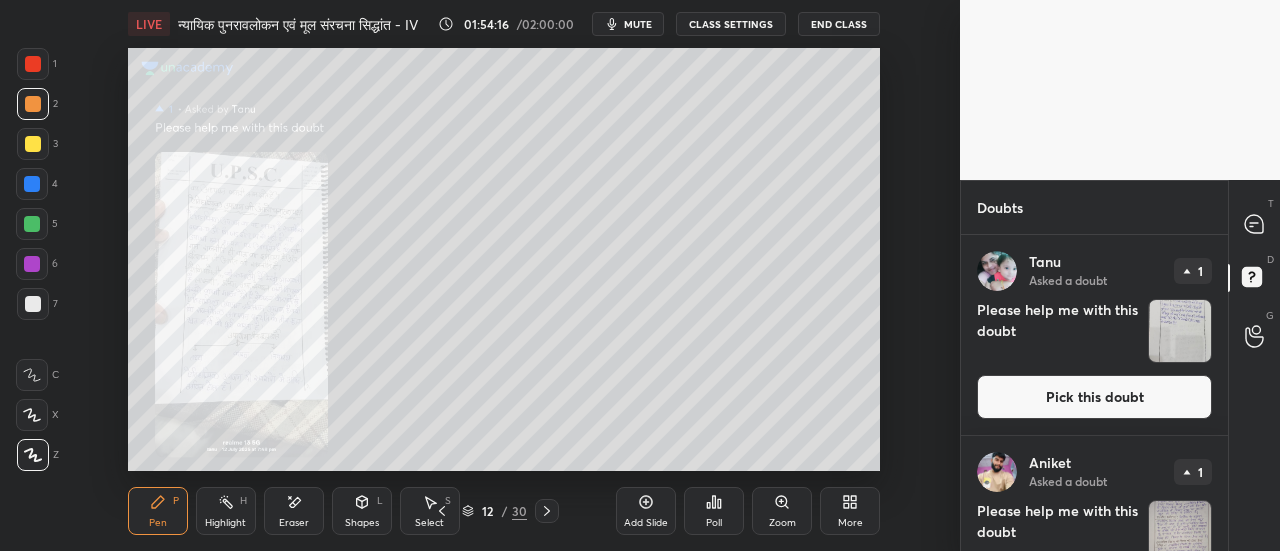 click 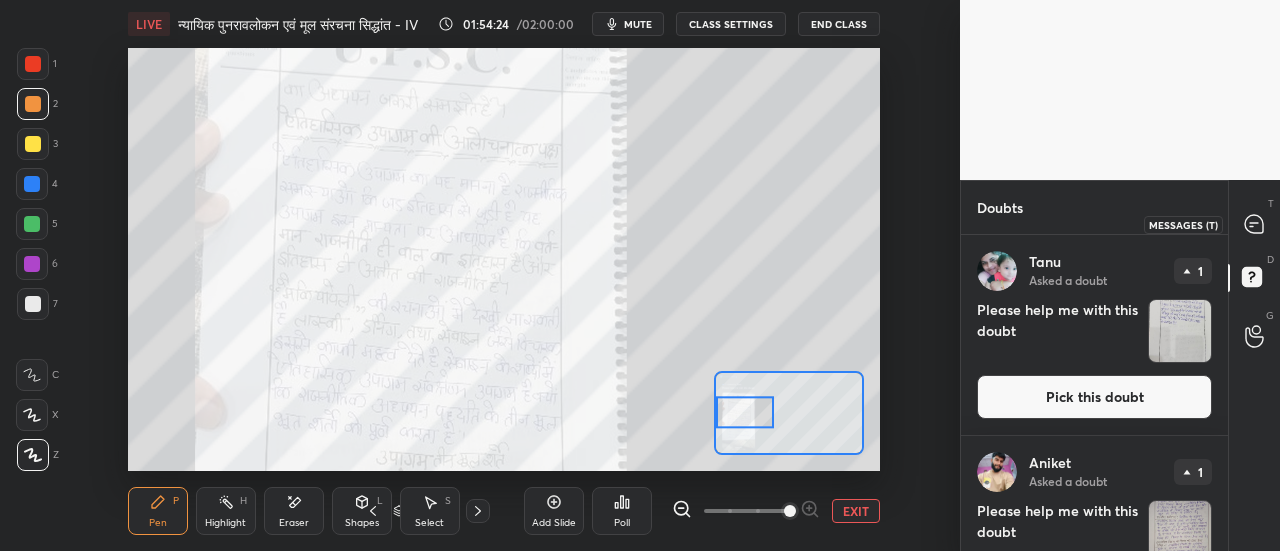 click 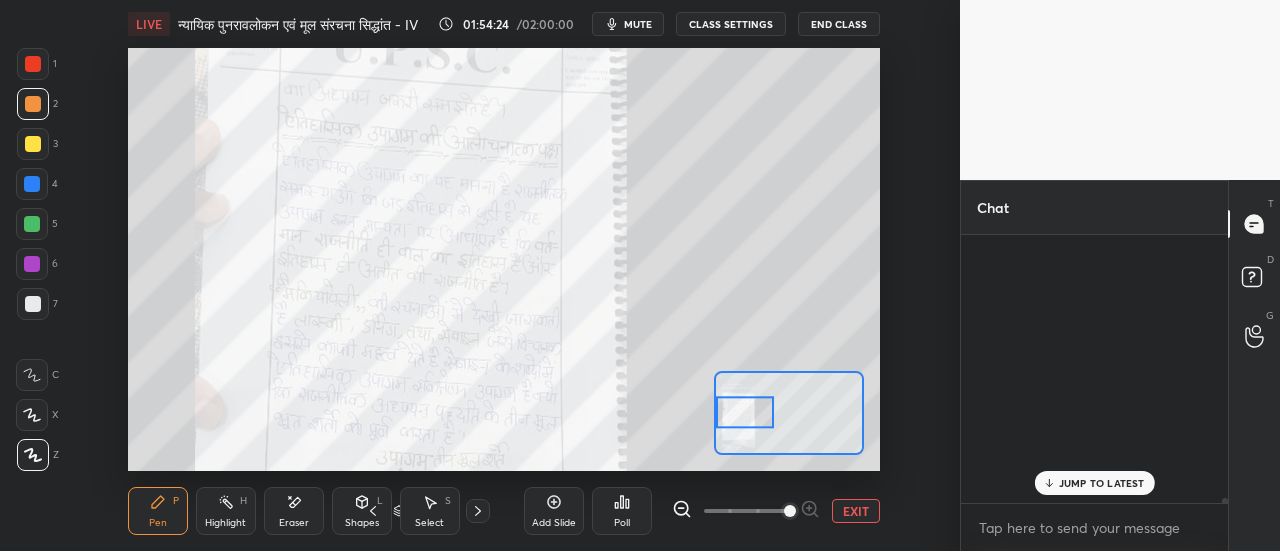 scroll, scrollTop: 16447, scrollLeft: 0, axis: vertical 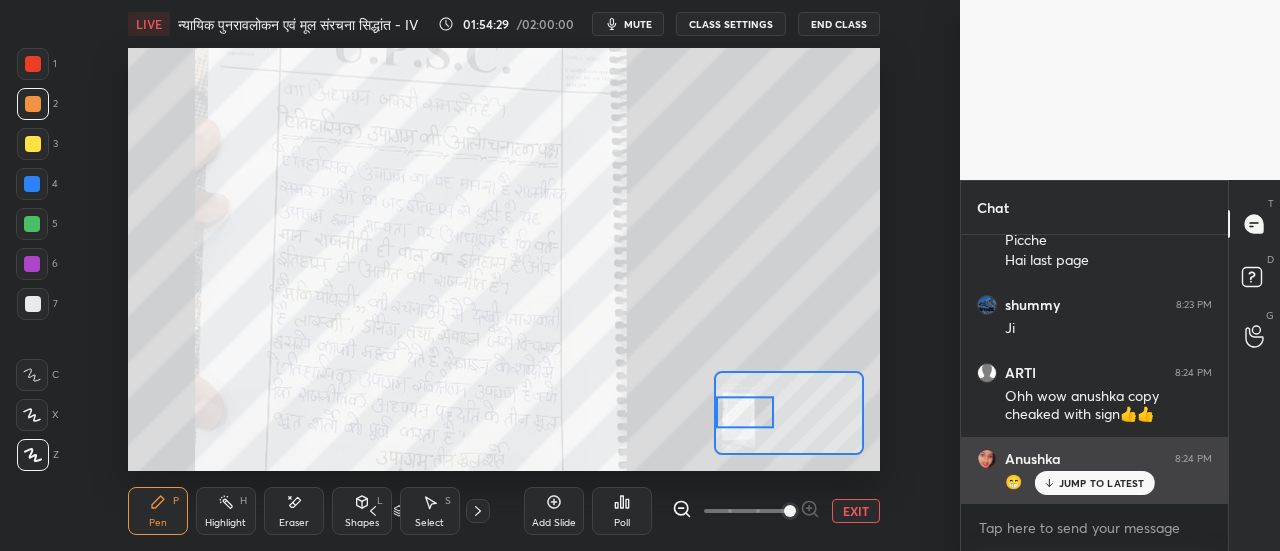 click on "JUMP TO LATEST" at bounding box center [1102, 483] 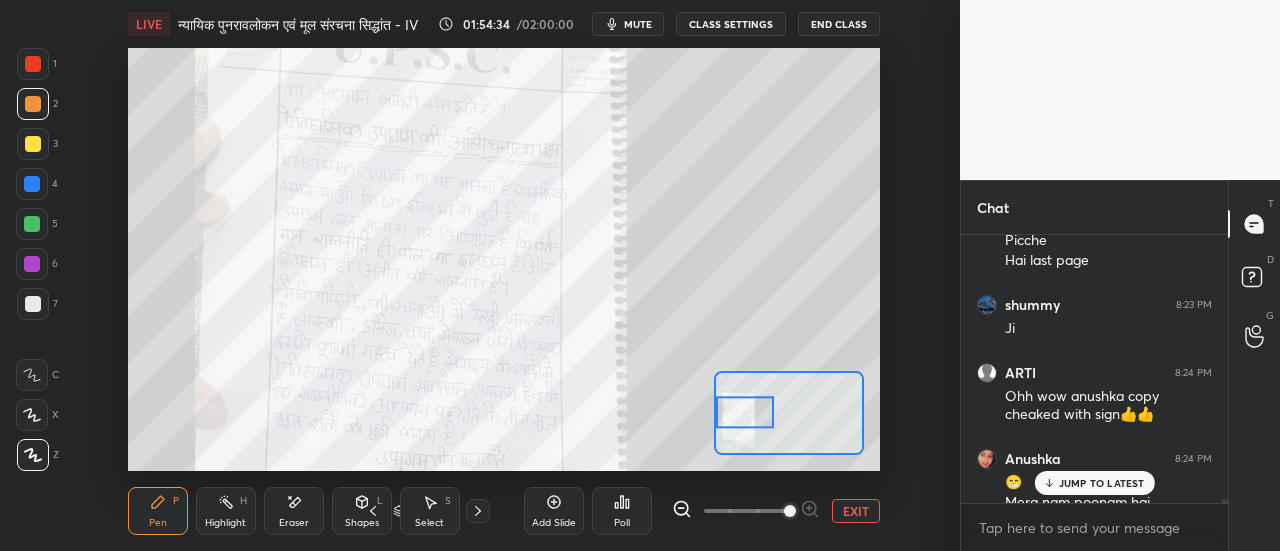 scroll, scrollTop: 16520, scrollLeft: 0, axis: vertical 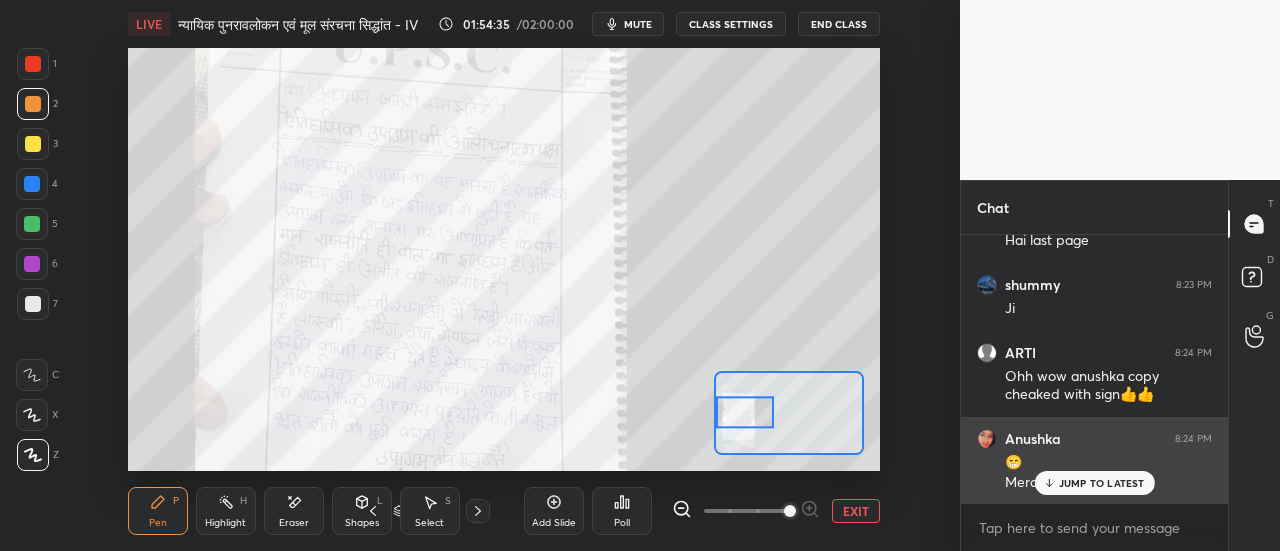 click on "JUMP TO LATEST" at bounding box center (1102, 483) 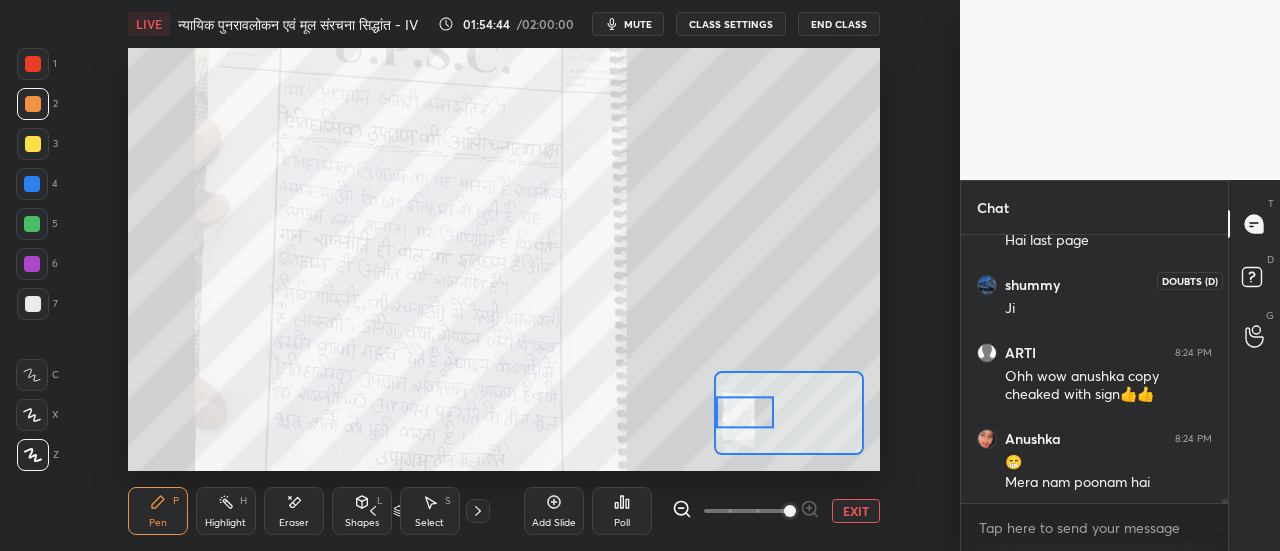 click 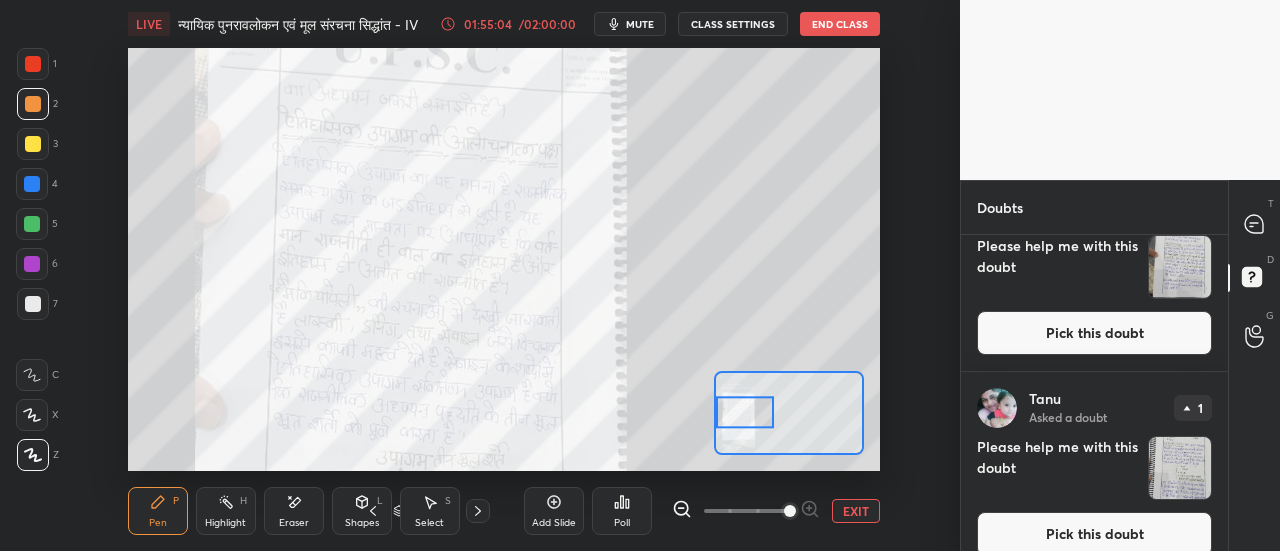 scroll, scrollTop: 1090, scrollLeft: 0, axis: vertical 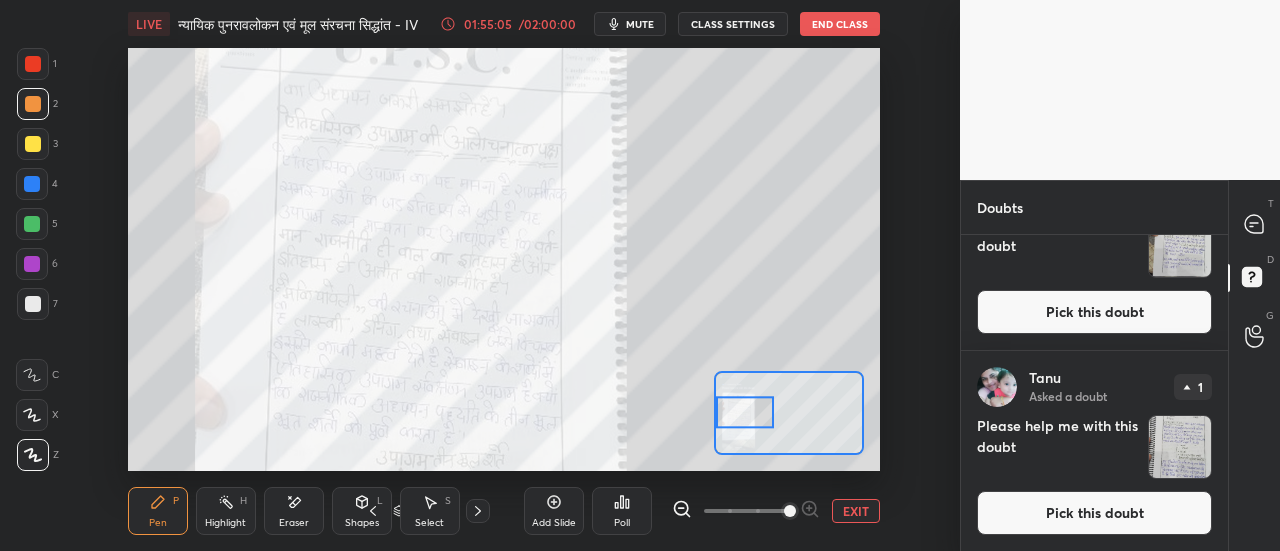 click on "EXIT" at bounding box center [856, 511] 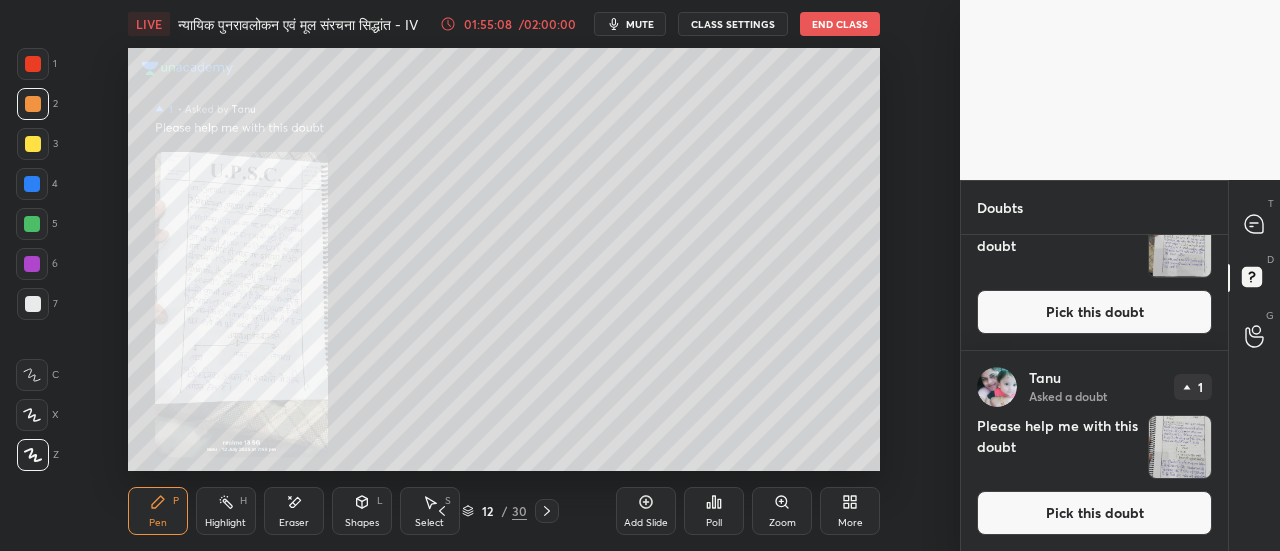 click on "Pick this doubt" at bounding box center (1094, 513) 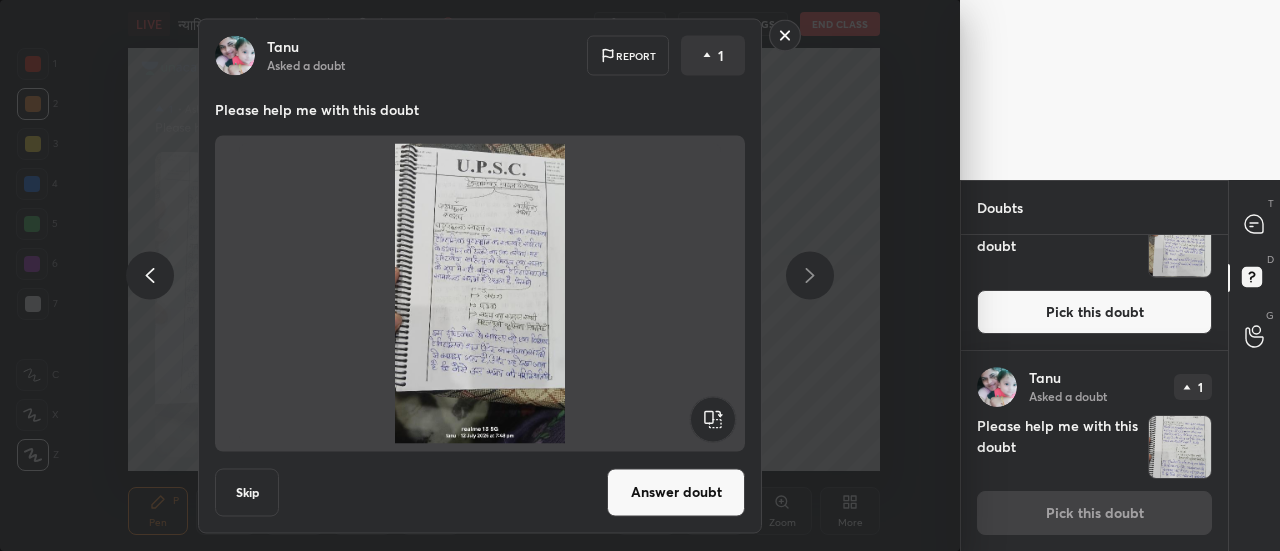 click on "Answer doubt" at bounding box center [676, 492] 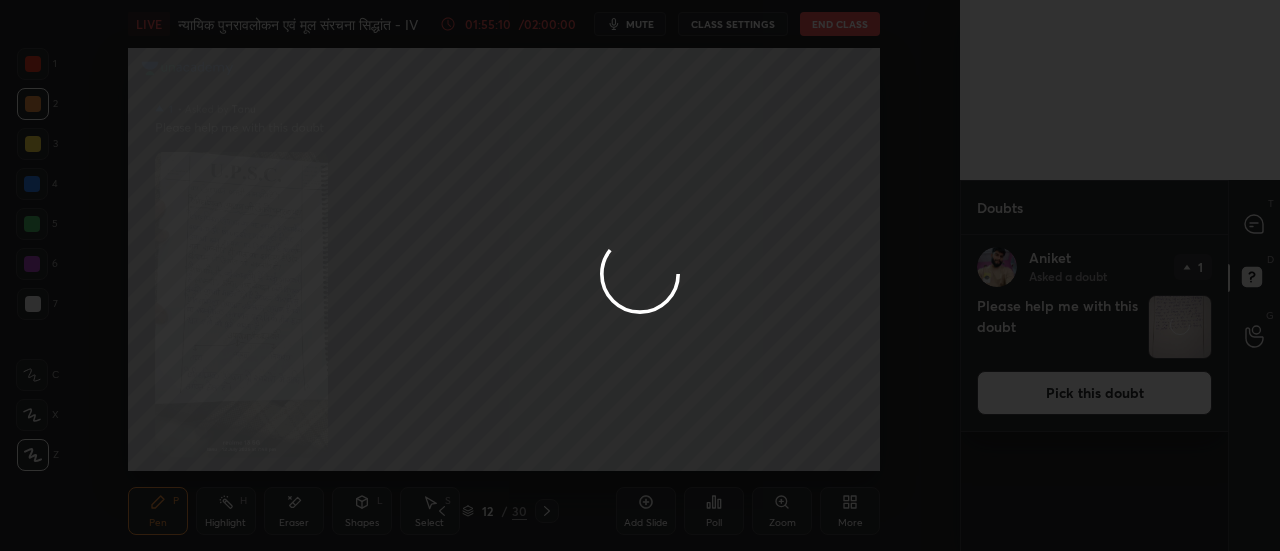 scroll, scrollTop: 0, scrollLeft: 0, axis: both 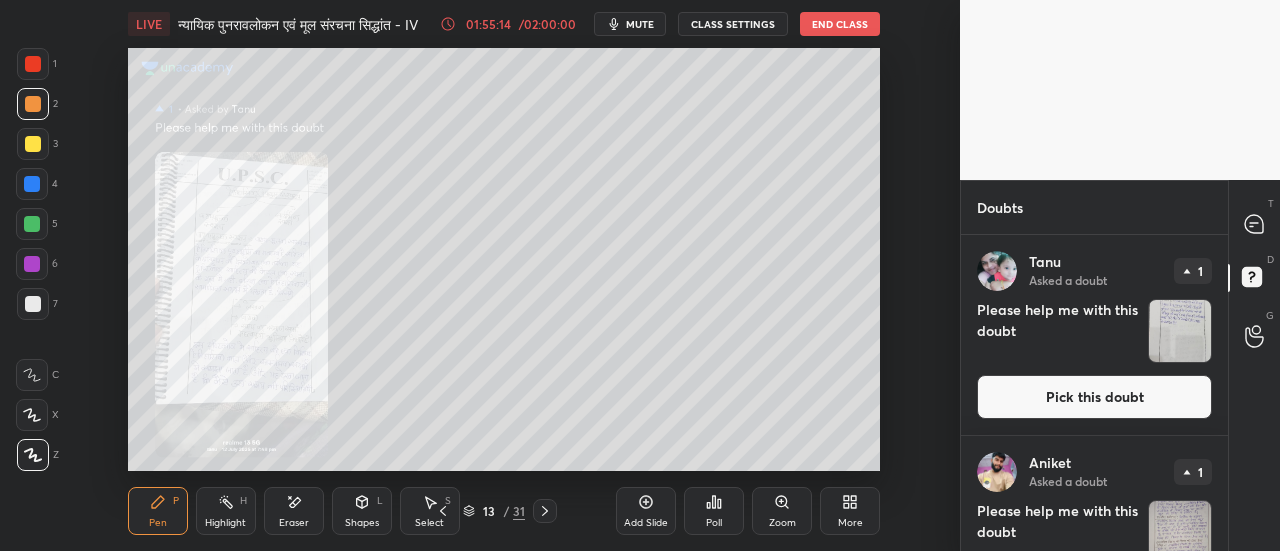 click on "Zoom" at bounding box center (782, 511) 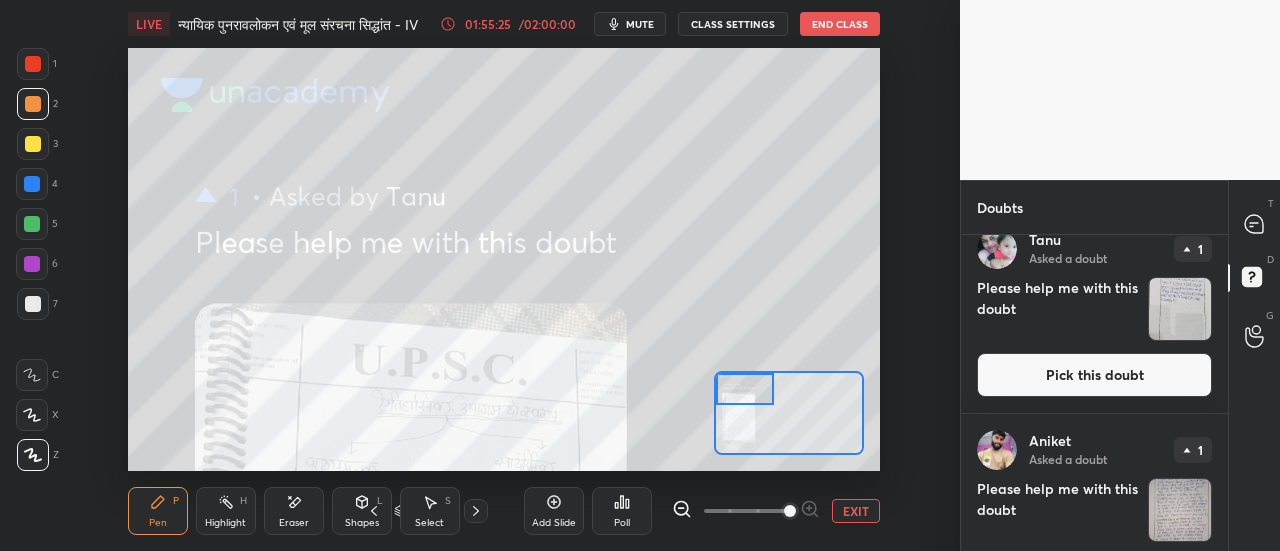scroll, scrollTop: 17, scrollLeft: 0, axis: vertical 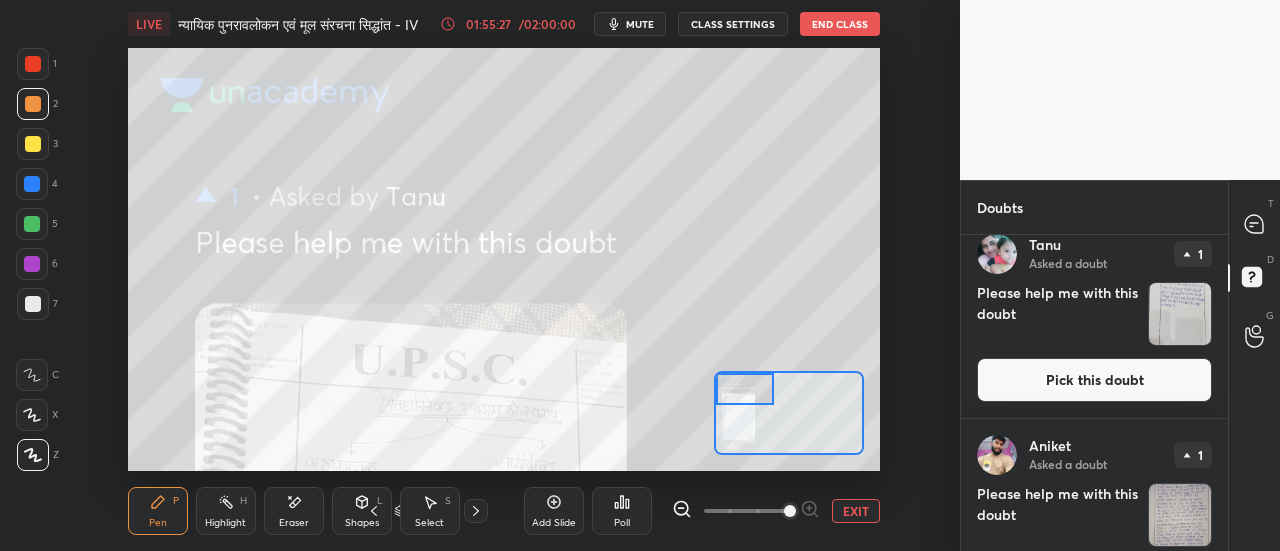 click on "Pick this doubt" at bounding box center [1094, 380] 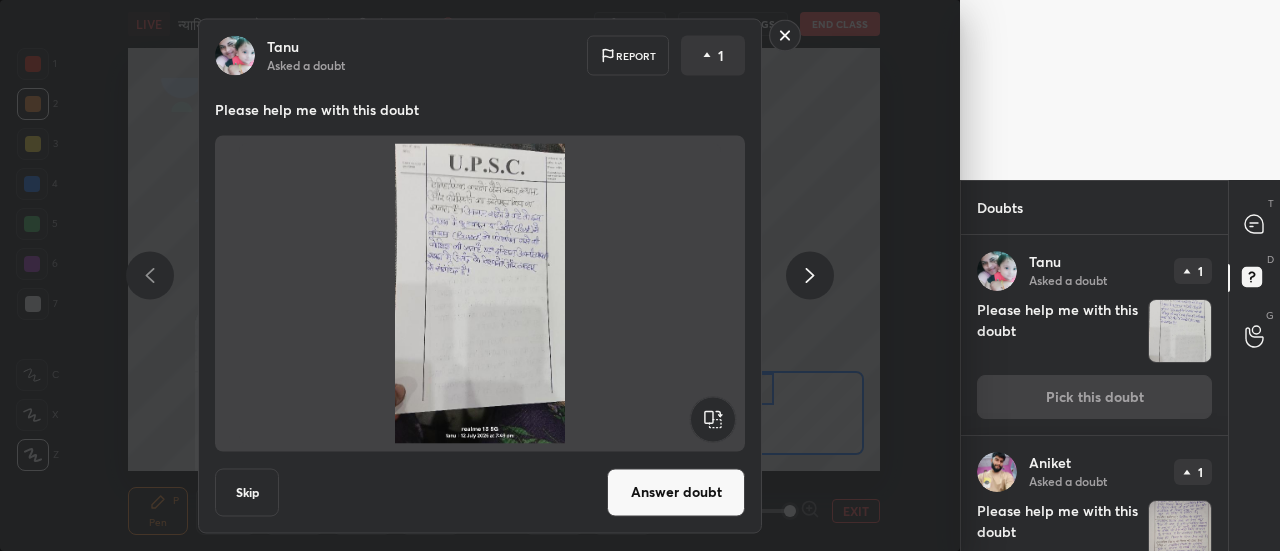 click on "Answer doubt" at bounding box center (676, 492) 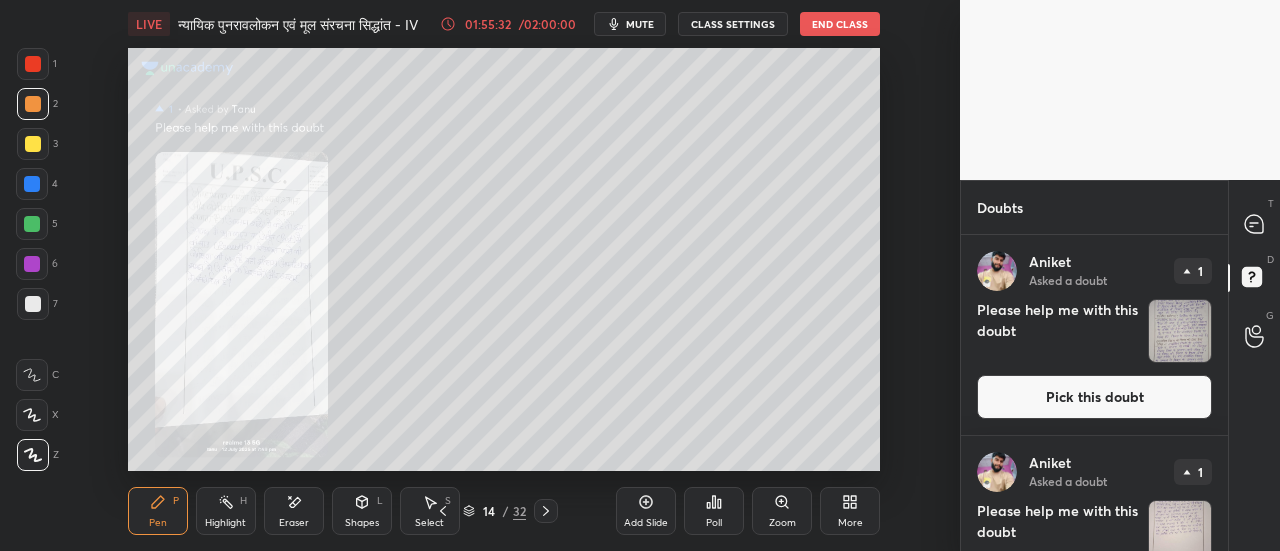 click 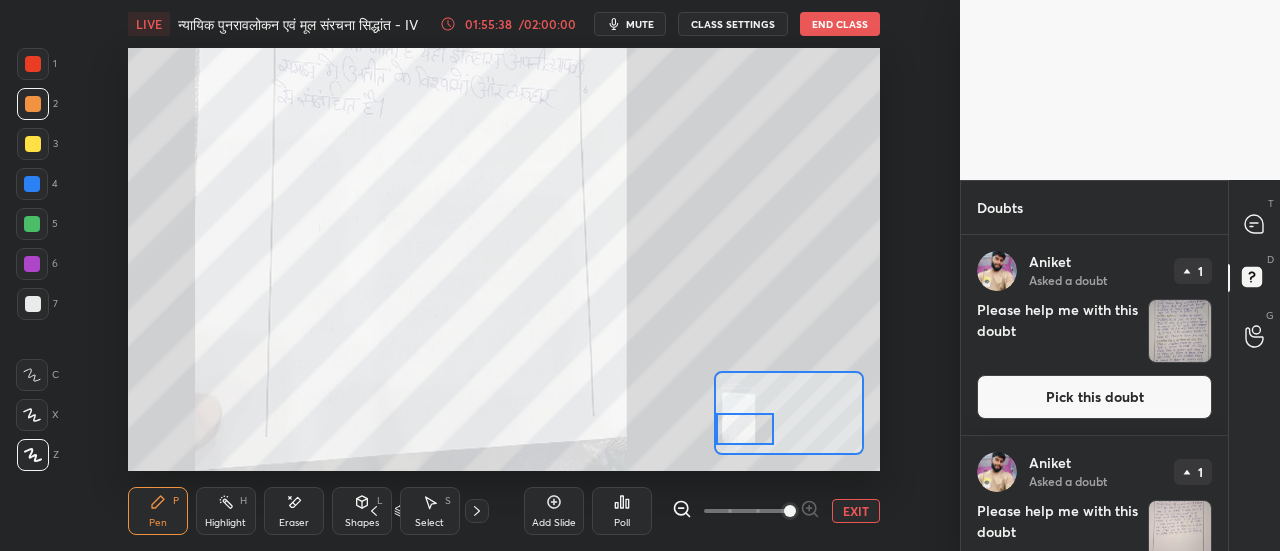 click on "EXIT" at bounding box center (856, 511) 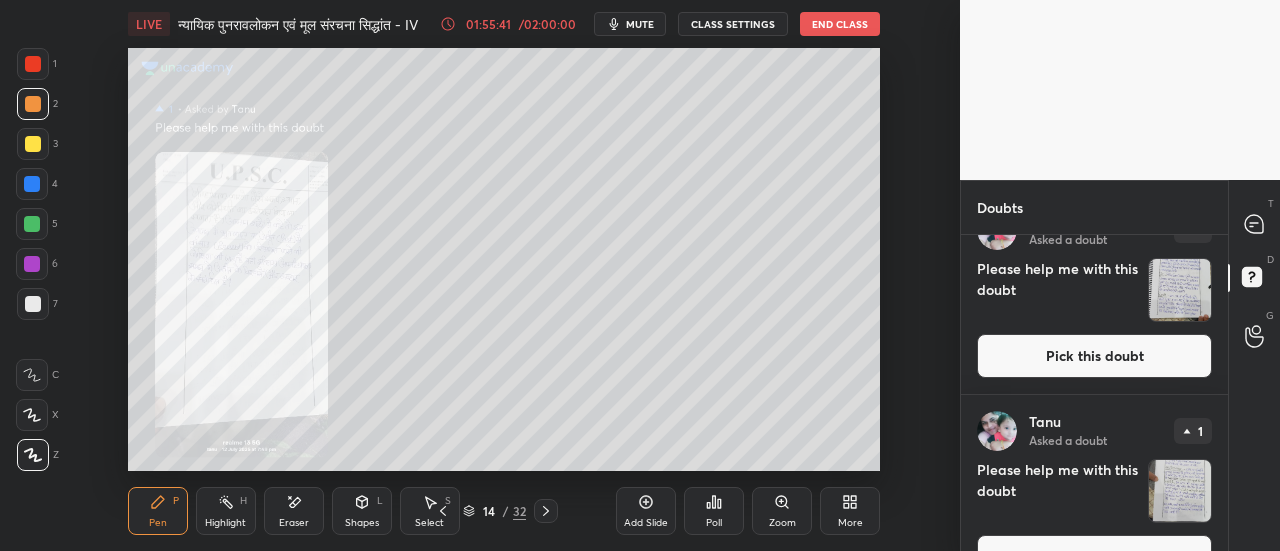 scroll, scrollTop: 658, scrollLeft: 0, axis: vertical 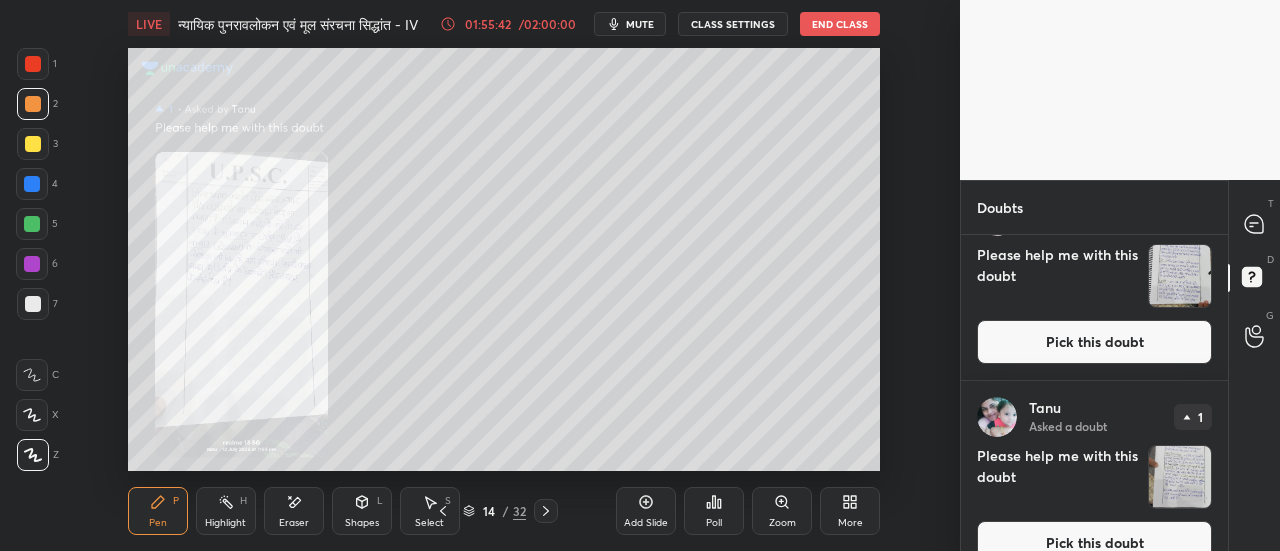 click on "Pick this doubt" at bounding box center [1094, 543] 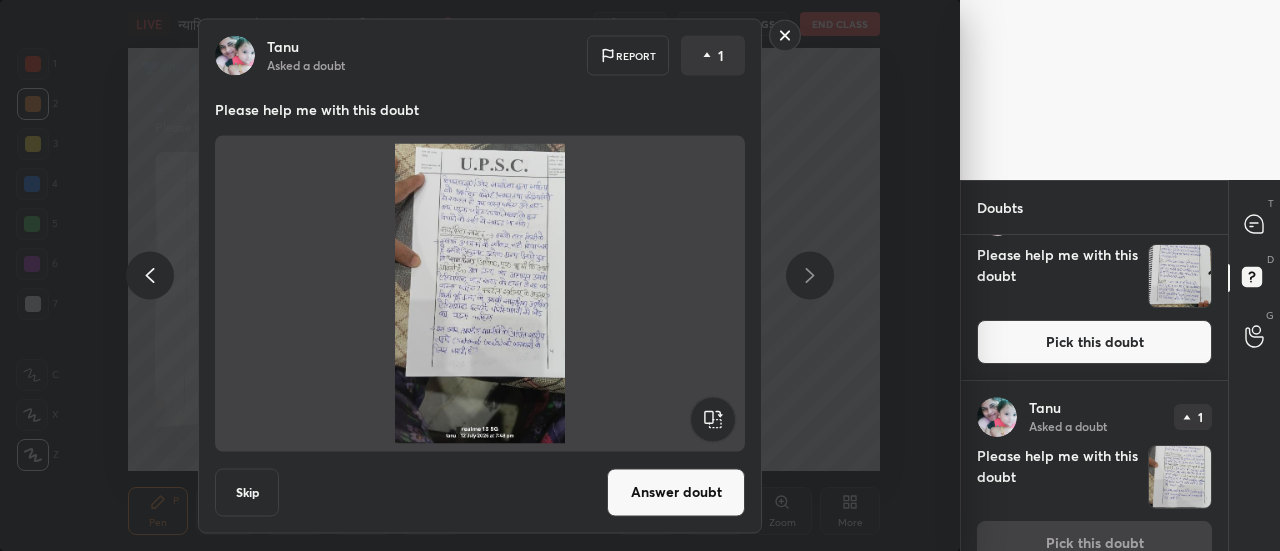 scroll, scrollTop: 688, scrollLeft: 0, axis: vertical 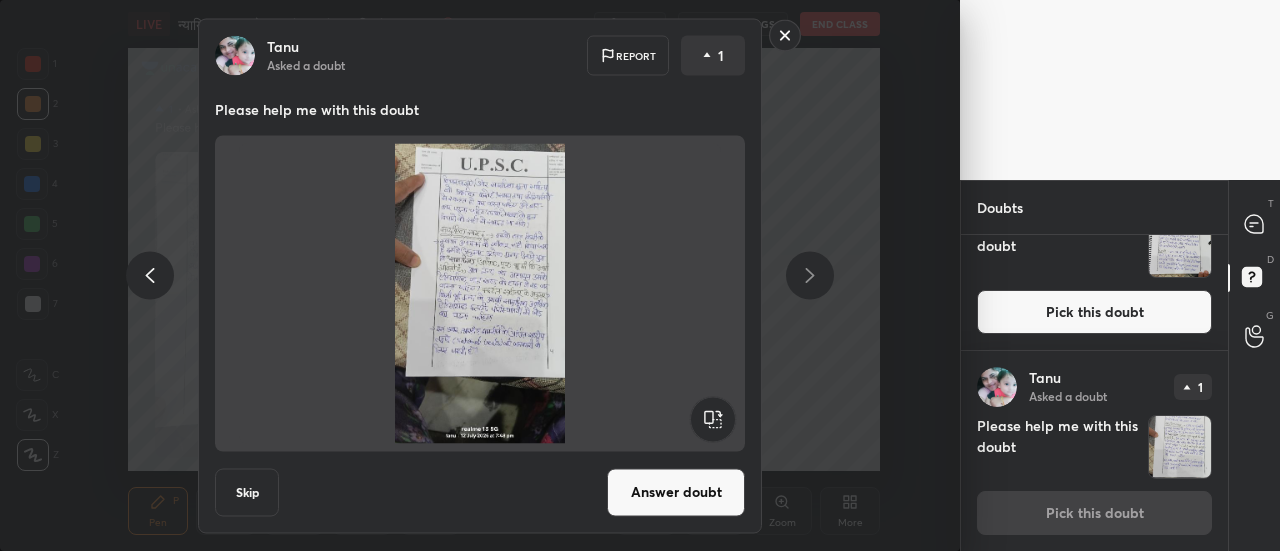 click on "Answer doubt" at bounding box center (676, 492) 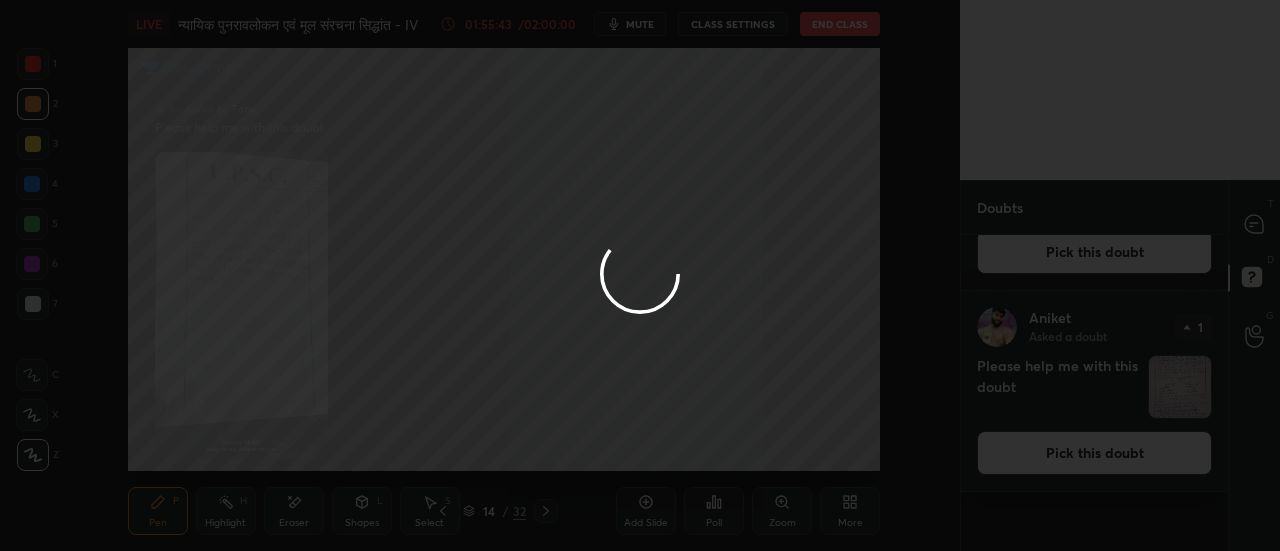 scroll, scrollTop: 0, scrollLeft: 0, axis: both 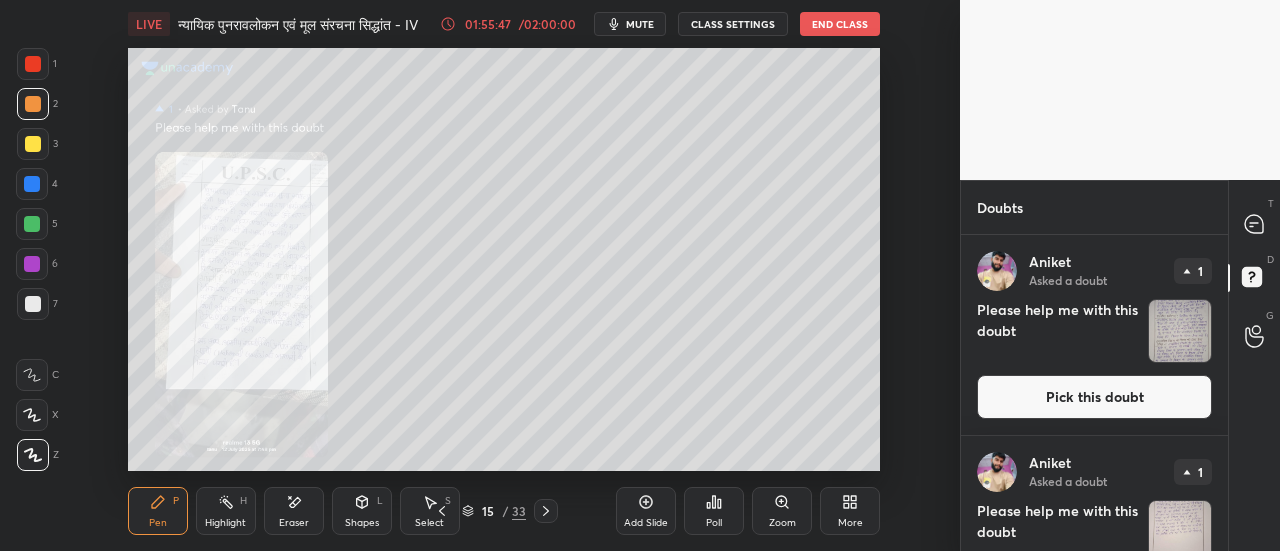 click 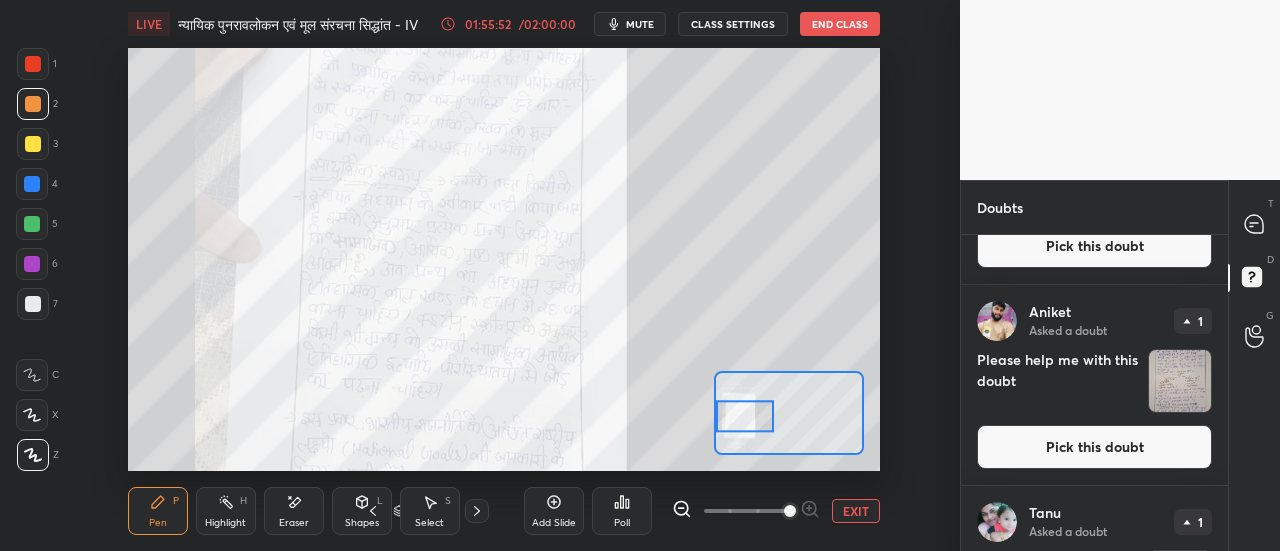 scroll, scrollTop: 486, scrollLeft: 0, axis: vertical 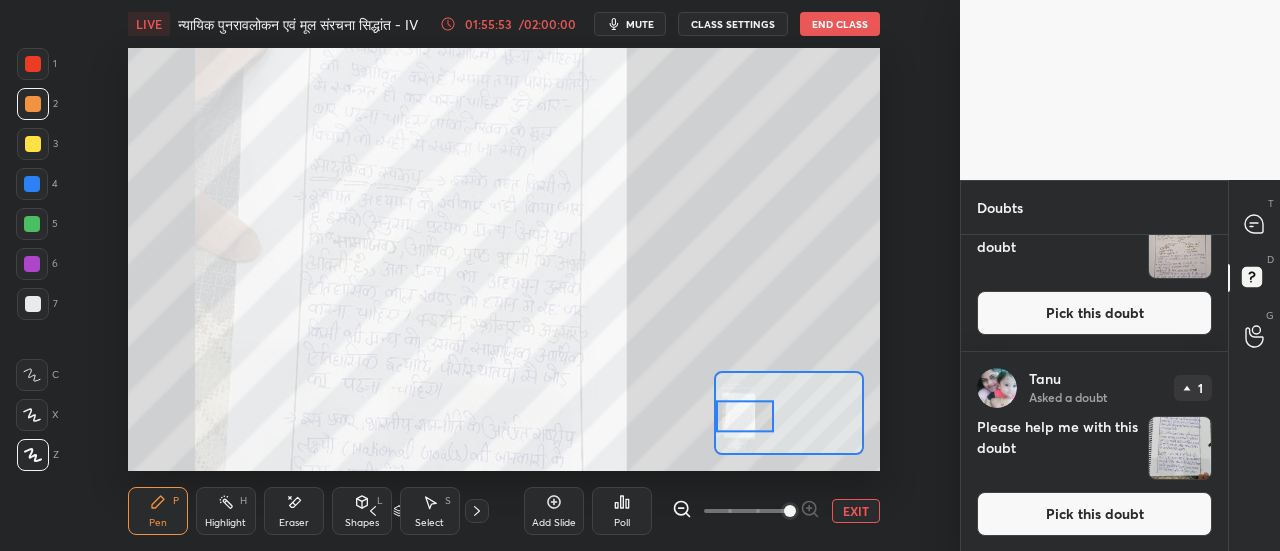 click on "Pick this doubt" at bounding box center (1094, 514) 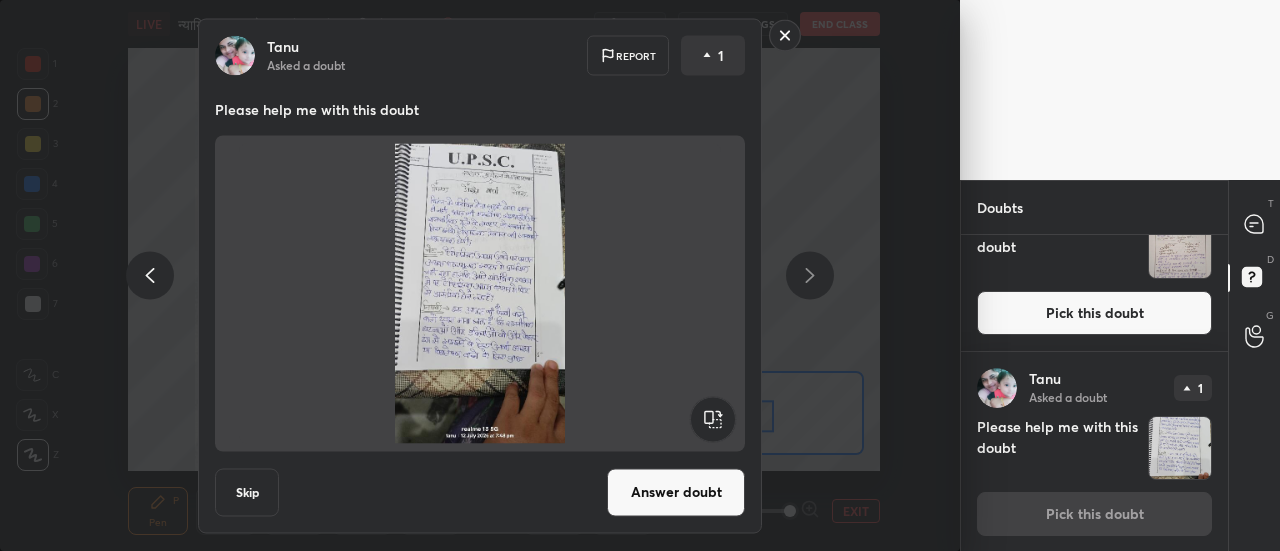 click on "Answer doubt" at bounding box center [676, 492] 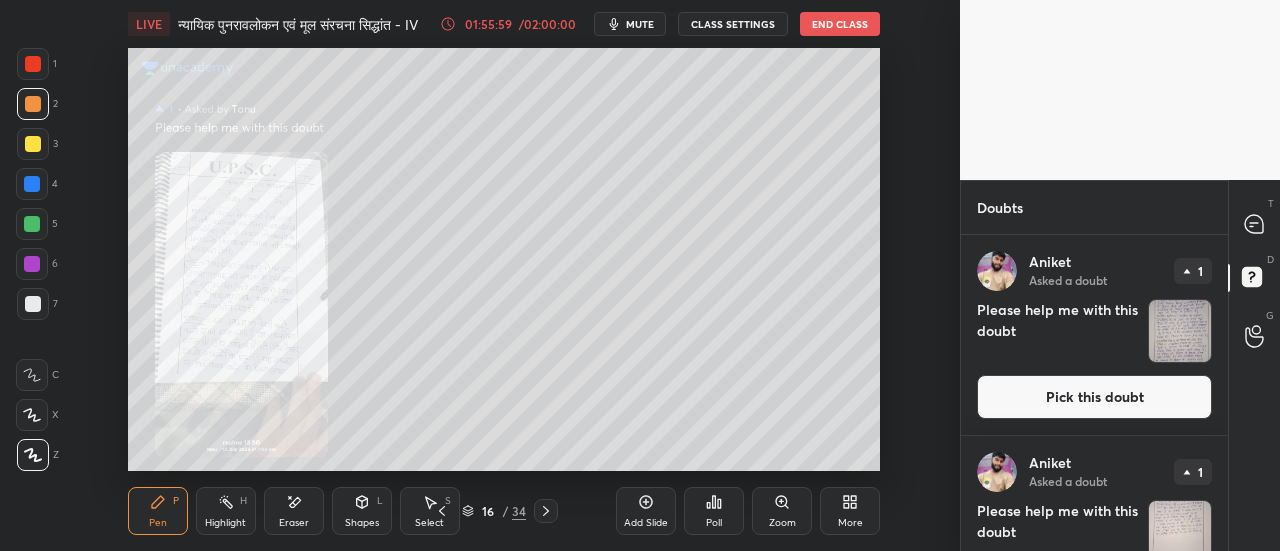 click 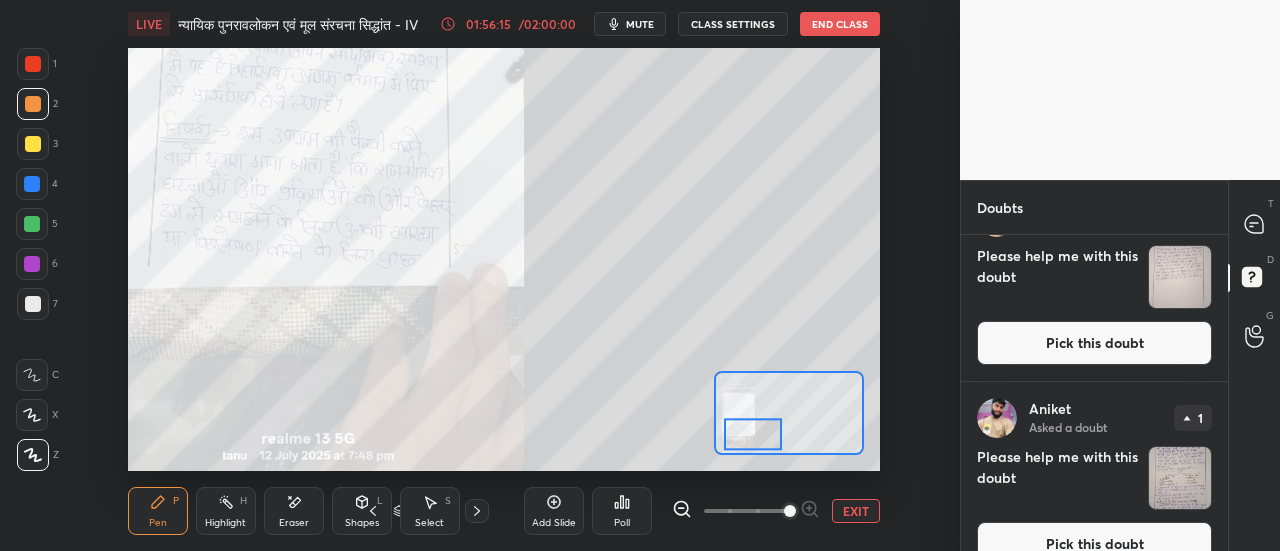 scroll, scrollTop: 286, scrollLeft: 0, axis: vertical 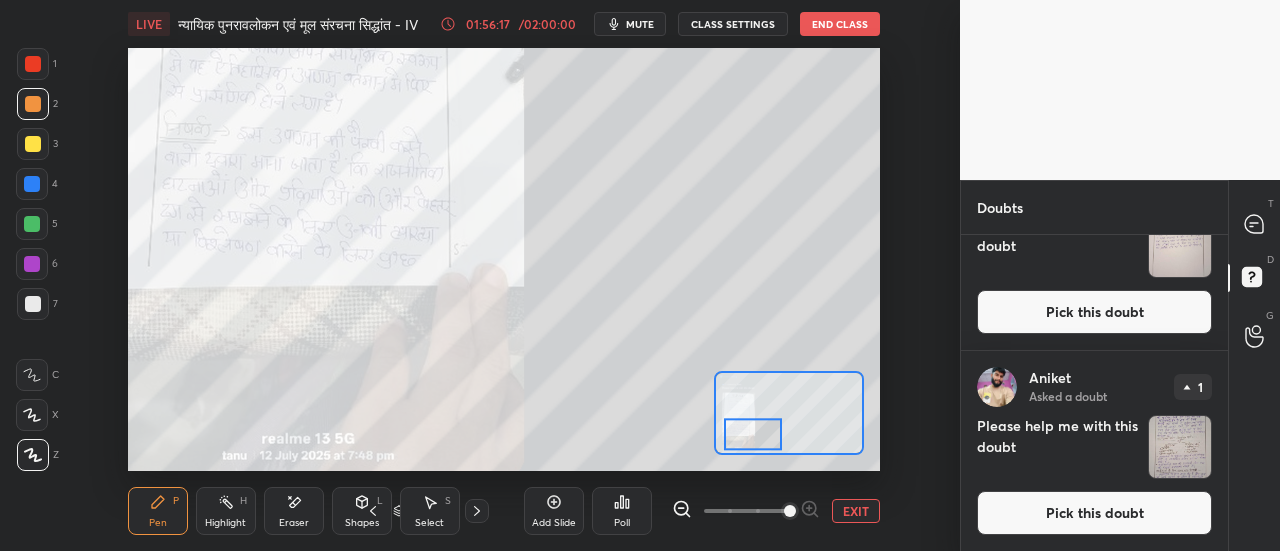 click on "EXIT" at bounding box center [856, 511] 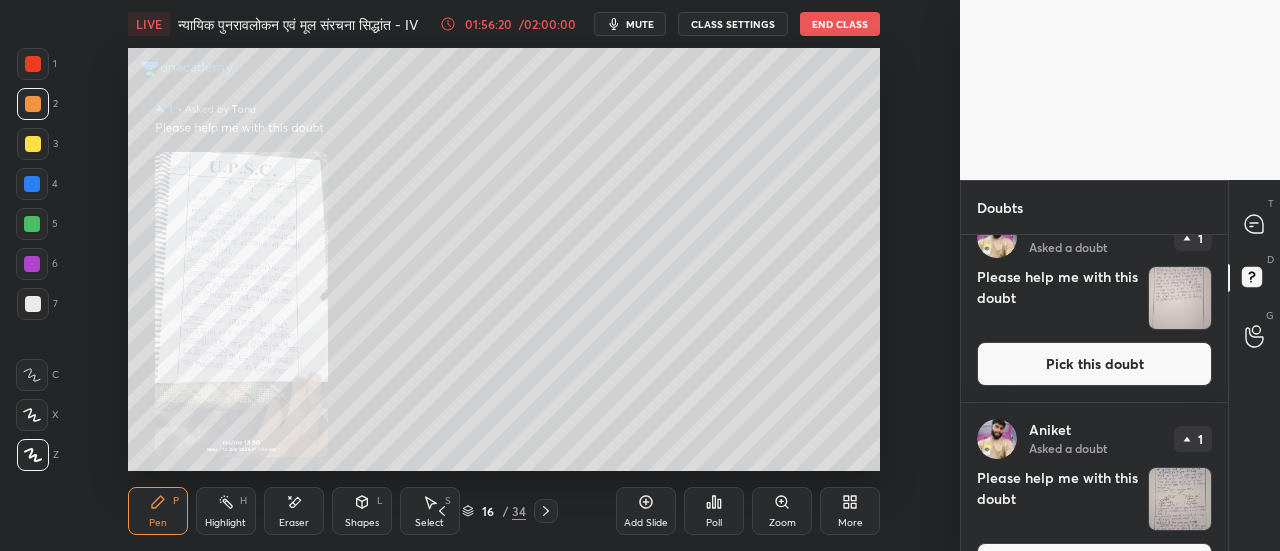 scroll, scrollTop: 286, scrollLeft: 0, axis: vertical 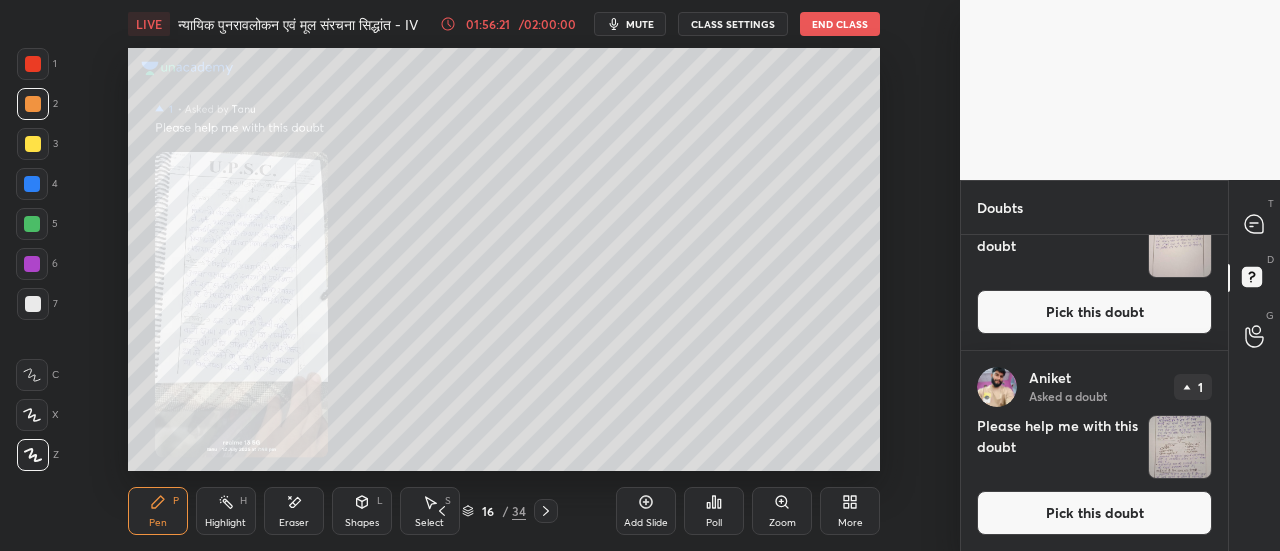 click on "Pick this doubt" at bounding box center (1094, 513) 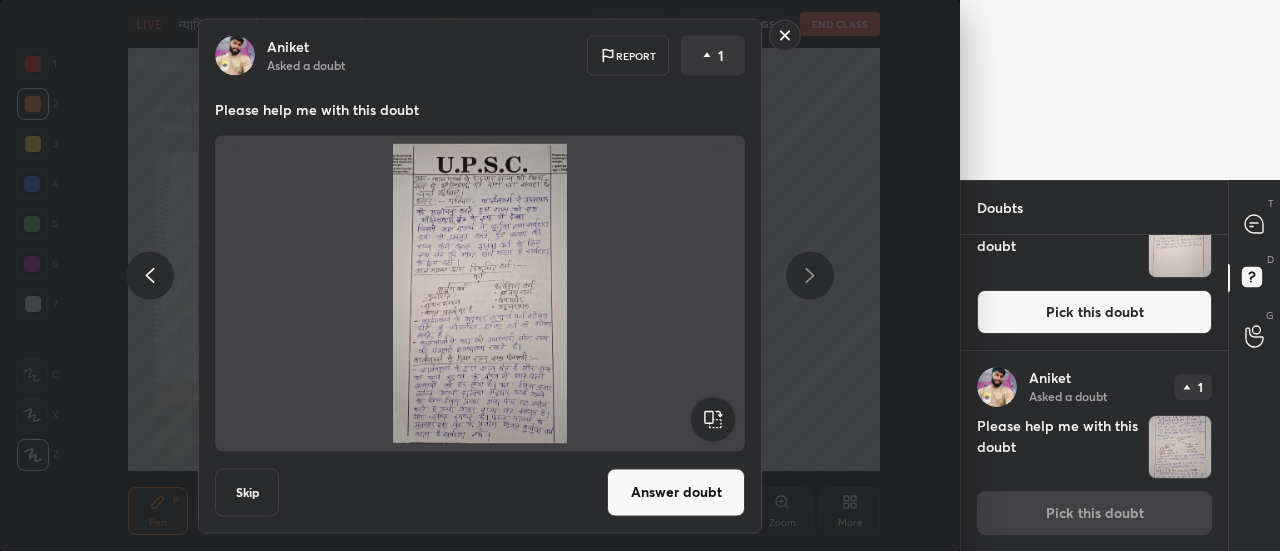 click on "Answer doubt" at bounding box center (676, 492) 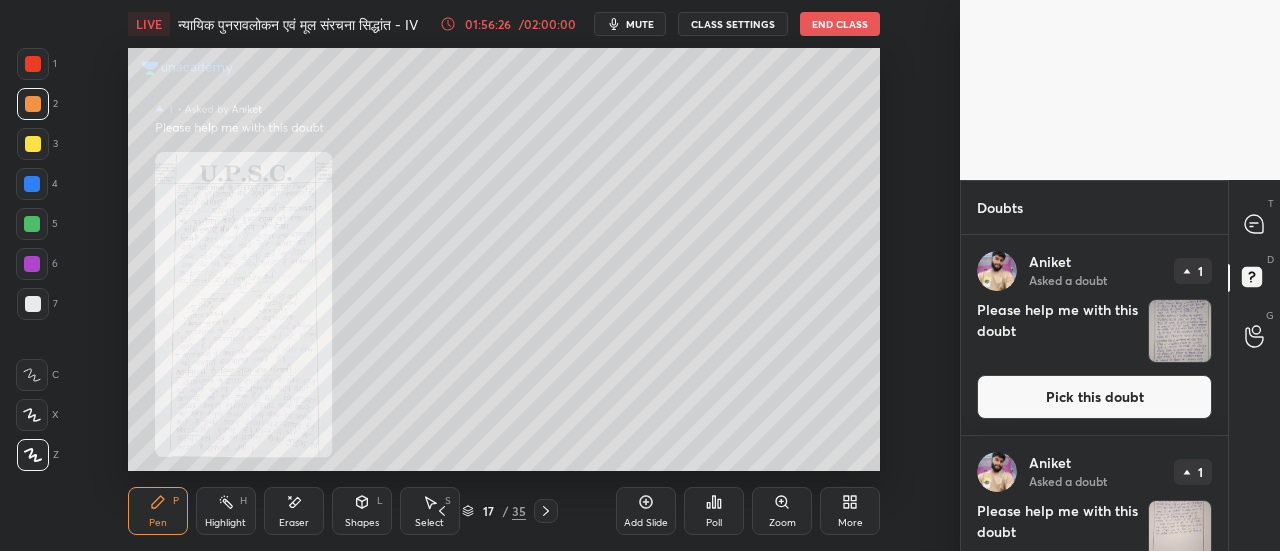 click on "Zoom" at bounding box center (782, 511) 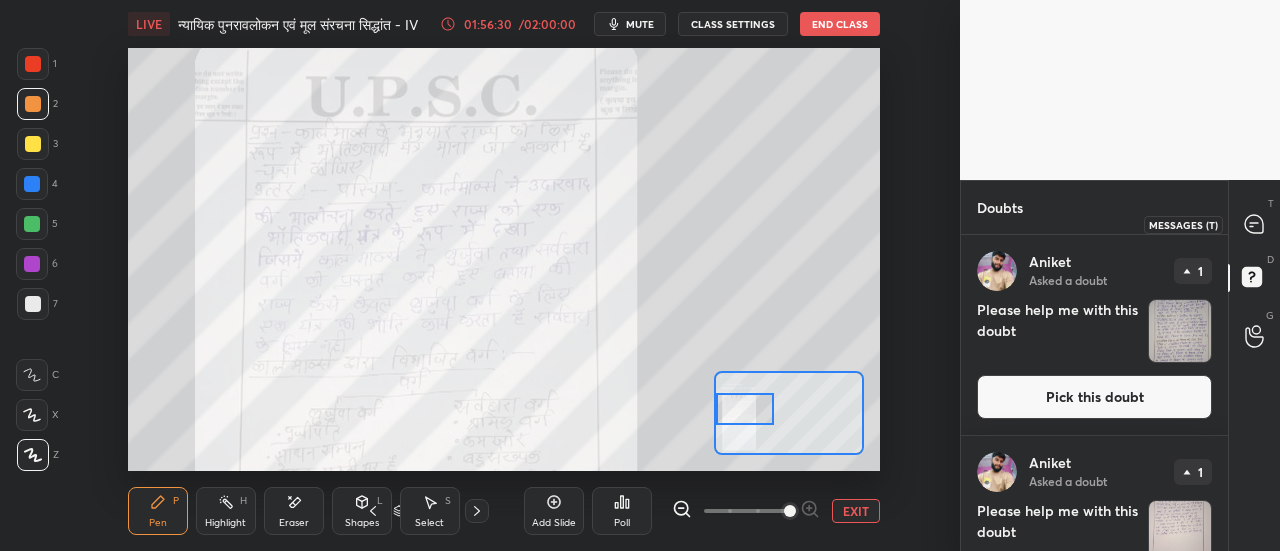 click 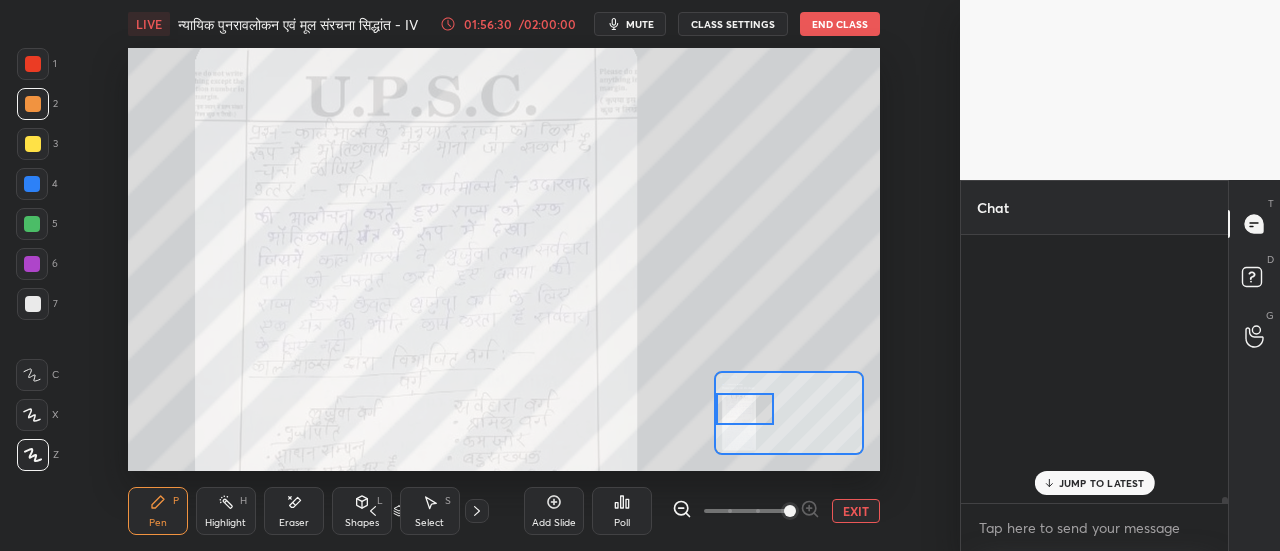 scroll, scrollTop: 16445, scrollLeft: 0, axis: vertical 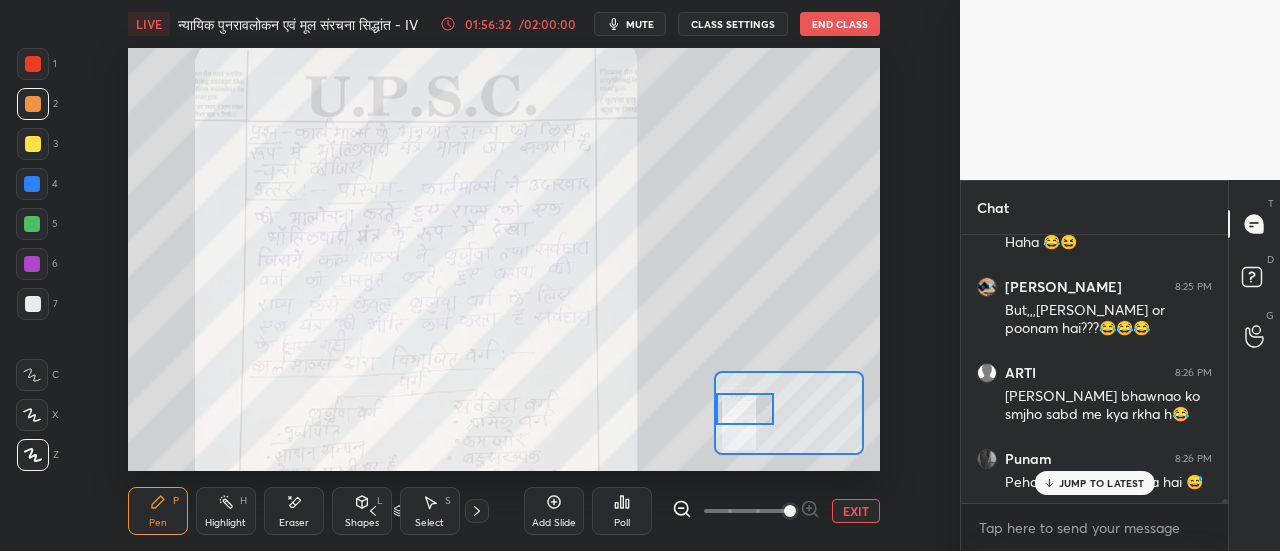 click on "JUMP TO LATEST" at bounding box center [1102, 483] 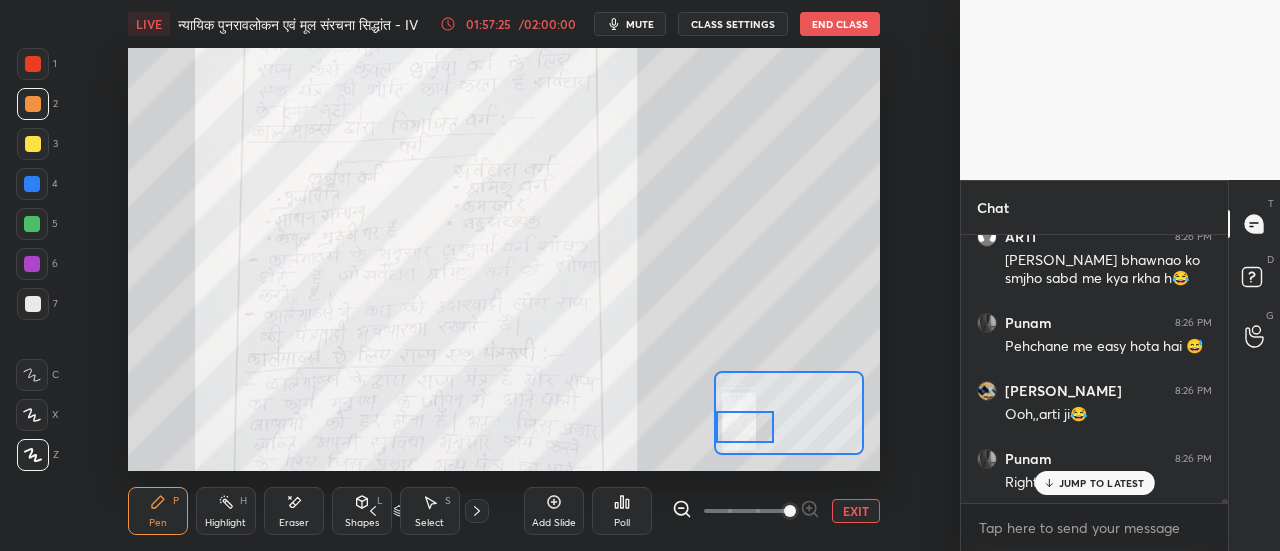 scroll, scrollTop: 16774, scrollLeft: 0, axis: vertical 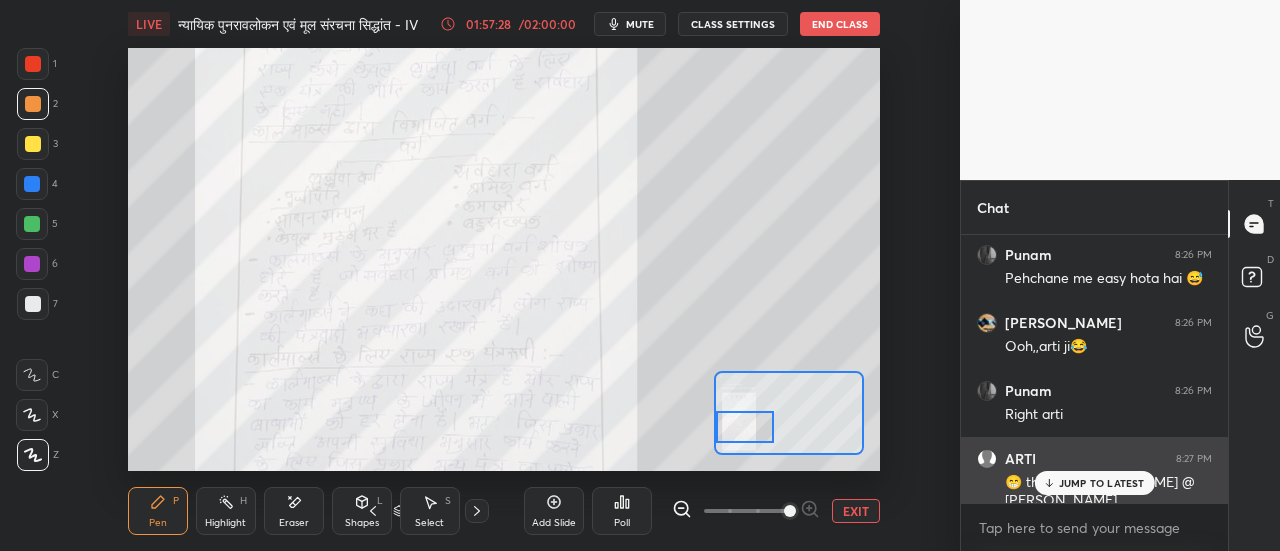 click on "JUMP TO LATEST" at bounding box center (1102, 483) 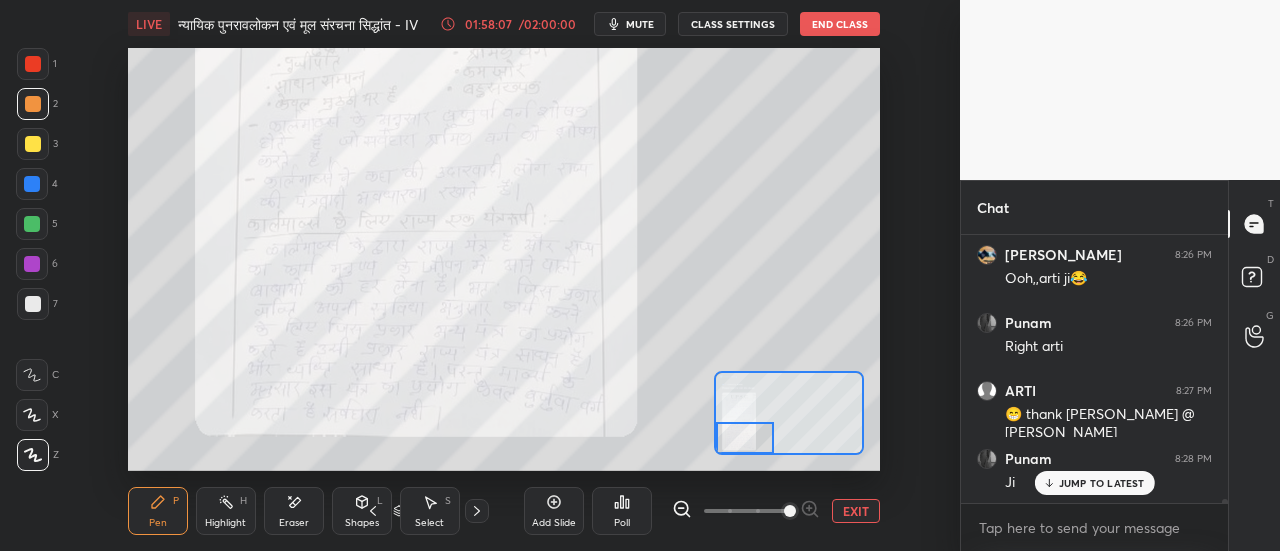 scroll, scrollTop: 16910, scrollLeft: 0, axis: vertical 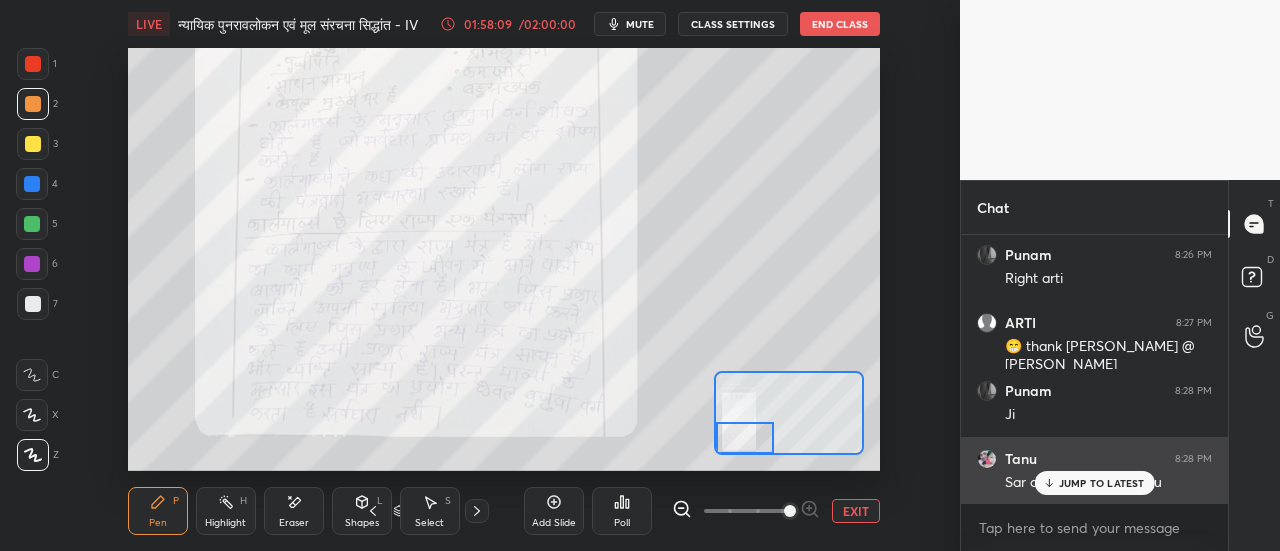 click on "JUMP TO LATEST" at bounding box center [1102, 483] 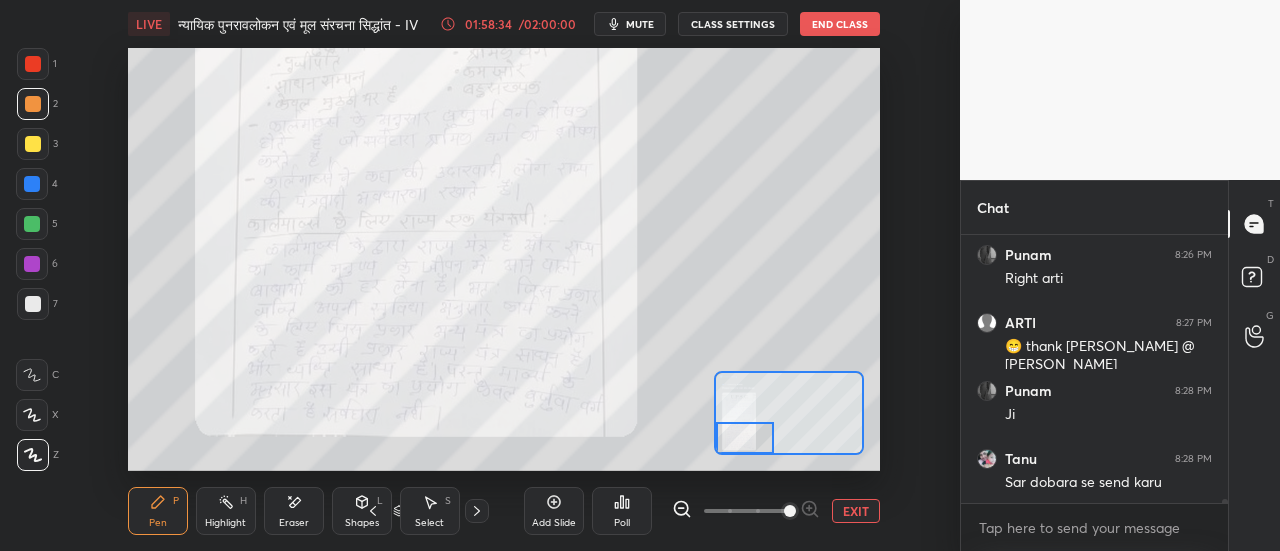 click on "EXIT" at bounding box center (856, 511) 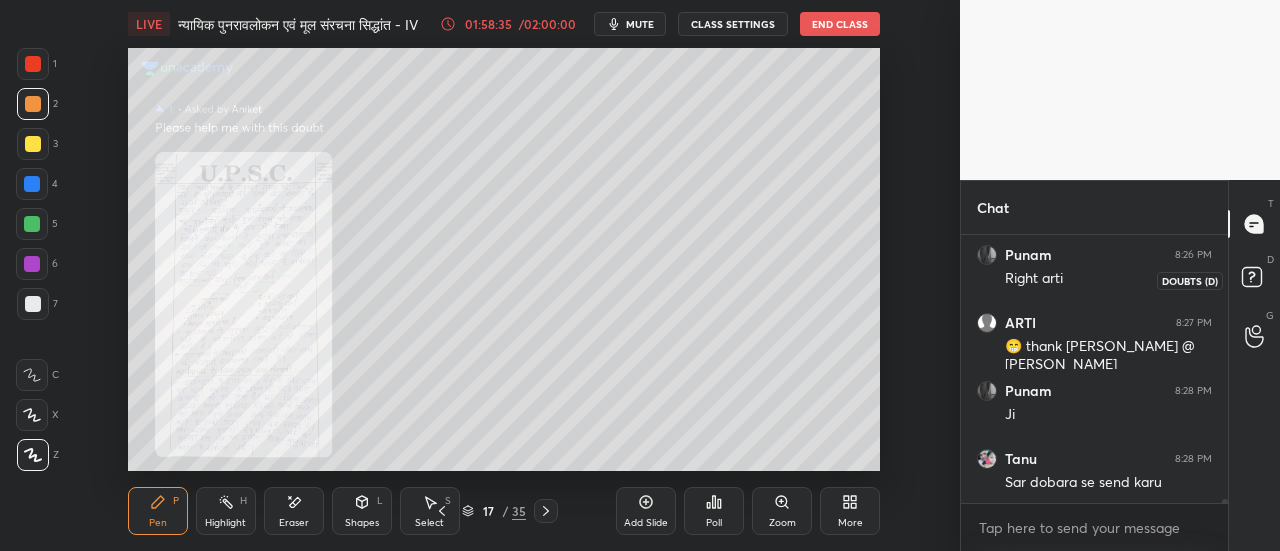click 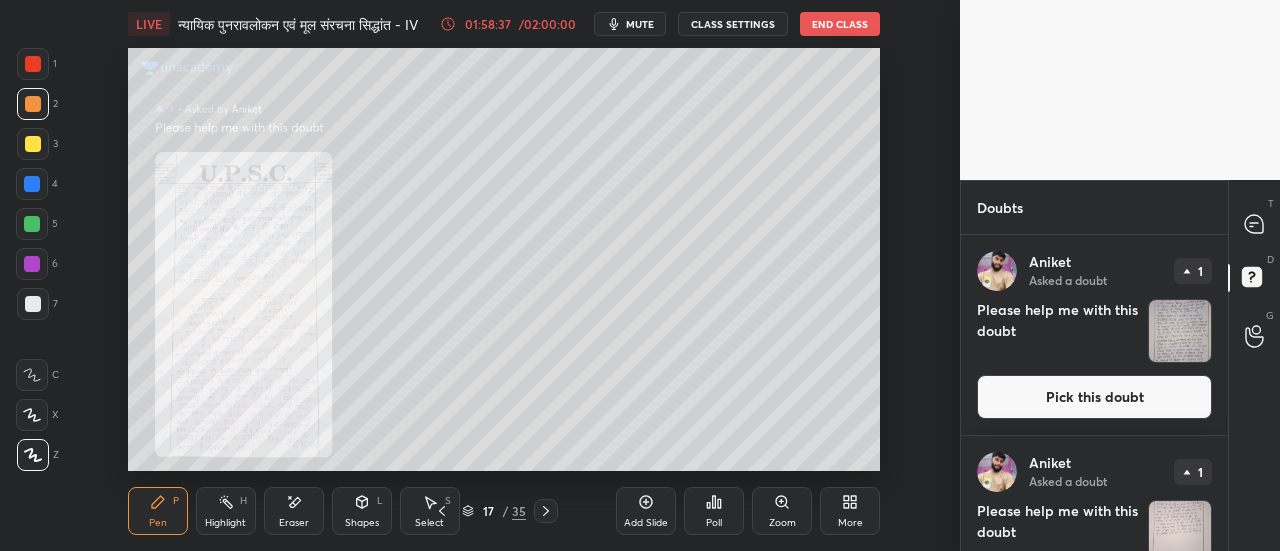 scroll, scrollTop: 84, scrollLeft: 0, axis: vertical 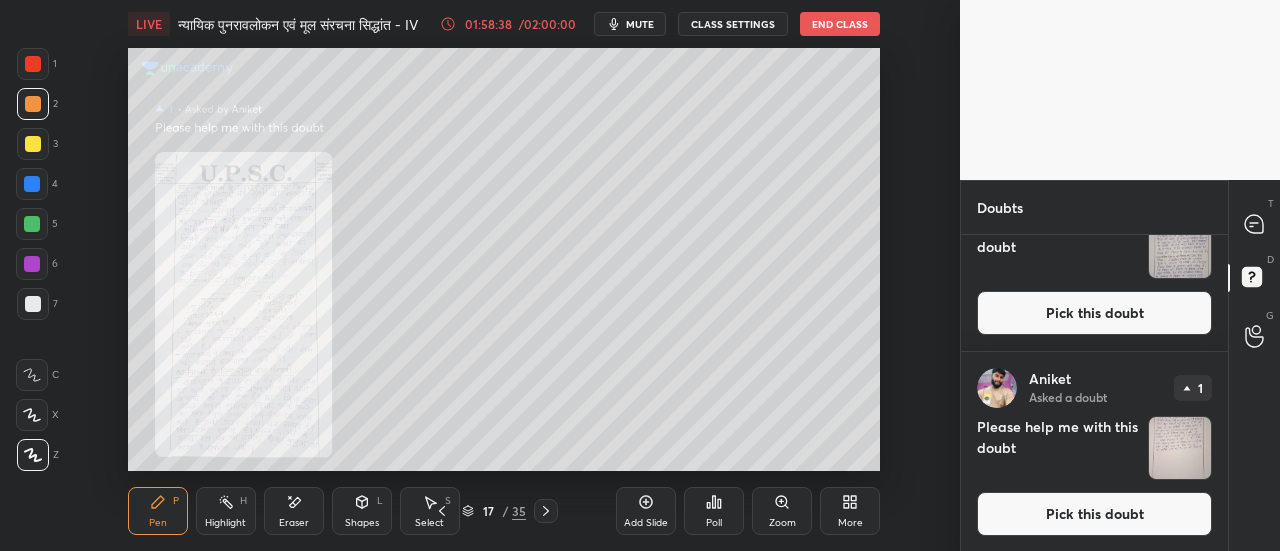 click on "Pick this doubt" at bounding box center [1094, 514] 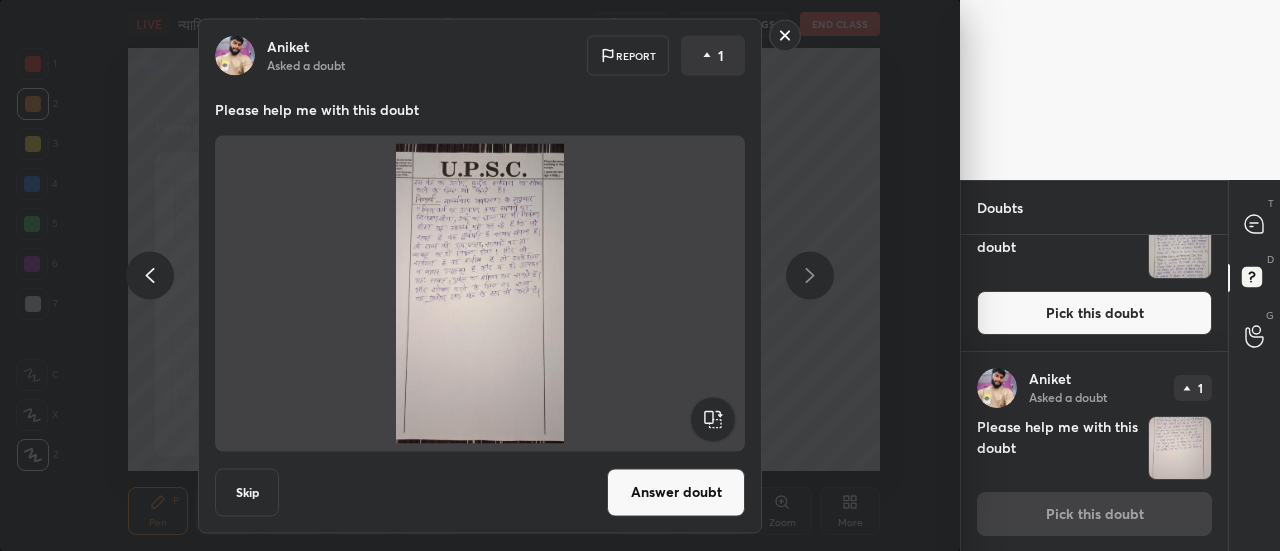 click on "Answer doubt" at bounding box center [676, 492] 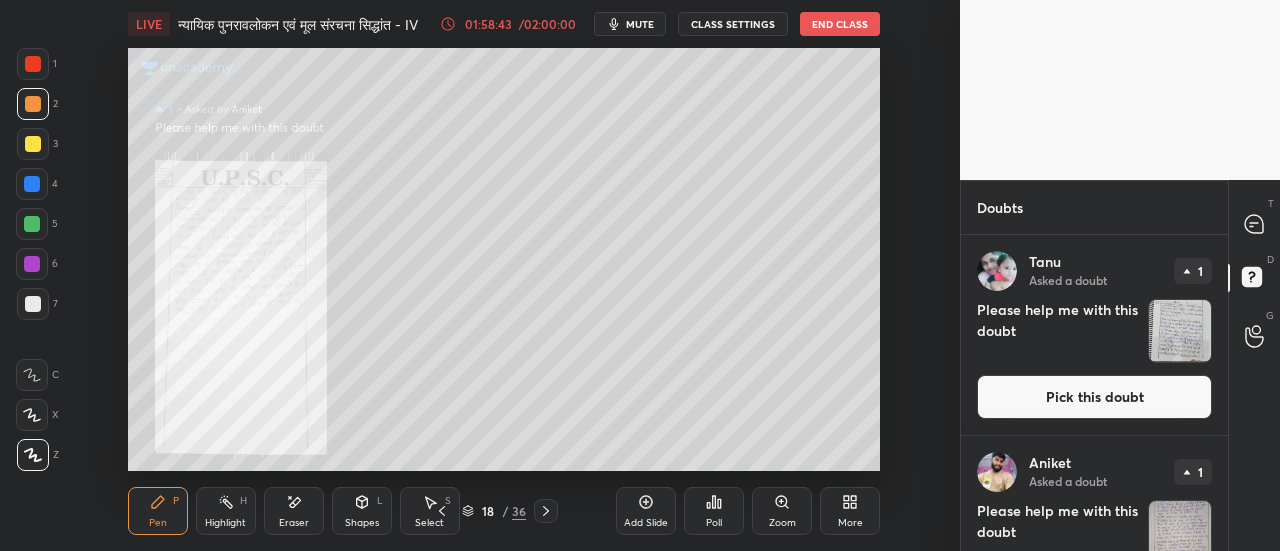 click on "Zoom" at bounding box center [782, 511] 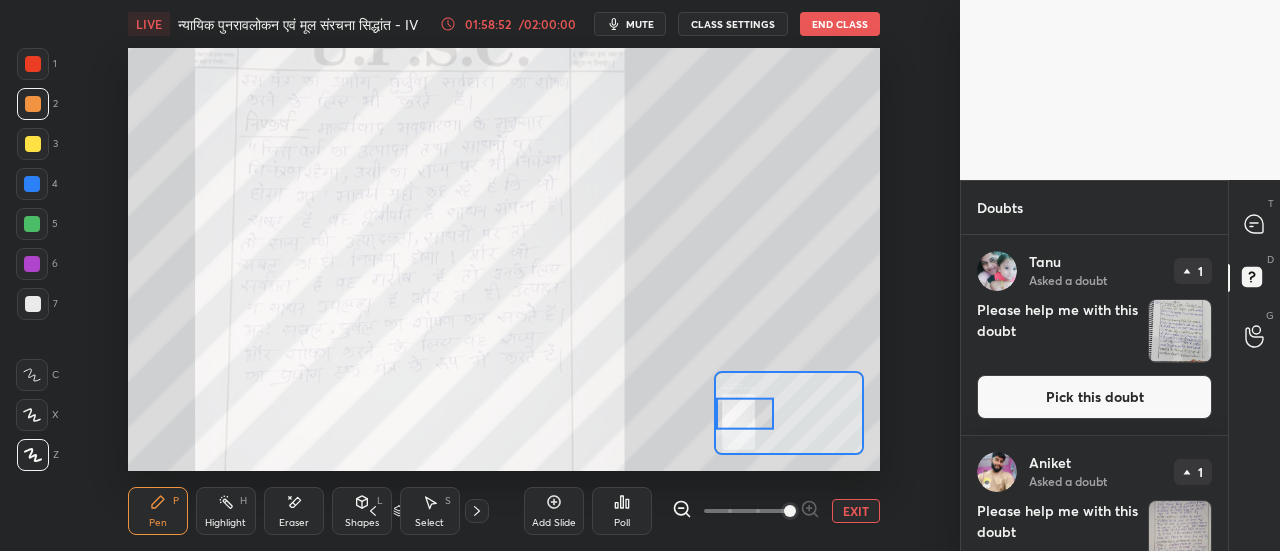 click at bounding box center [33, 64] 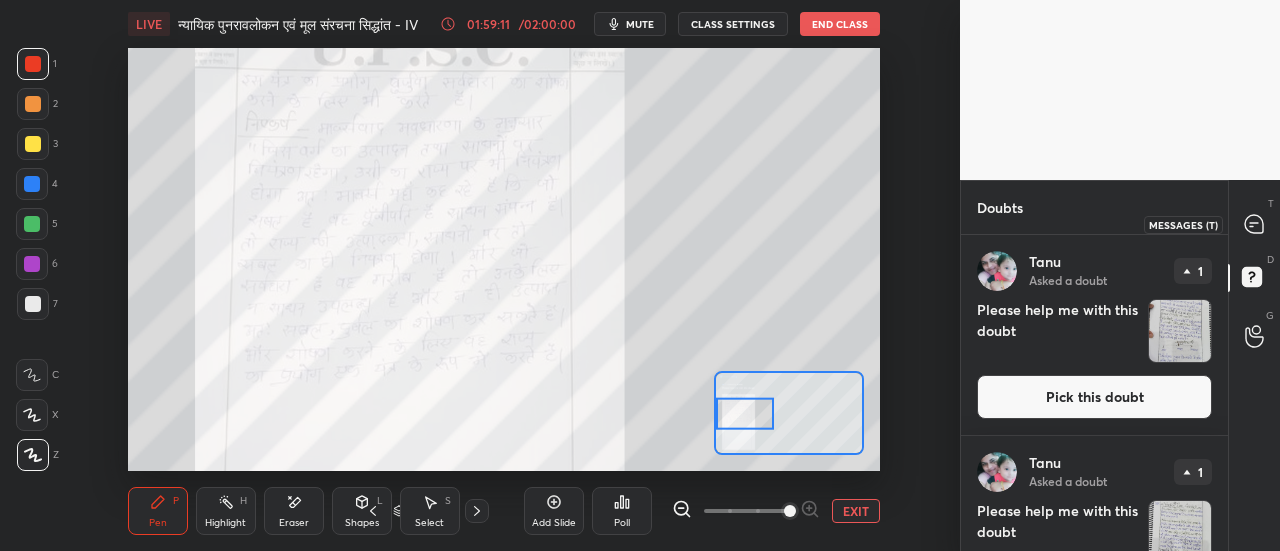 click 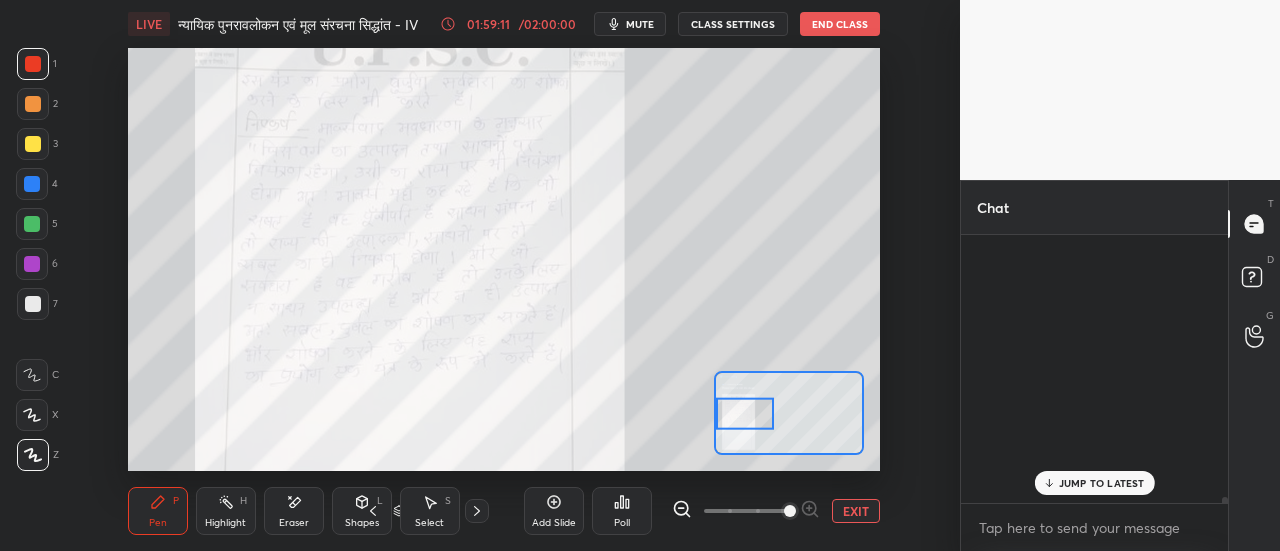 scroll, scrollTop: 17025, scrollLeft: 0, axis: vertical 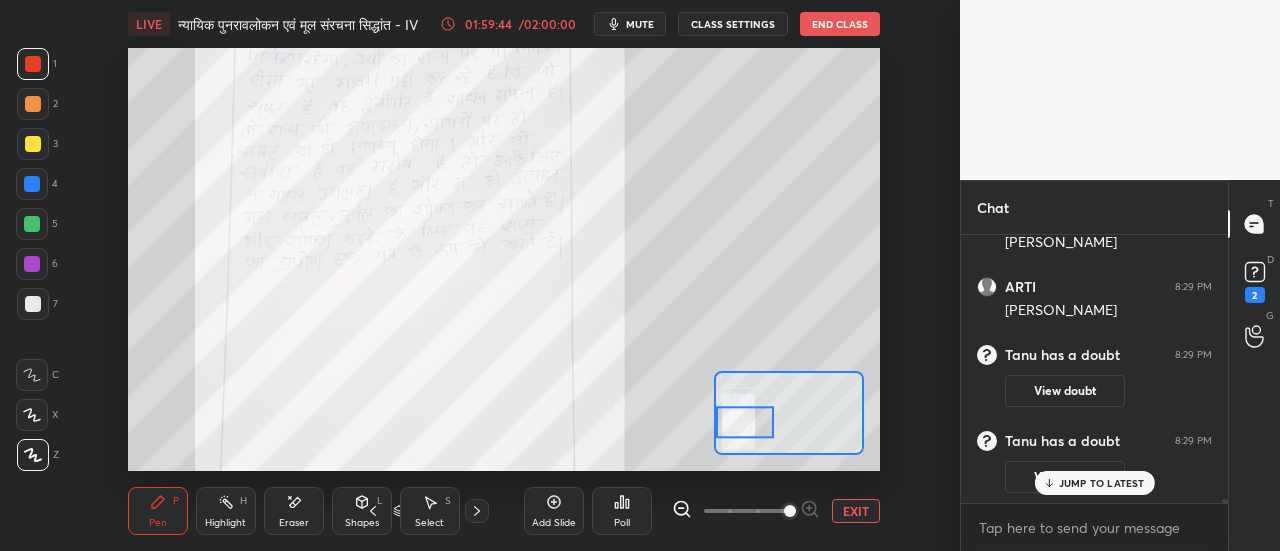 click on "EXIT" at bounding box center [856, 511] 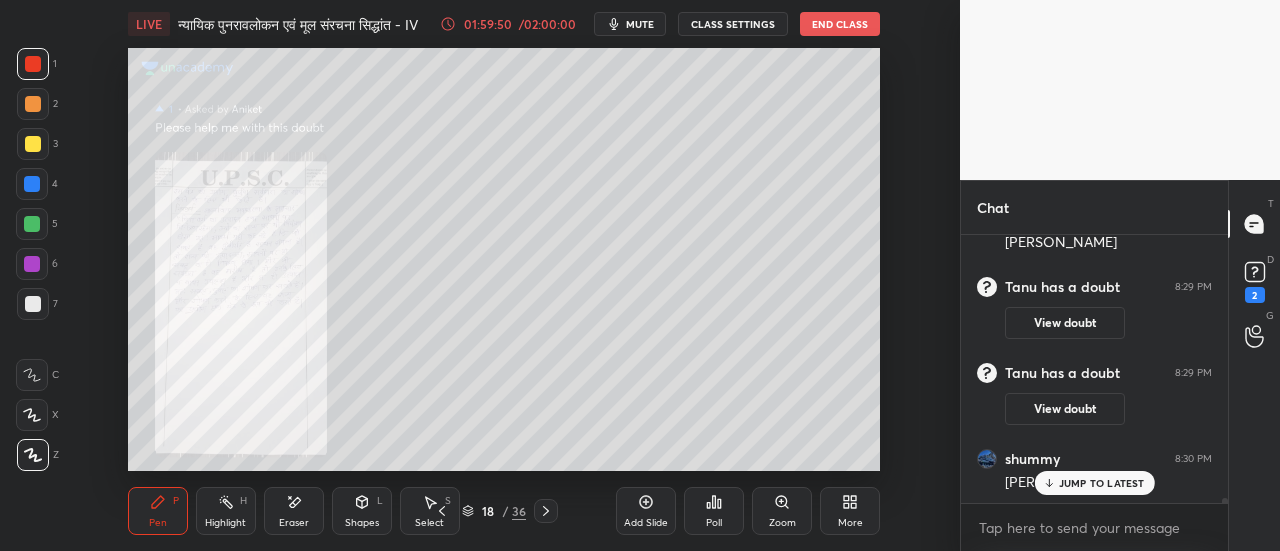scroll, scrollTop: 15008, scrollLeft: 0, axis: vertical 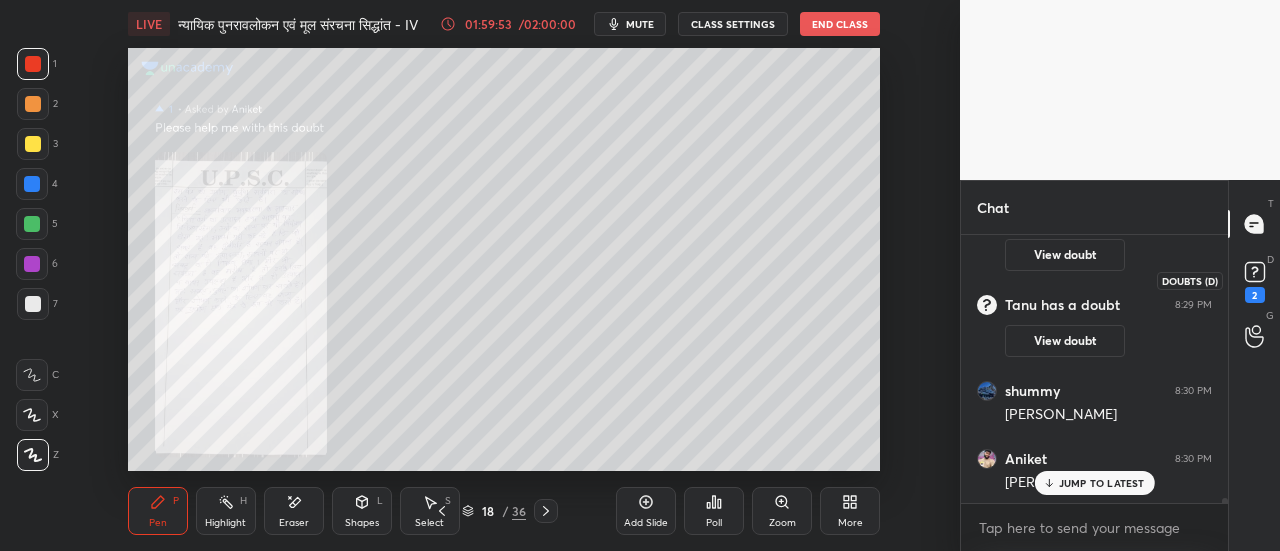 click 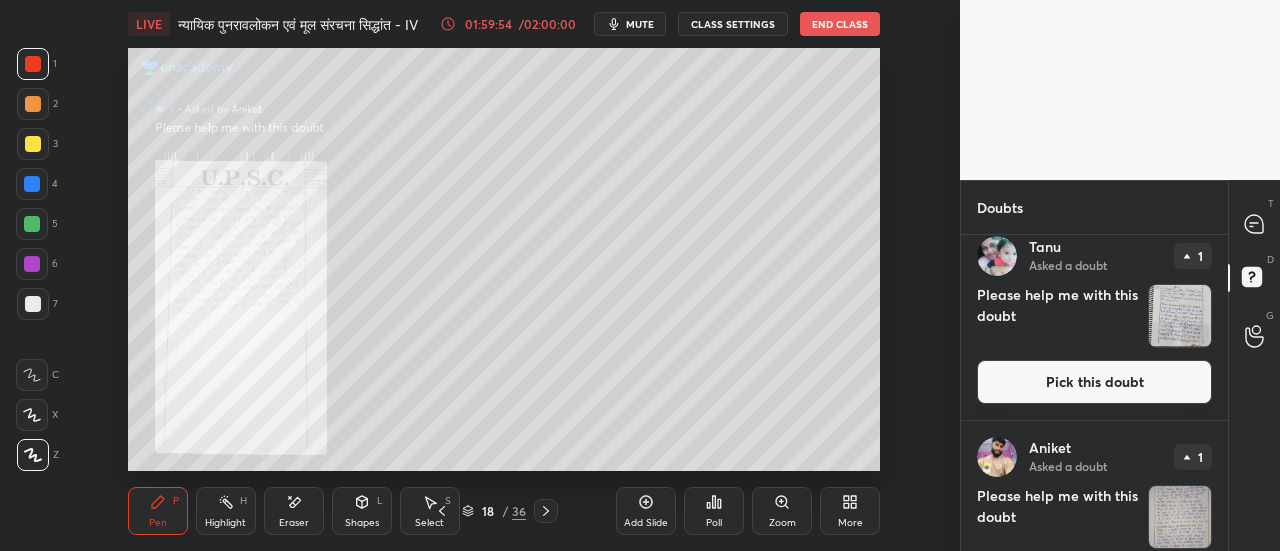 scroll, scrollTop: 688, scrollLeft: 0, axis: vertical 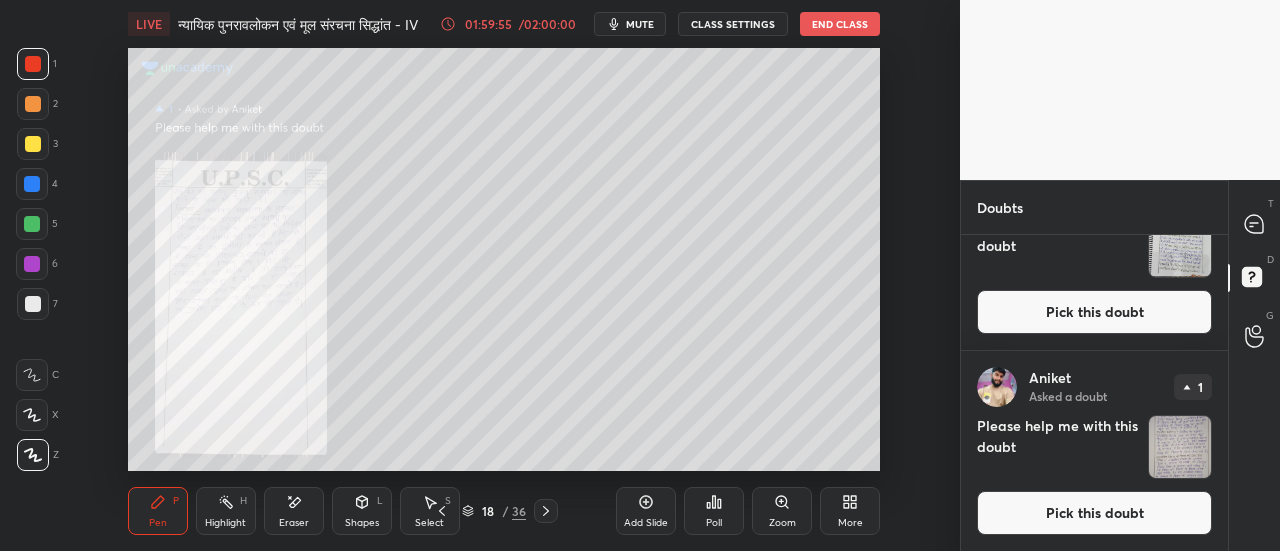 click on "Pick this doubt" at bounding box center (1094, 513) 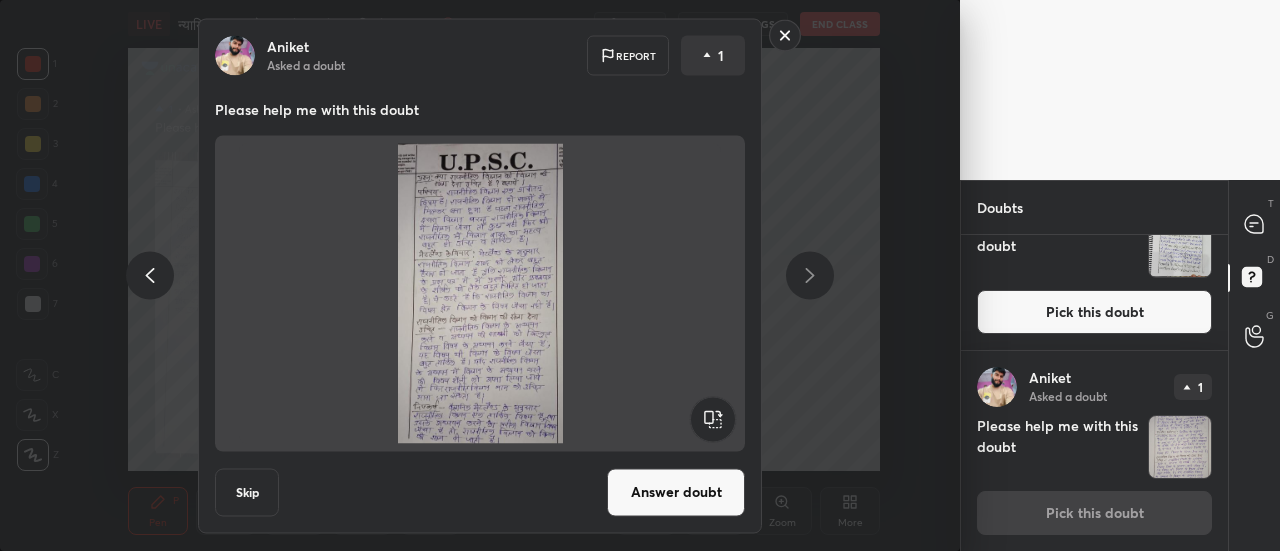 click on "Answer doubt" at bounding box center [676, 492] 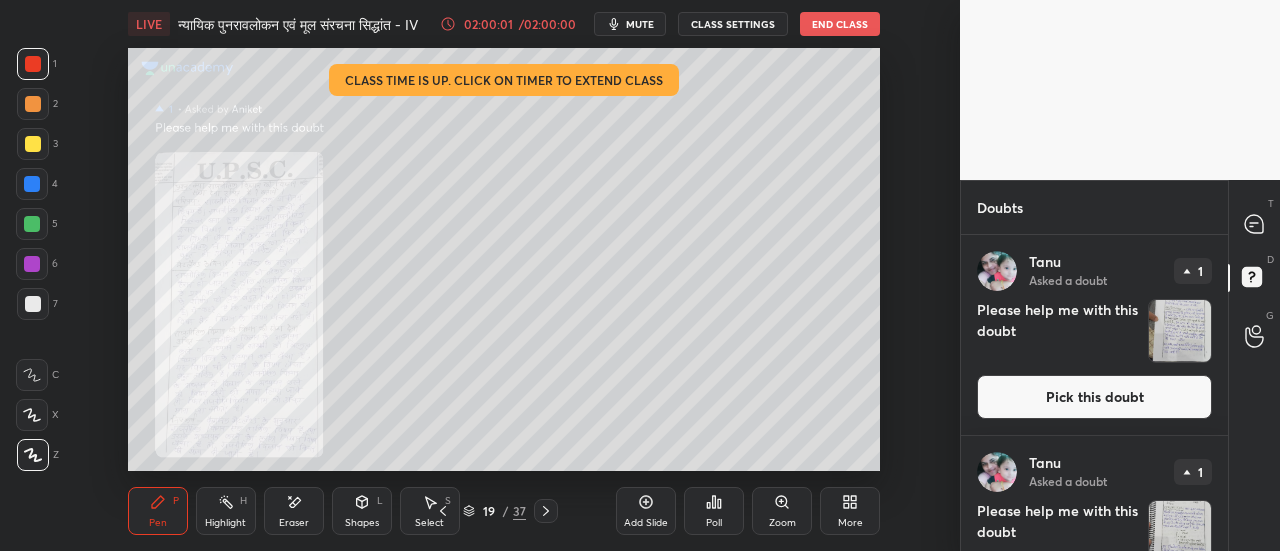 click 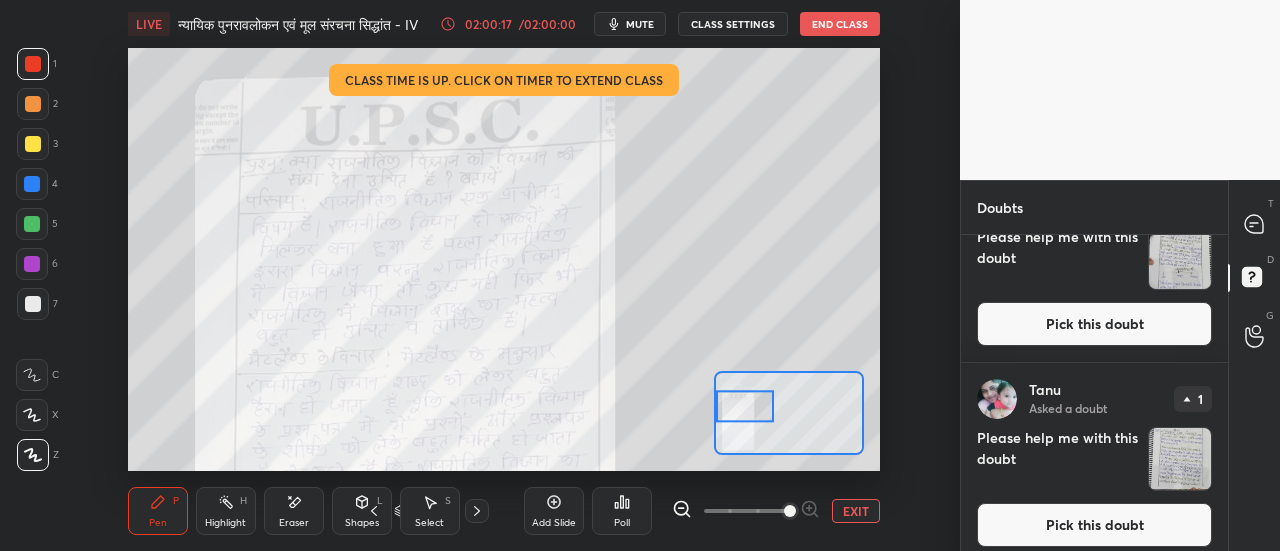 scroll, scrollTop: 688, scrollLeft: 0, axis: vertical 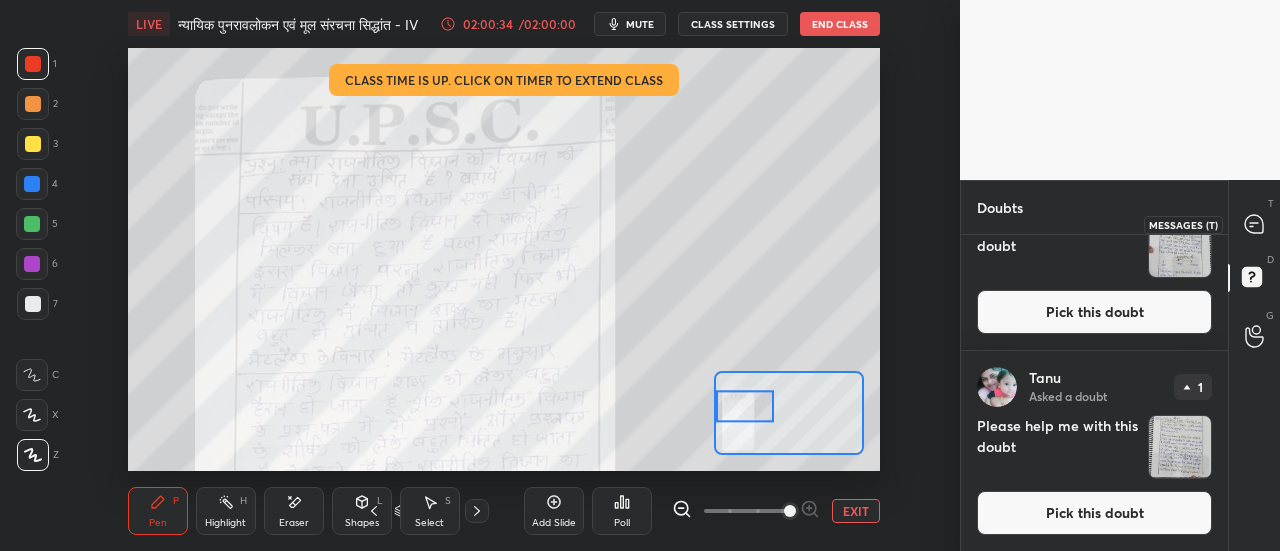 click 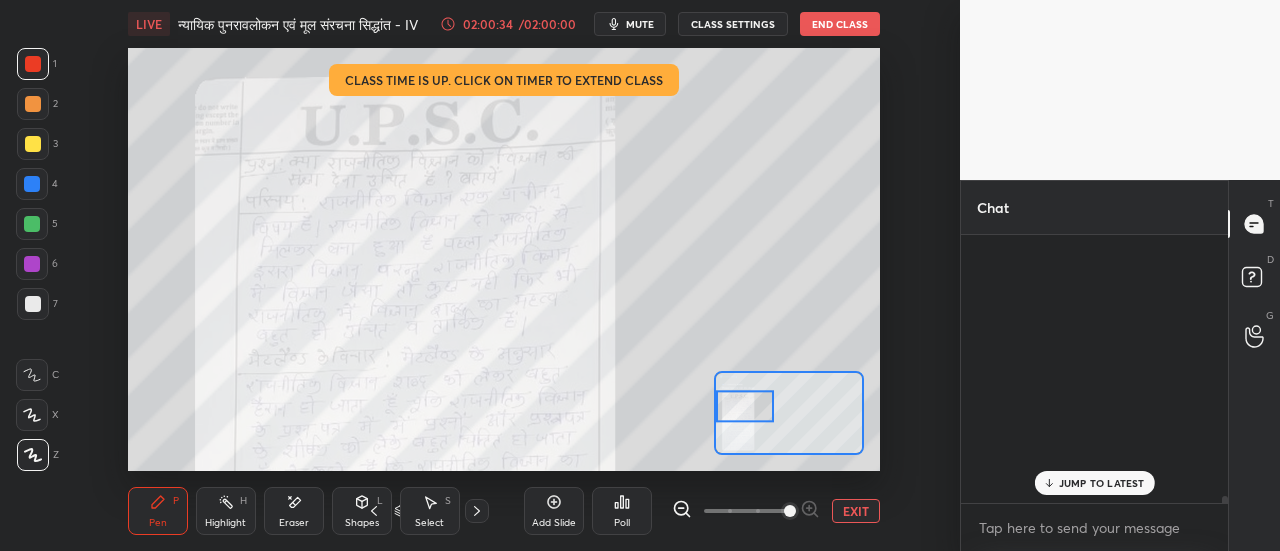 scroll, scrollTop: 15579, scrollLeft: 0, axis: vertical 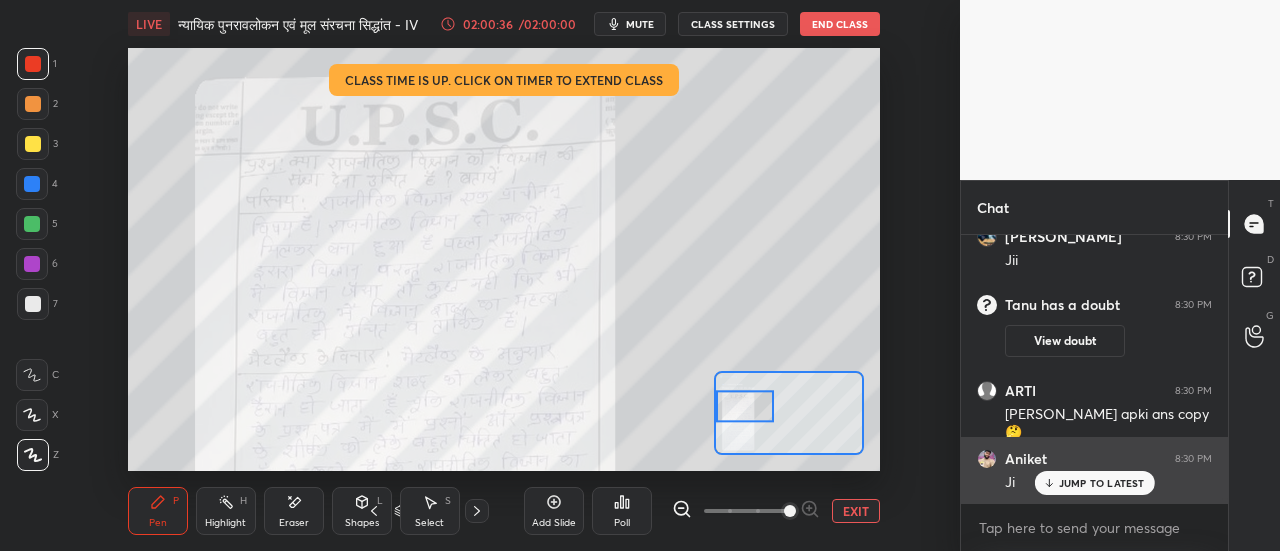 click on "JUMP TO LATEST" at bounding box center [1102, 483] 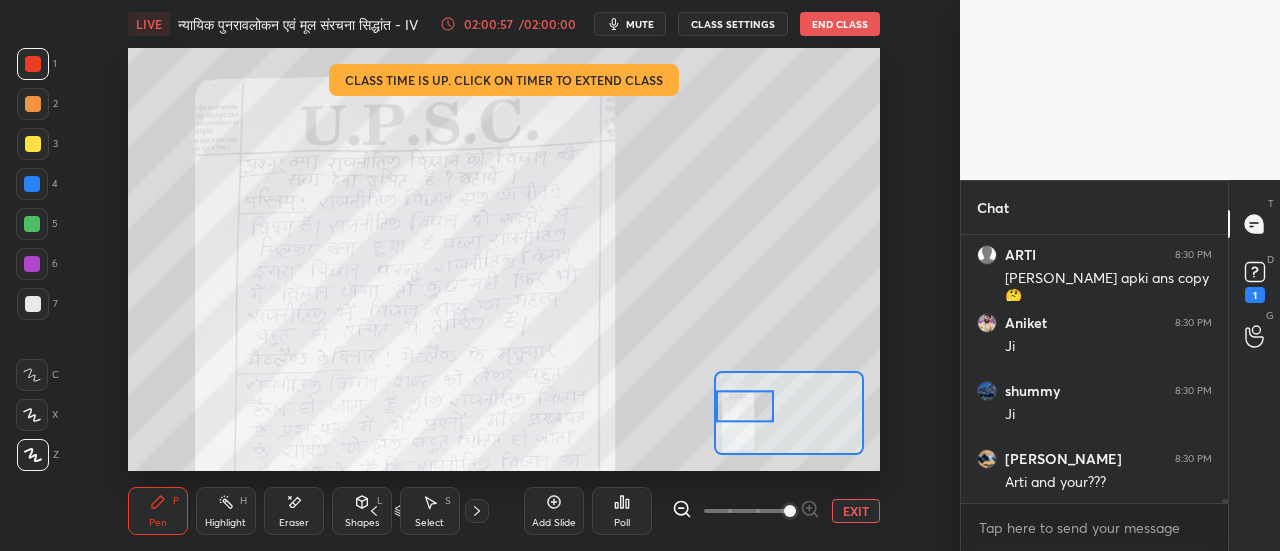 scroll, scrollTop: 15944, scrollLeft: 0, axis: vertical 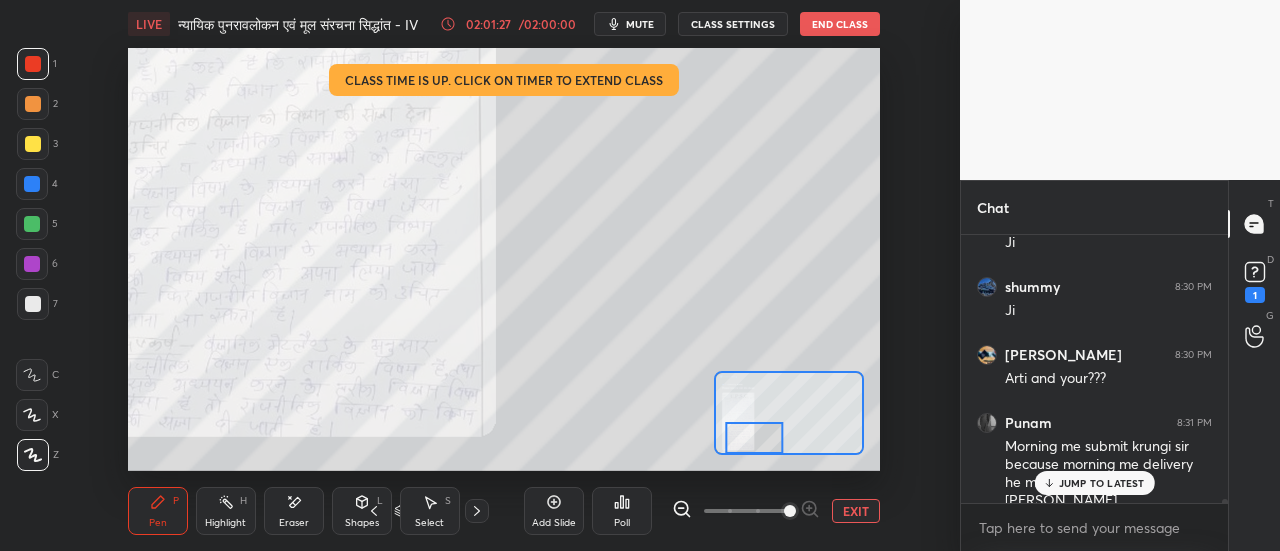 click on "JUMP TO LATEST" at bounding box center [1102, 483] 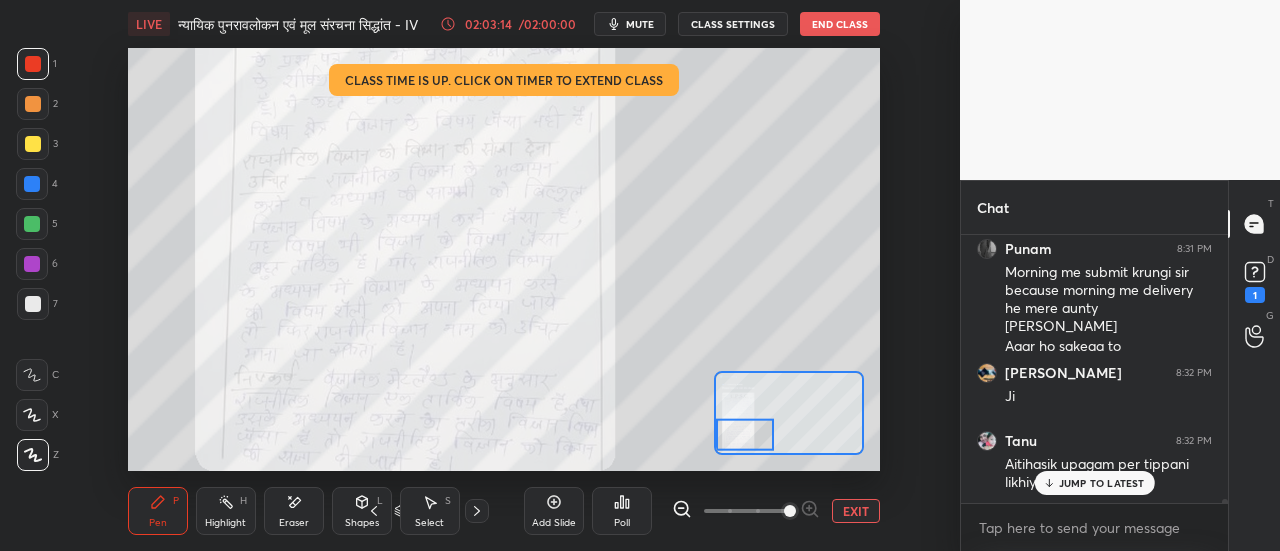 scroll, scrollTop: 16186, scrollLeft: 0, axis: vertical 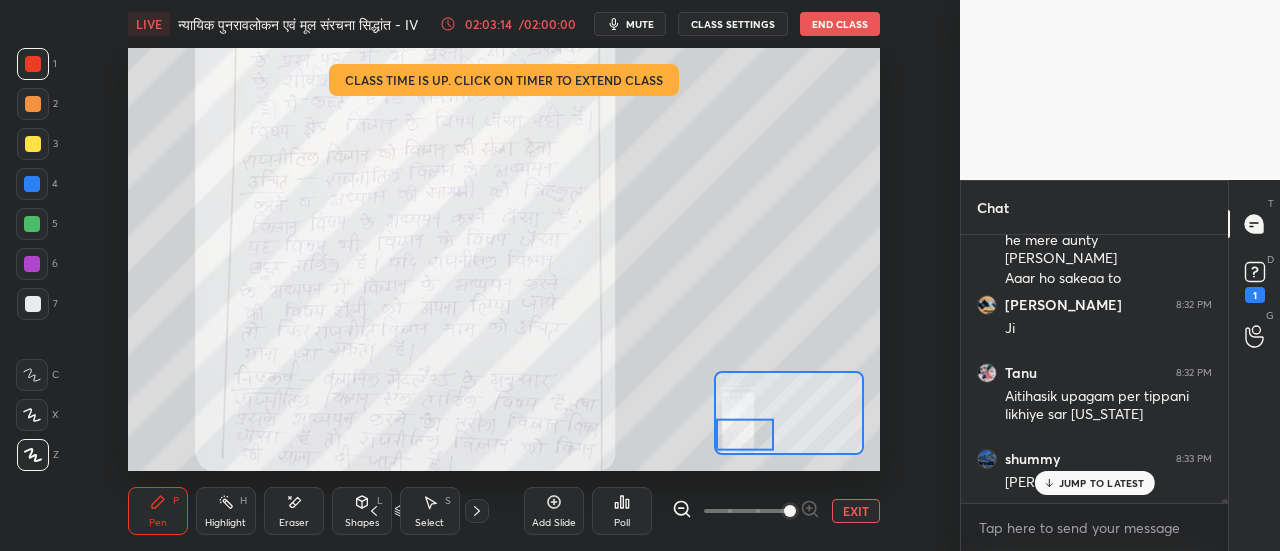 click on "EXIT" at bounding box center [856, 511] 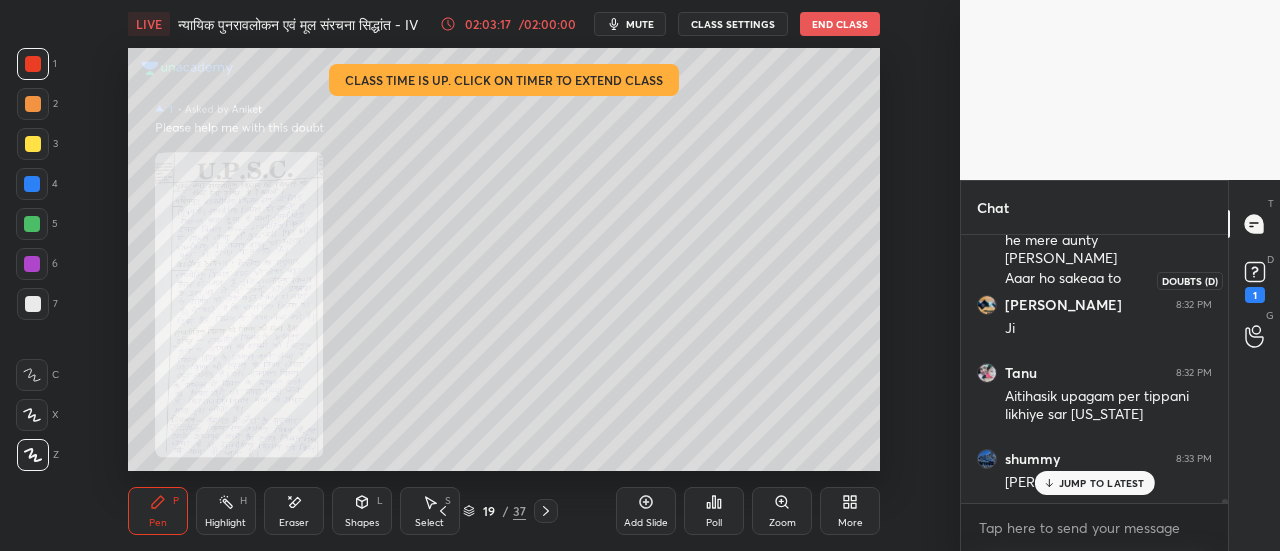 click 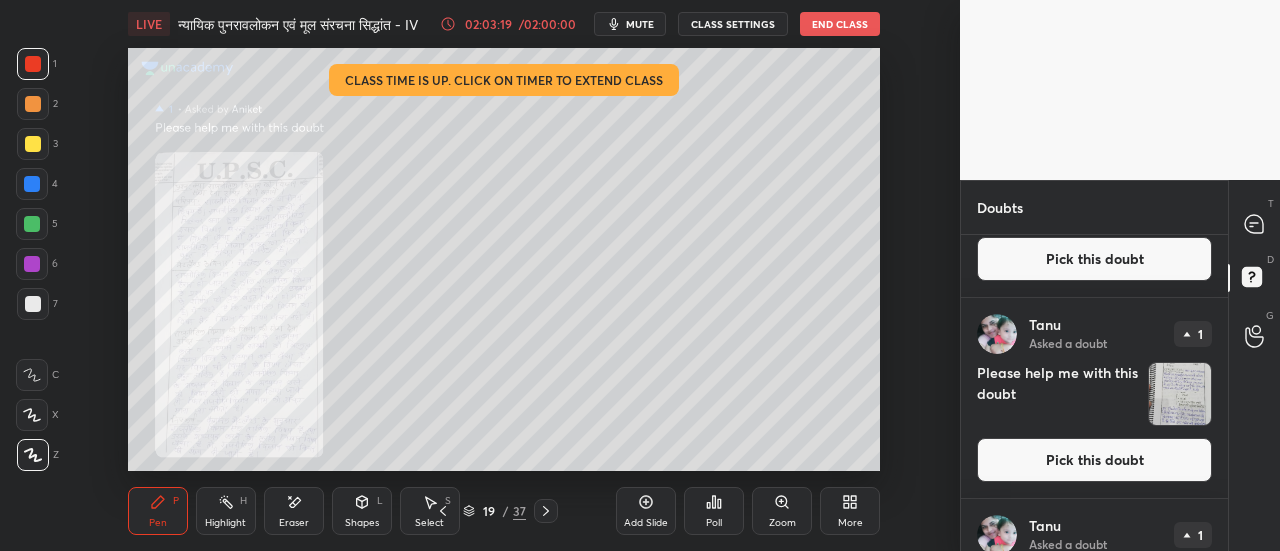 scroll, scrollTop: 888, scrollLeft: 0, axis: vertical 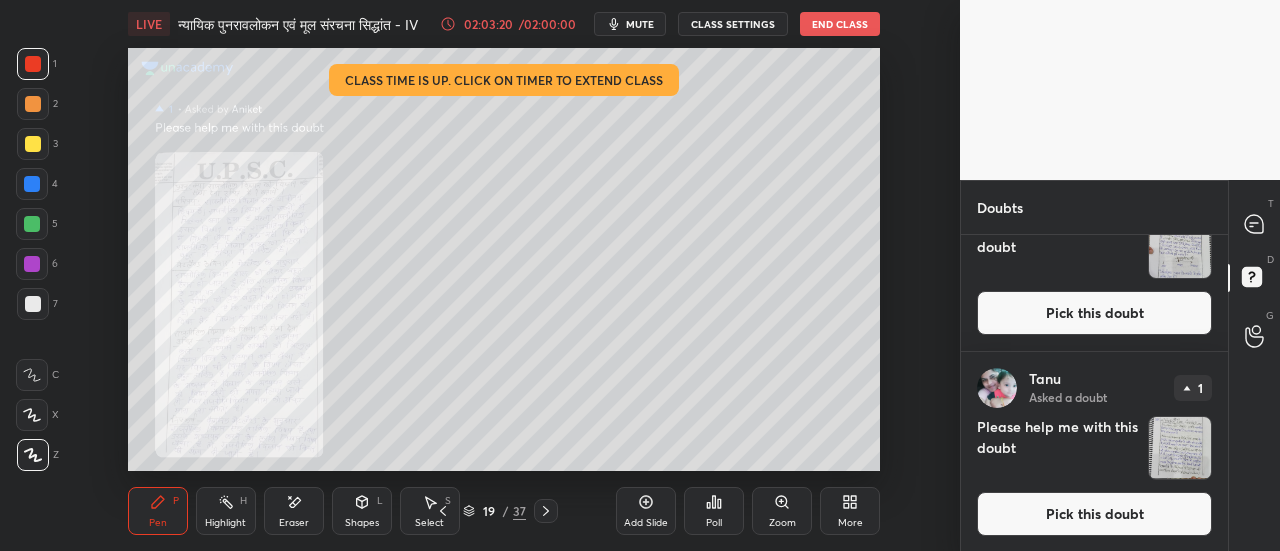 click on "Pick this doubt" at bounding box center [1094, 514] 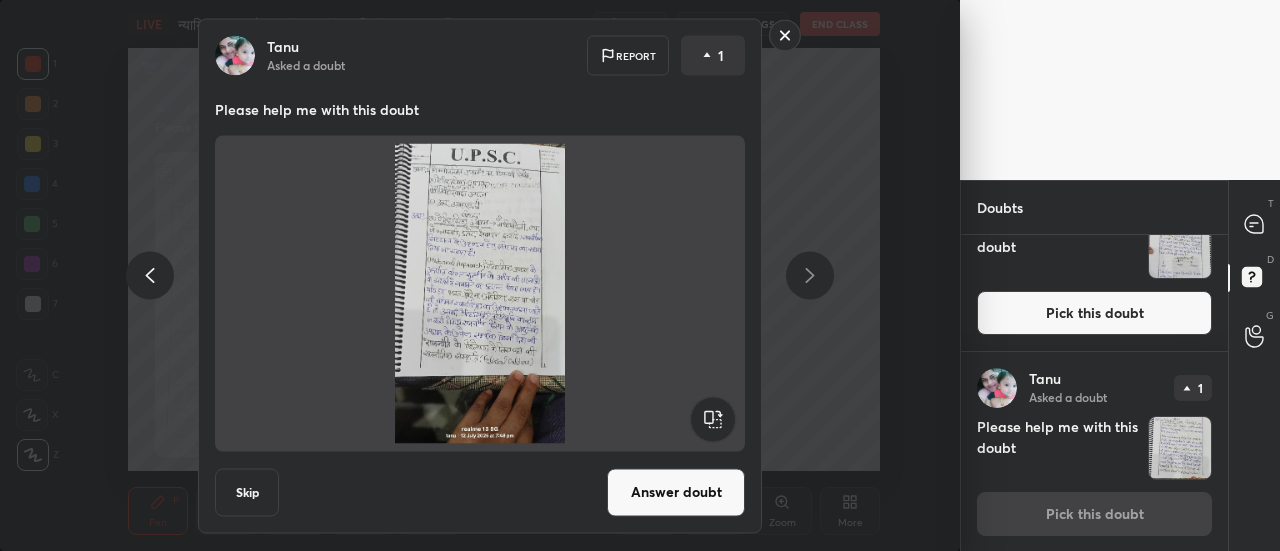 click on "Answer doubt" at bounding box center [676, 492] 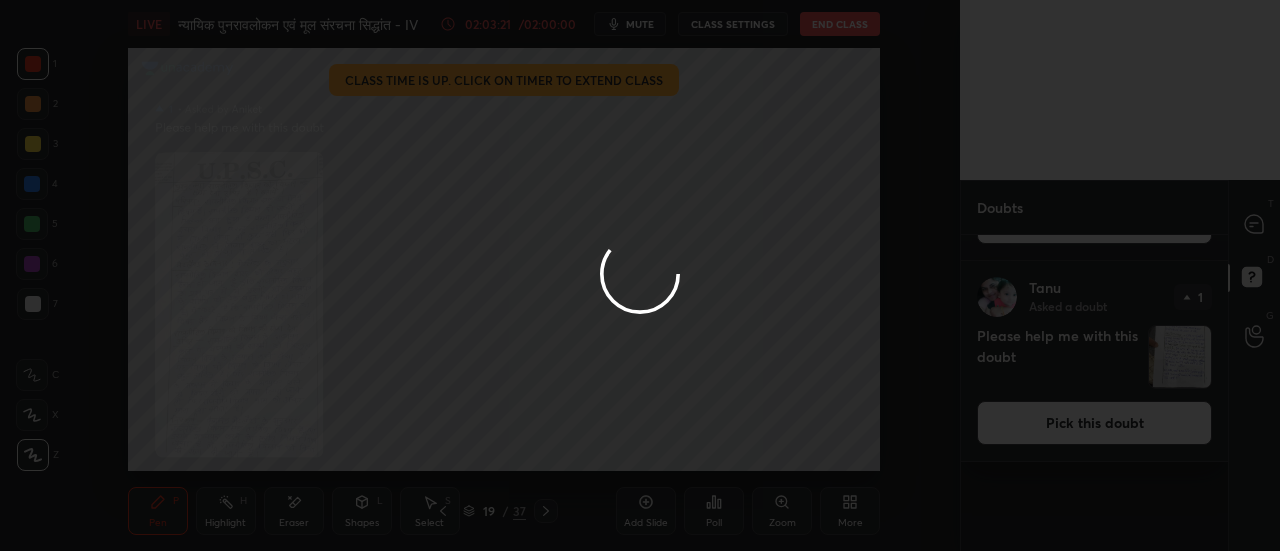 scroll, scrollTop: 0, scrollLeft: 0, axis: both 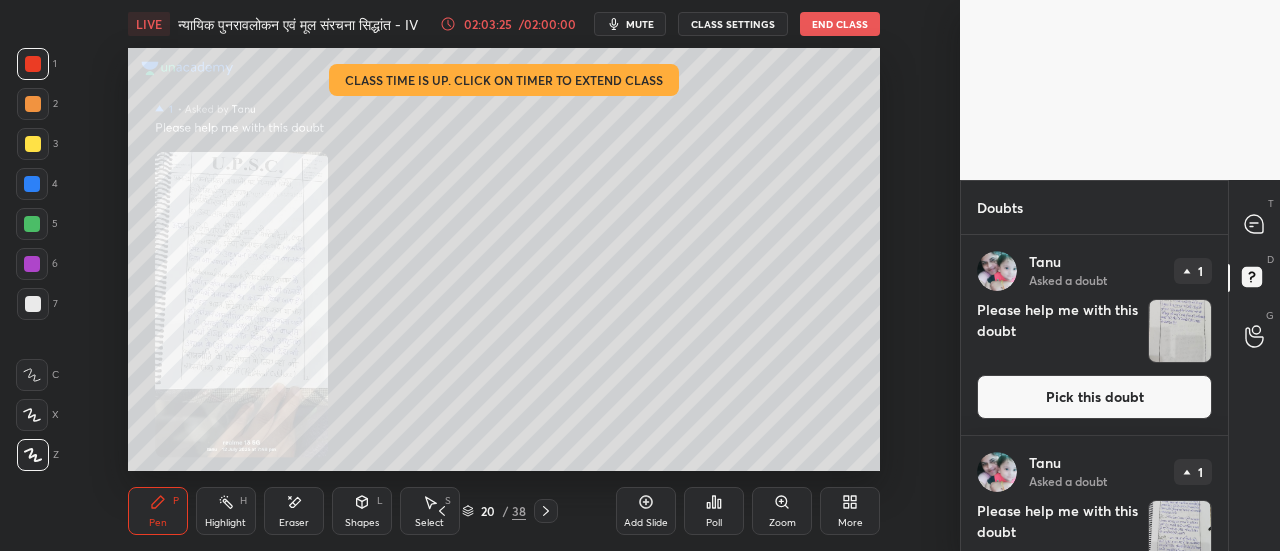 click 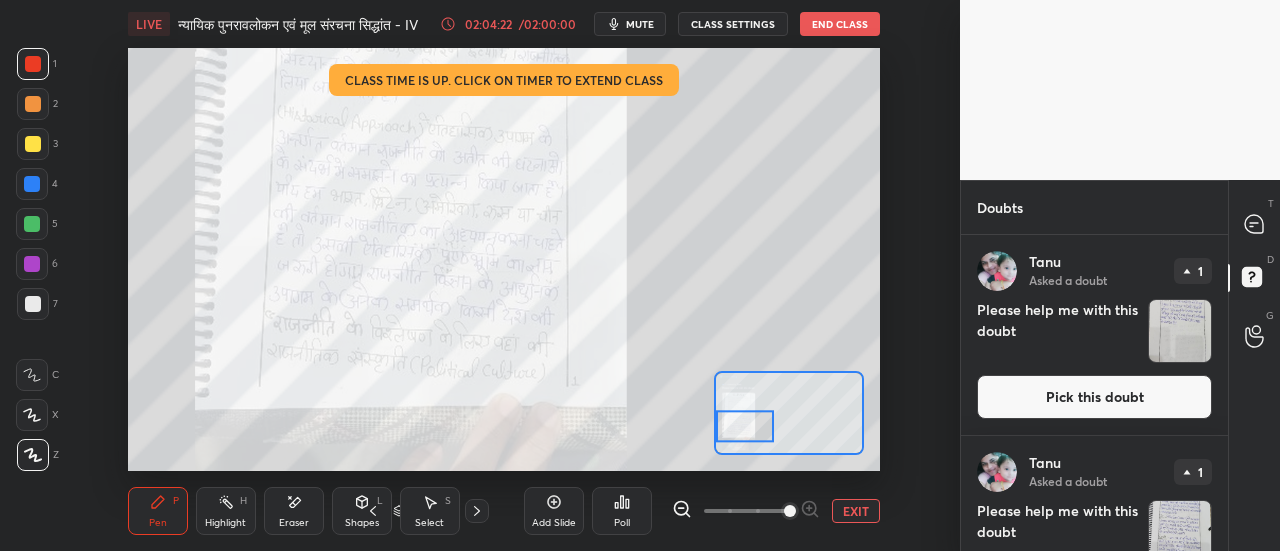 click on "EXIT" at bounding box center (856, 511) 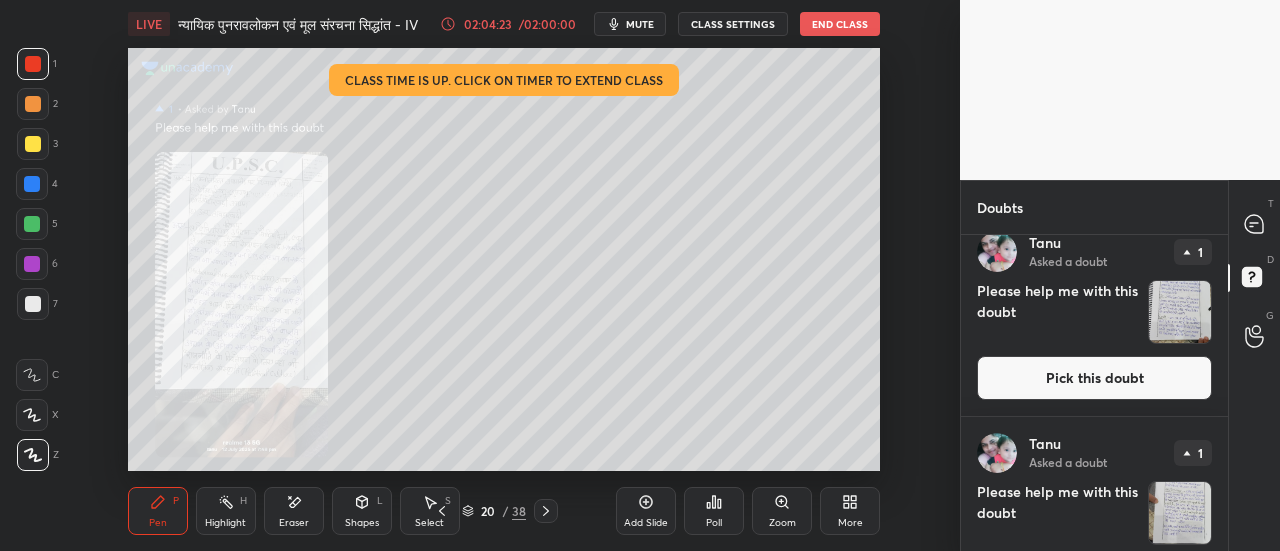 scroll, scrollTop: 688, scrollLeft: 0, axis: vertical 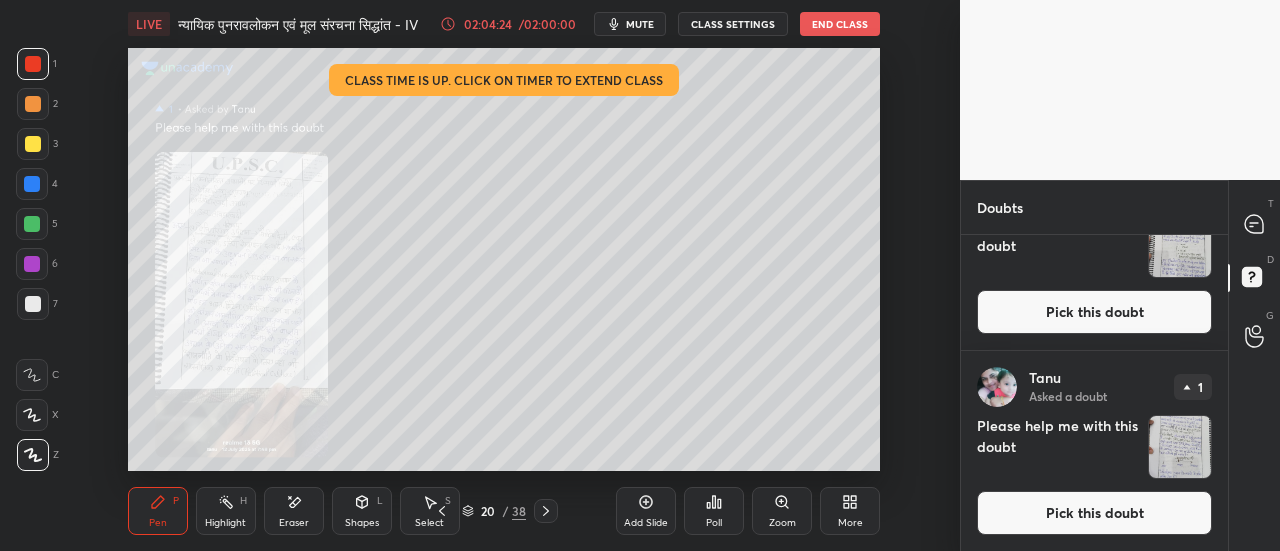 click on "Pick this doubt" at bounding box center [1094, 513] 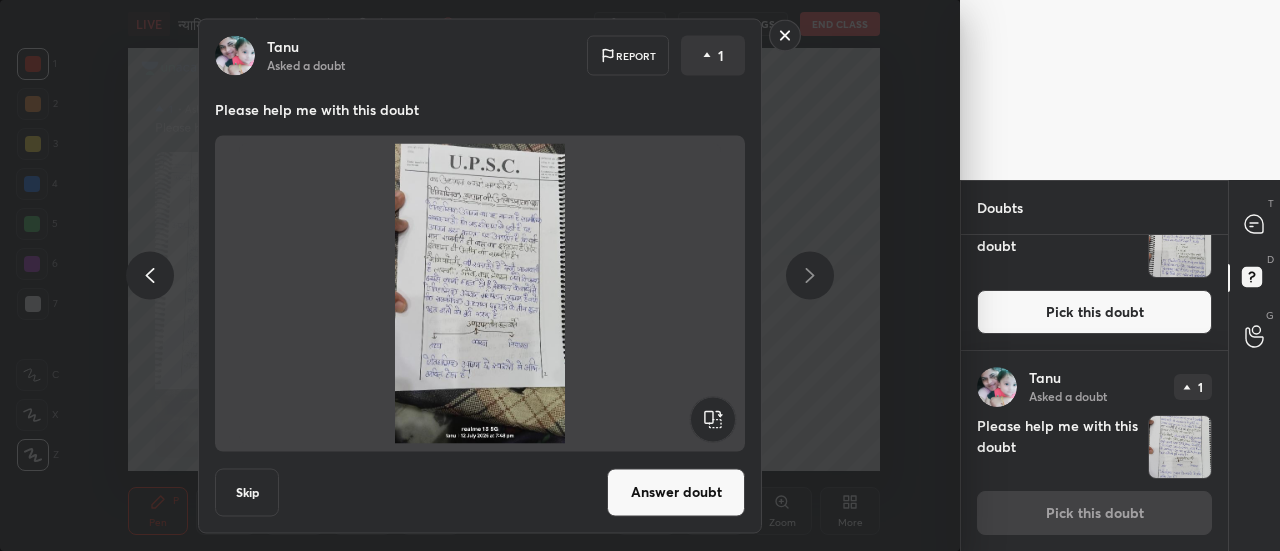click on "Answer doubt" at bounding box center [676, 492] 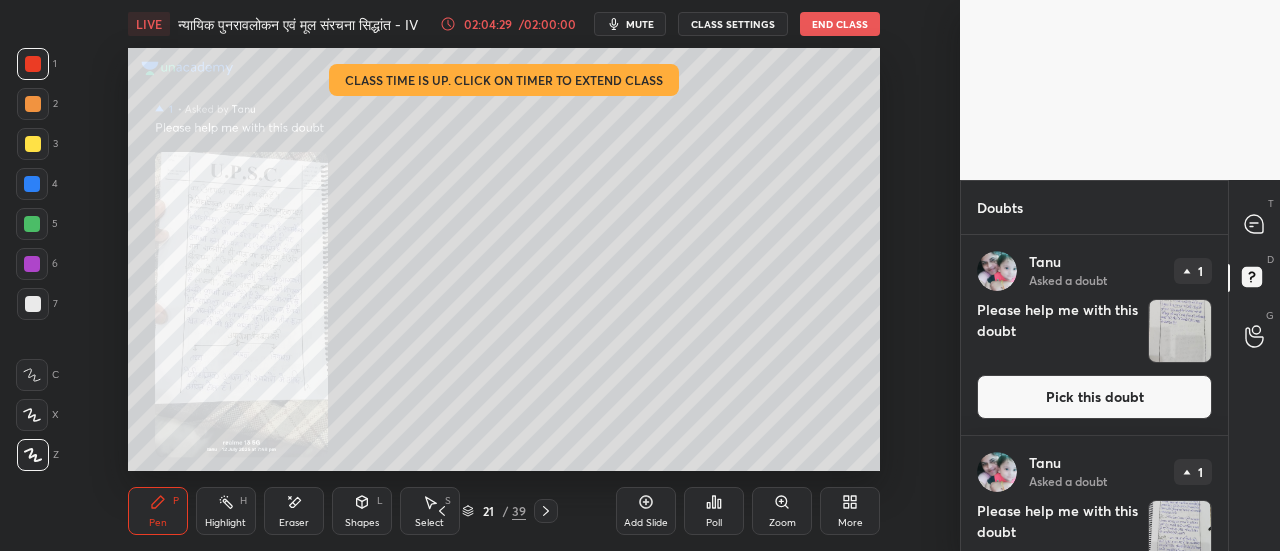 click on "Zoom" at bounding box center (782, 511) 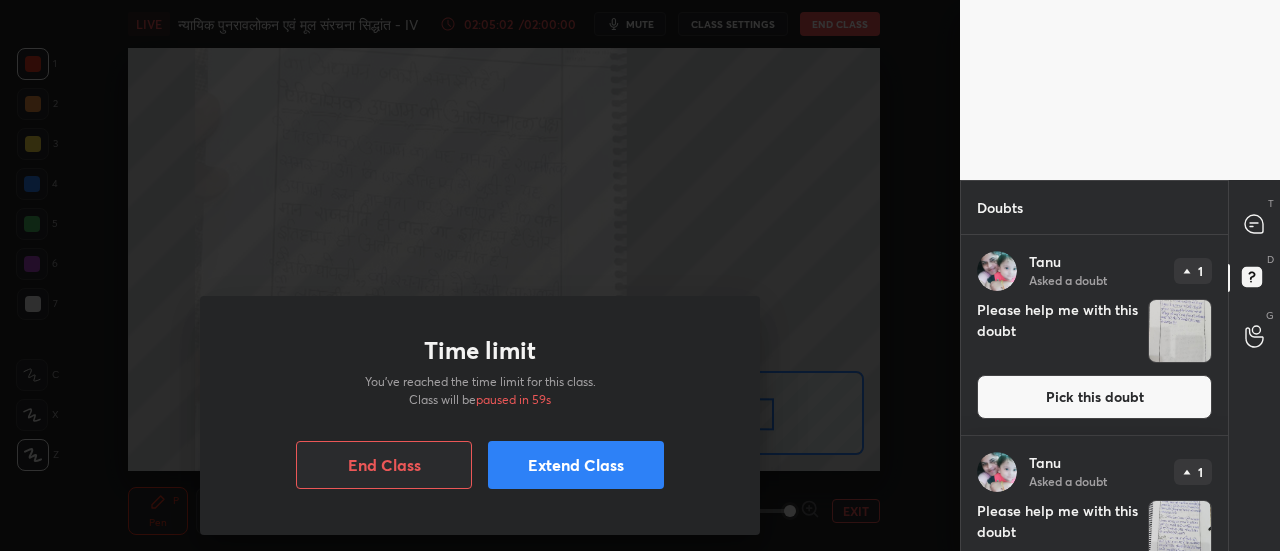 click on "Extend Class" at bounding box center [576, 465] 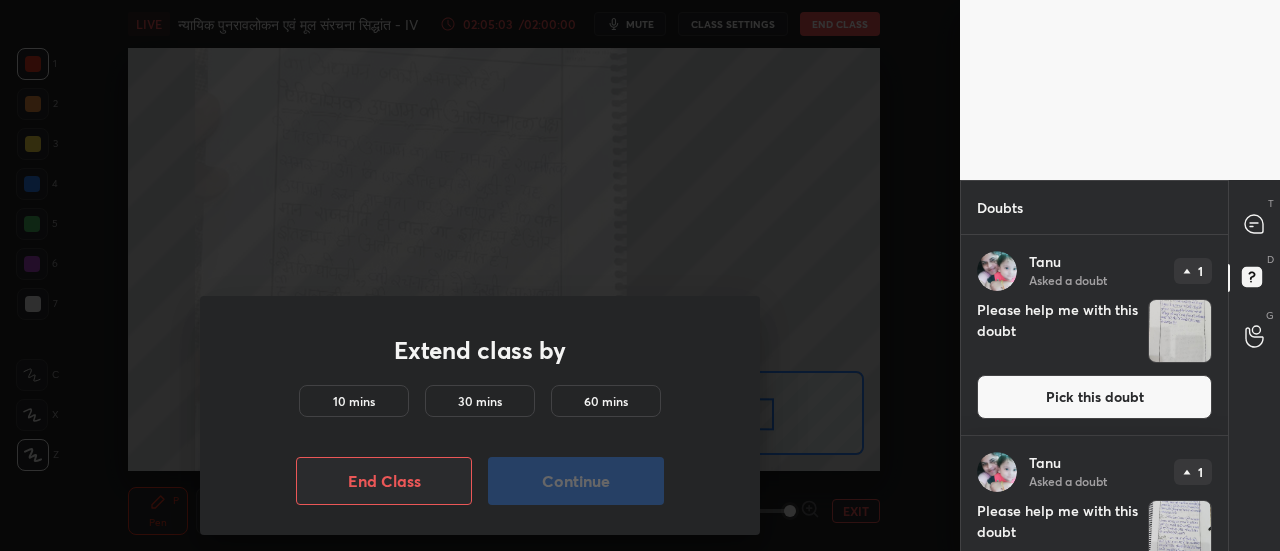 click on "10 mins" at bounding box center [354, 401] 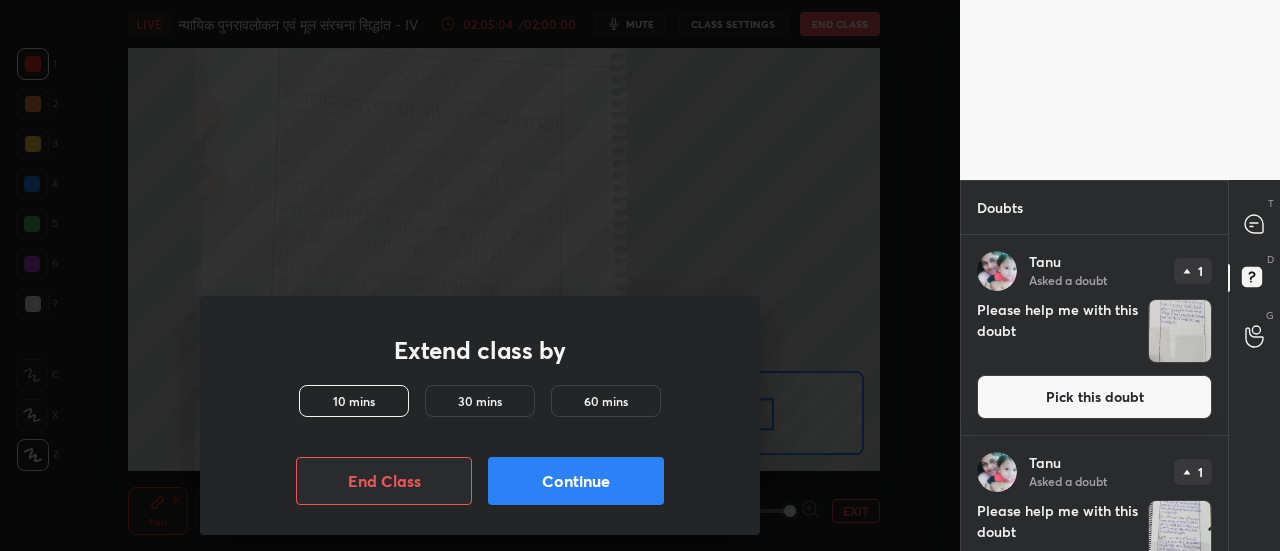 click on "Continue" at bounding box center [576, 481] 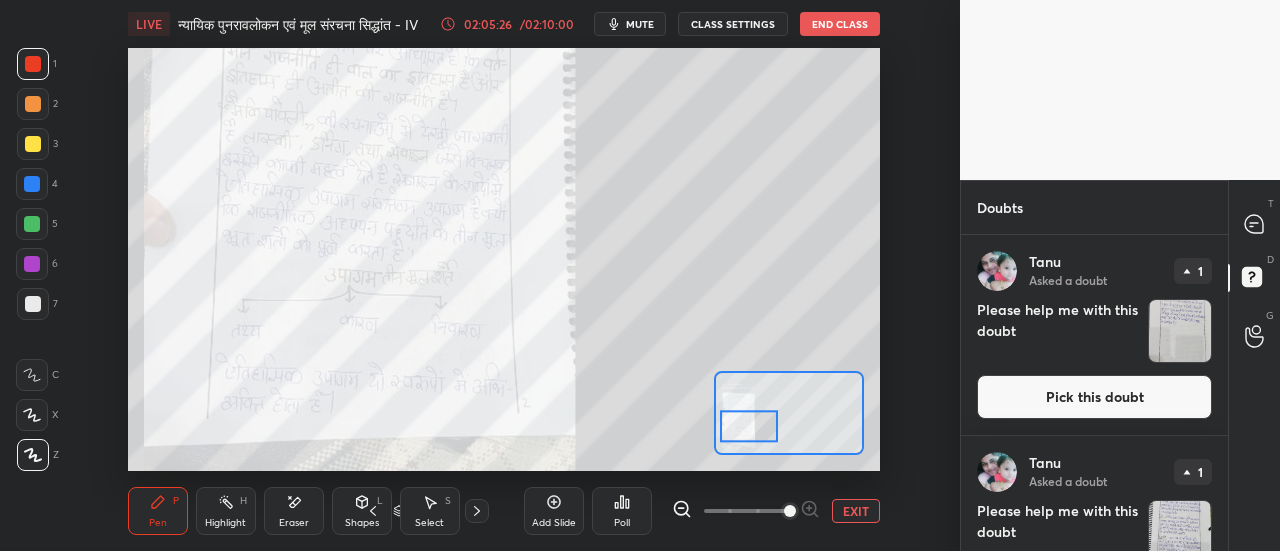 click on "EXIT" at bounding box center [856, 511] 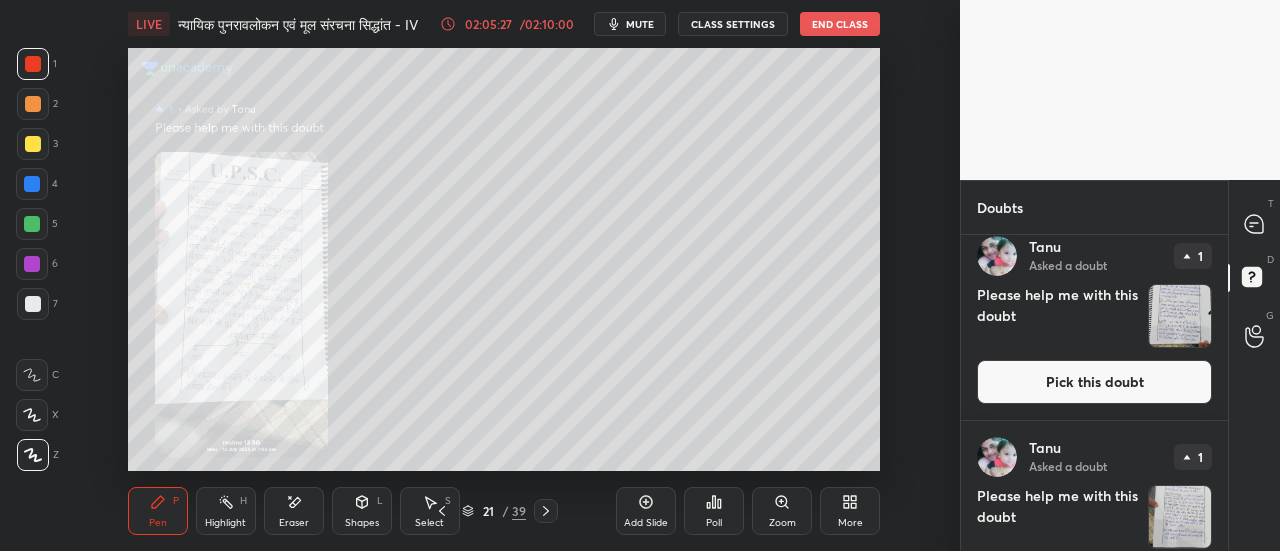 scroll, scrollTop: 486, scrollLeft: 0, axis: vertical 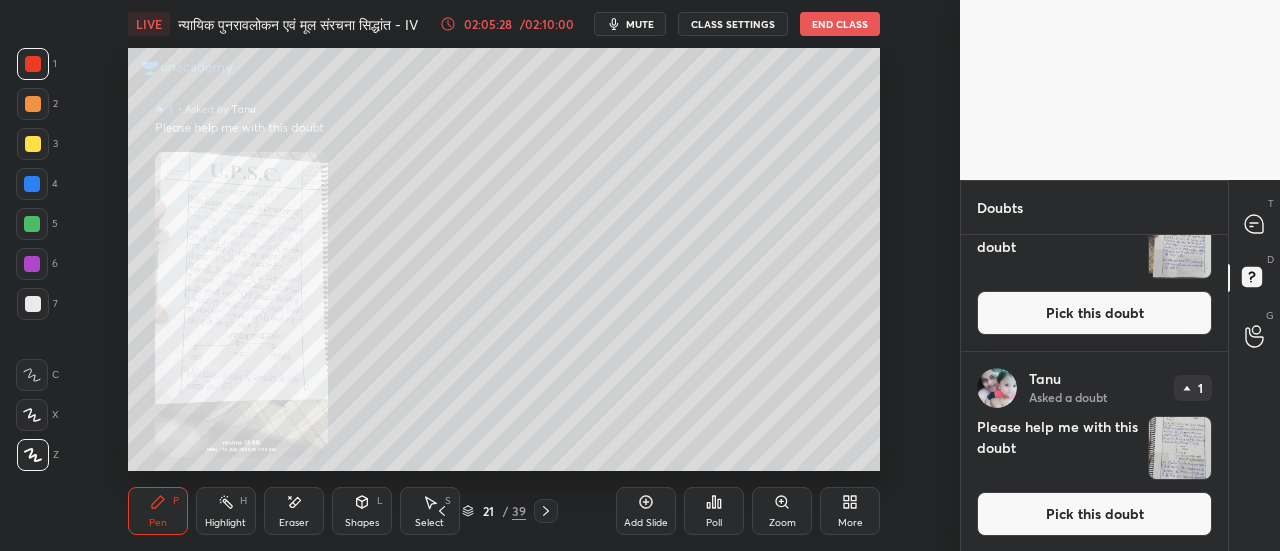 click on "Pick this doubt" at bounding box center [1094, 514] 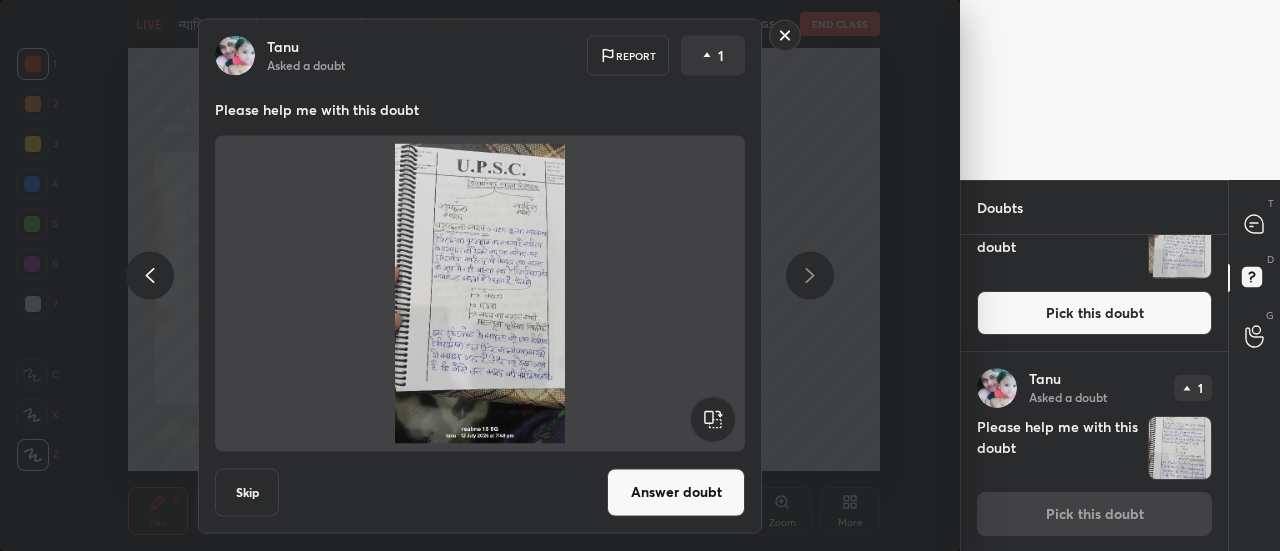 click on "Answer doubt" at bounding box center [676, 492] 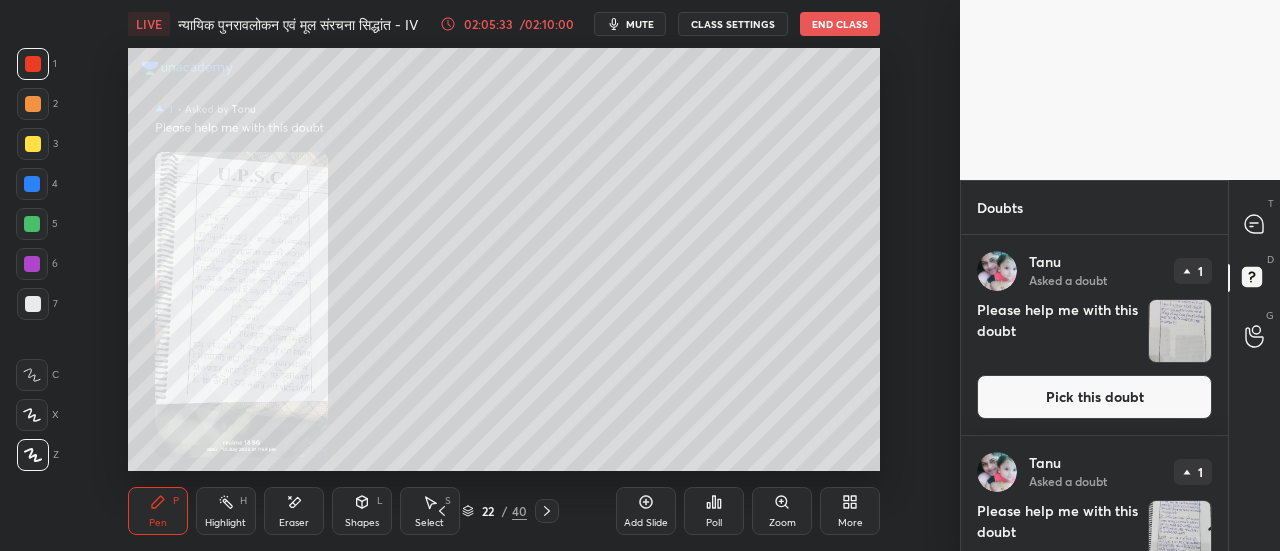 click 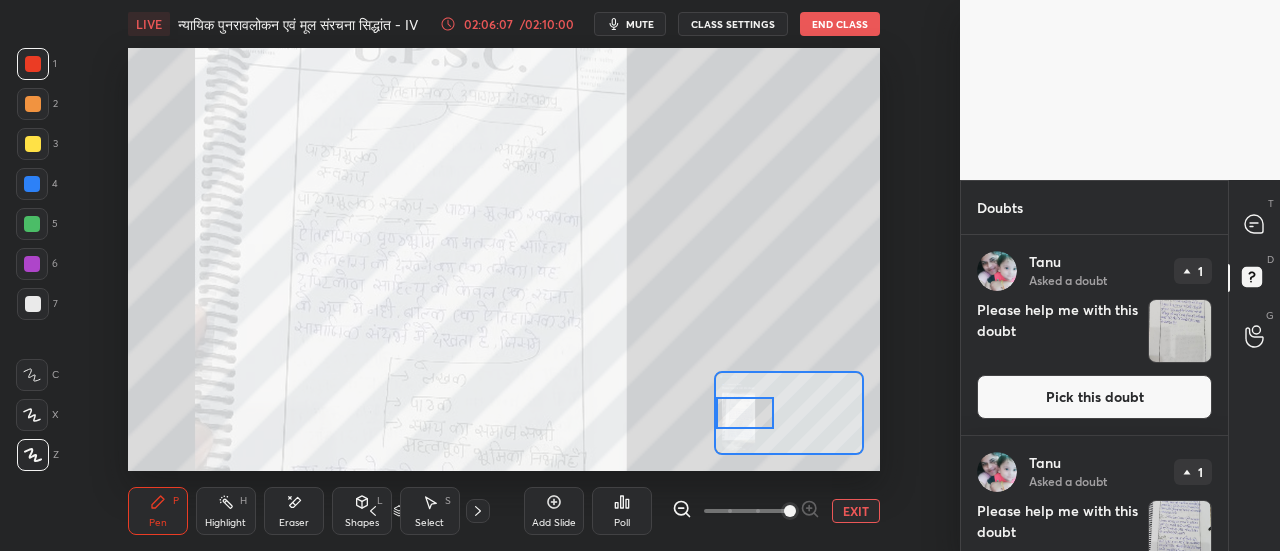 click on "EXIT" at bounding box center (856, 511) 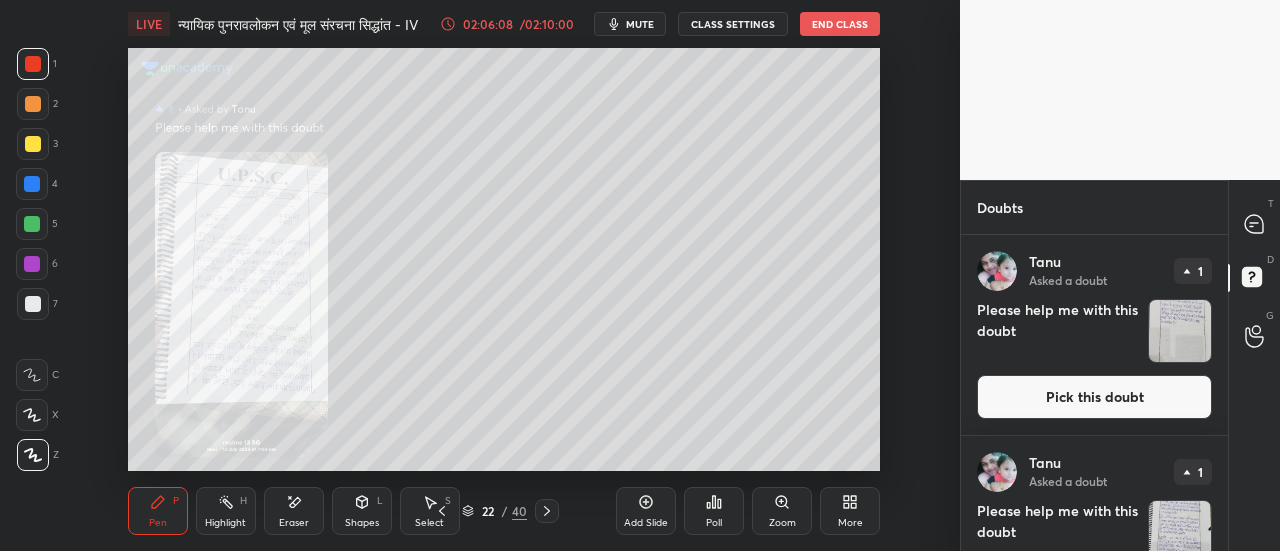 click 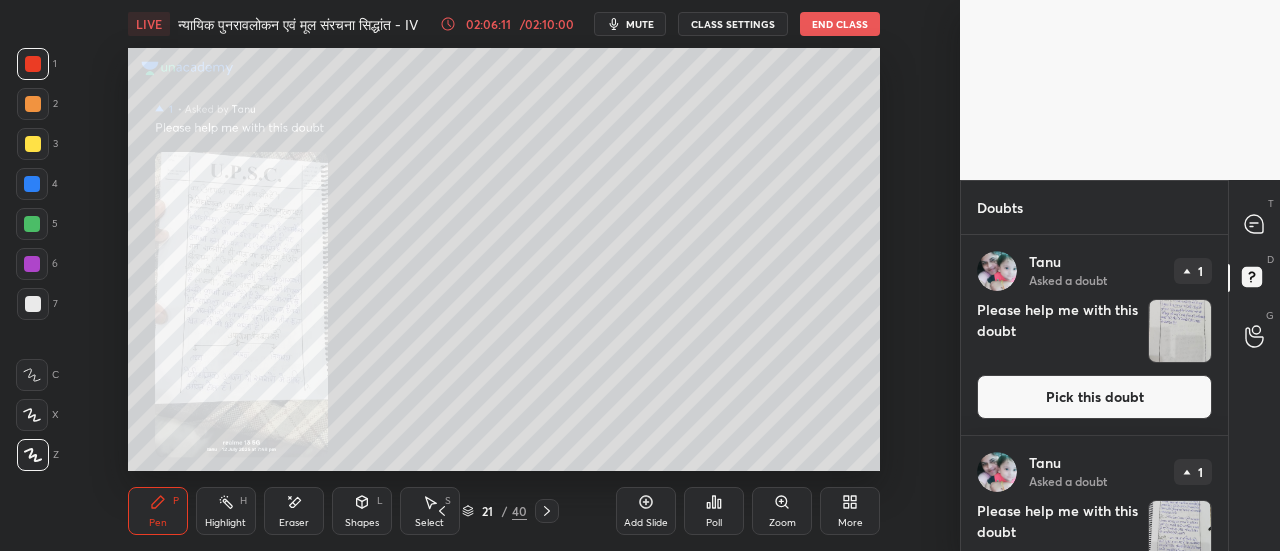 click 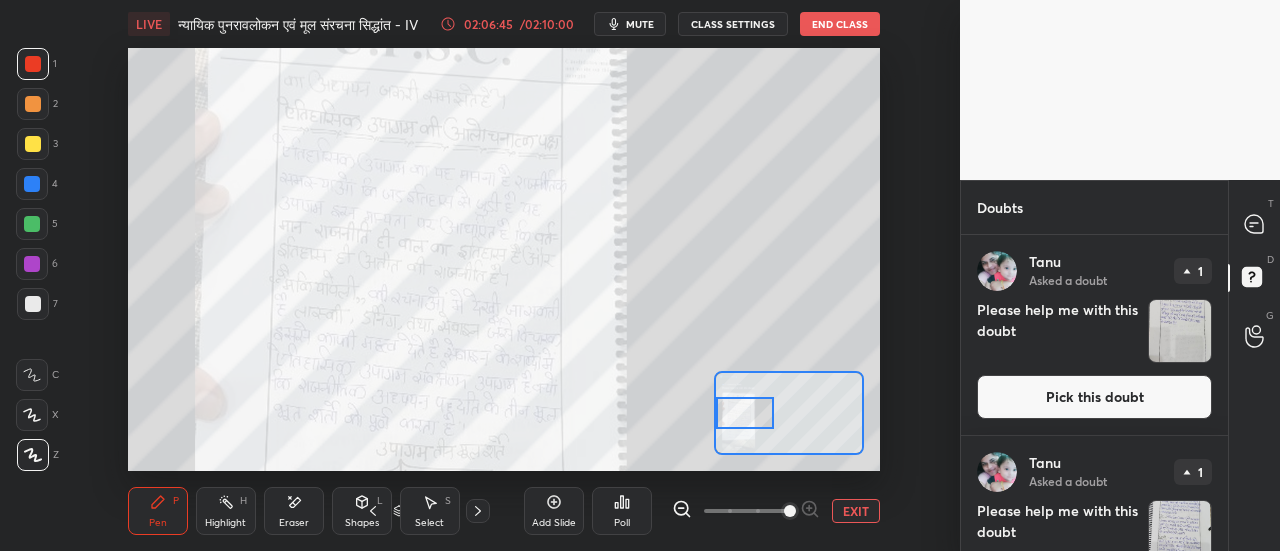 click on "EXIT" at bounding box center [856, 511] 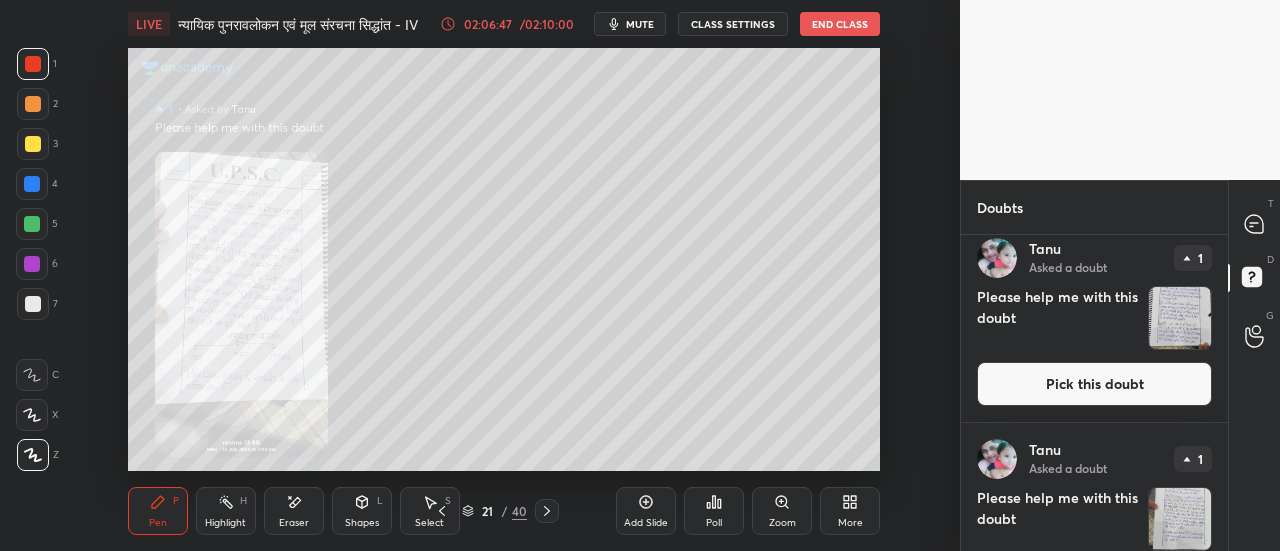 scroll, scrollTop: 286, scrollLeft: 0, axis: vertical 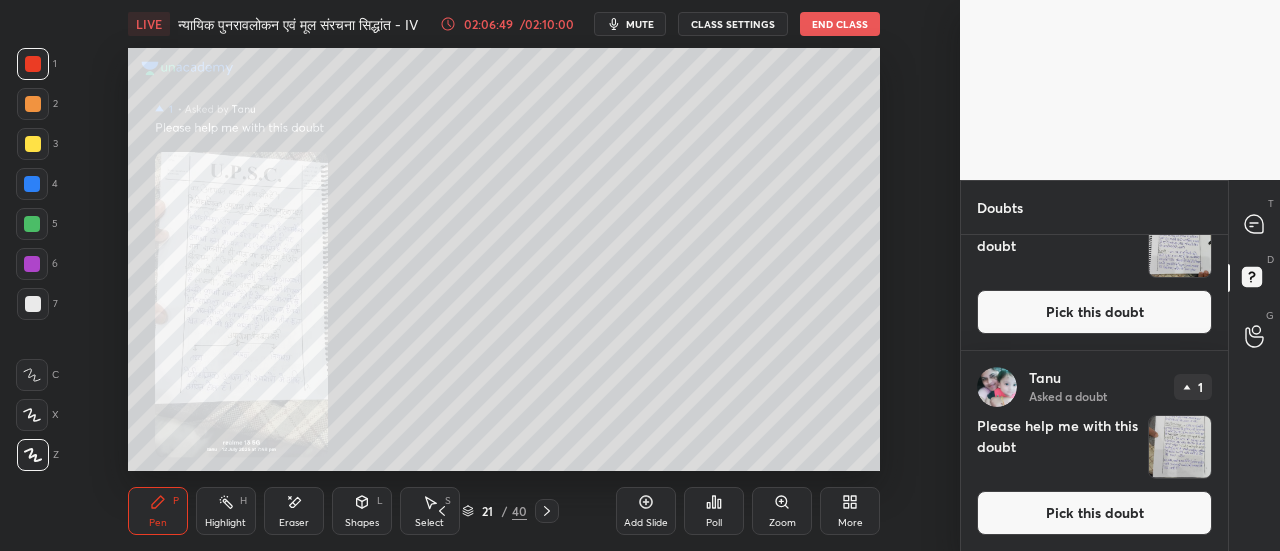 click on "Pick this doubt" at bounding box center (1094, 513) 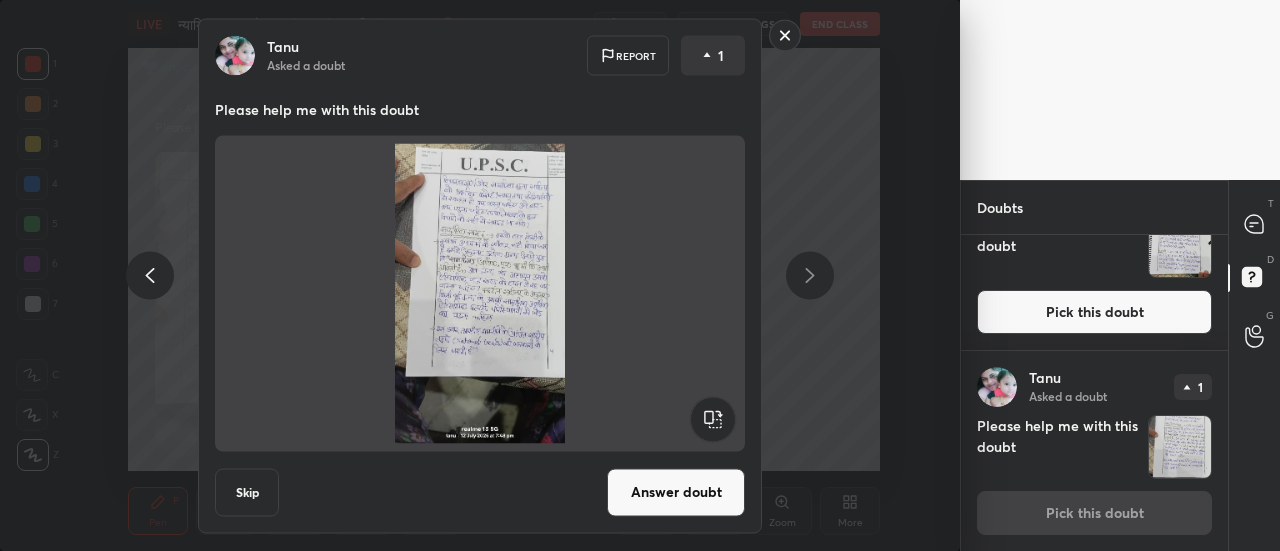click on "Answer doubt" at bounding box center [676, 492] 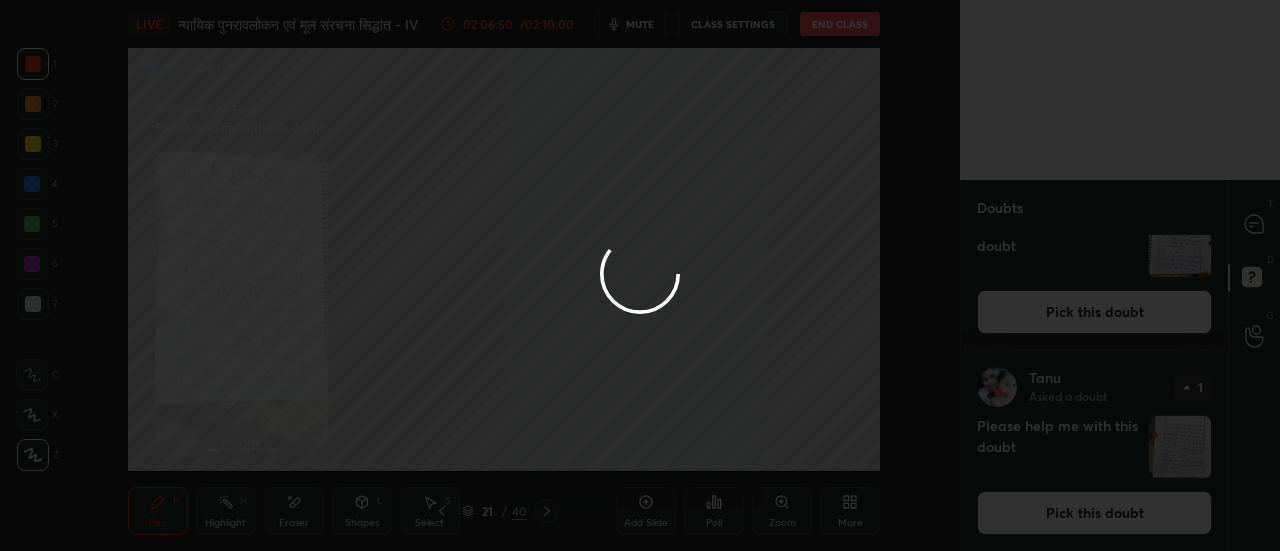 scroll, scrollTop: 0, scrollLeft: 0, axis: both 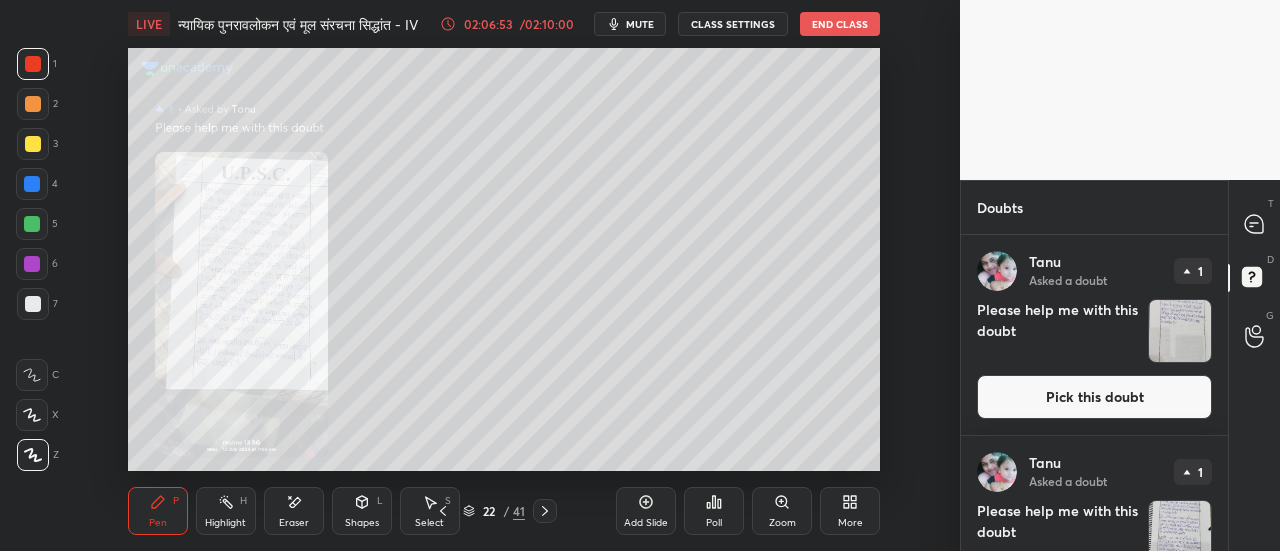 click 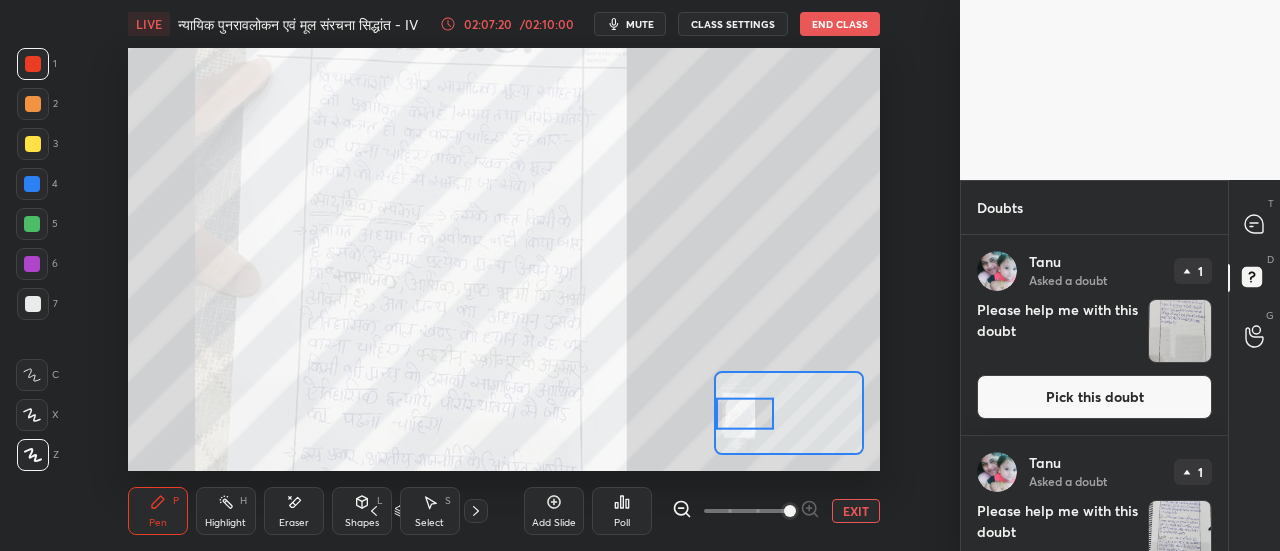 click on "EXIT" at bounding box center [856, 511] 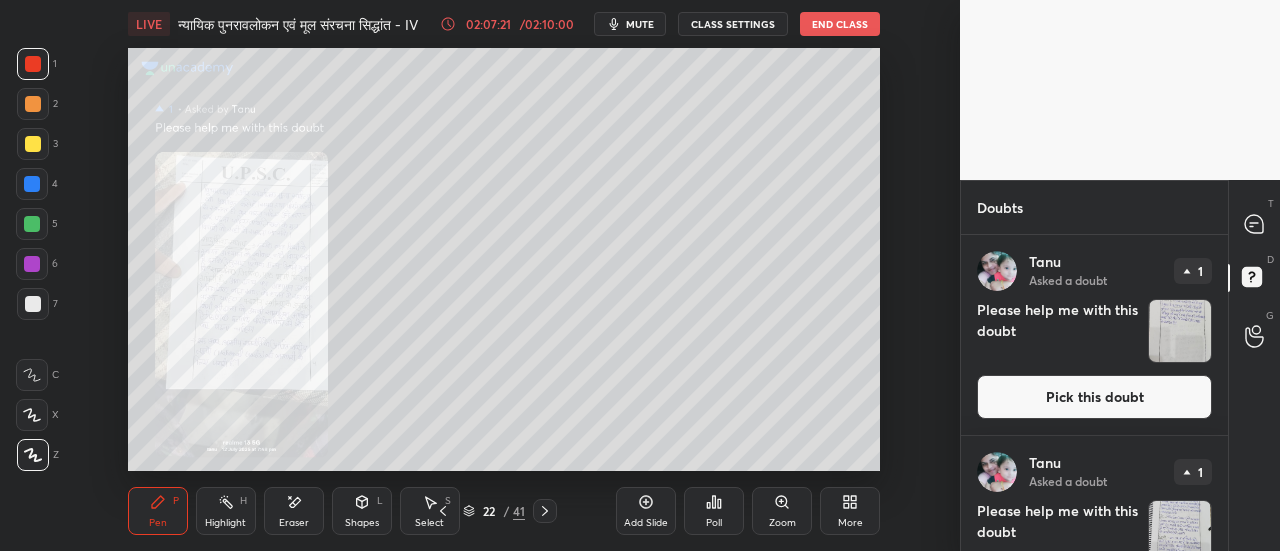 scroll, scrollTop: 84, scrollLeft: 0, axis: vertical 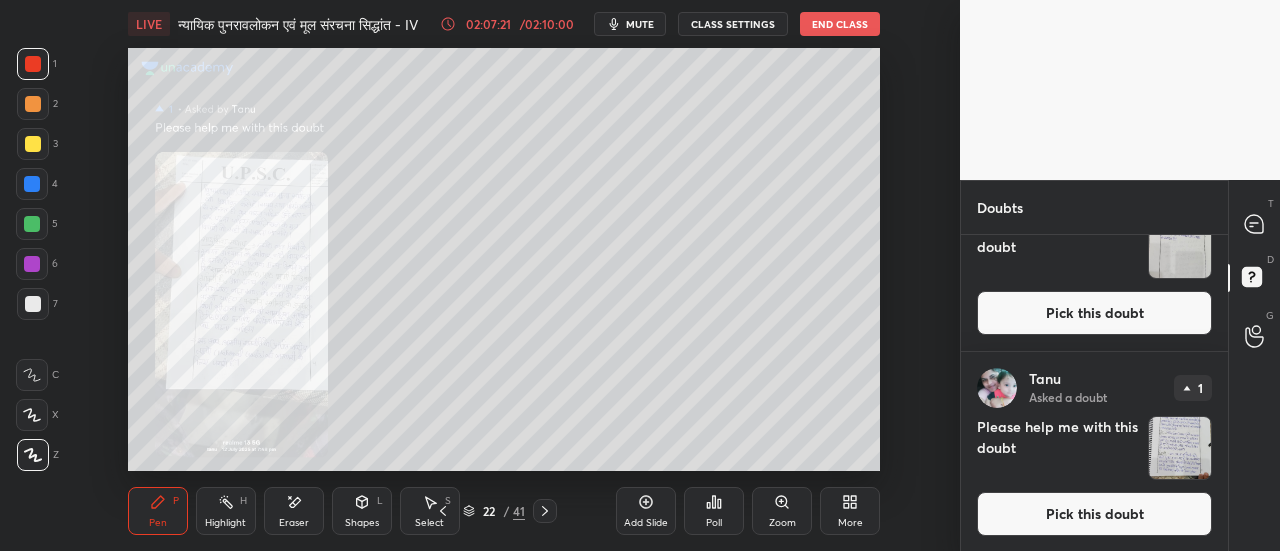 click on "Pick this doubt" at bounding box center [1094, 514] 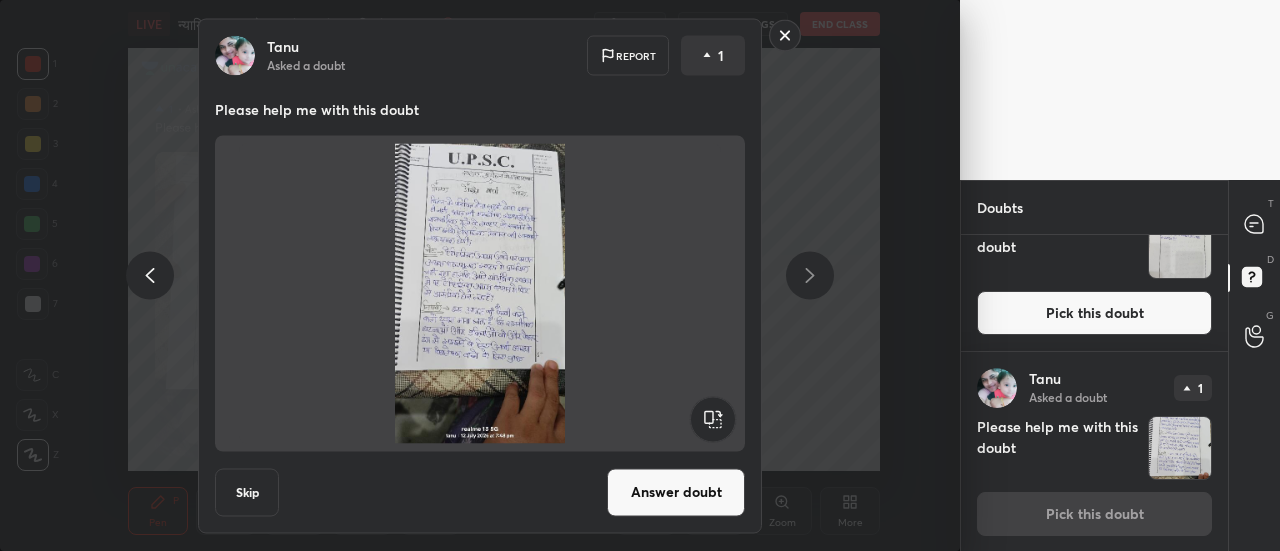 click on "Answer doubt" at bounding box center [676, 492] 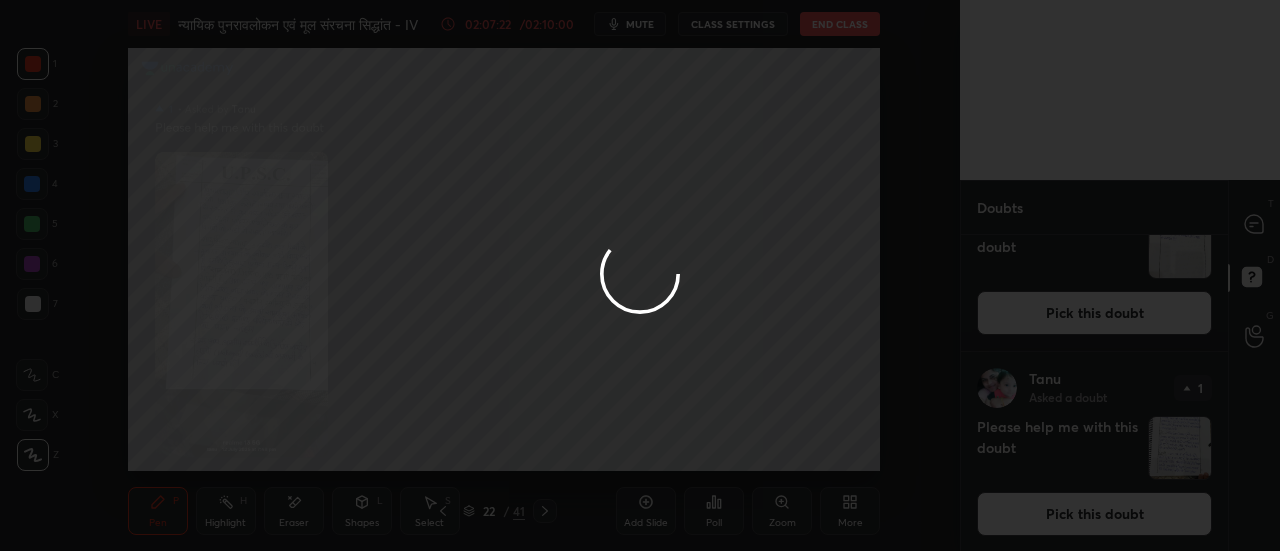 scroll, scrollTop: 0, scrollLeft: 0, axis: both 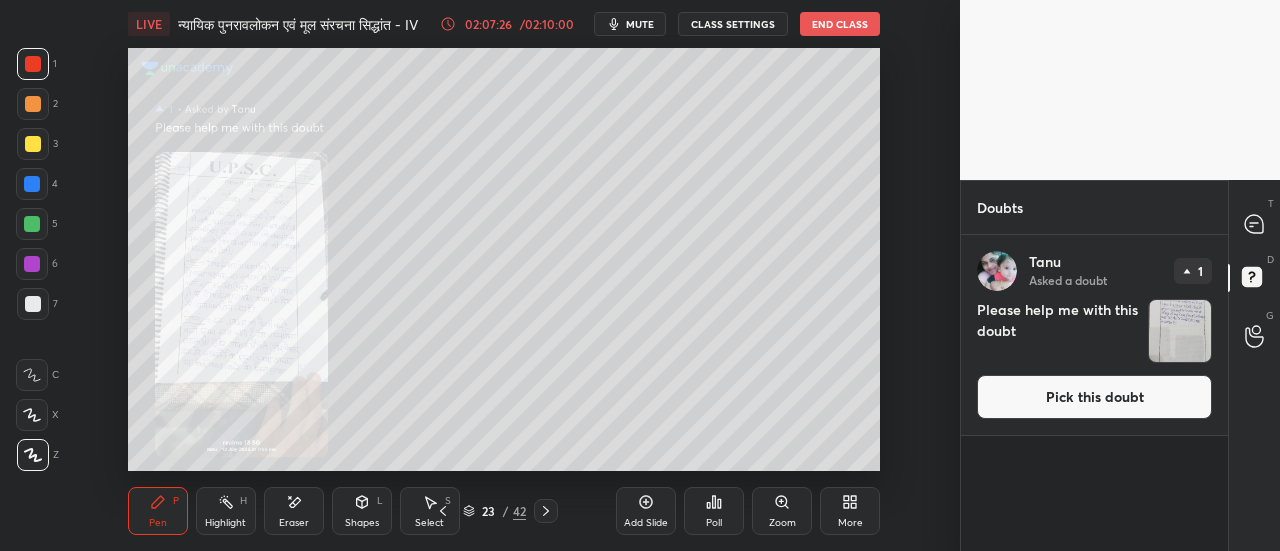 click 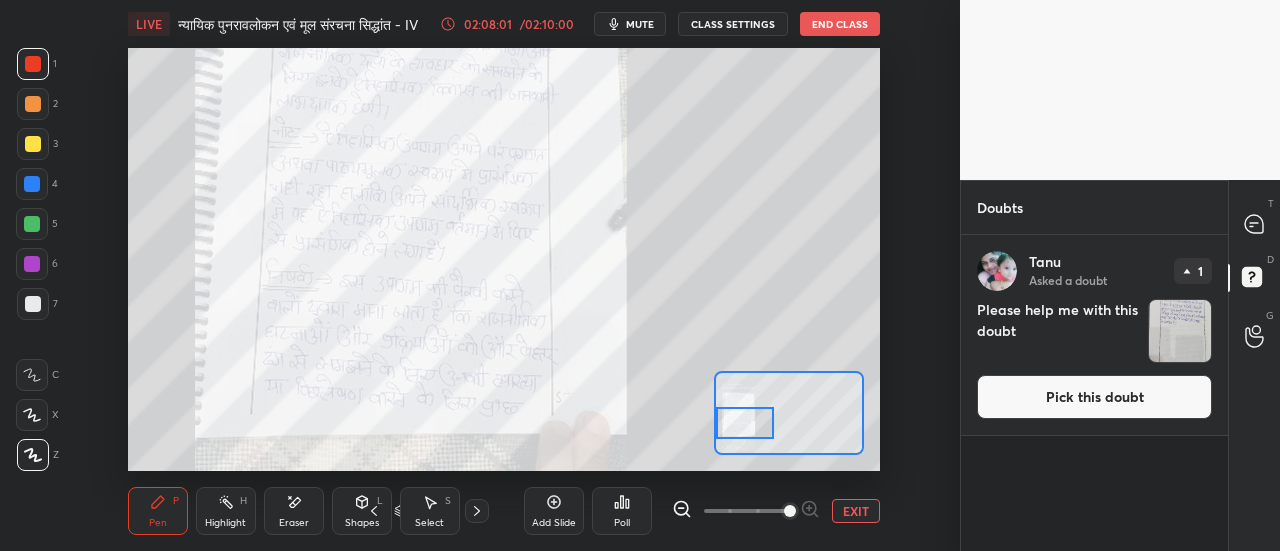 click on "EXIT" at bounding box center [856, 511] 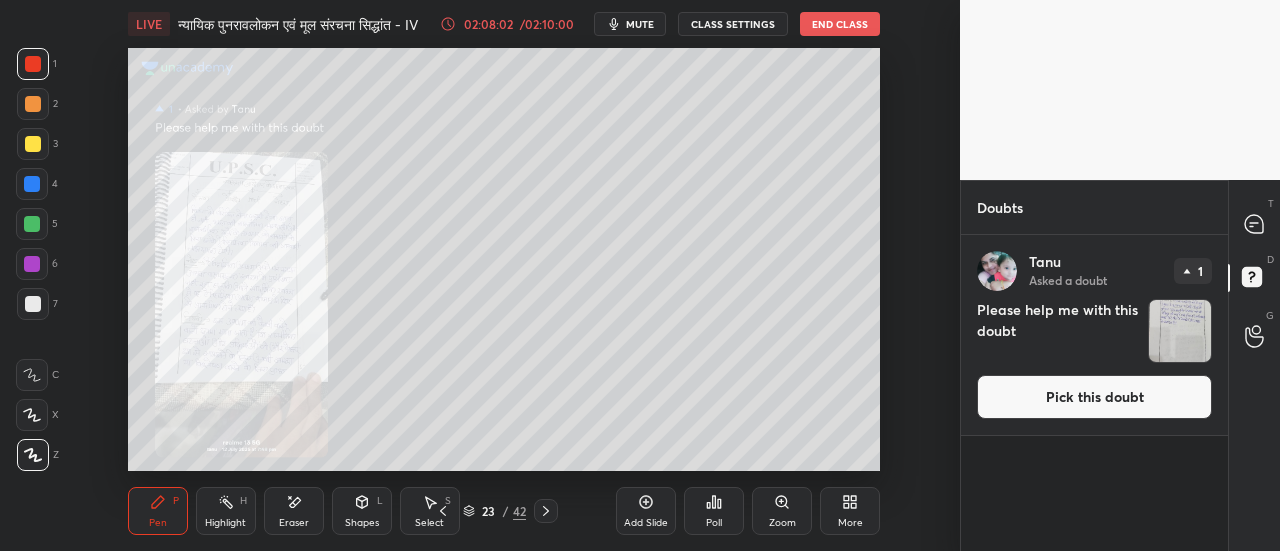click on "Pick this doubt" at bounding box center (1094, 397) 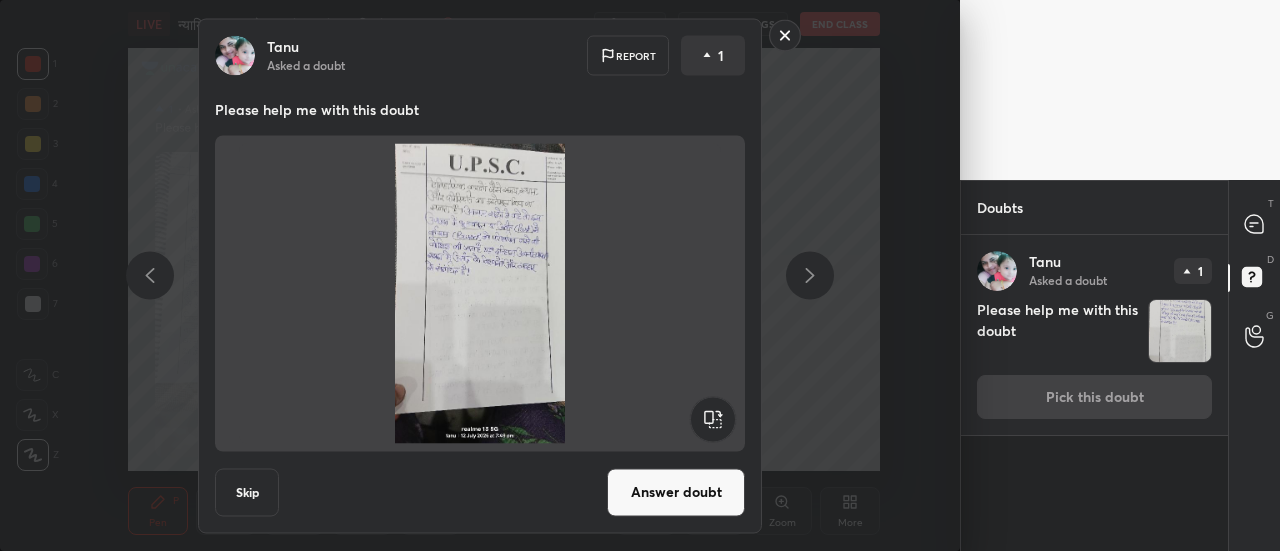 click on "Answer doubt" at bounding box center (676, 492) 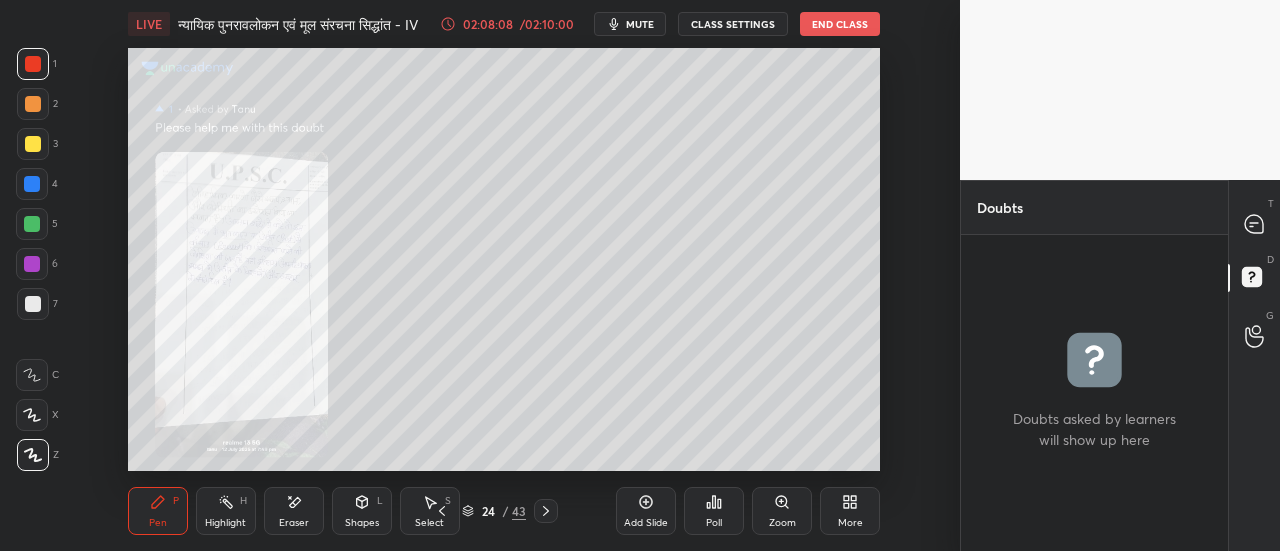 click 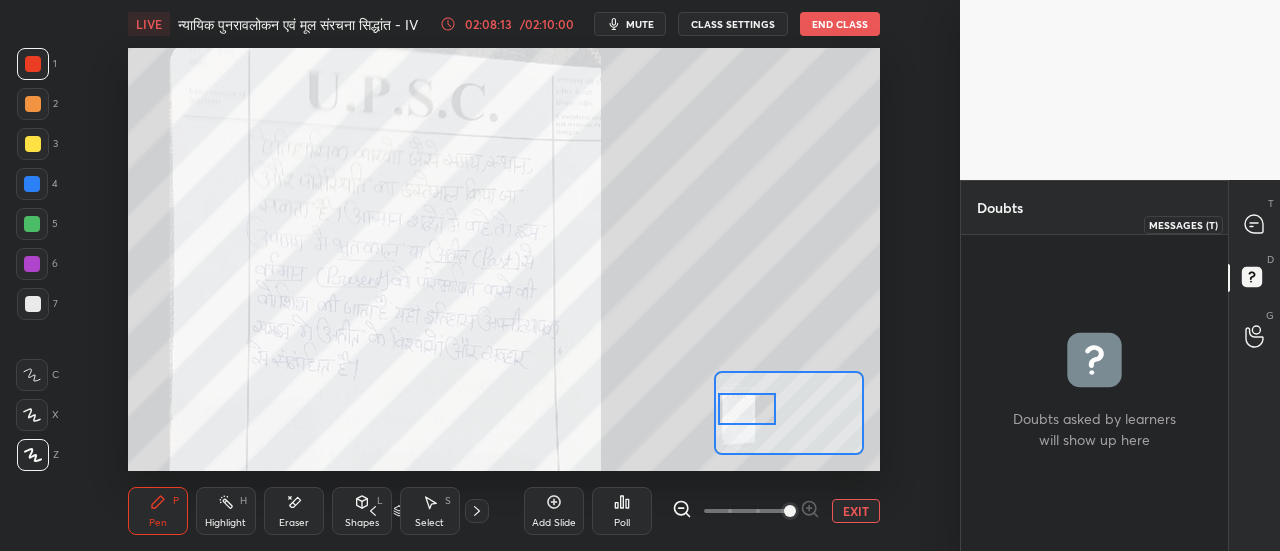 click 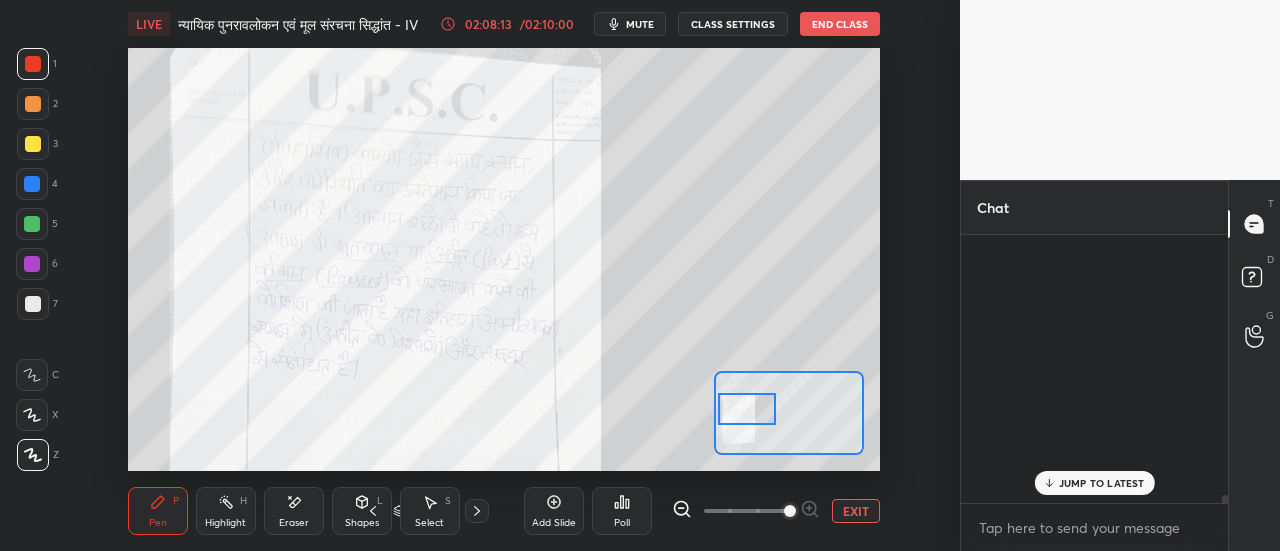 scroll, scrollTop: 16057, scrollLeft: 0, axis: vertical 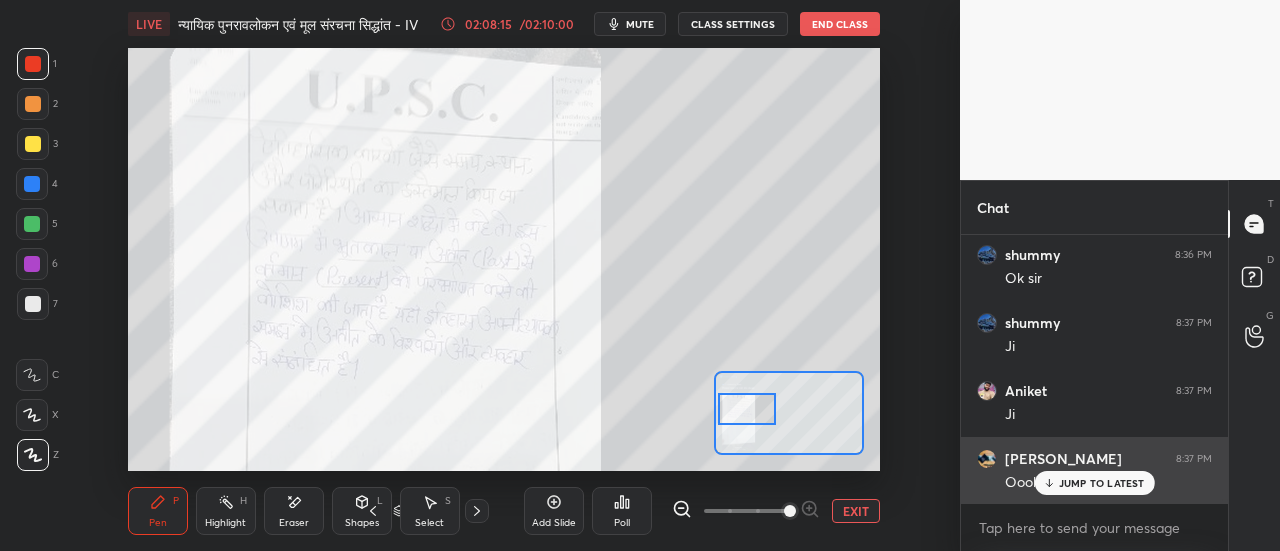 click on "JUMP TO LATEST" at bounding box center (1102, 483) 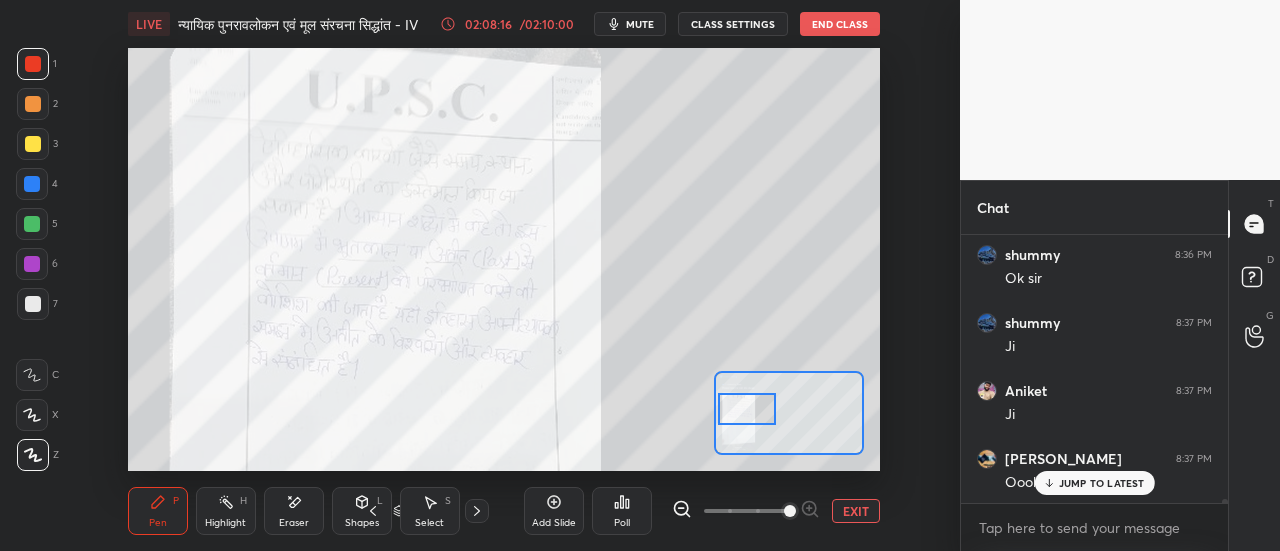scroll, scrollTop: 16322, scrollLeft: 0, axis: vertical 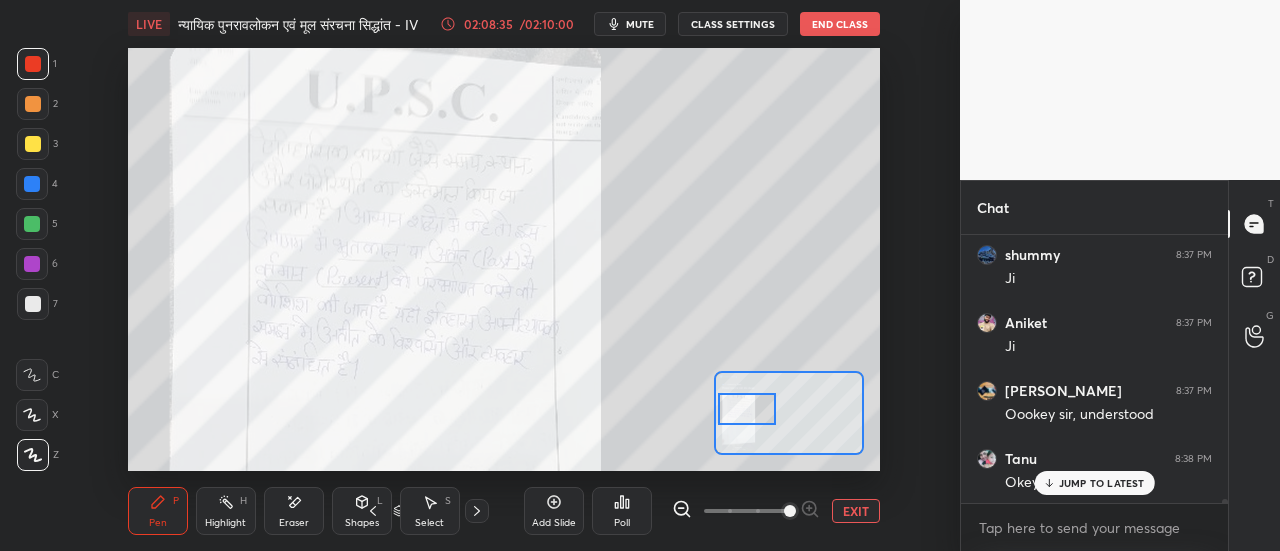 click on "EXIT" at bounding box center (856, 511) 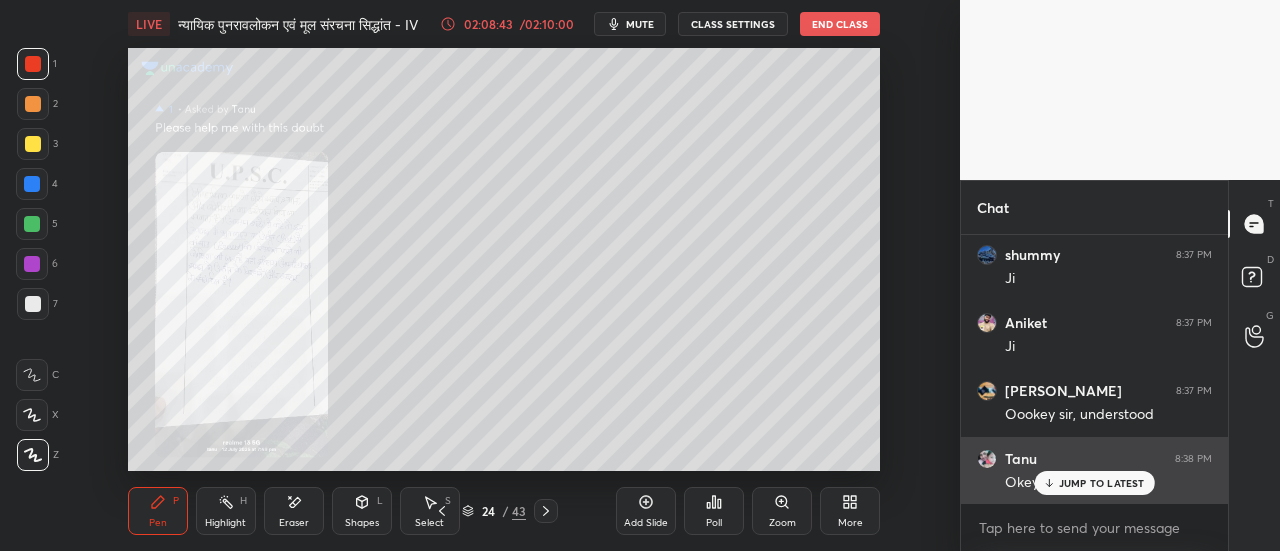 click on "JUMP TO LATEST" at bounding box center (1102, 483) 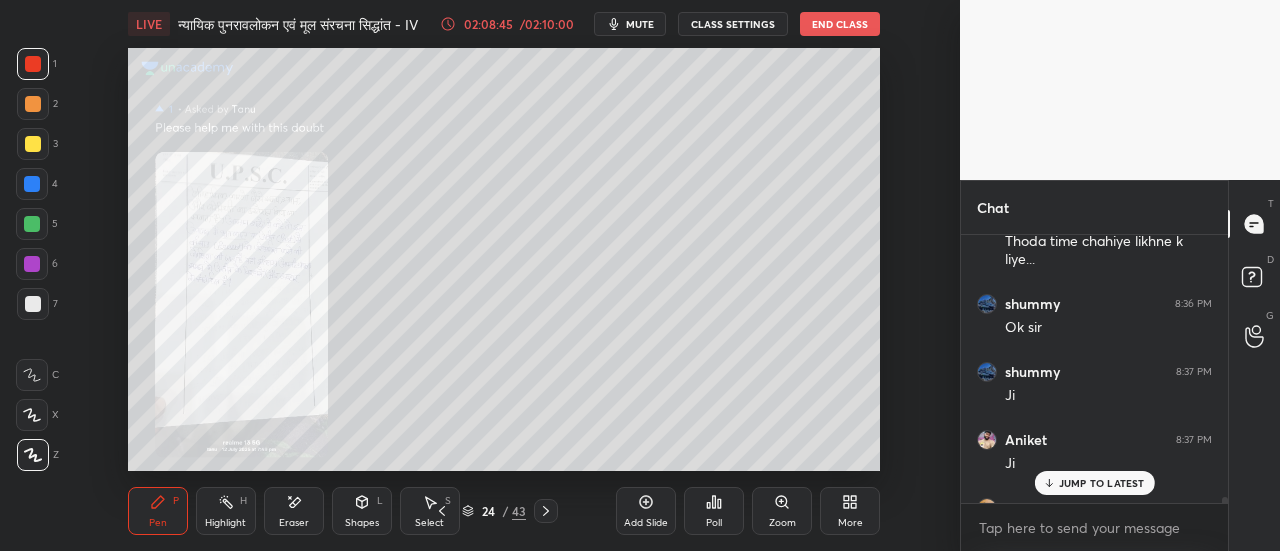 scroll, scrollTop: 16322, scrollLeft: 0, axis: vertical 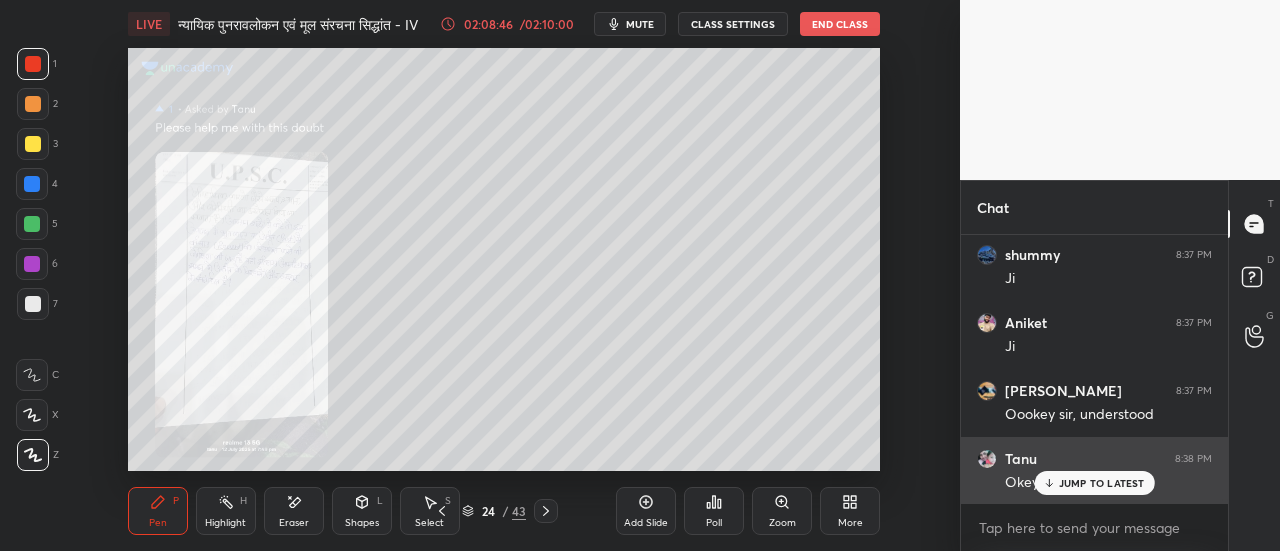 click on "JUMP TO LATEST" at bounding box center [1102, 483] 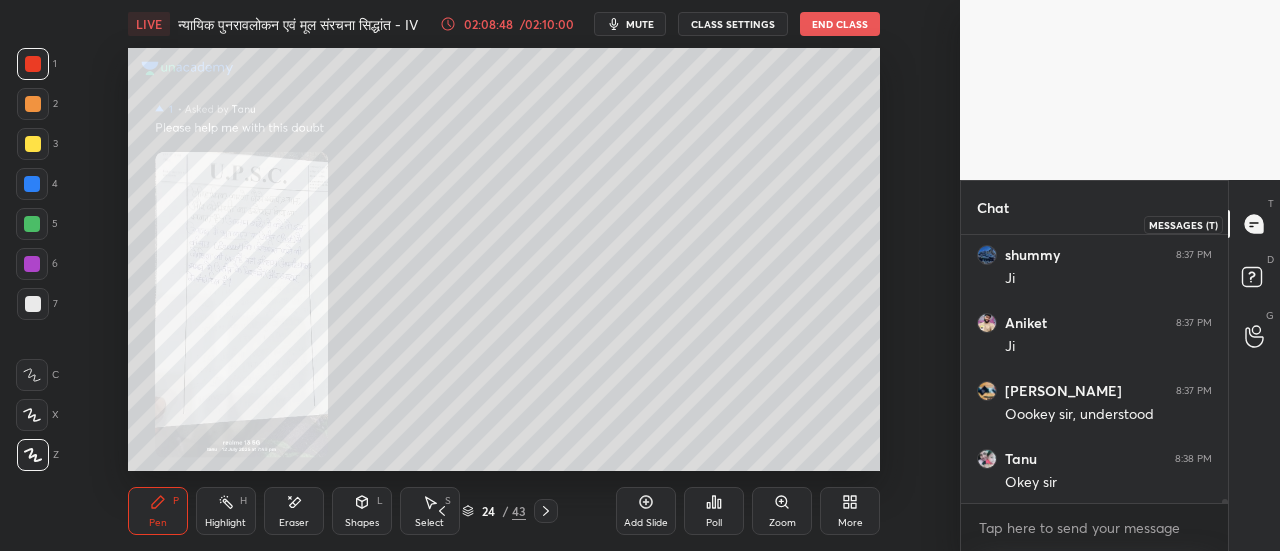 click 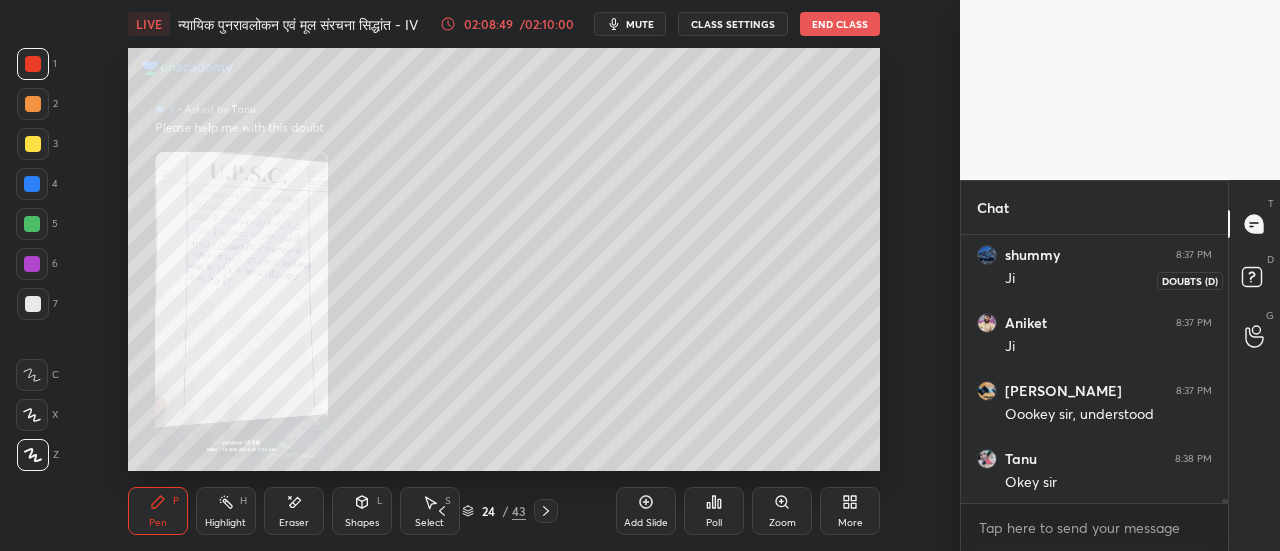 click 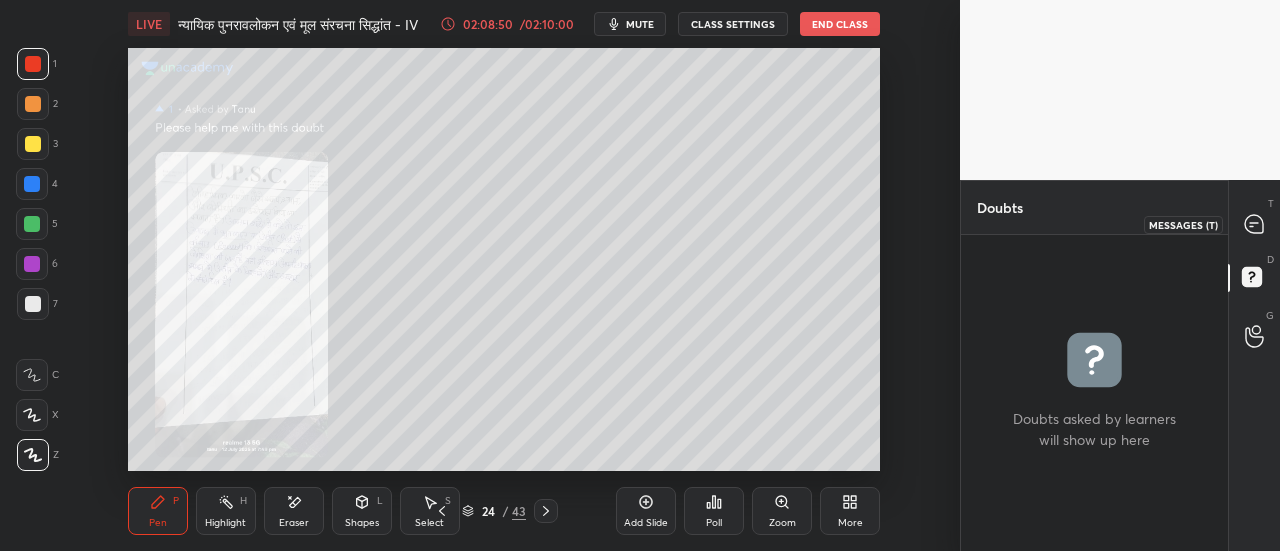 click 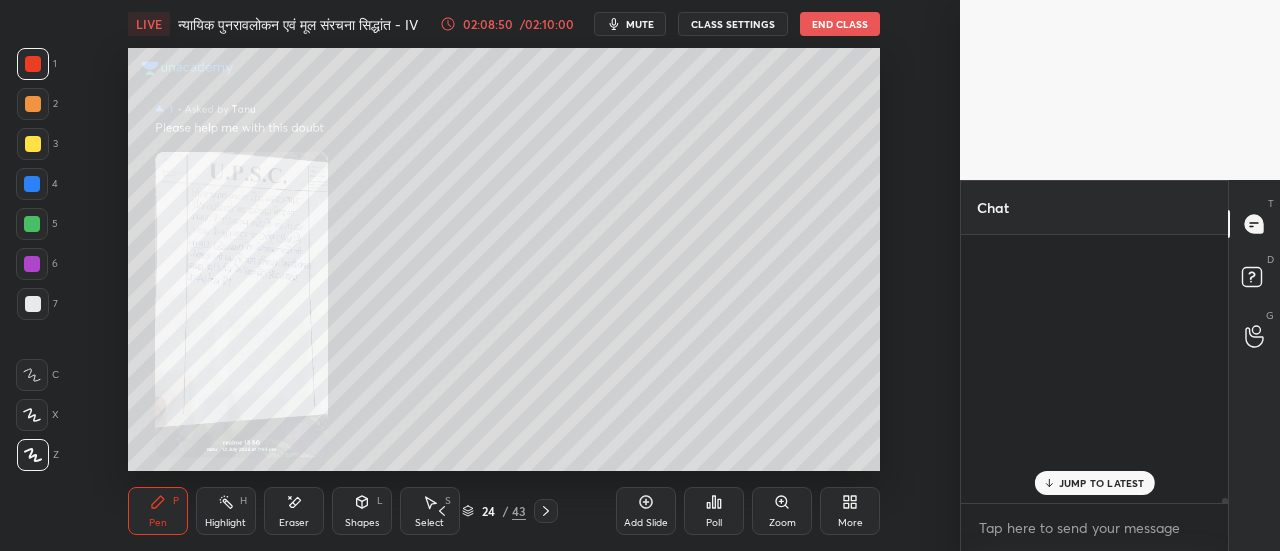 scroll, scrollTop: 16373, scrollLeft: 0, axis: vertical 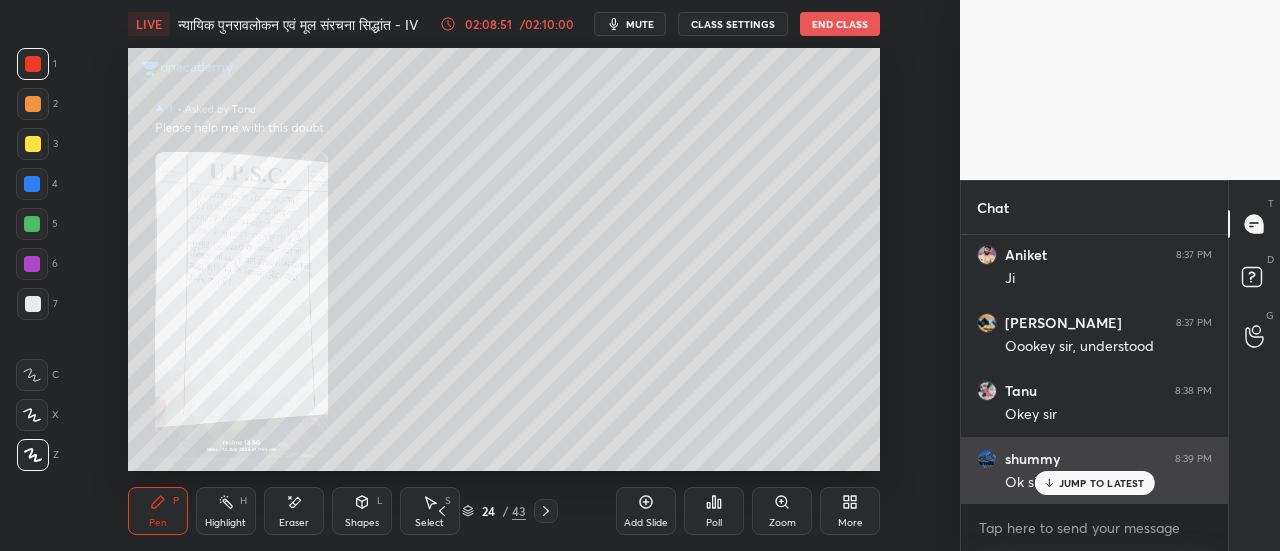 click on "JUMP TO LATEST" at bounding box center (1102, 483) 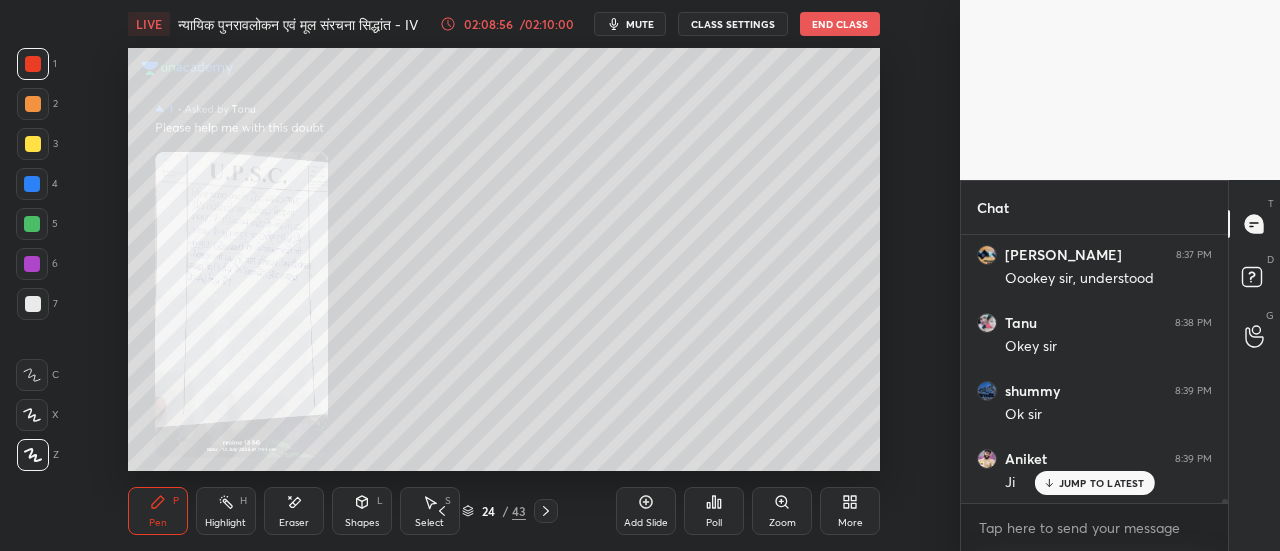 scroll, scrollTop: 16594, scrollLeft: 0, axis: vertical 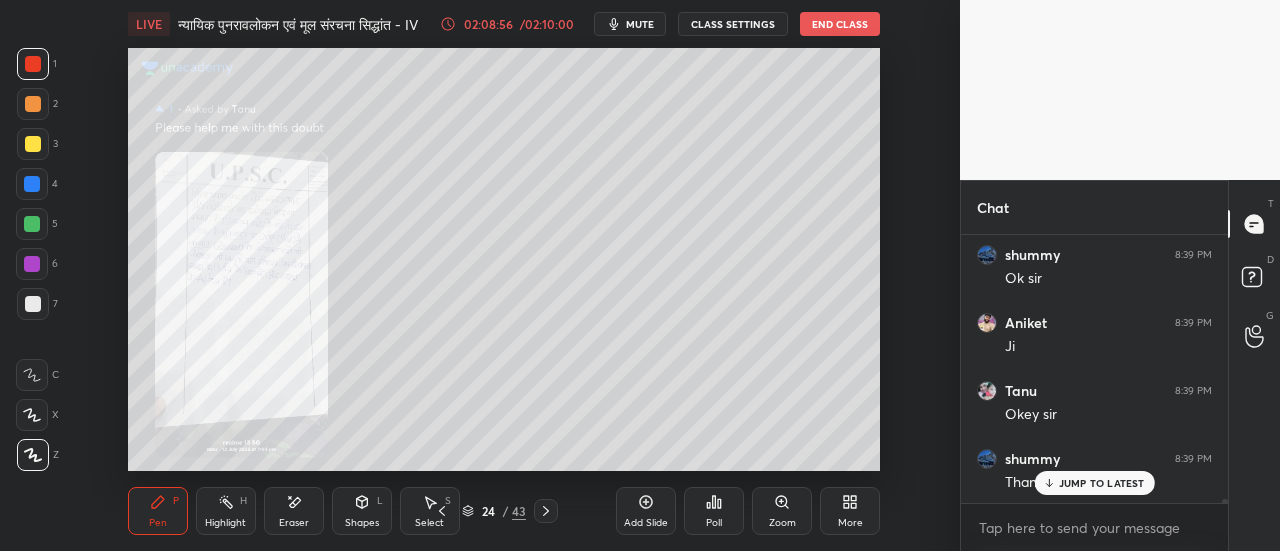 click 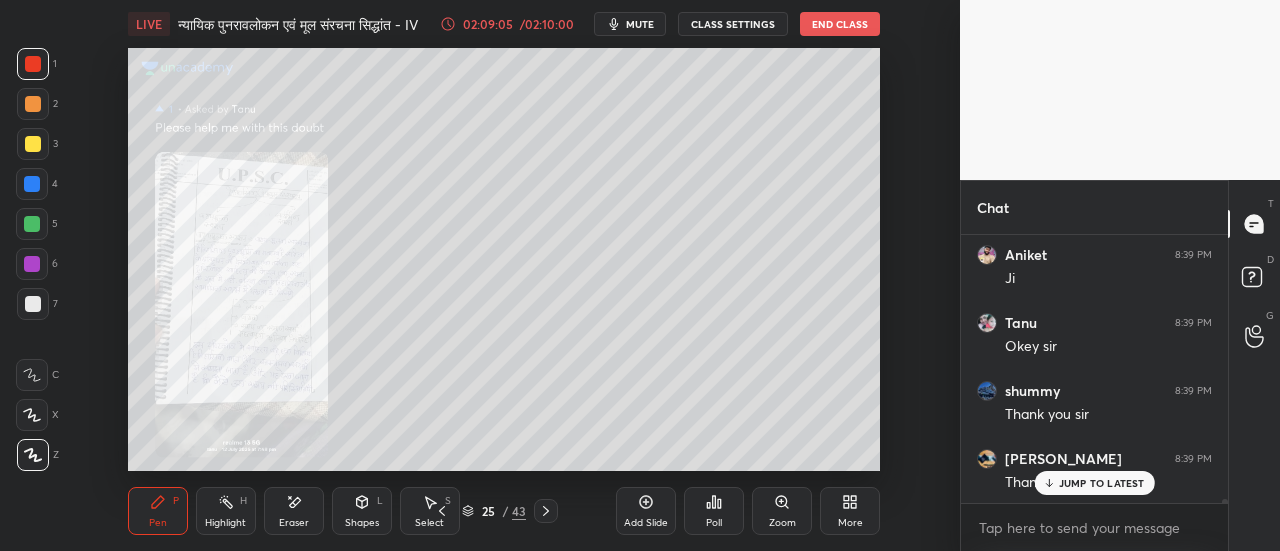 scroll, scrollTop: 16730, scrollLeft: 0, axis: vertical 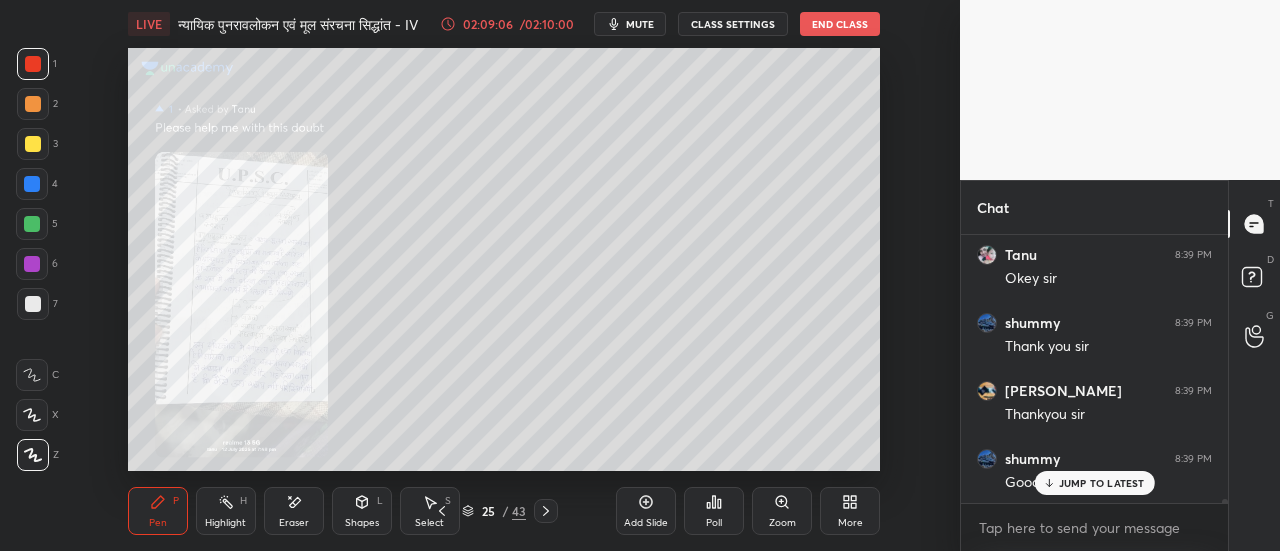 click on "JUMP TO LATEST" at bounding box center [1102, 483] 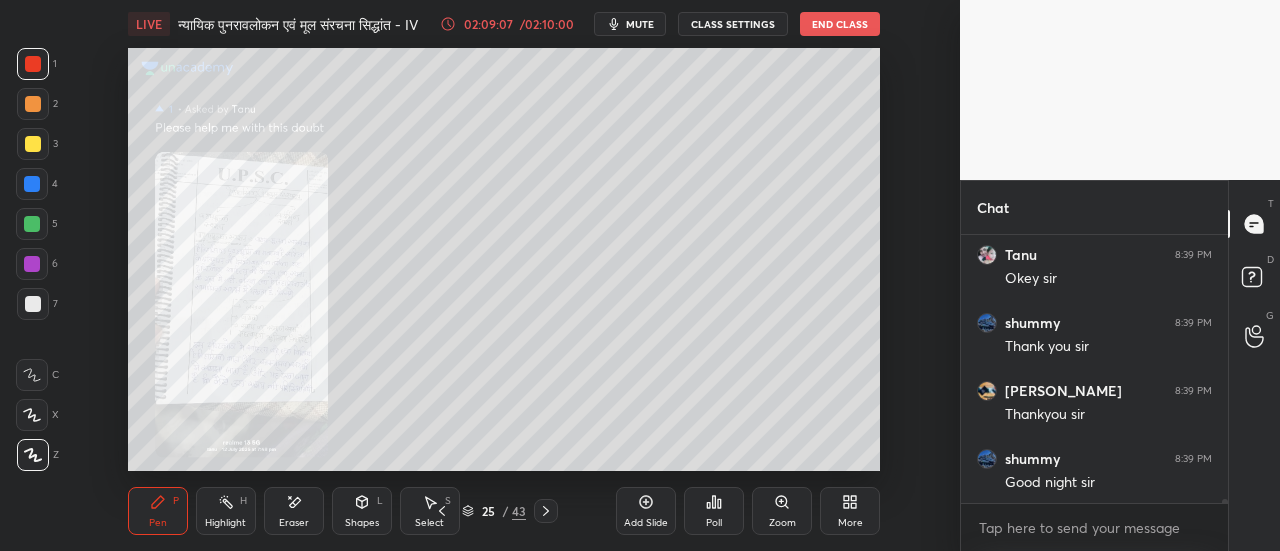 scroll, scrollTop: 16798, scrollLeft: 0, axis: vertical 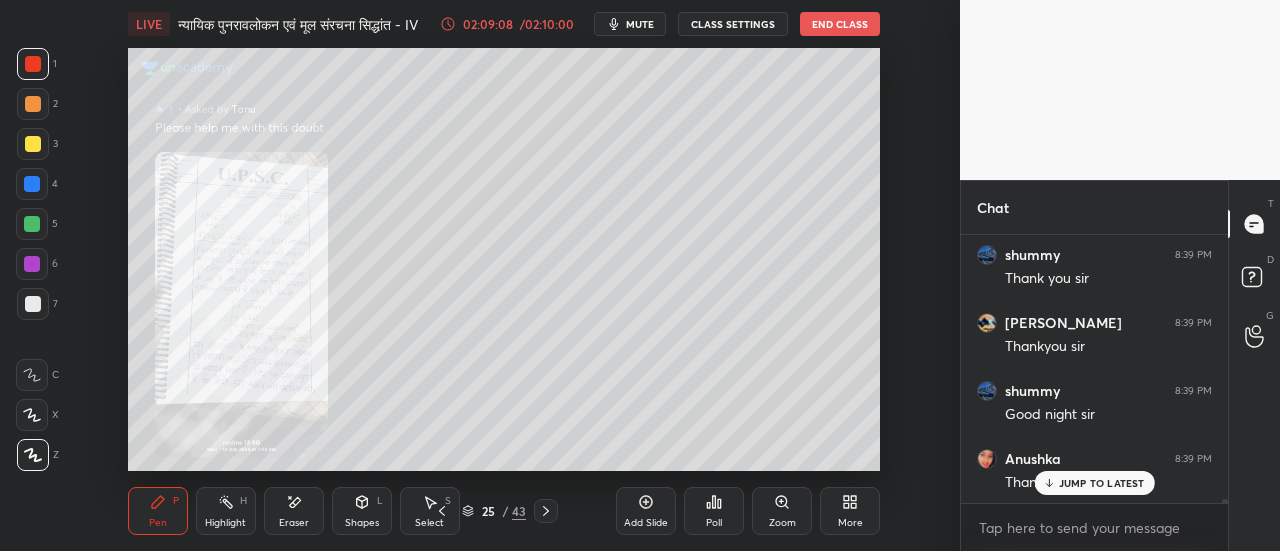 click on "End Class" at bounding box center (840, 24) 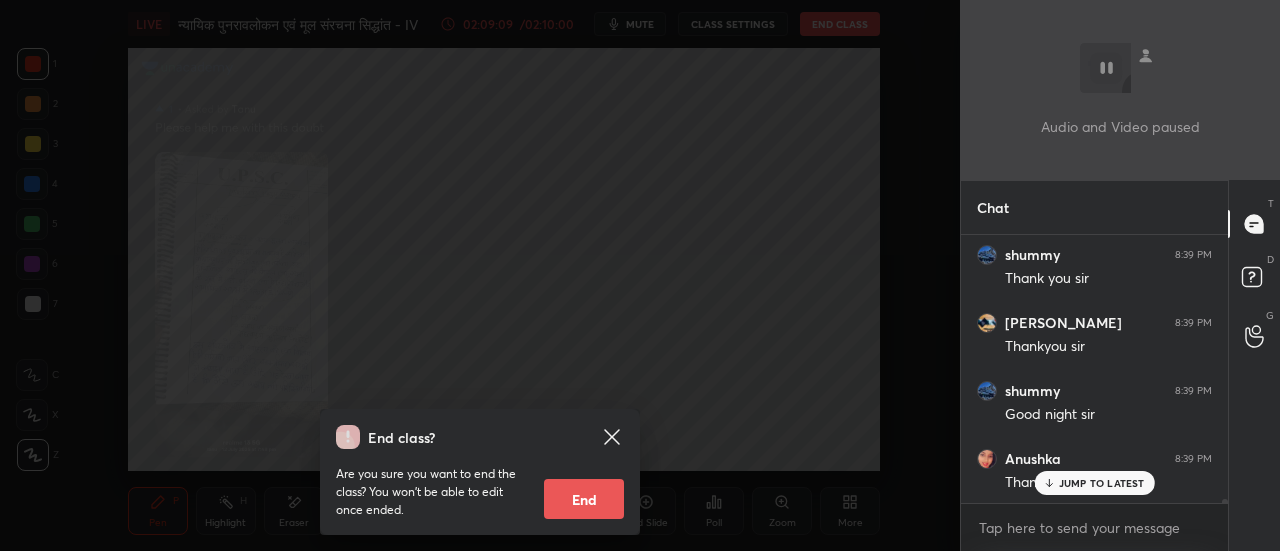 click on "End" at bounding box center (584, 499) 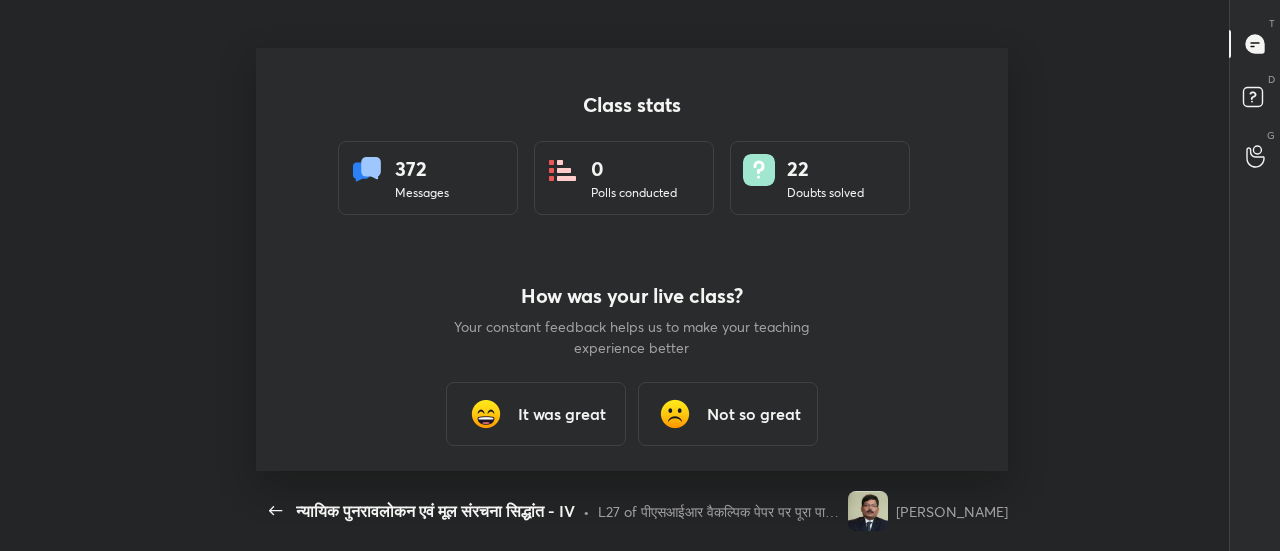 scroll, scrollTop: 99576, scrollLeft: 98982, axis: both 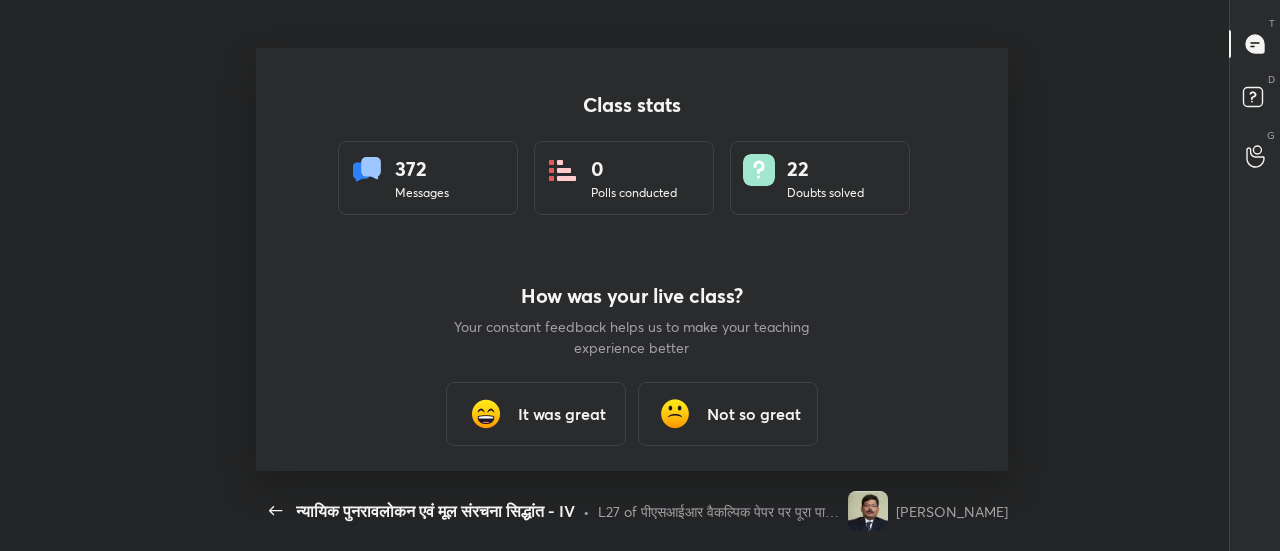click on "It was great" at bounding box center [562, 414] 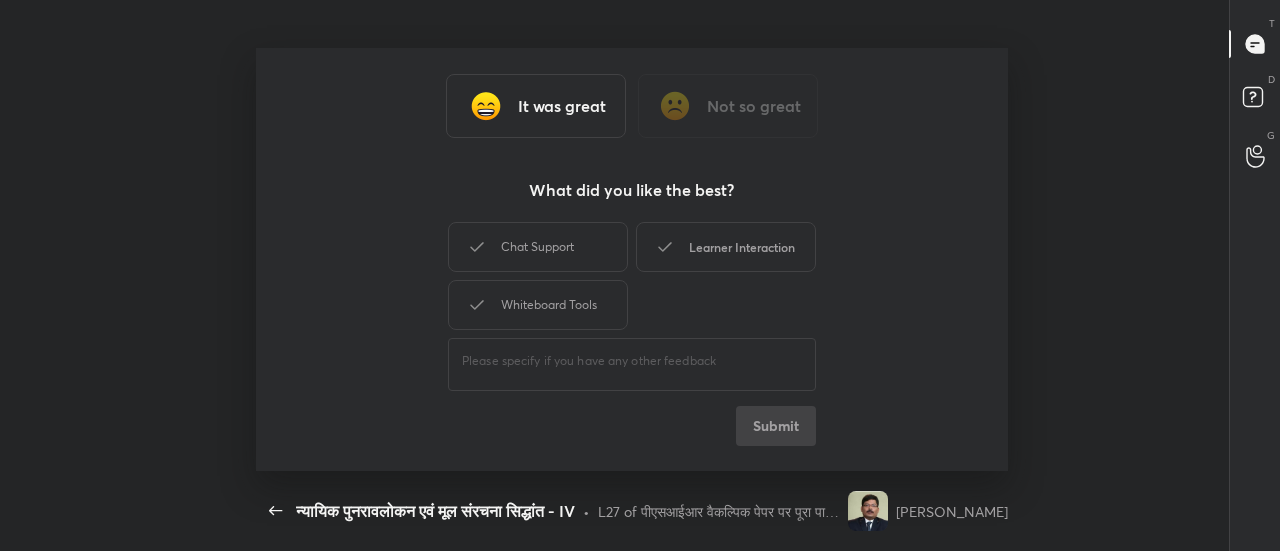 click on "Chat Support" at bounding box center (538, 247) 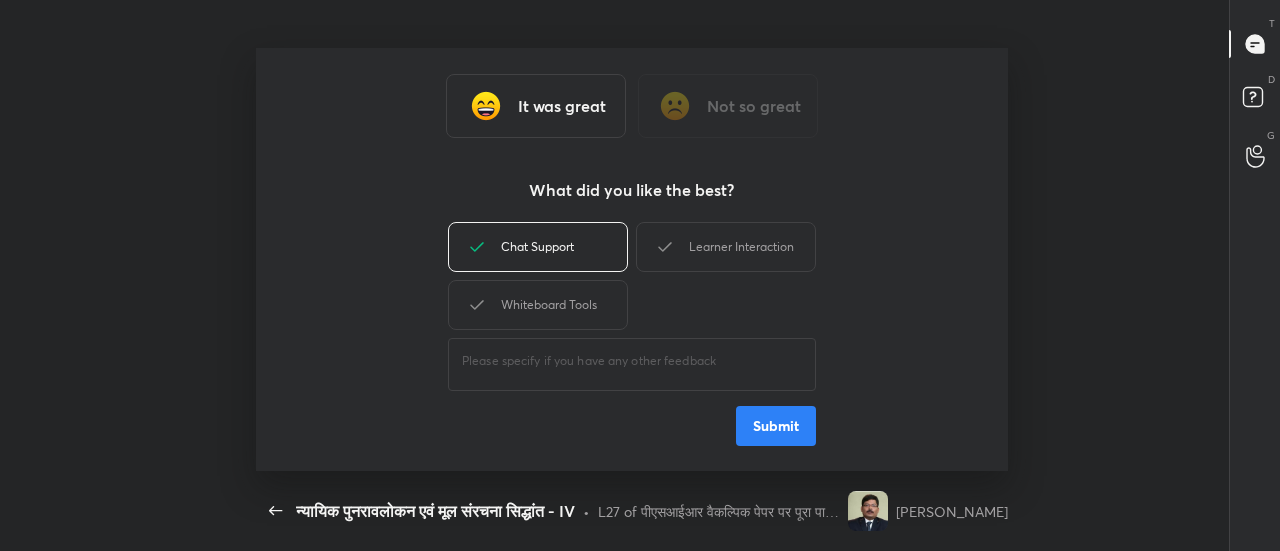 click on "Learner Interaction" at bounding box center (726, 247) 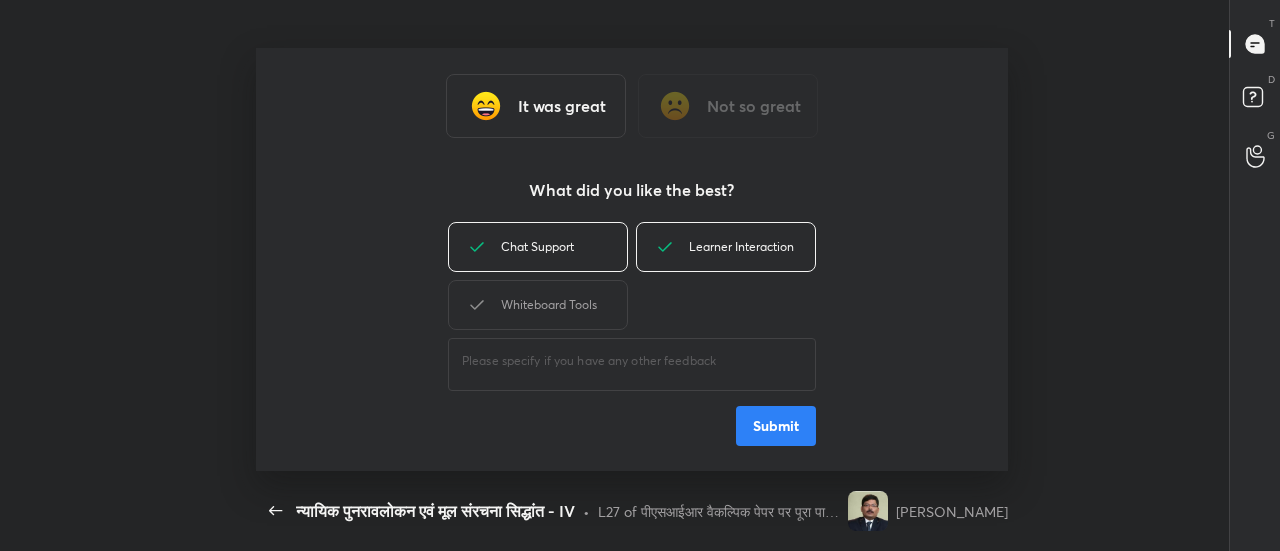 click on "Whiteboard Tools" at bounding box center [538, 305] 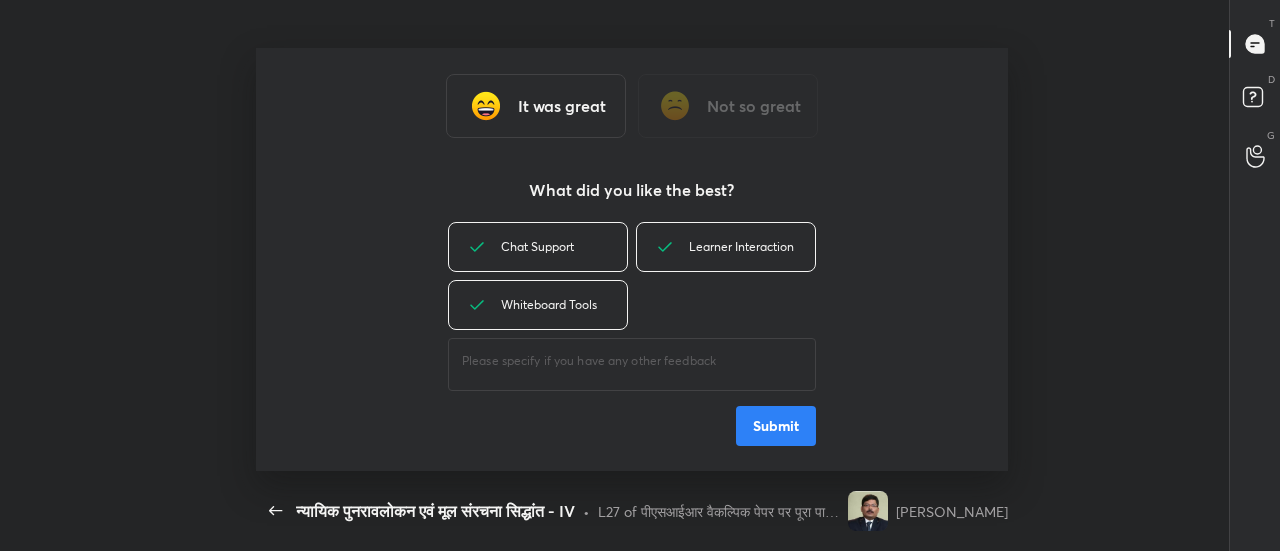 click on "Submit" at bounding box center [776, 426] 